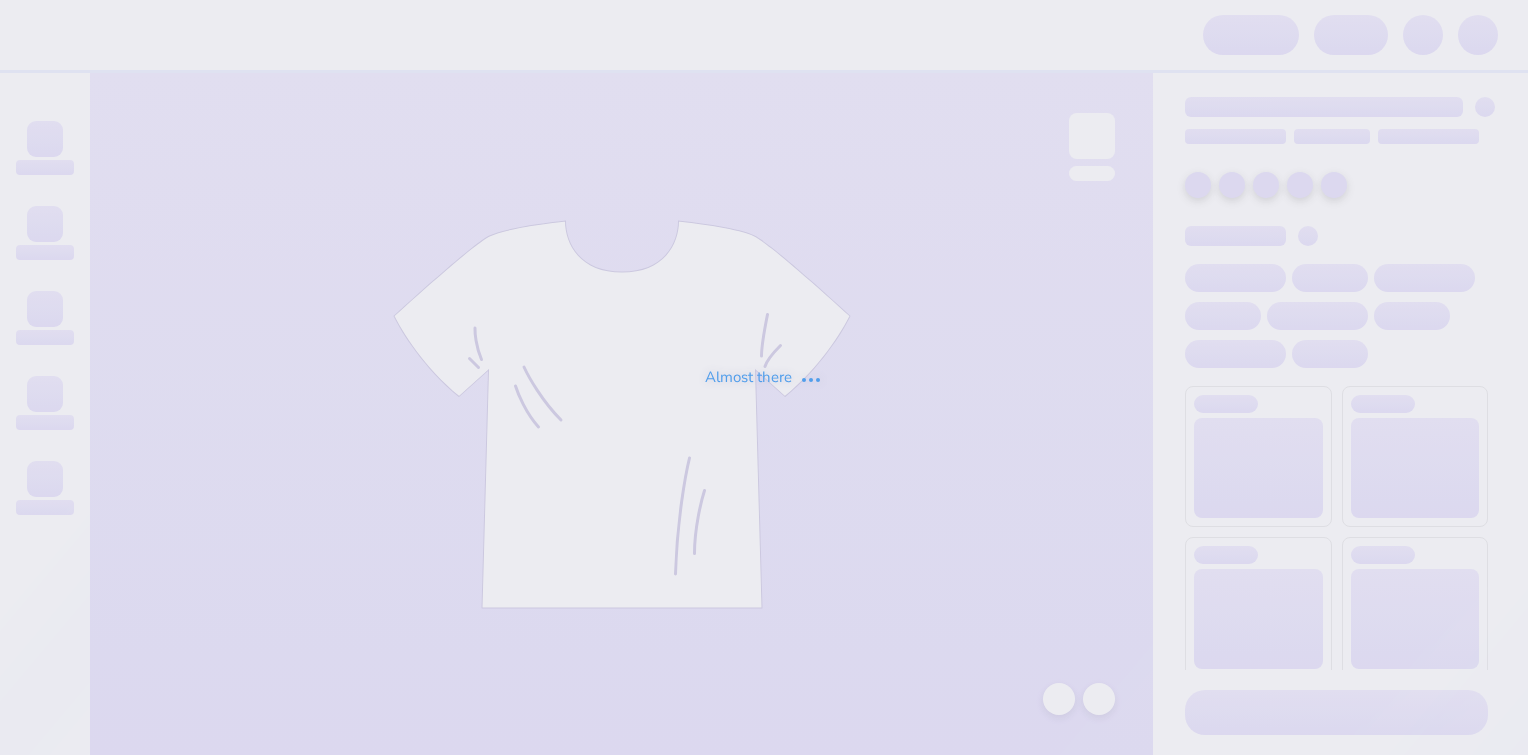 scroll, scrollTop: 0, scrollLeft: 0, axis: both 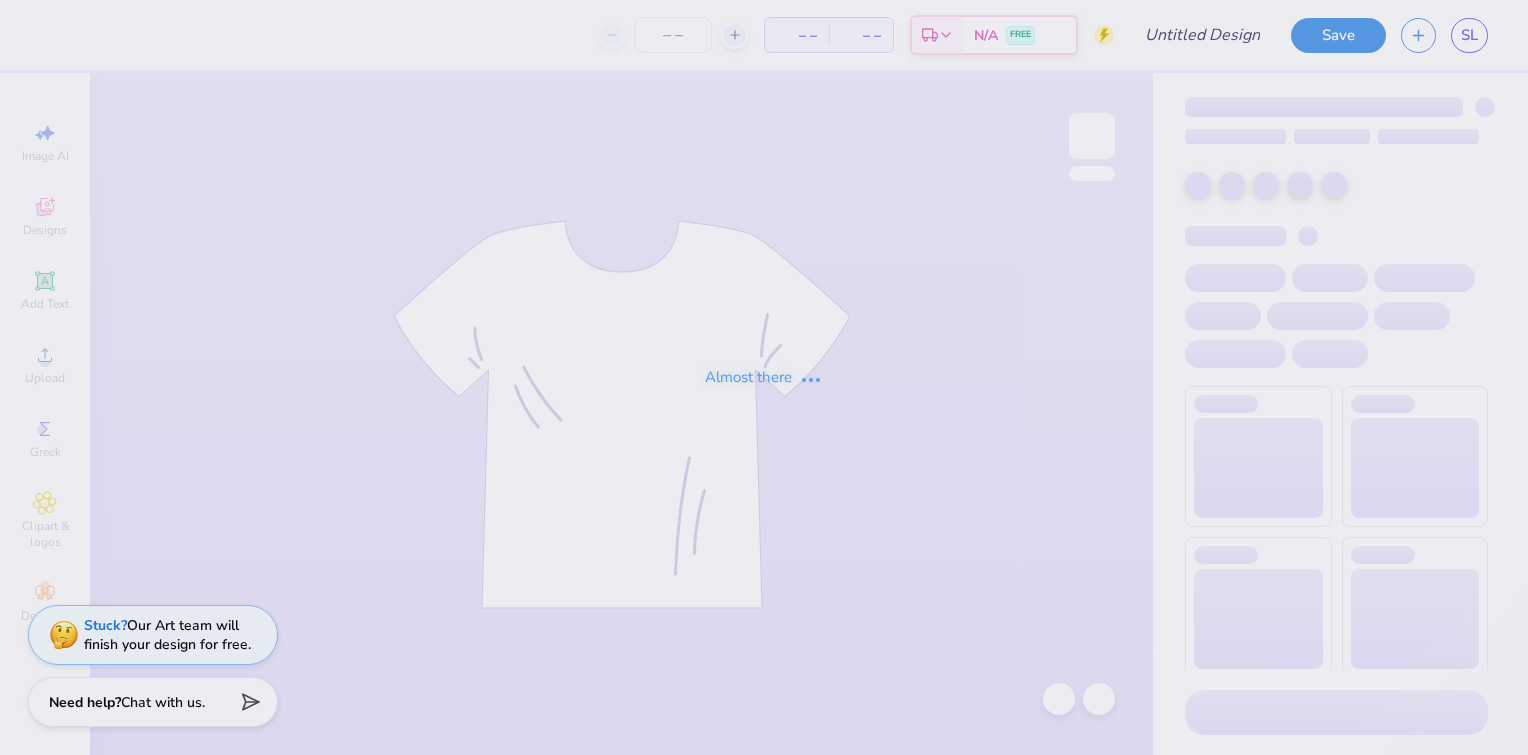 type on "recruitment" 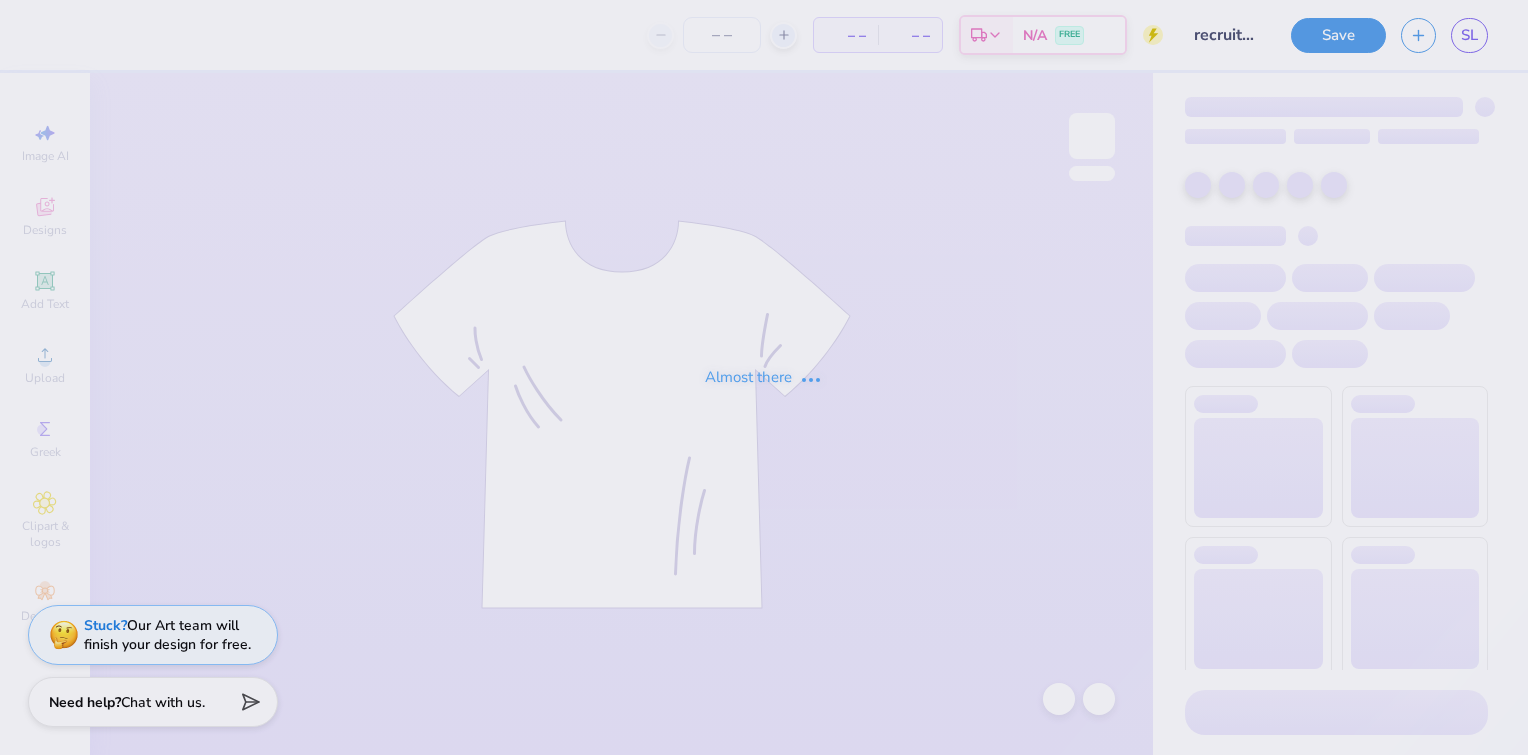 type on "25" 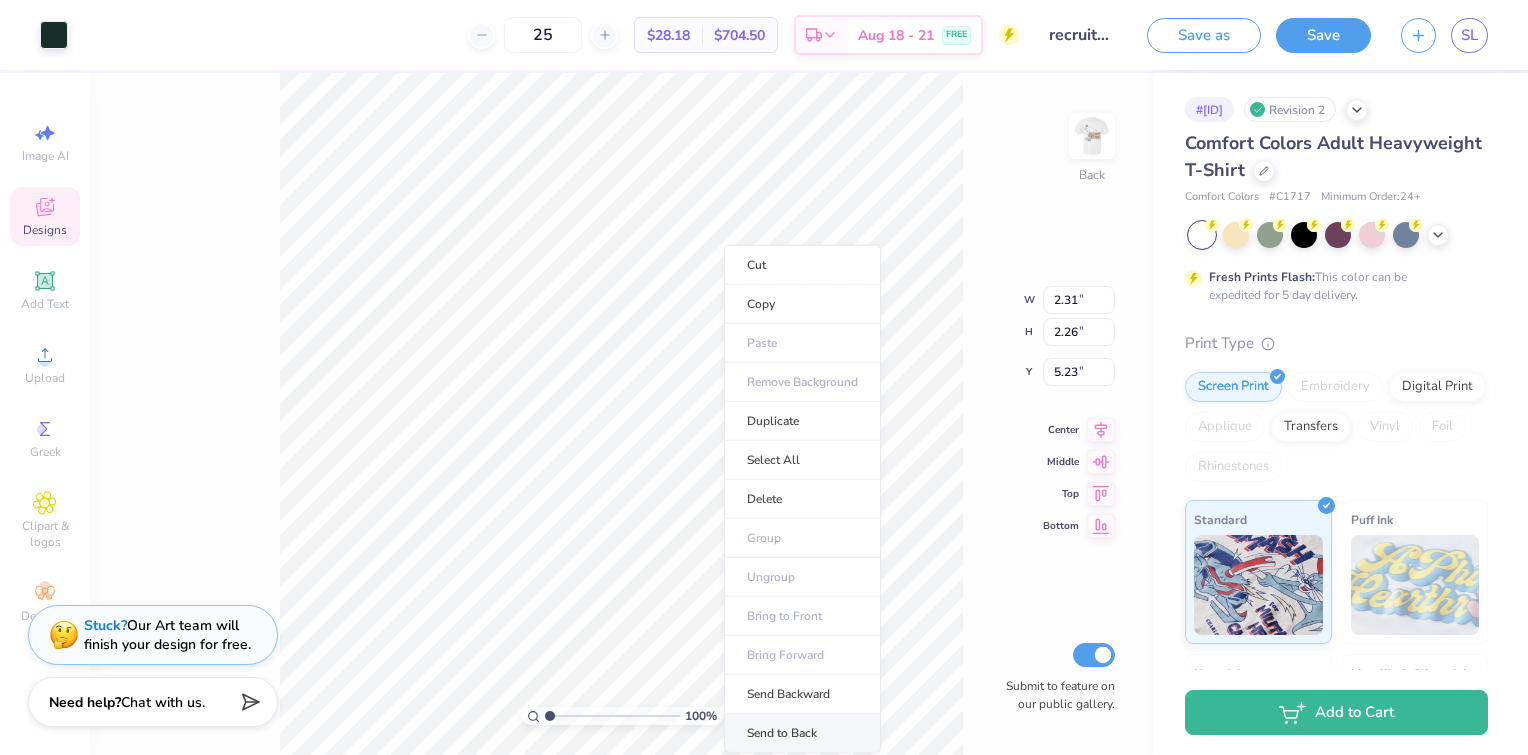 click on "Send to Back" at bounding box center (802, 733) 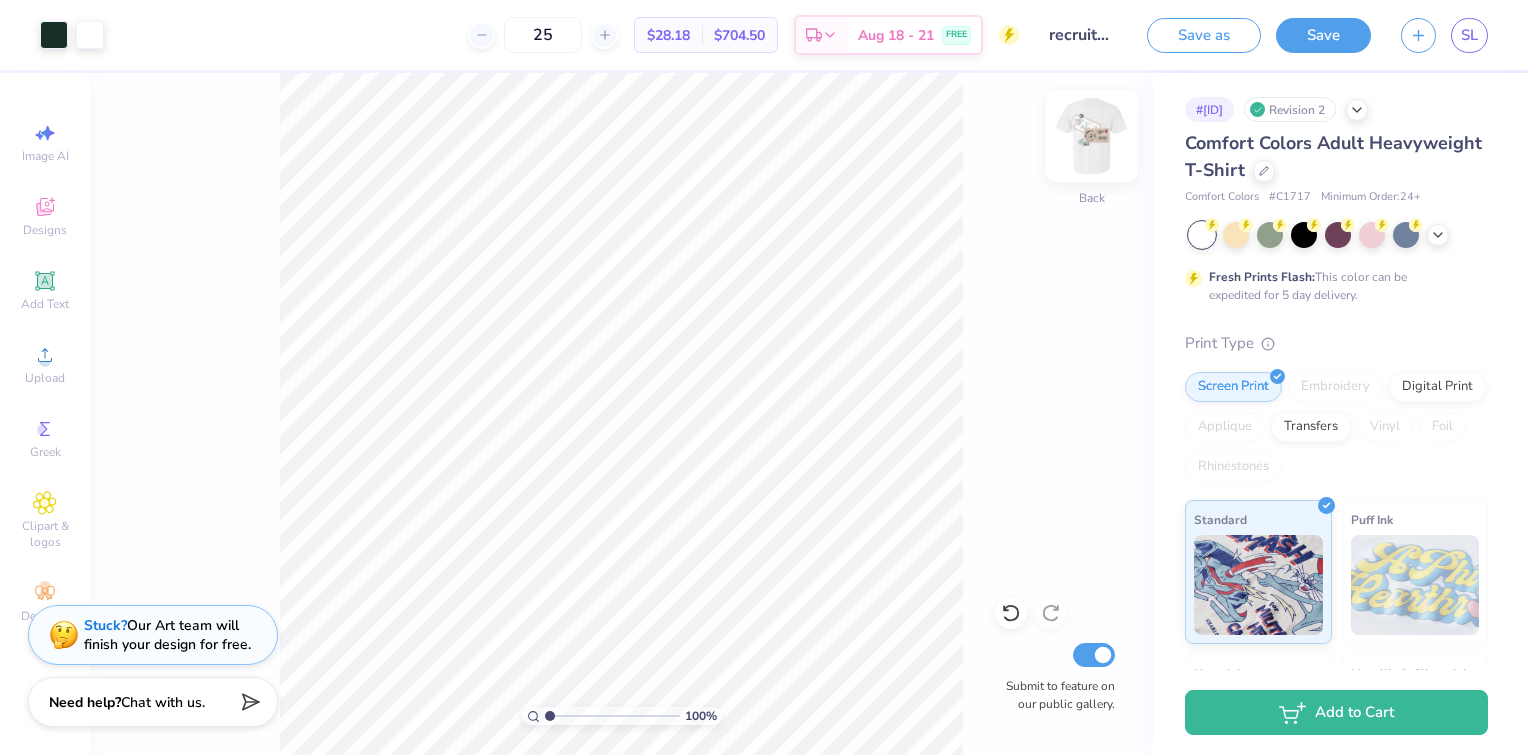 click at bounding box center (1092, 136) 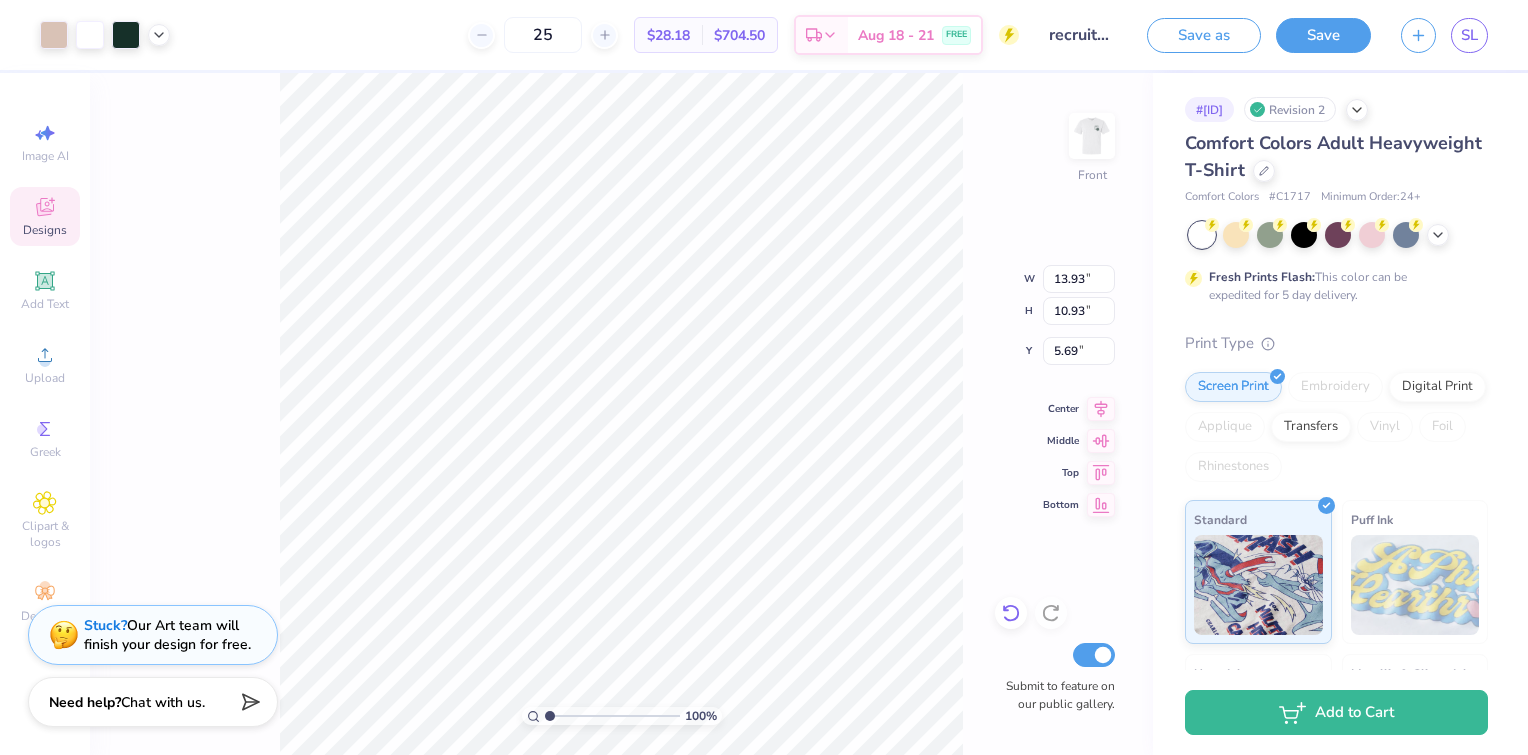 click at bounding box center (1011, 613) 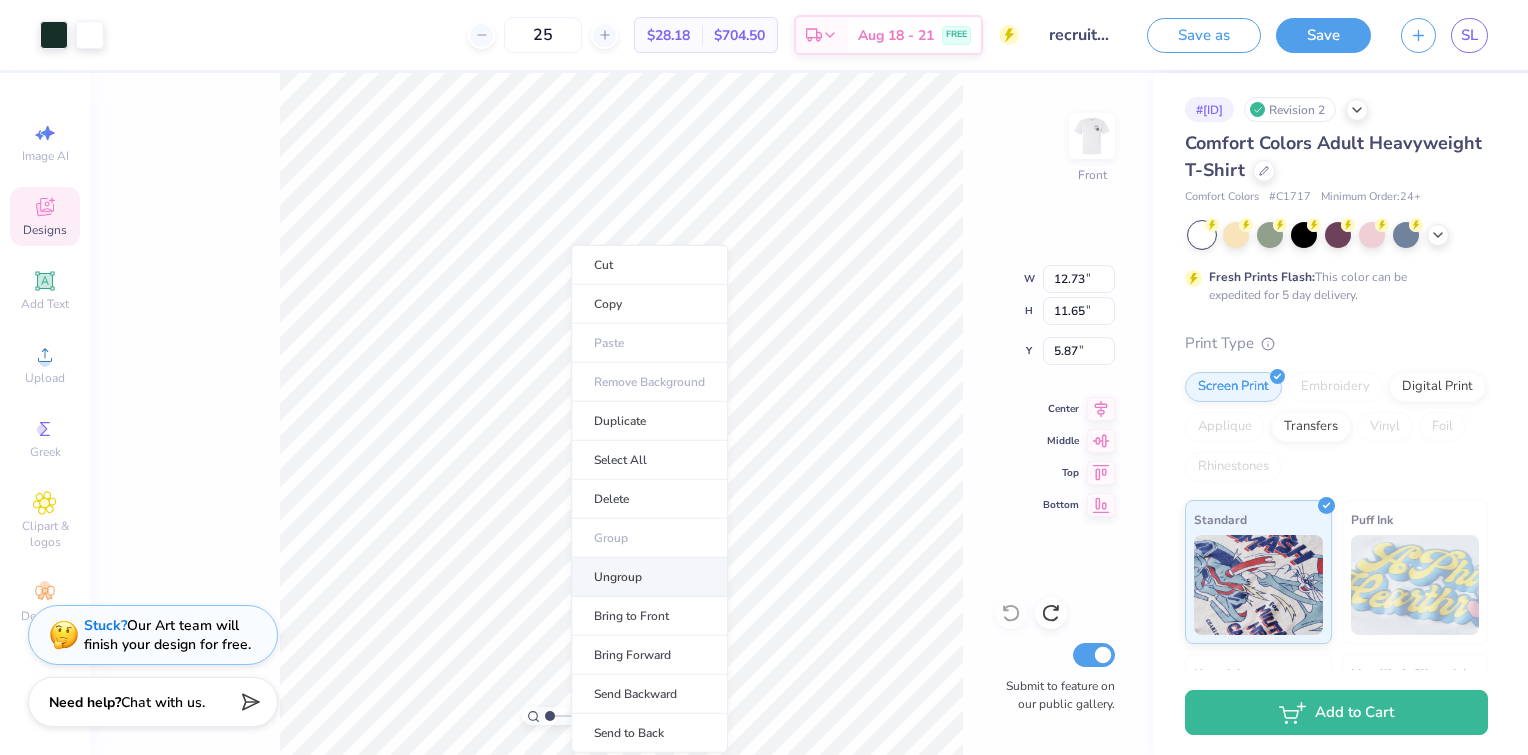 click on "Ungroup" at bounding box center [649, 577] 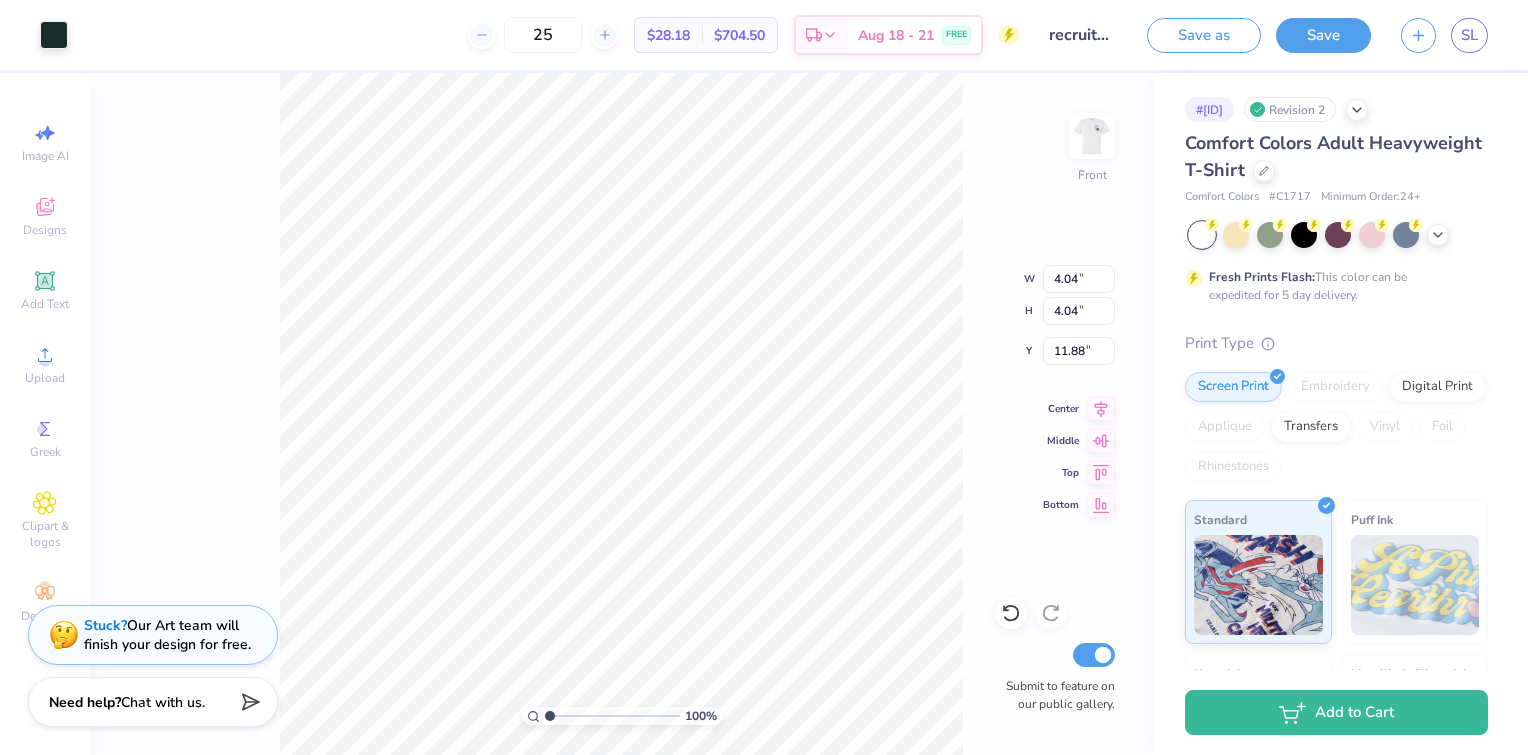 type on "13.93" 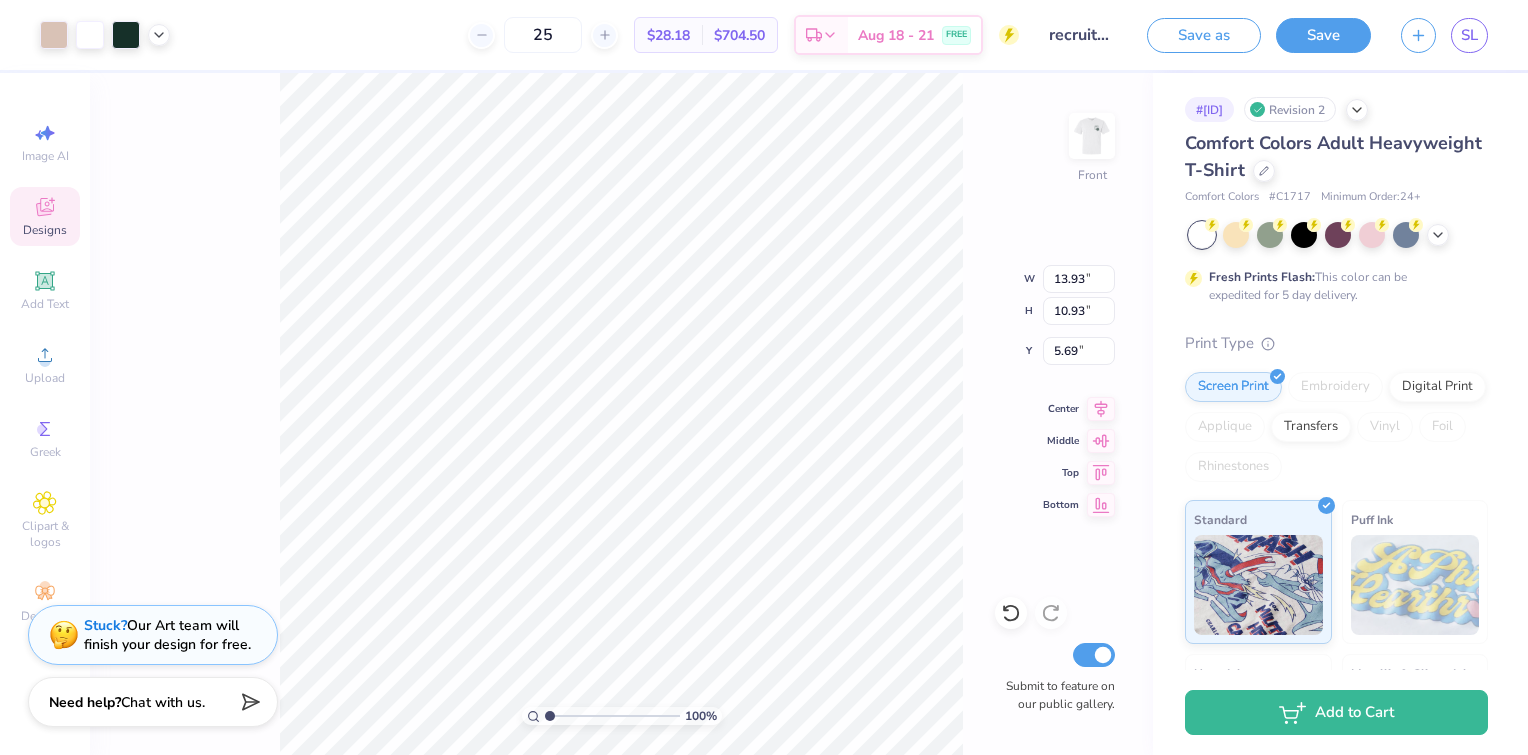 type on "4.16" 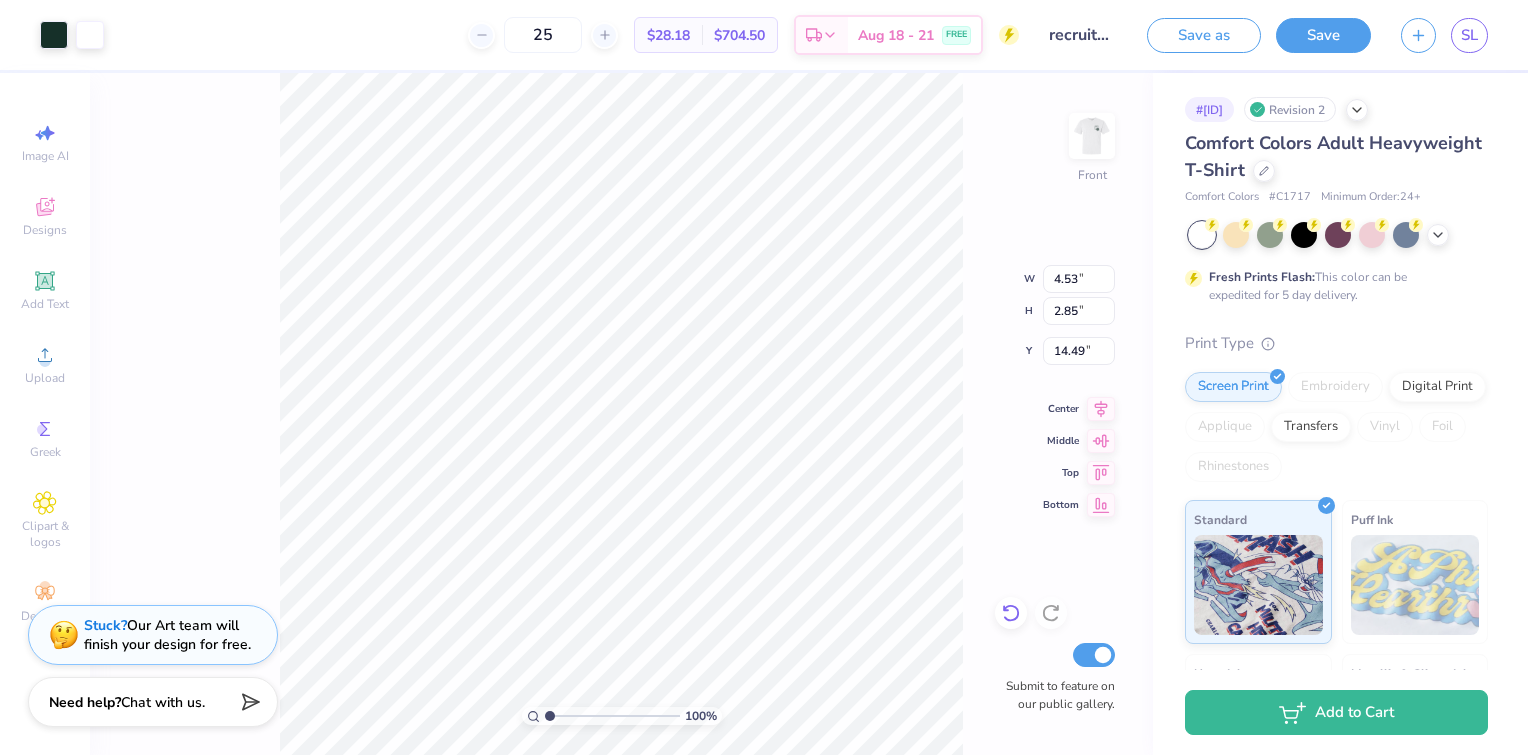 click 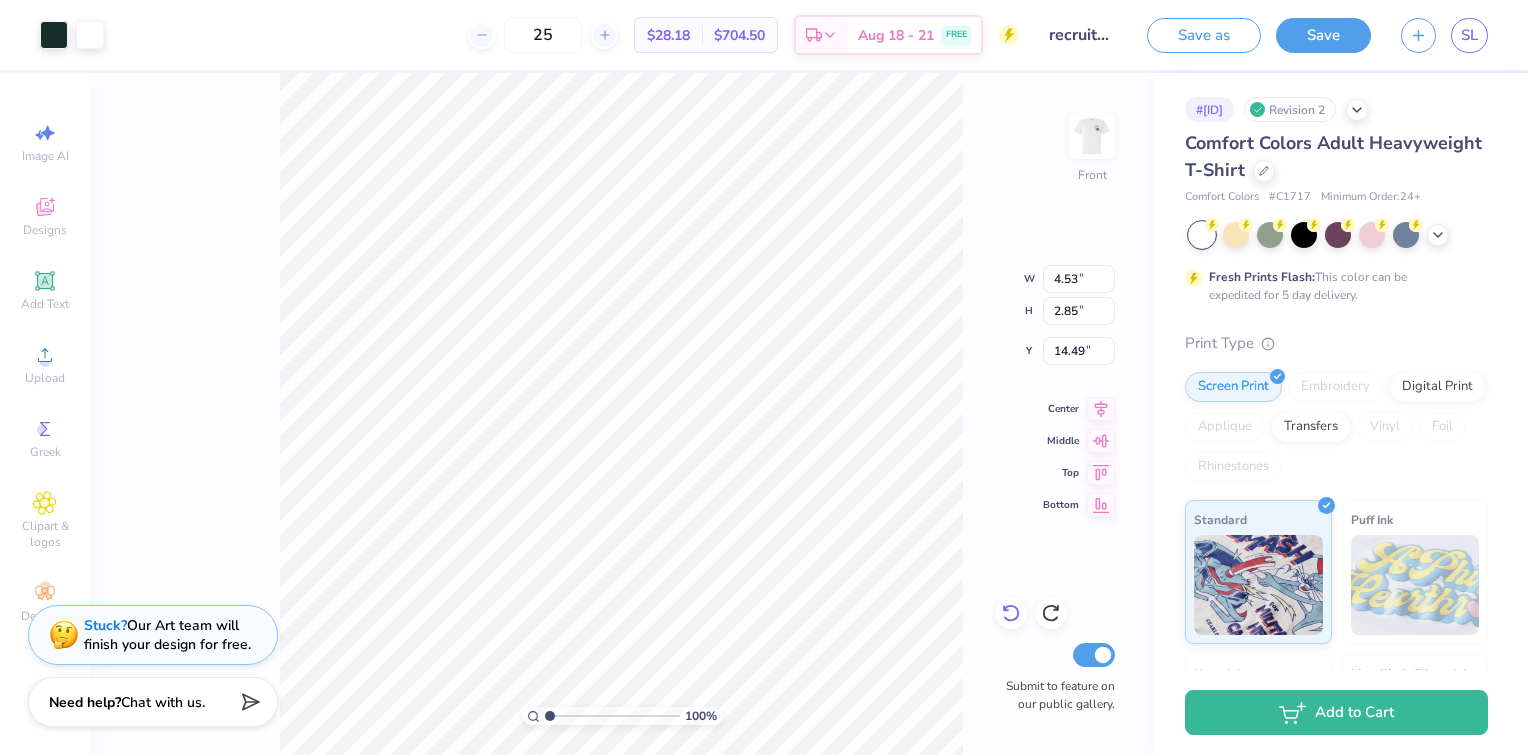 type on "14.67" 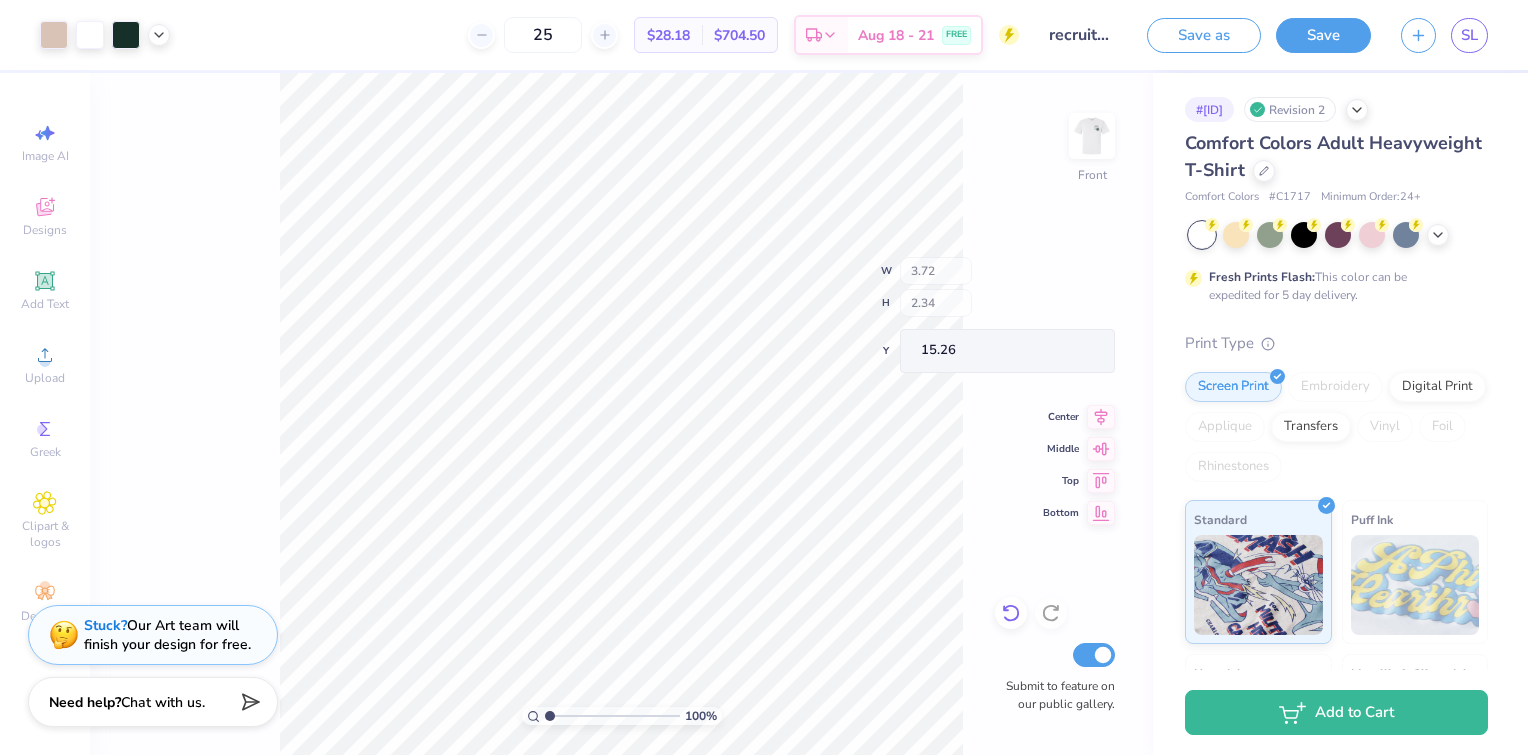 type on "3.72" 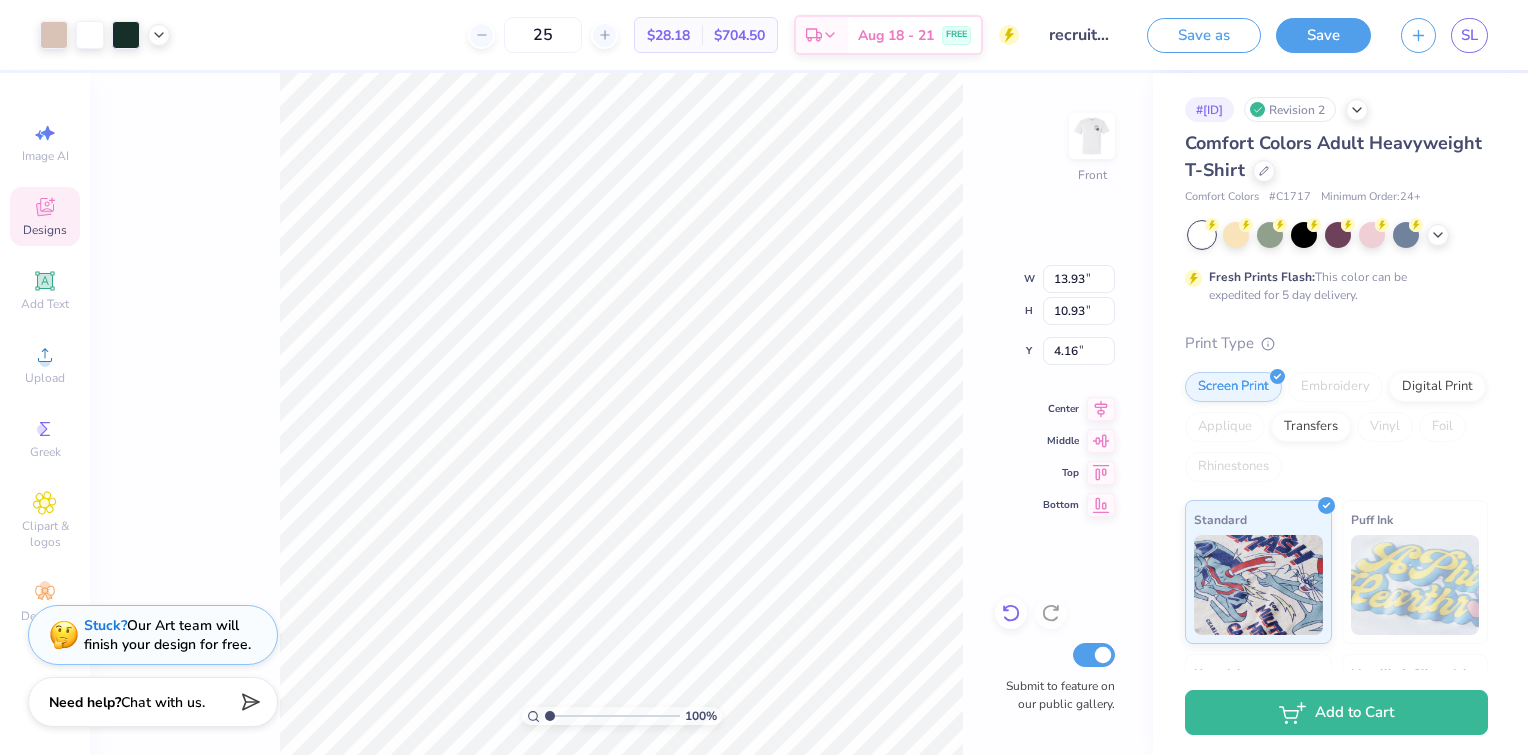 type on "5.87" 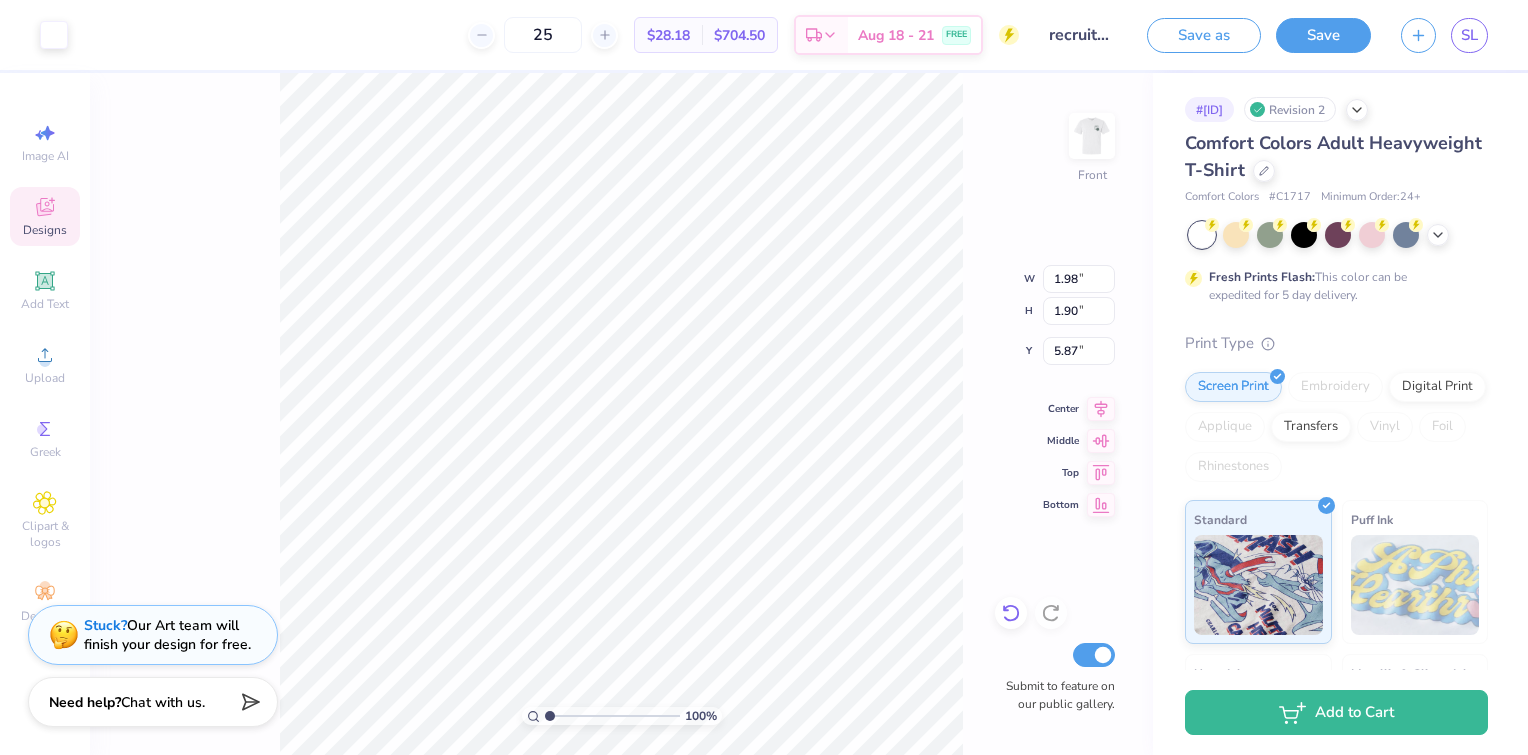 type on "1.98" 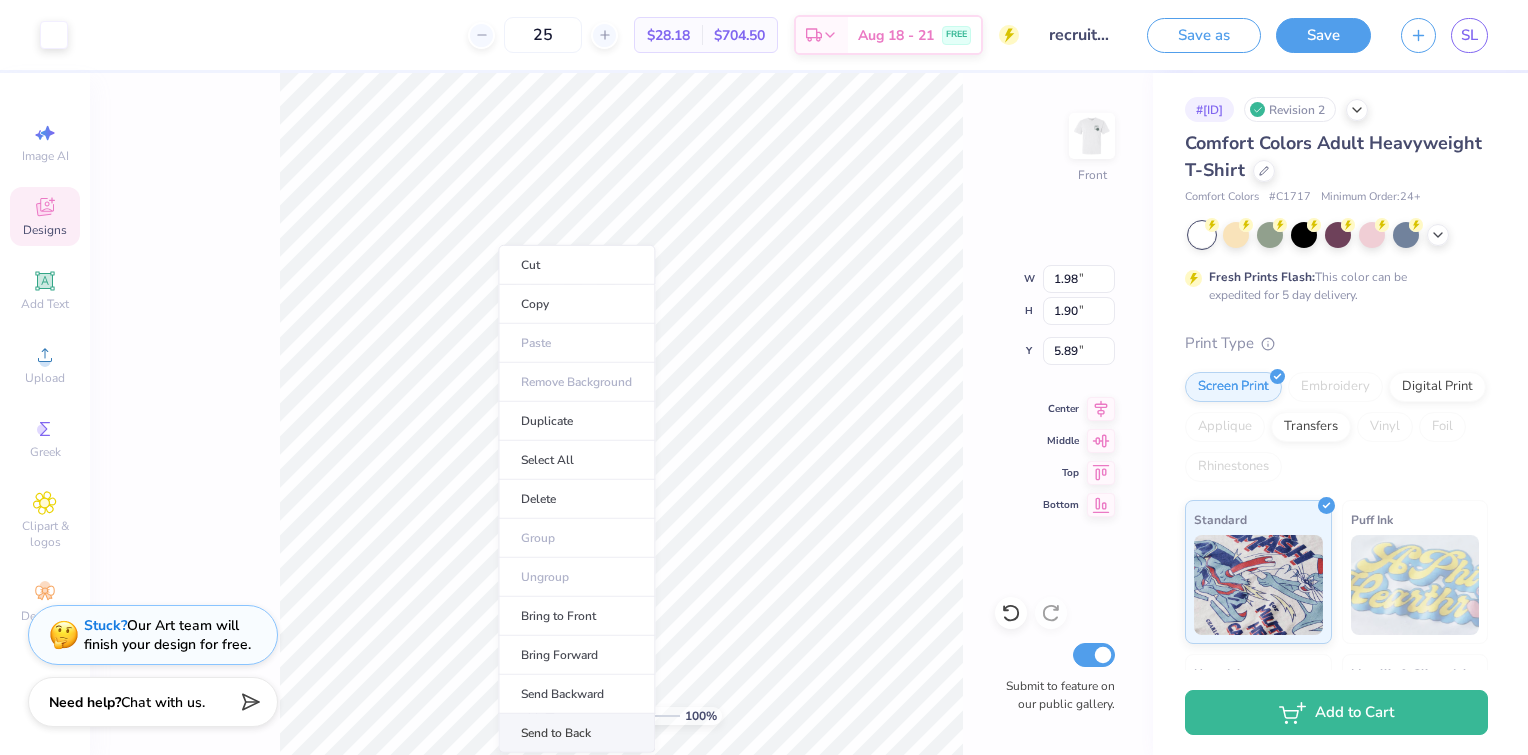 click on "Send to Back" at bounding box center (576, 733) 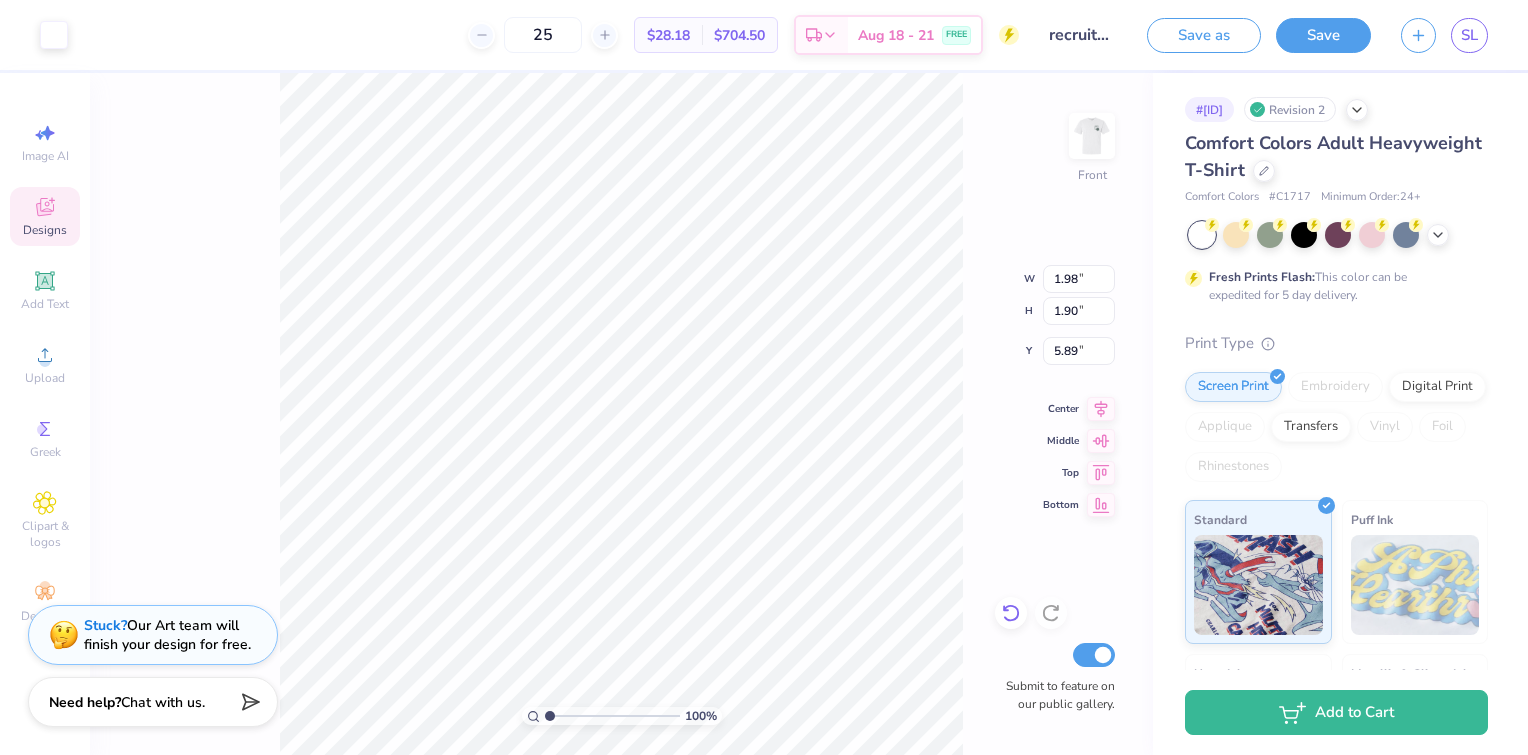 click 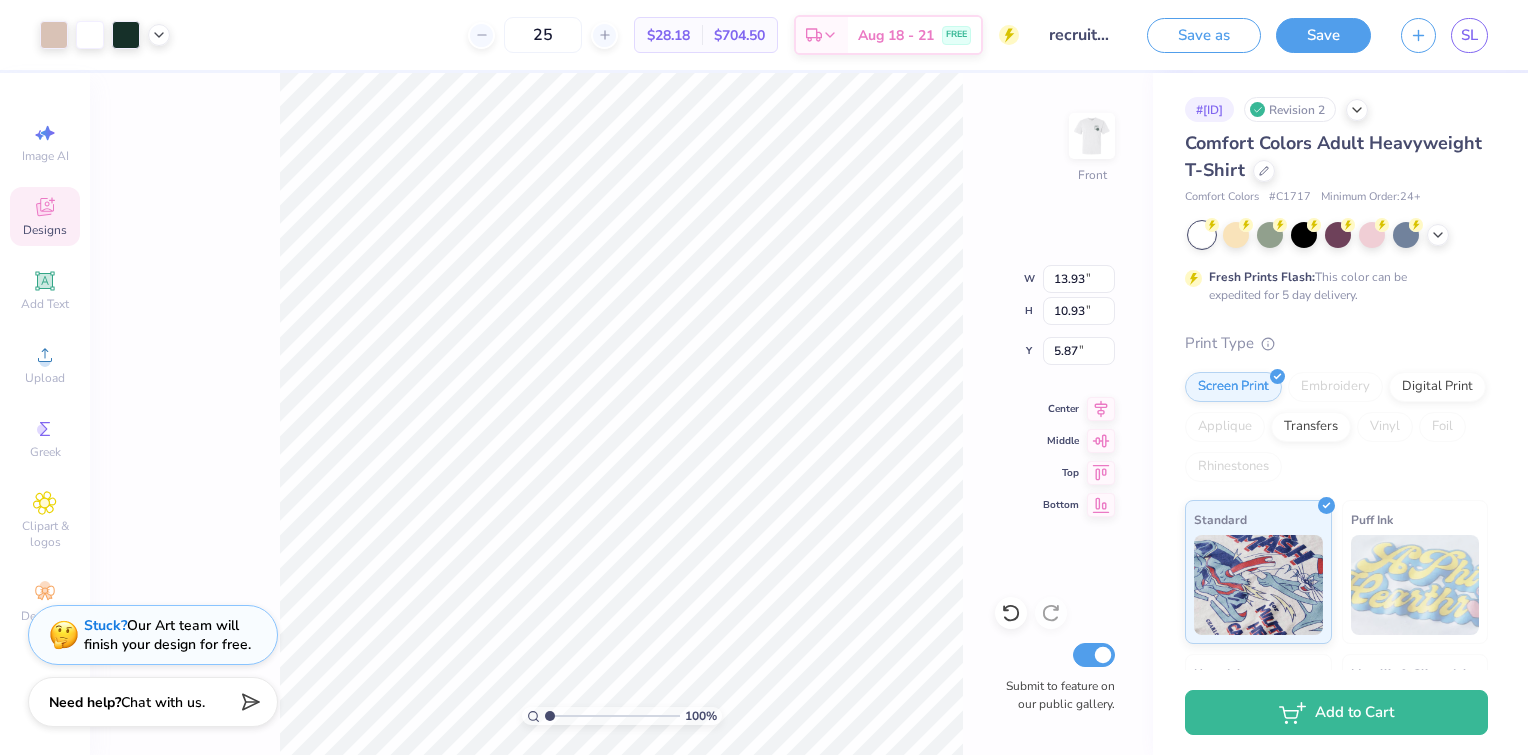 type on "8.29" 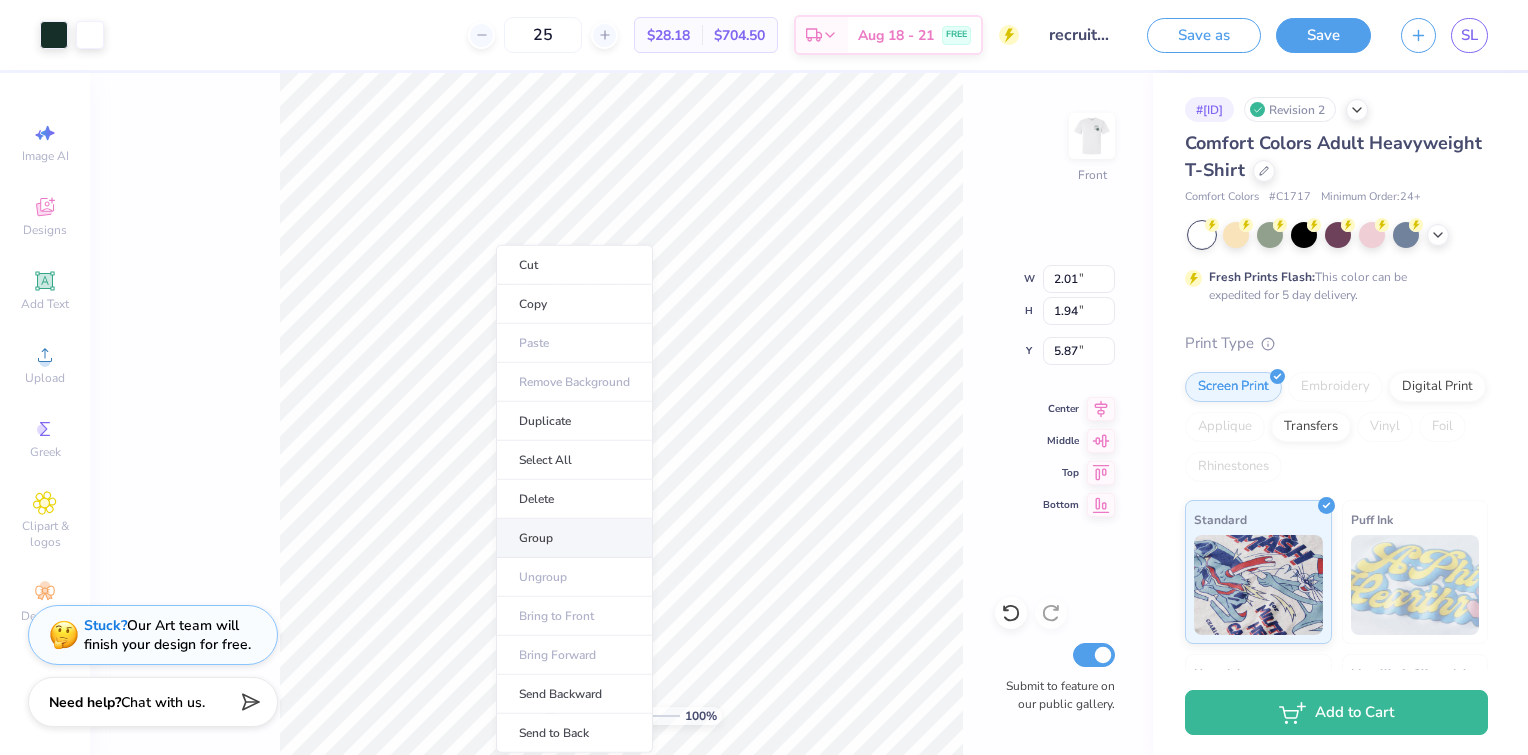 click on "Group" at bounding box center (574, 538) 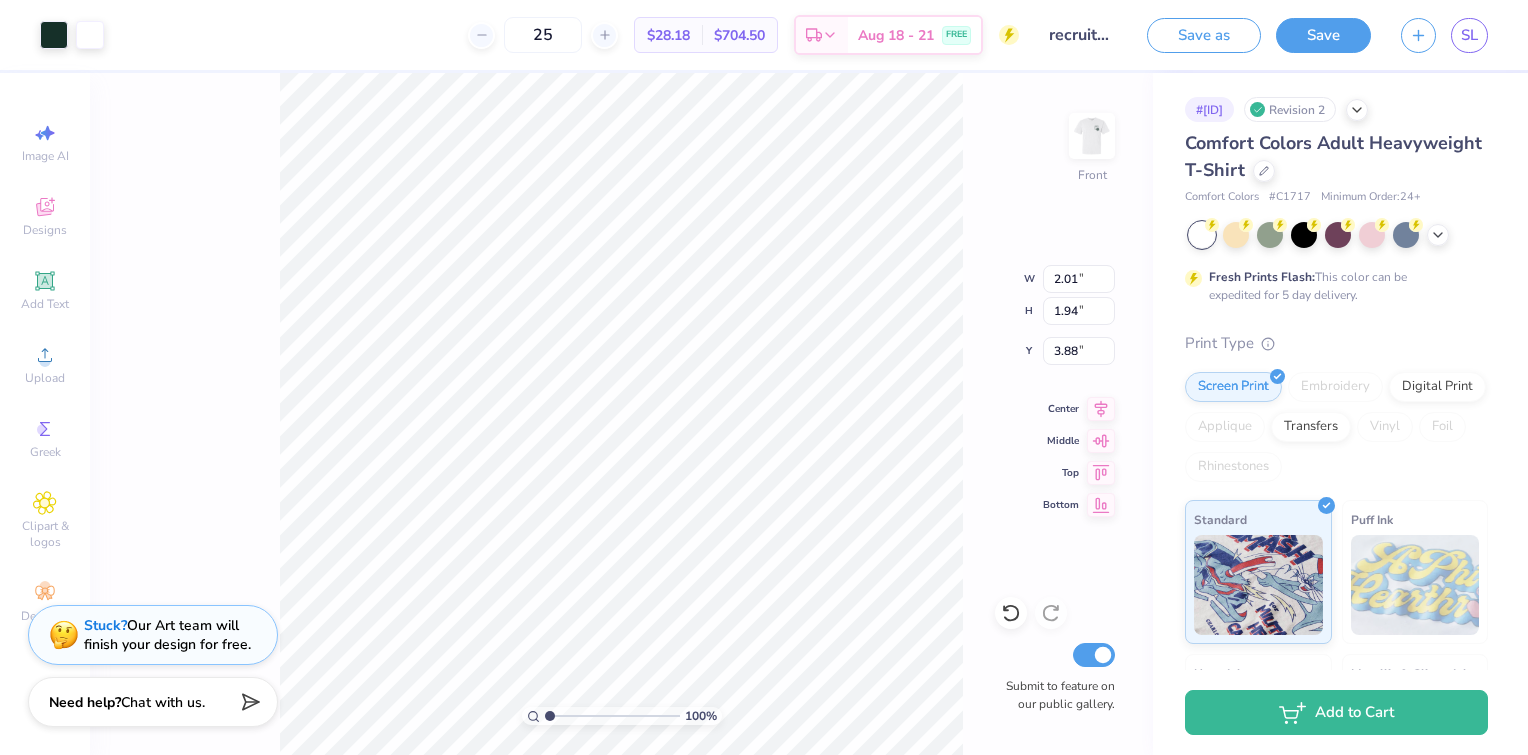 type on "3.88" 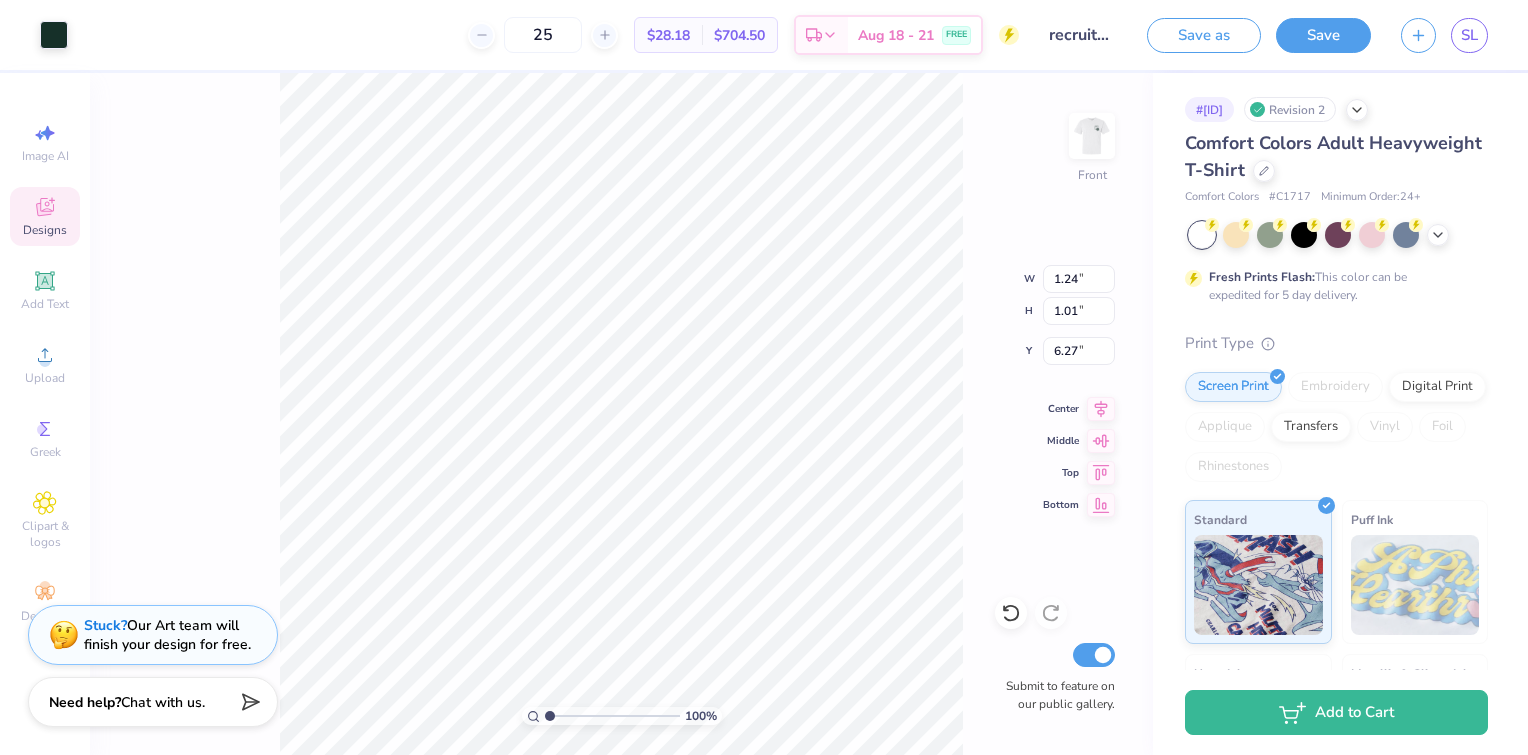 type on "2.01" 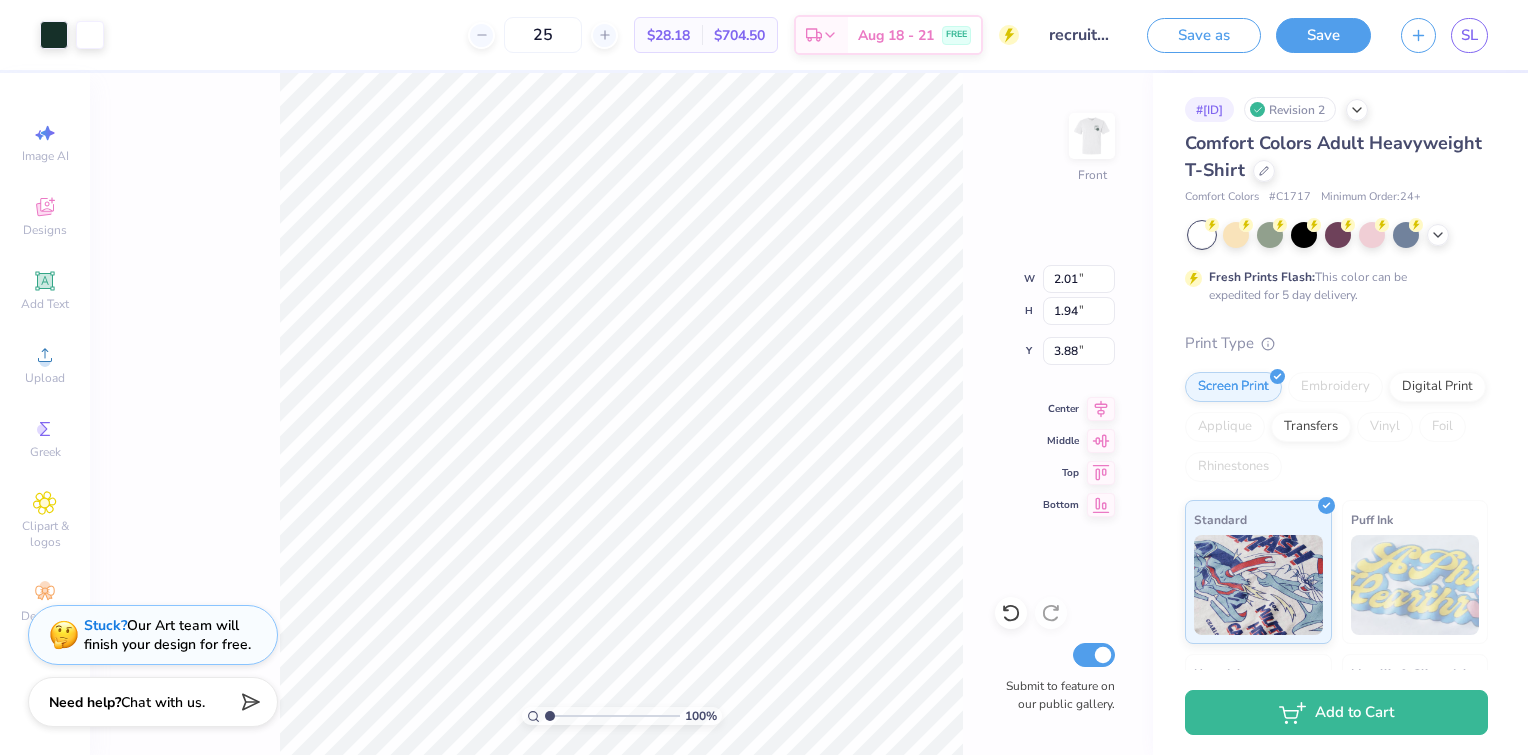 type on "5.87" 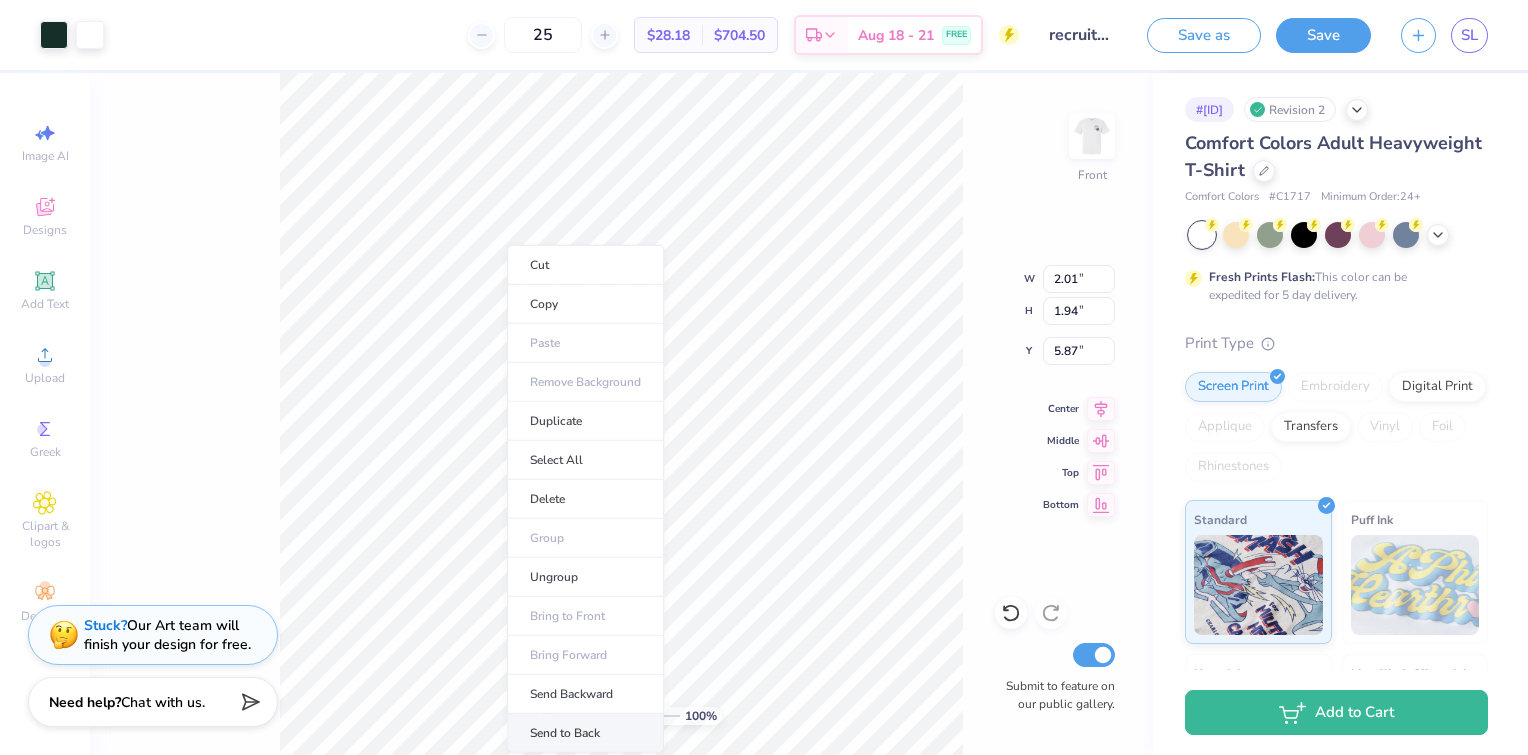 click on "Send to Back" at bounding box center [585, 733] 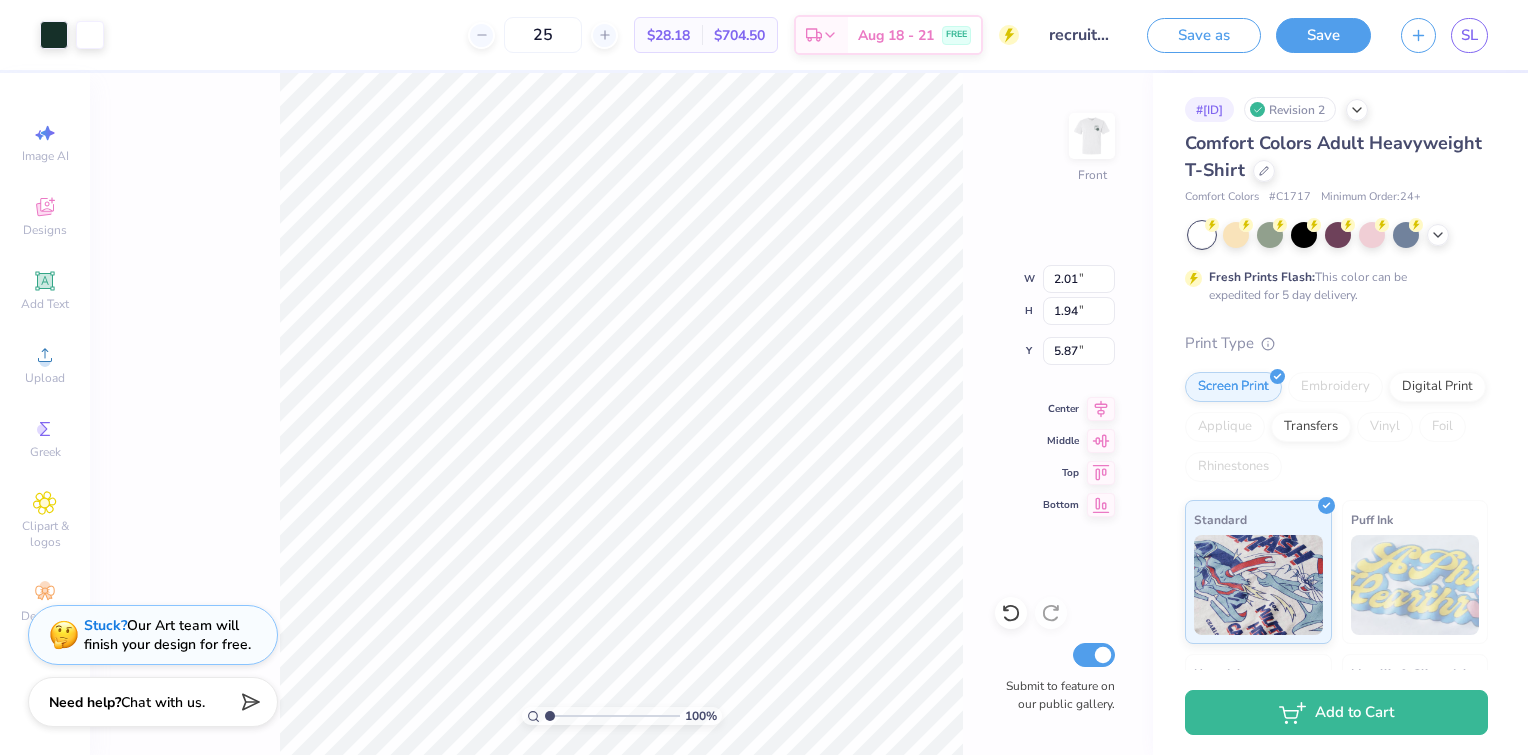 type on "1.24" 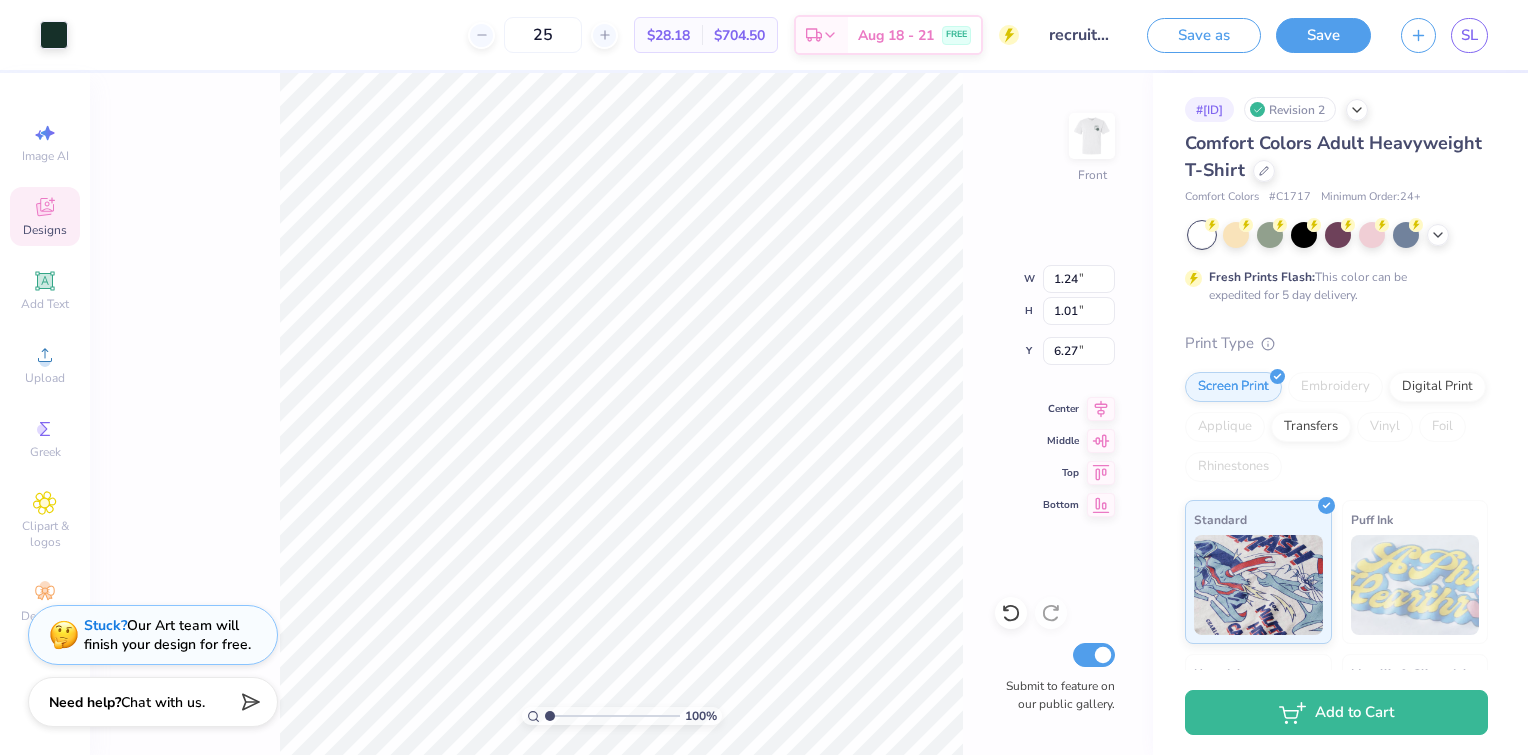 type on "2.01" 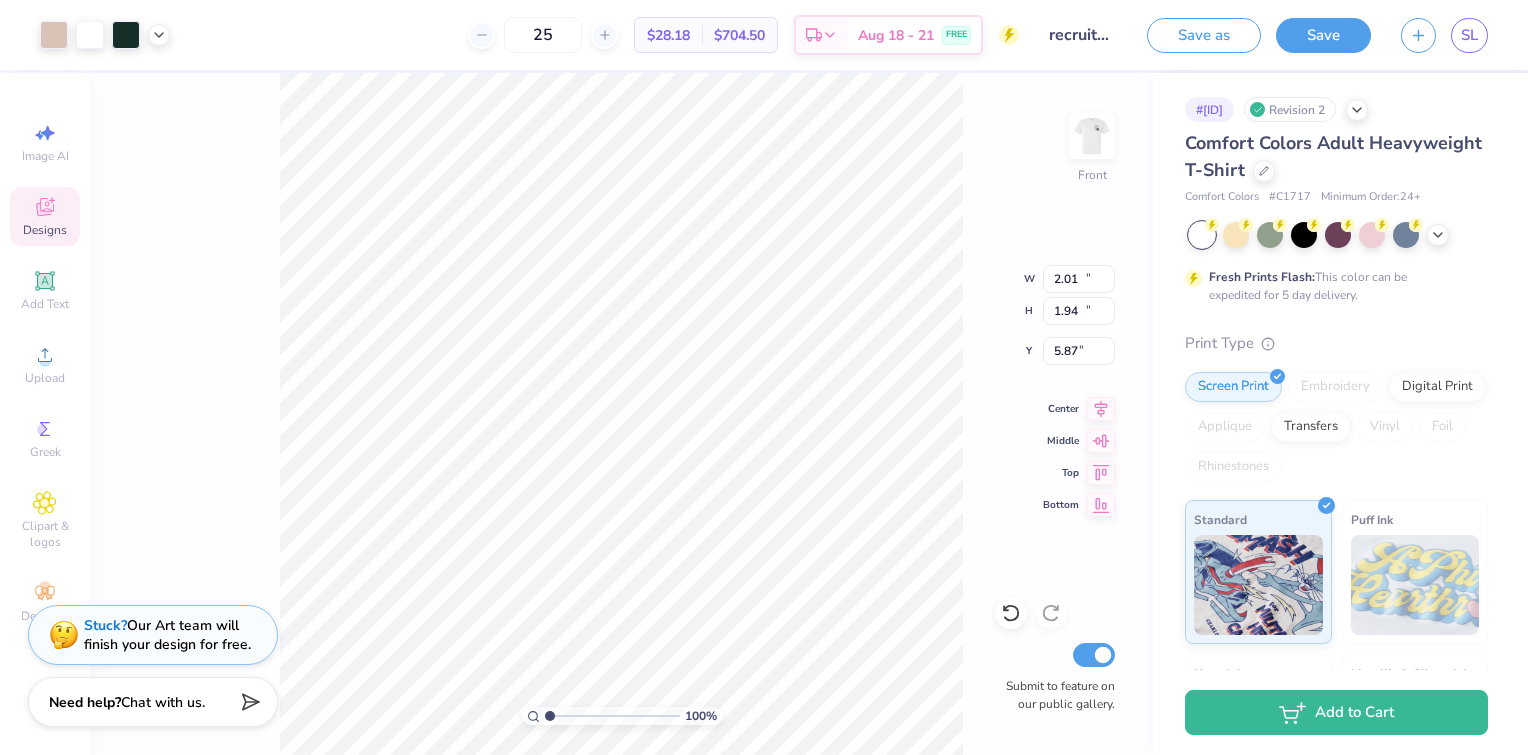 type on "13.93" 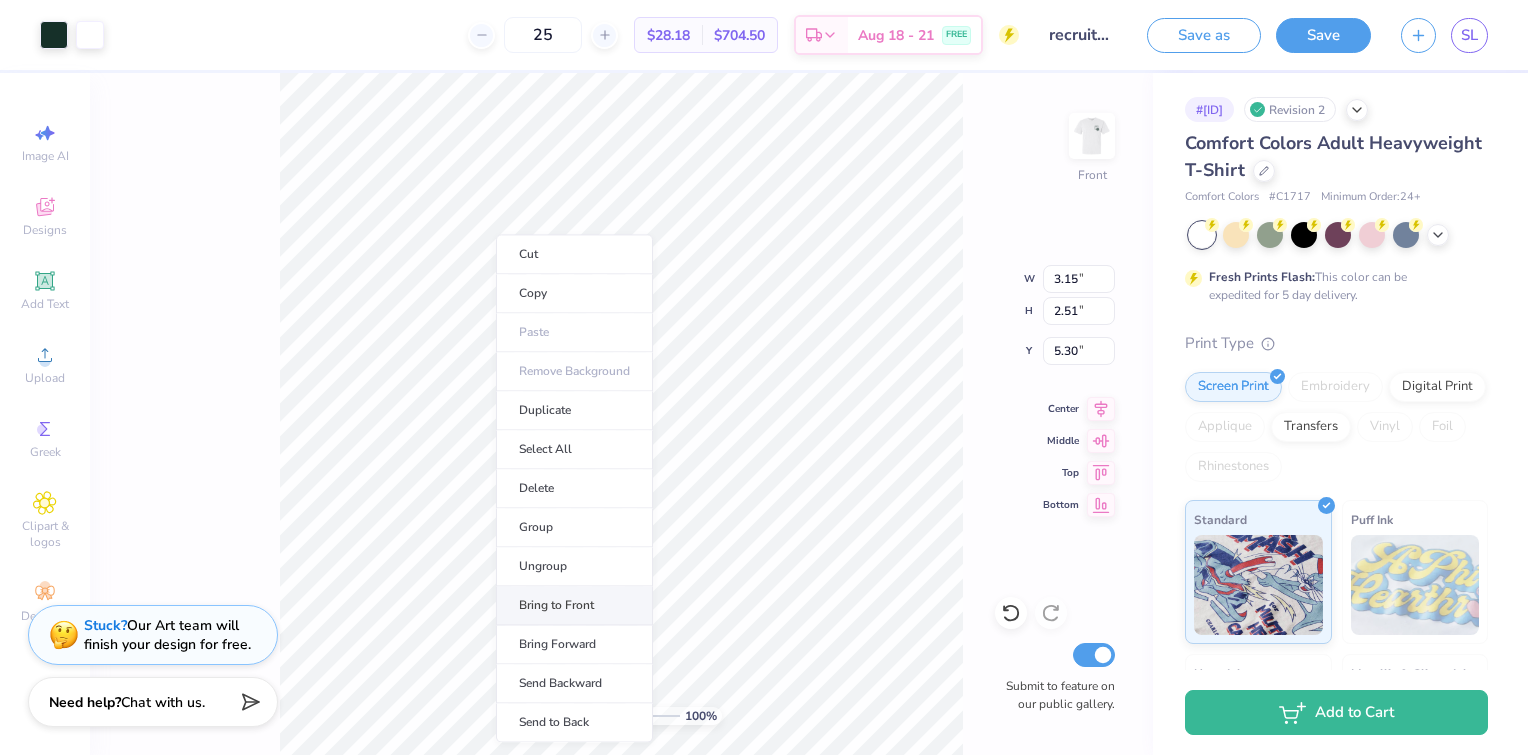 click on "Bring to Front" at bounding box center [574, 605] 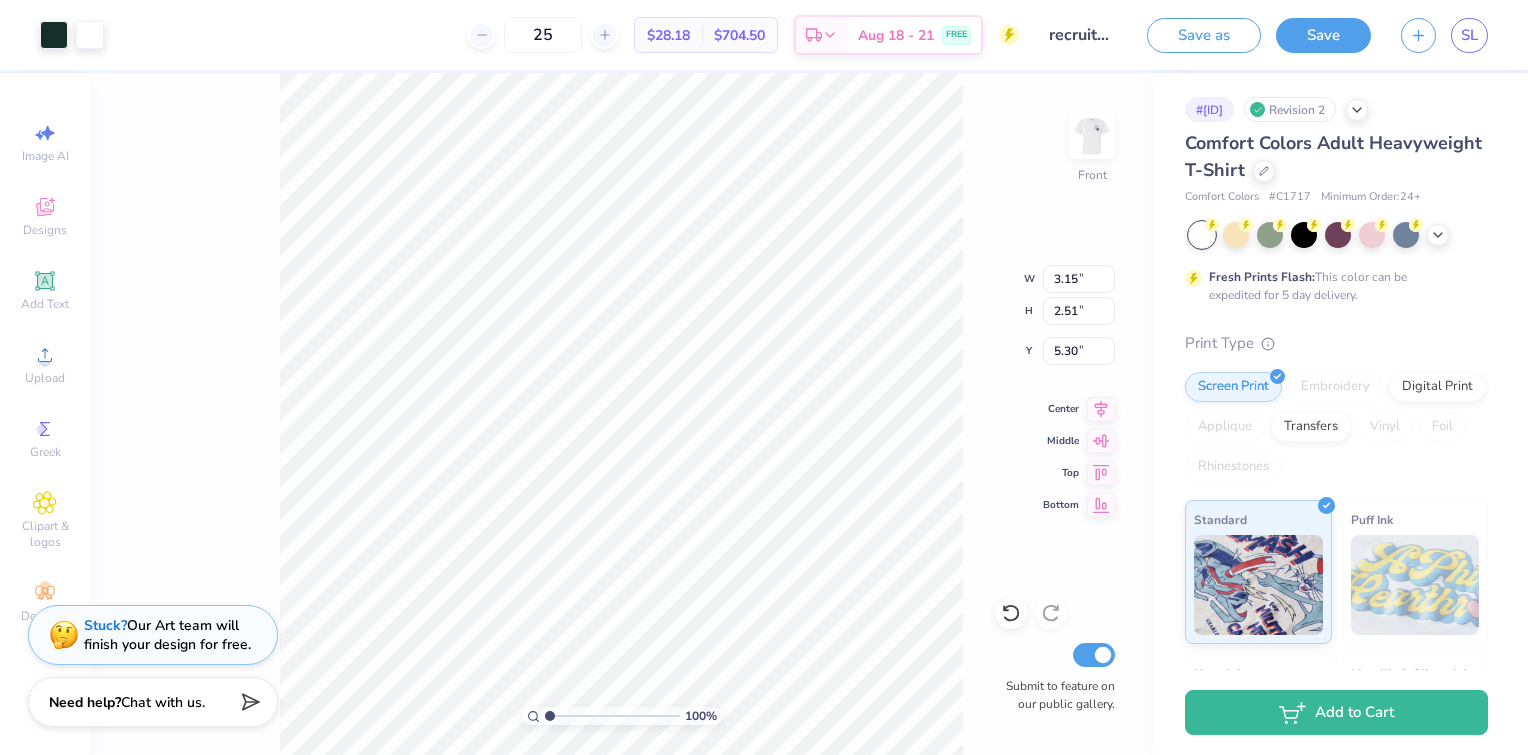 type on "13.93" 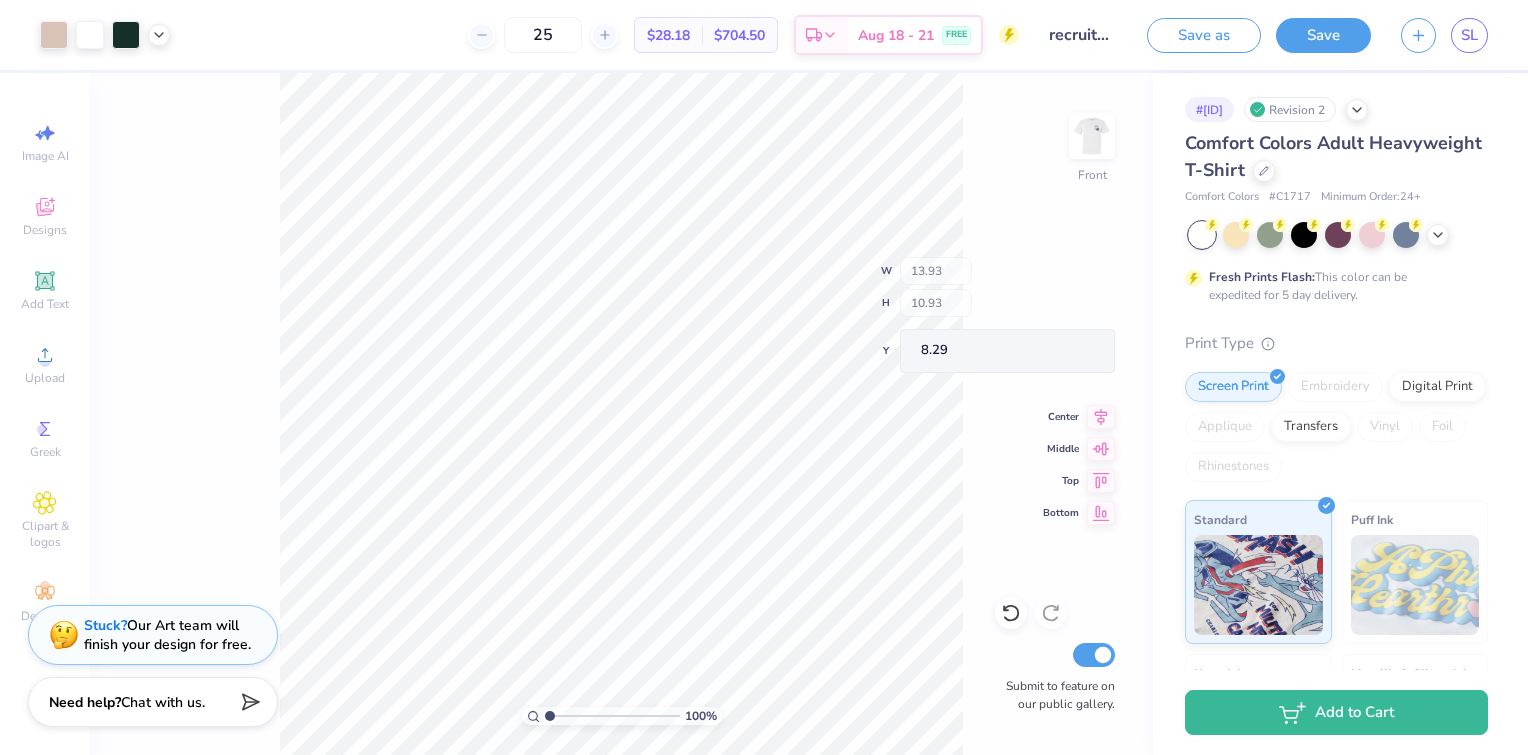 type on "5.75" 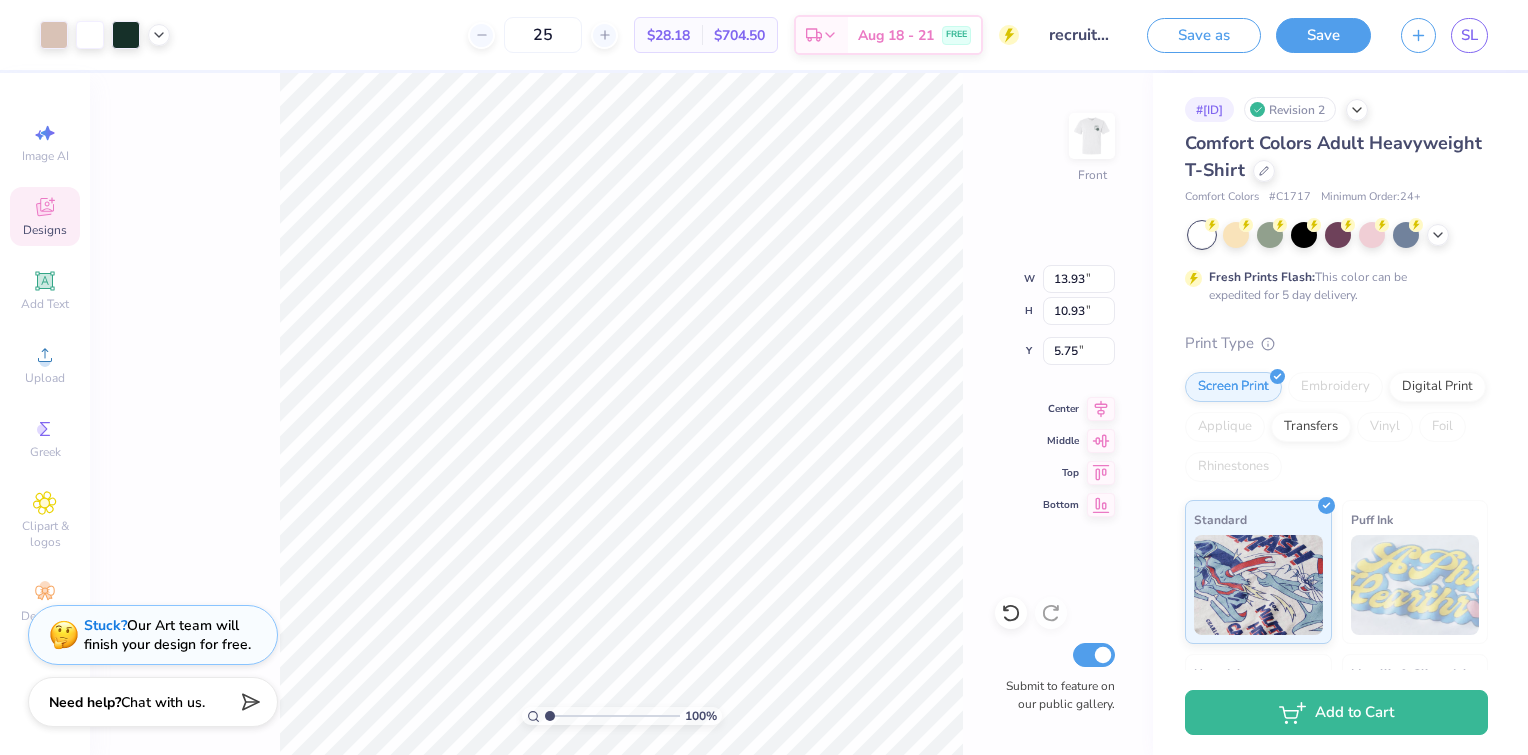 type on "13.93" 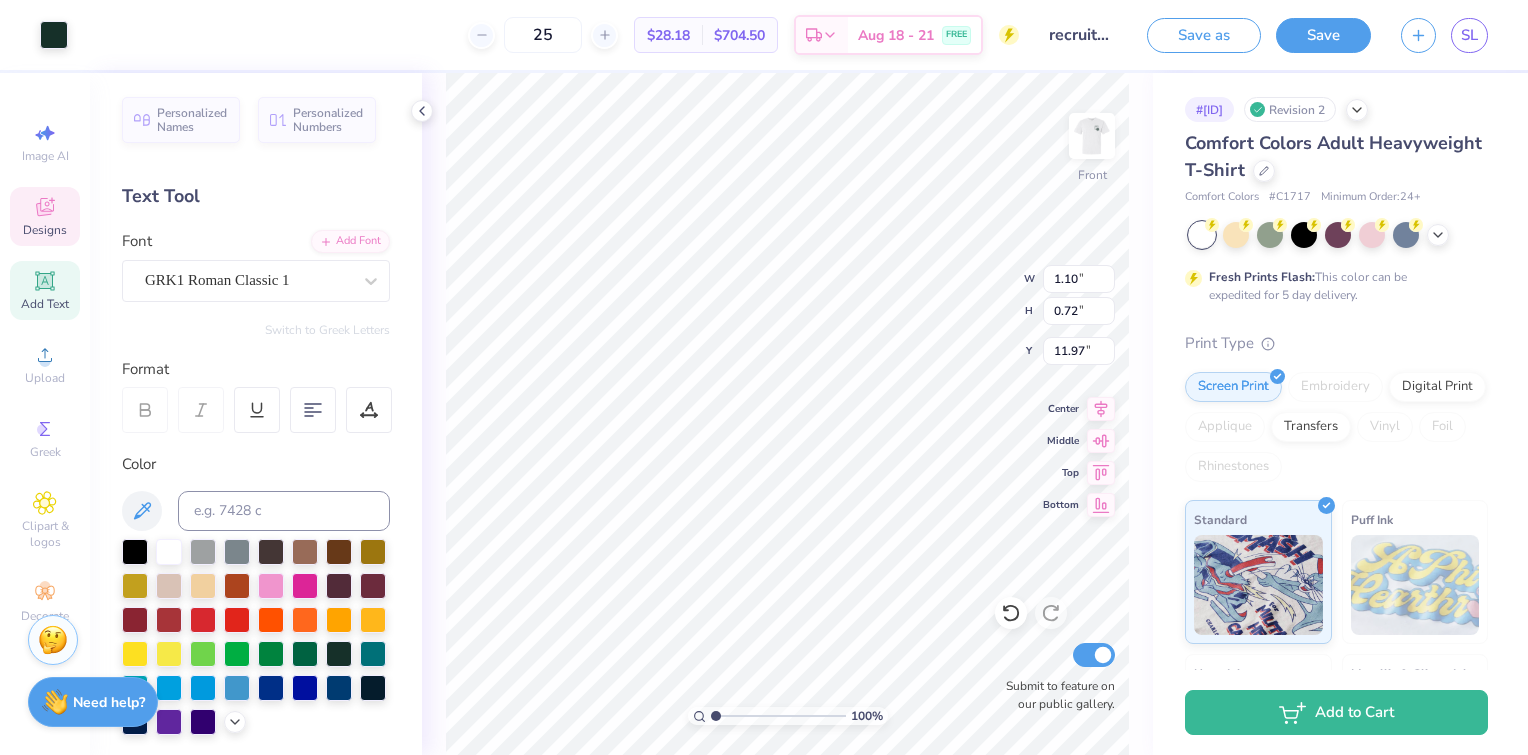 scroll, scrollTop: 16, scrollLeft: 2, axis: both 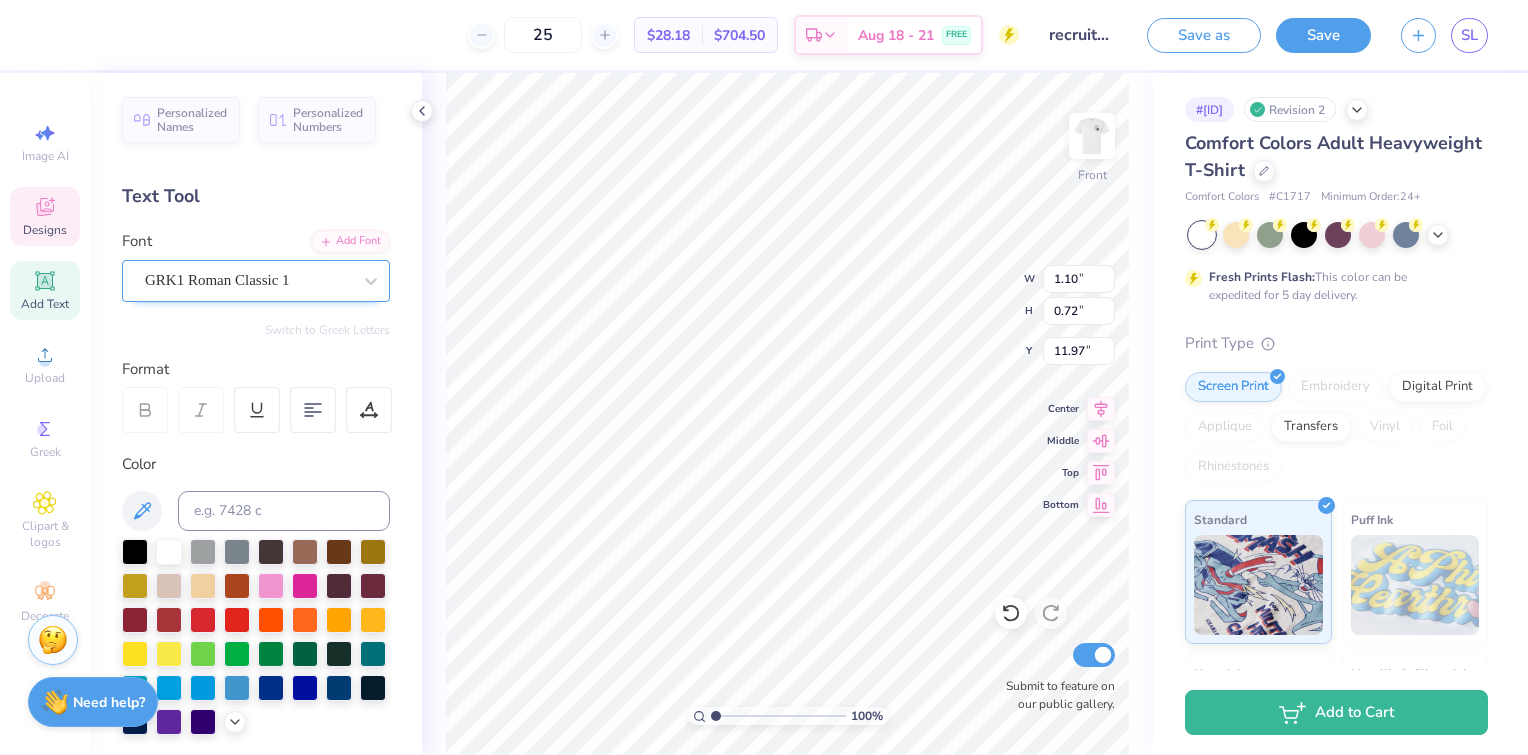 click on "GRK1 Roman Classic 1" at bounding box center [248, 280] 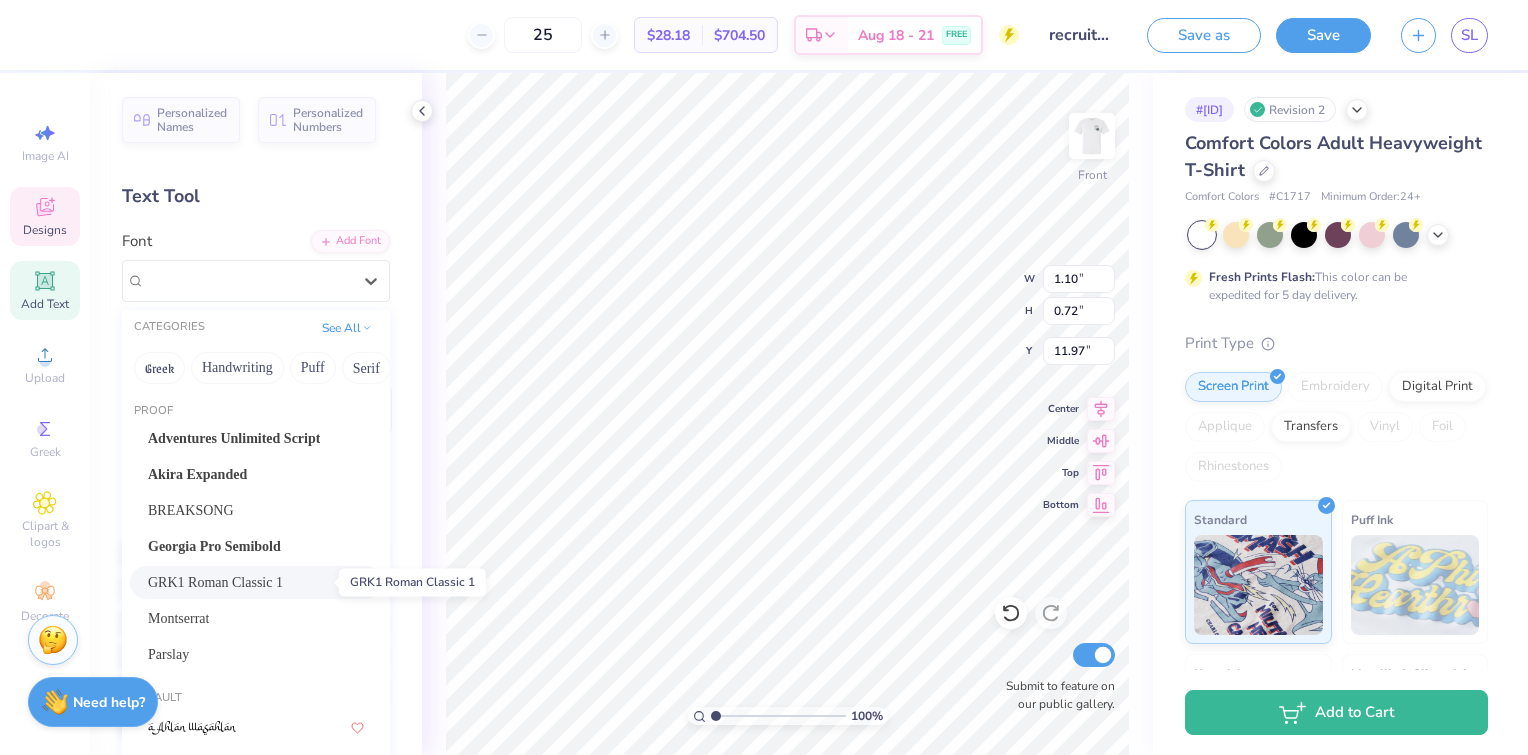 click on "GRK1 Roman Classic 1" at bounding box center [215, 582] 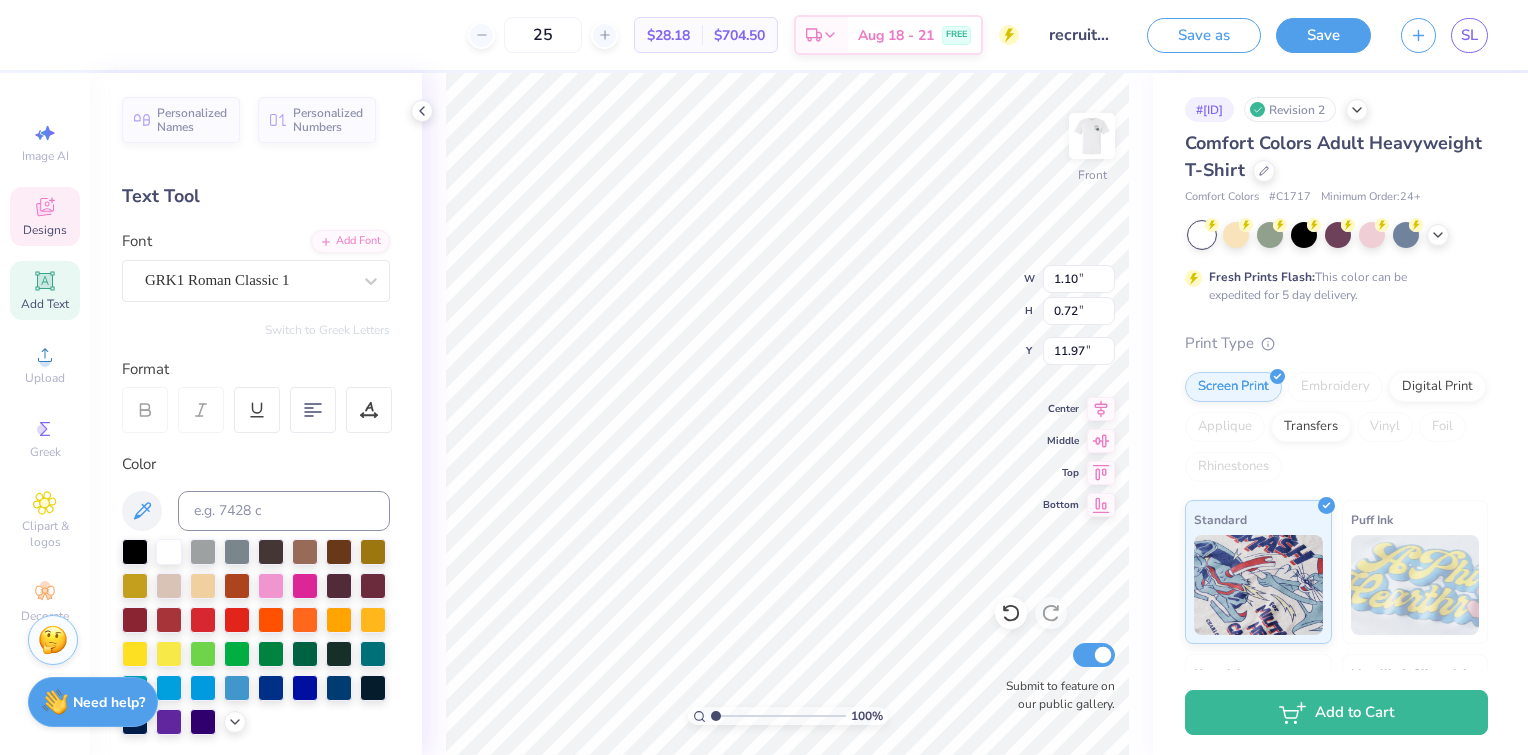 type on "4.07" 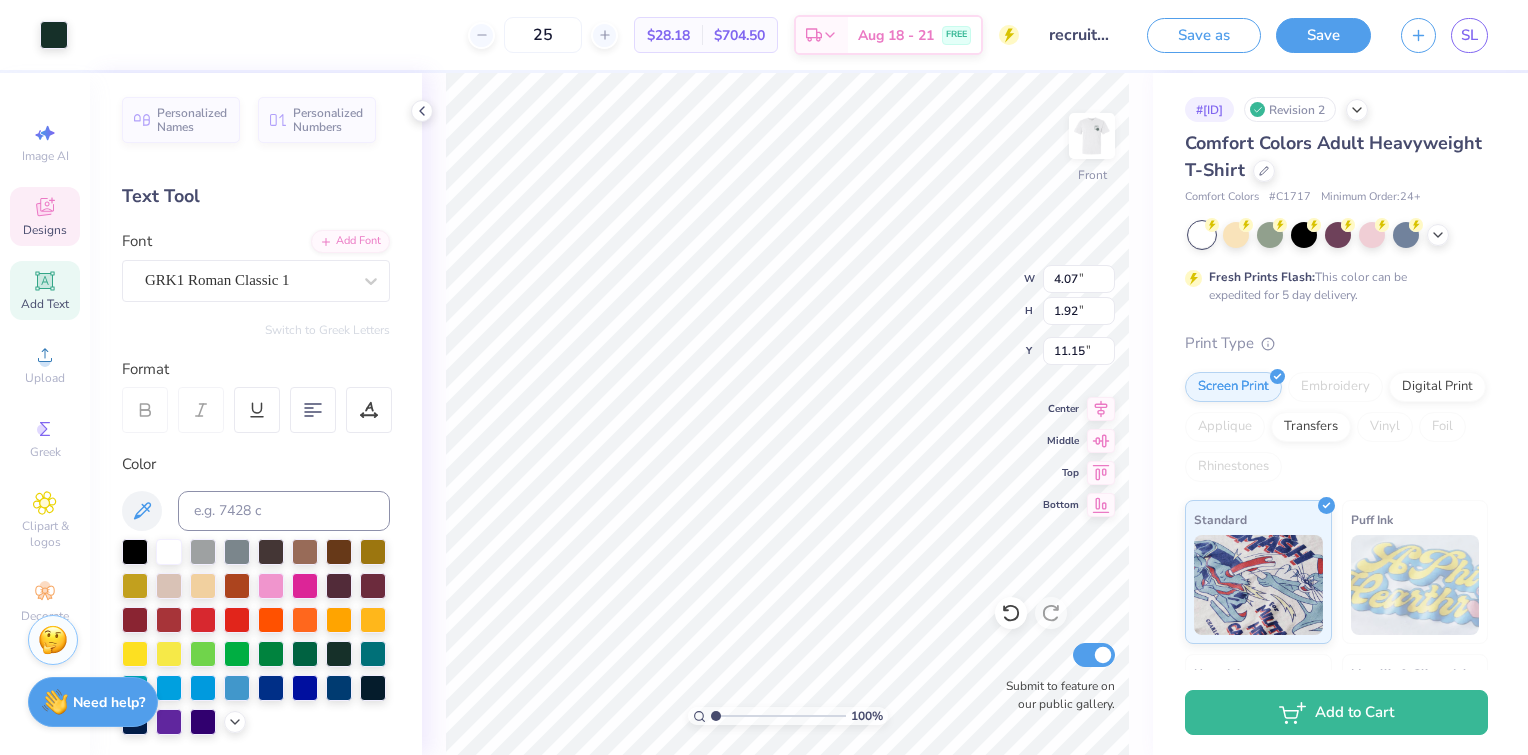 type on "1.92" 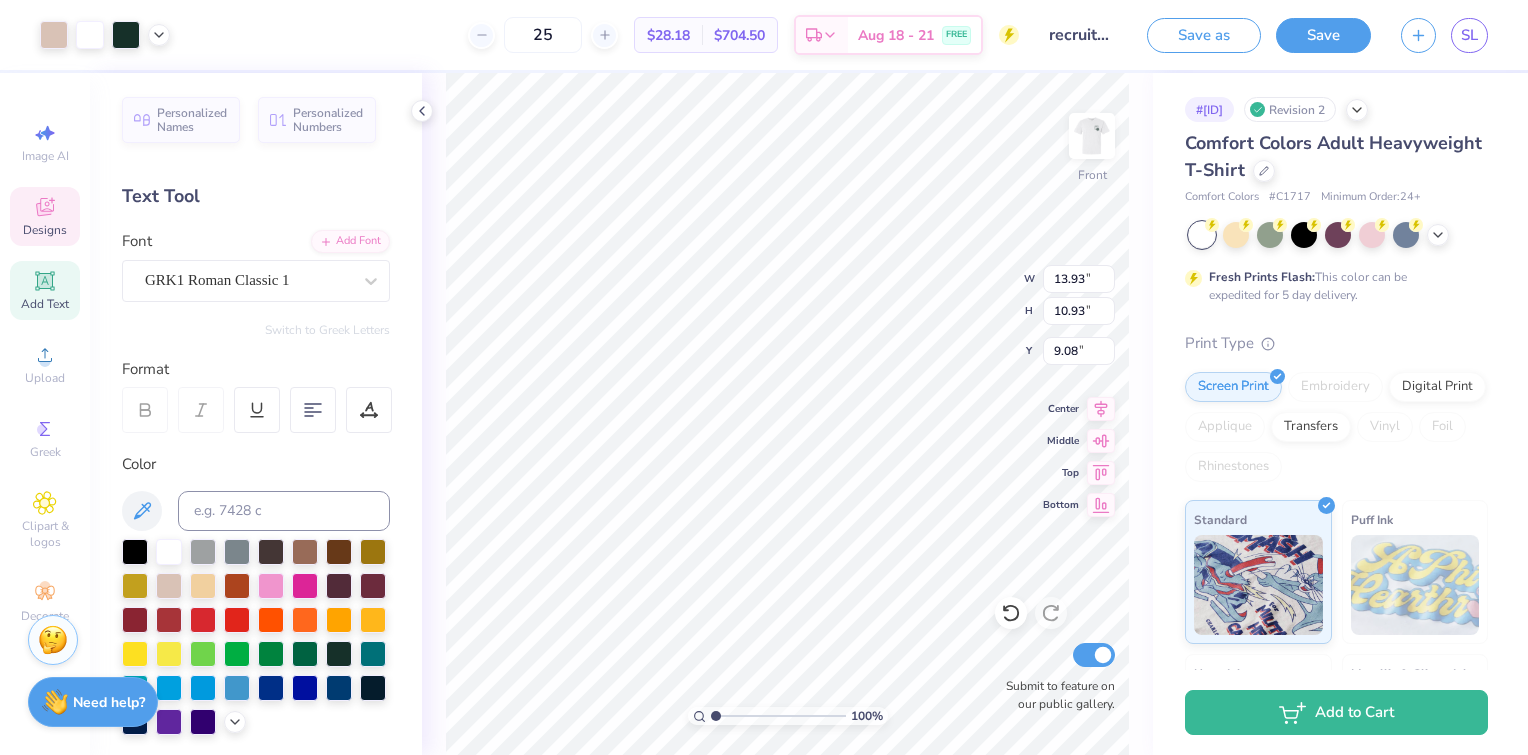 type on "9.08" 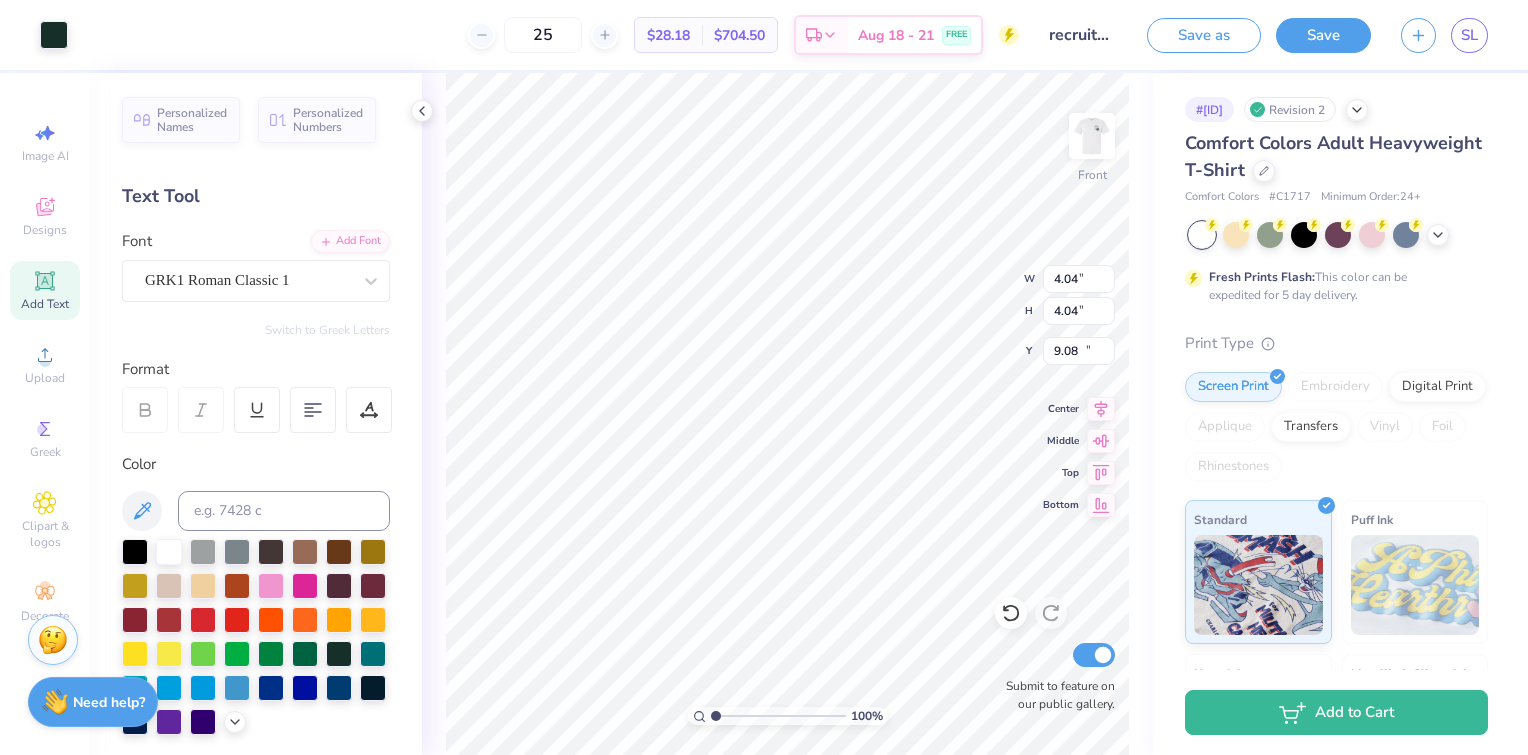 type on "4.04" 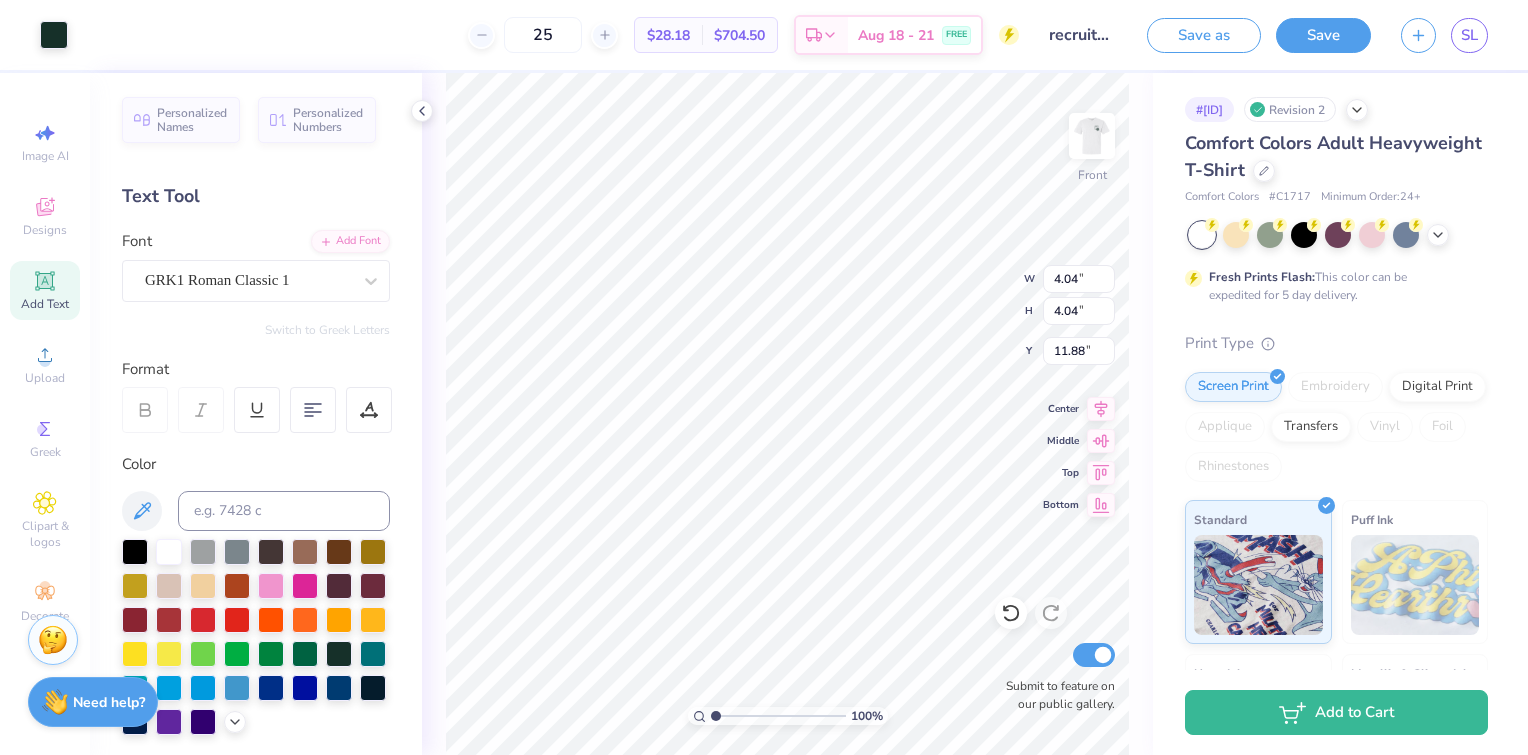 type on "13.93" 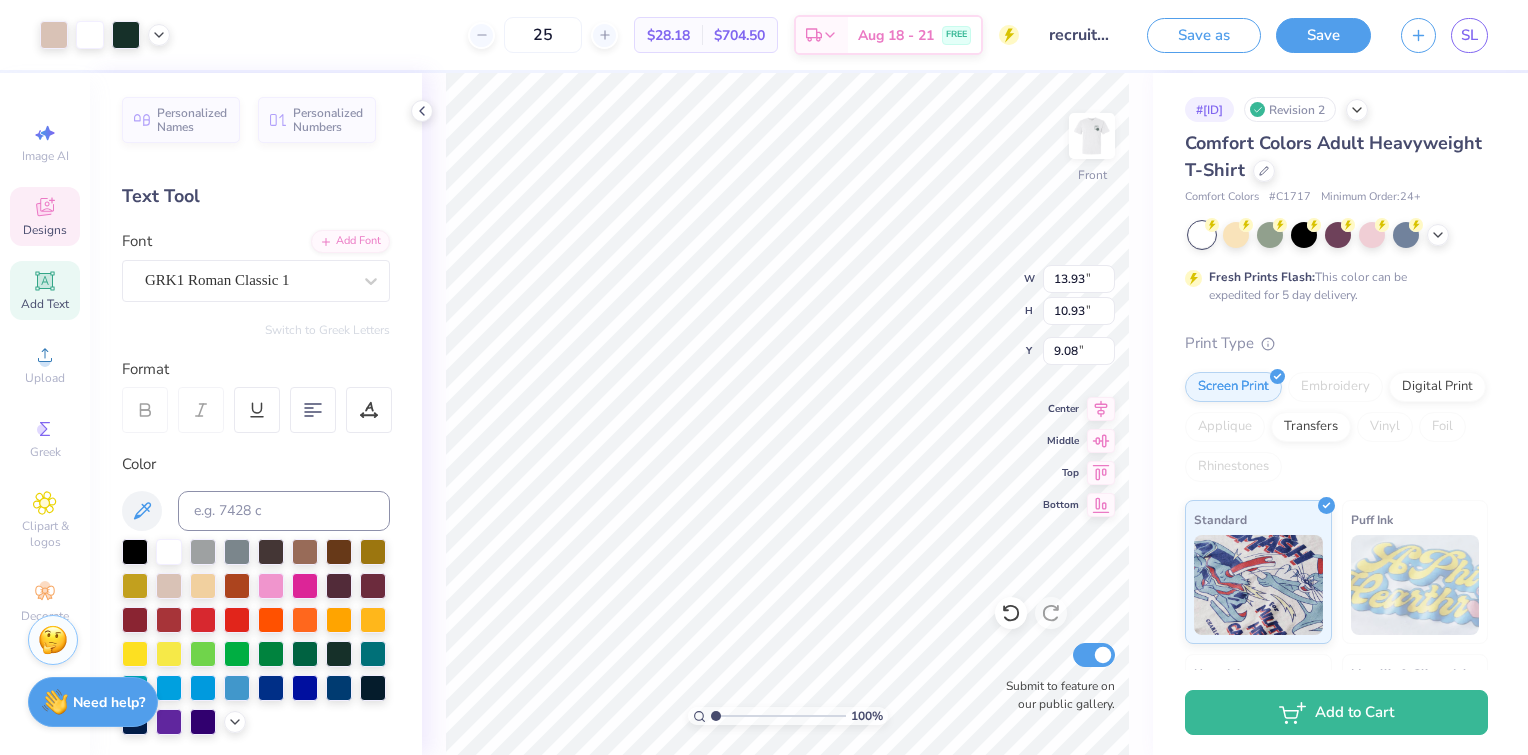 type on "12.12" 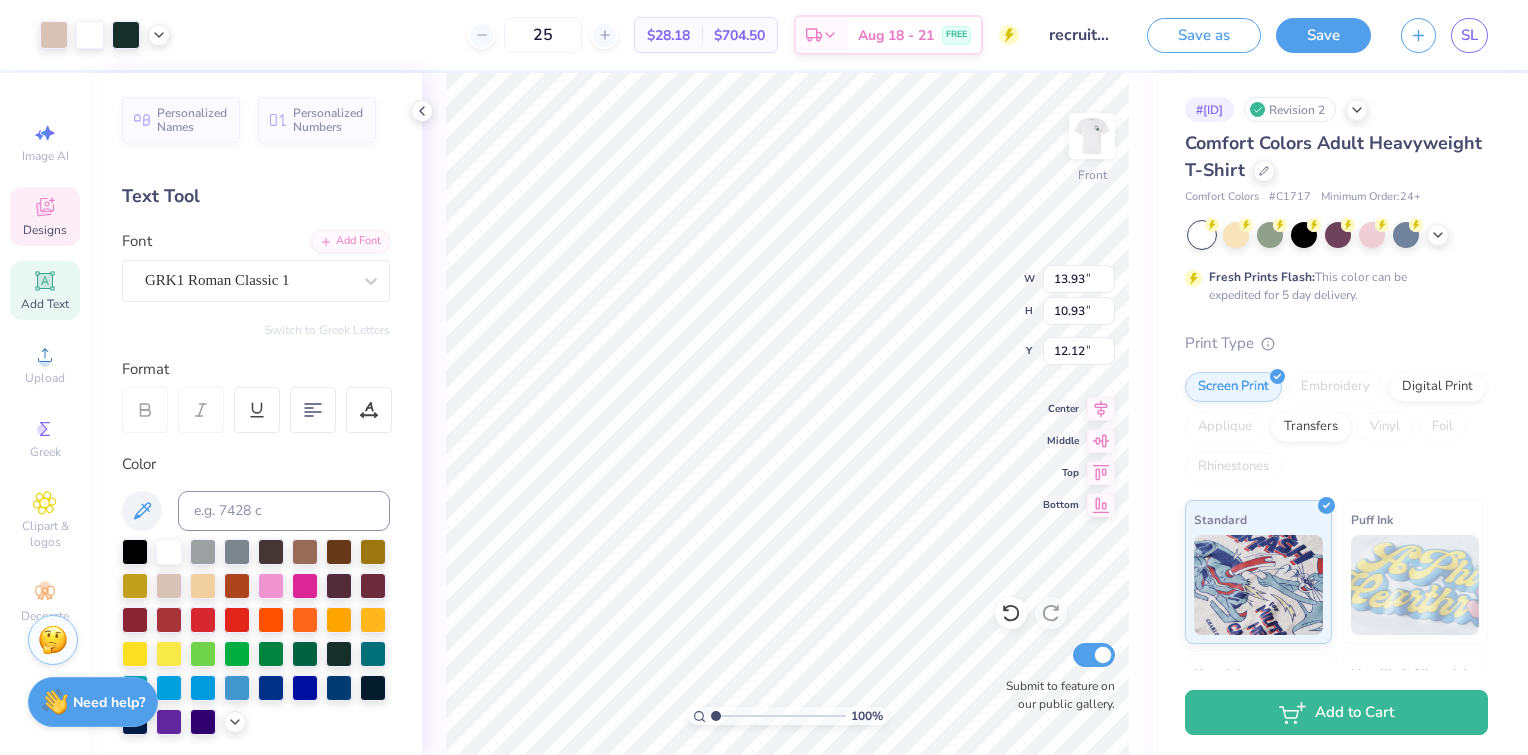 type on "13.32" 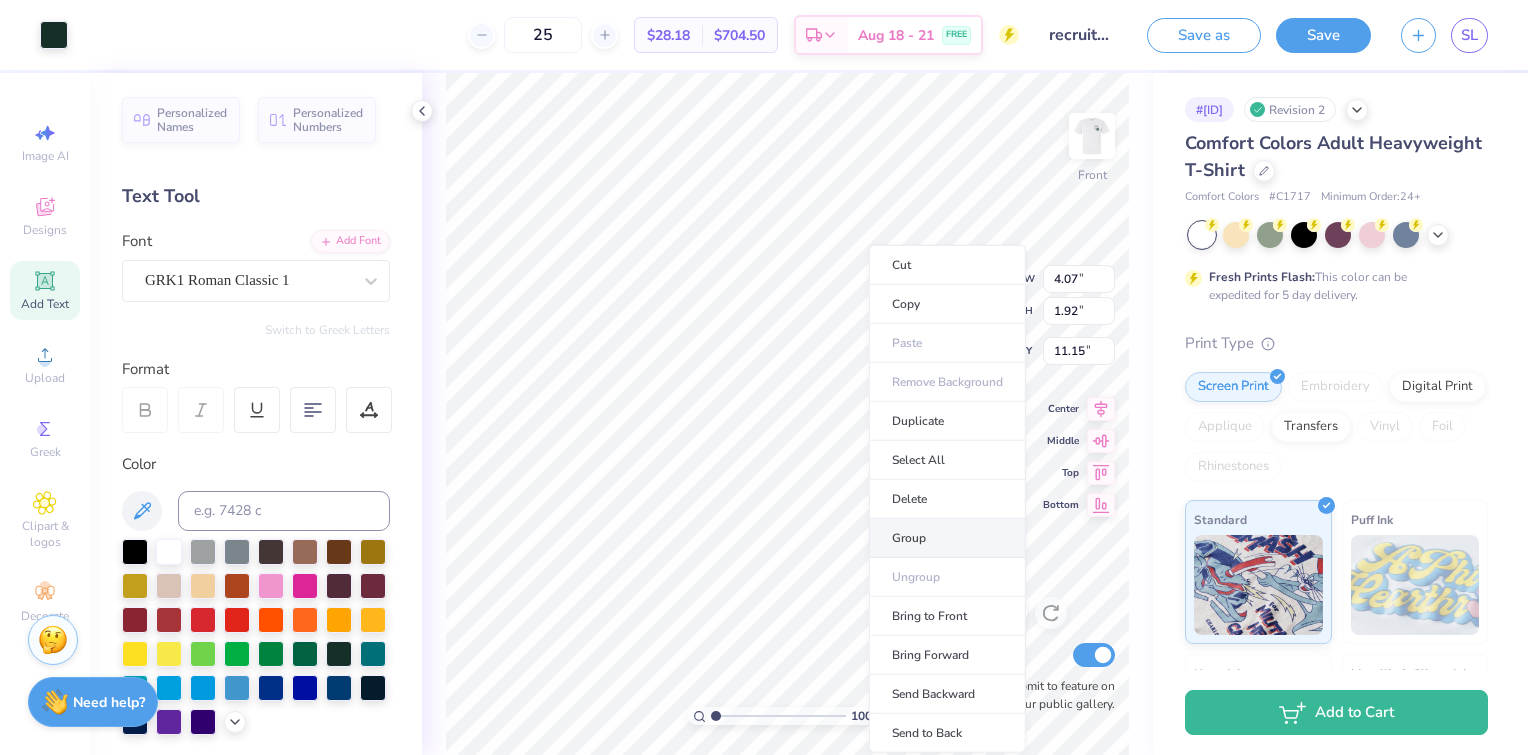 click on "Group" at bounding box center [947, 538] 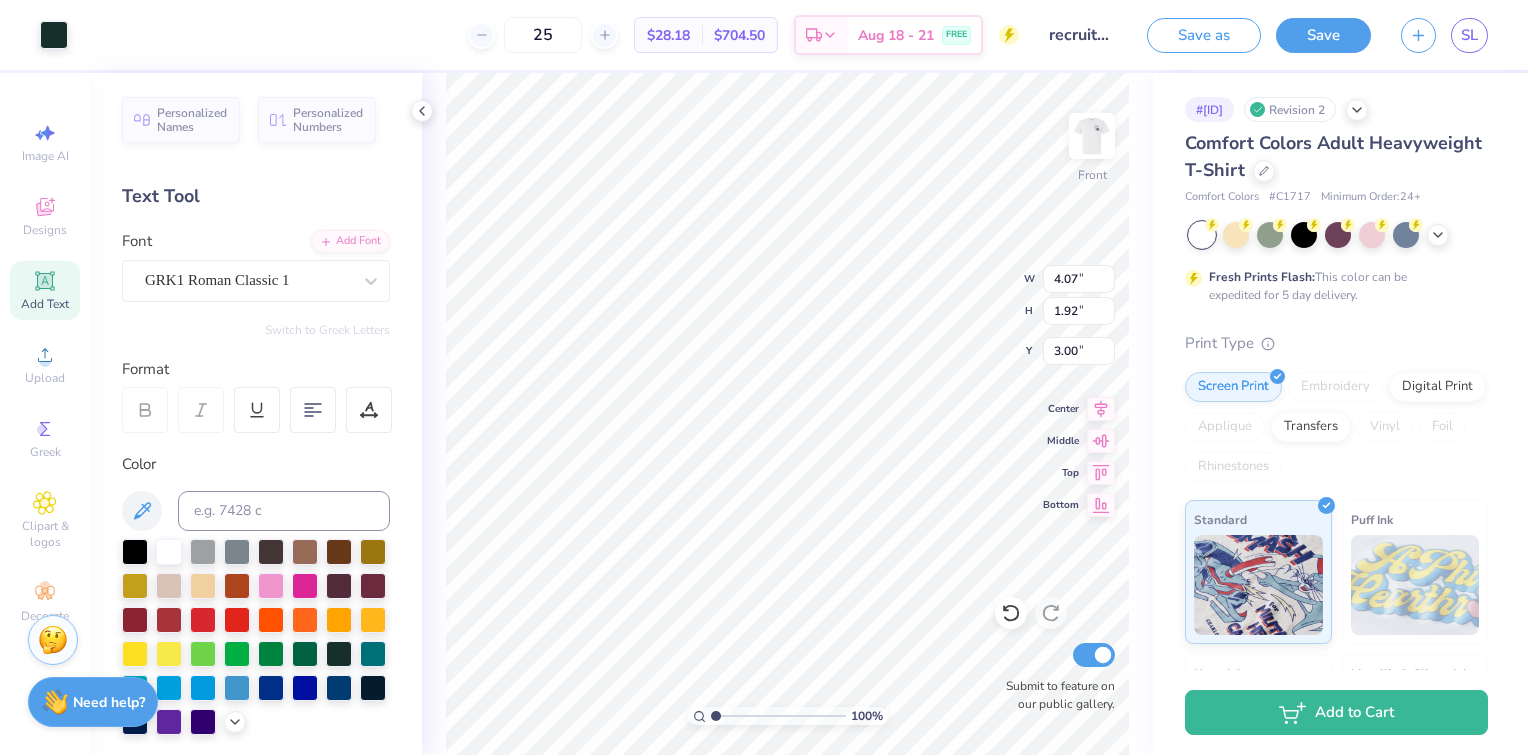 type on "3.00" 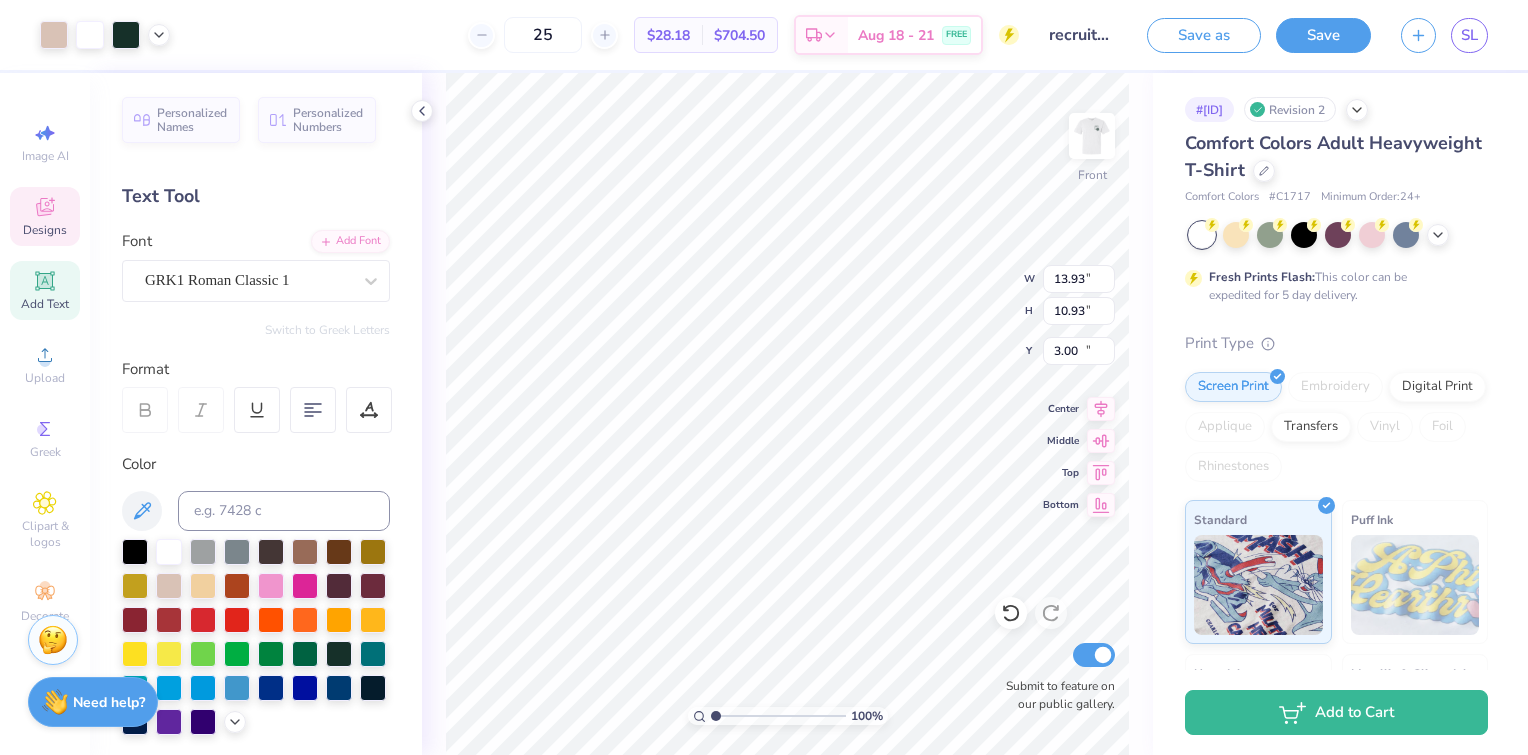 type on "13.93" 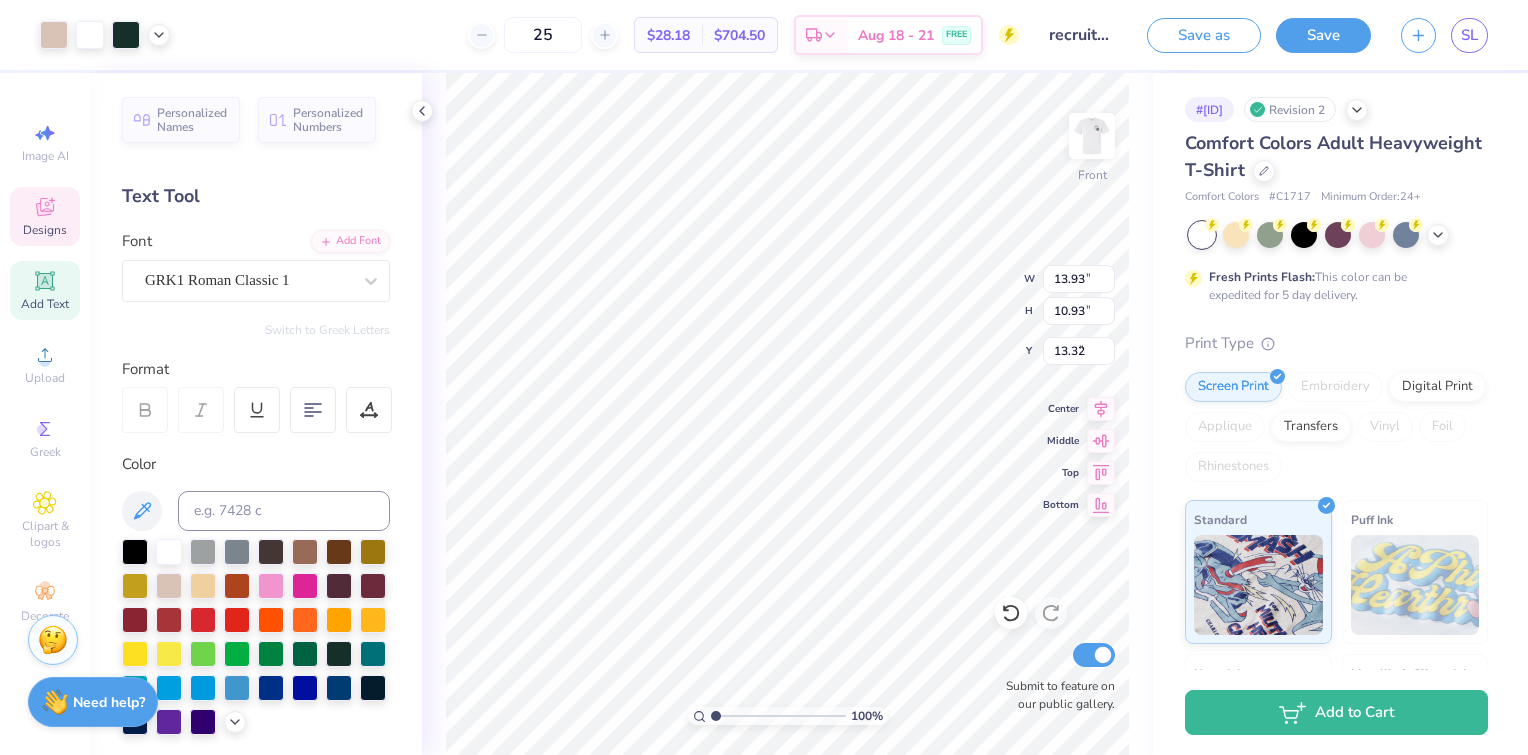 type on "5.87" 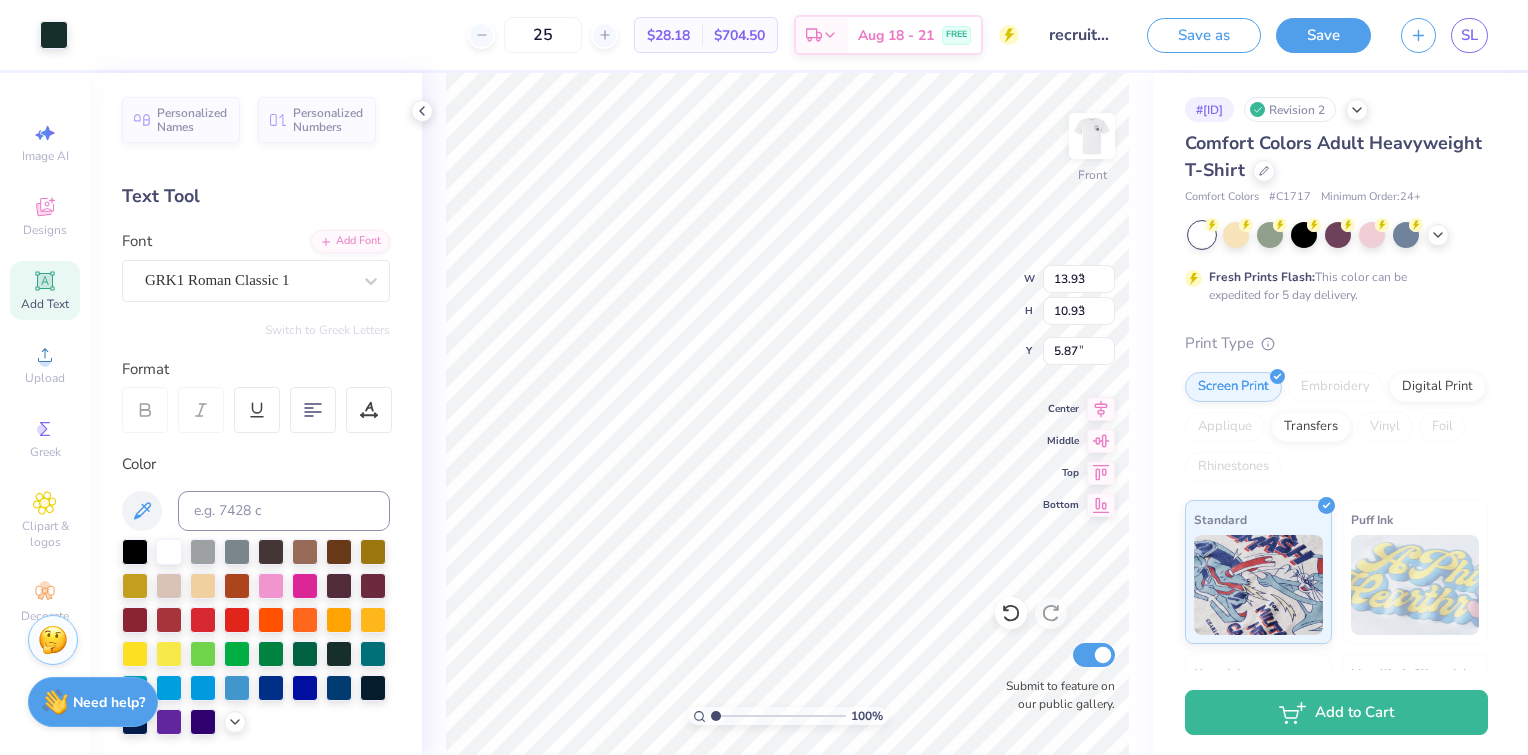 type on "4.07" 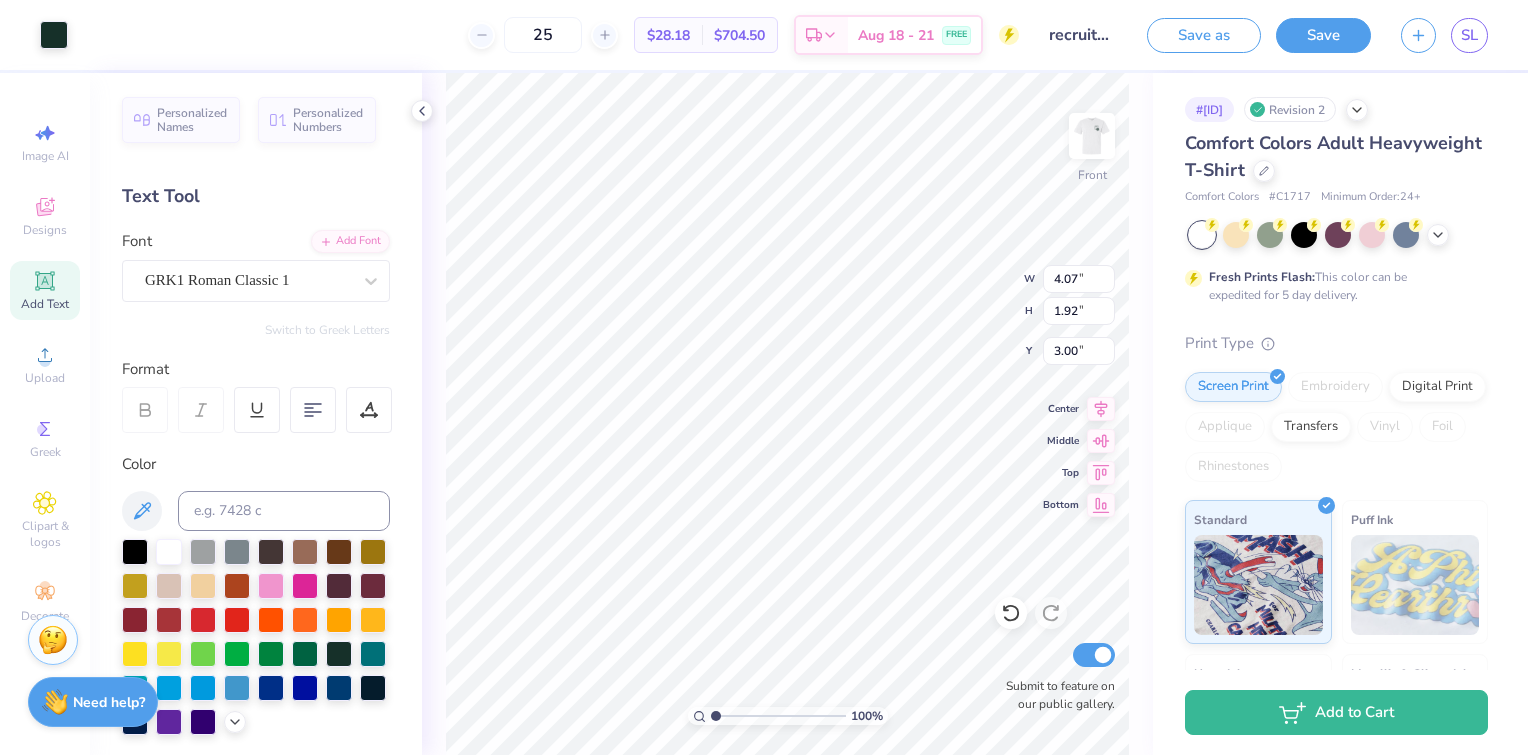 type on "4.14" 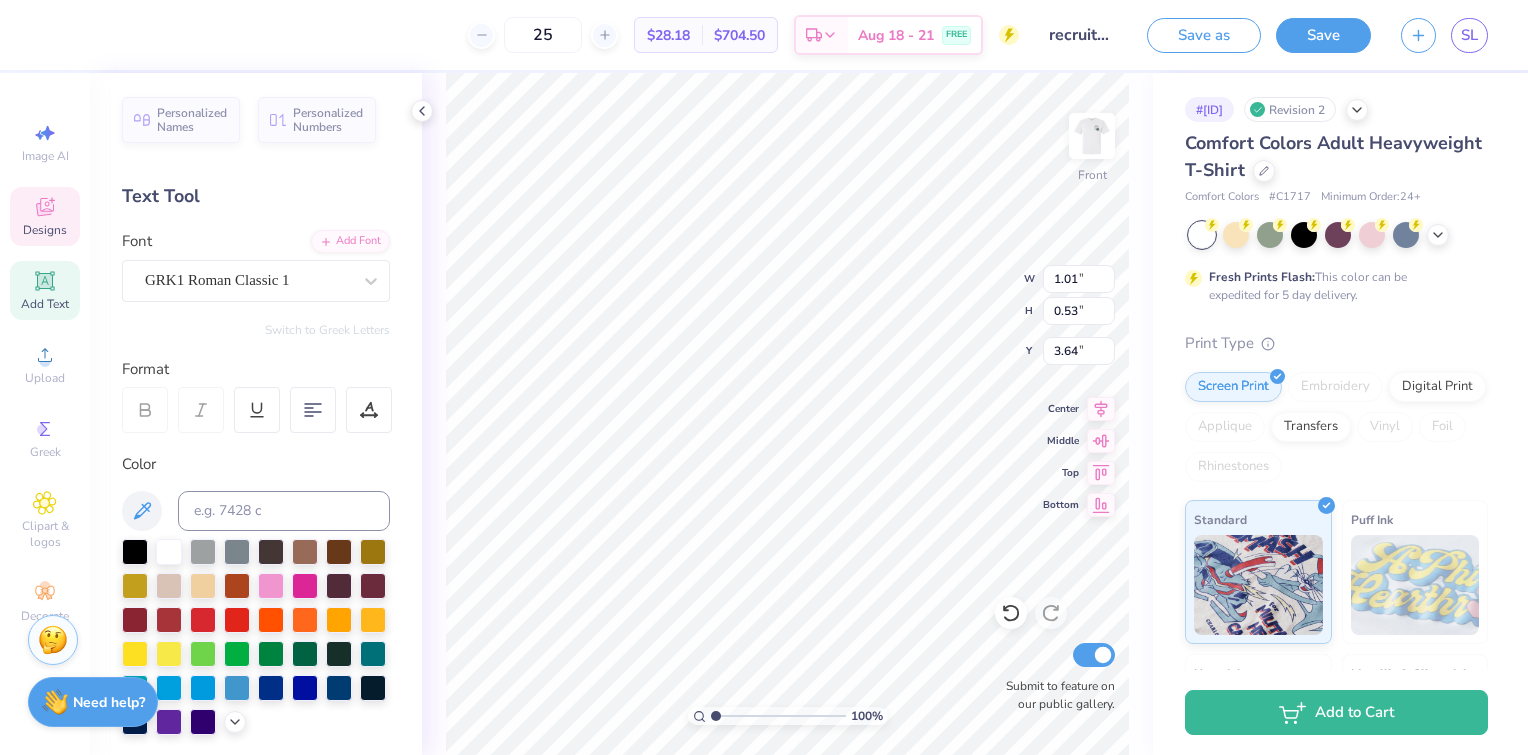 scroll, scrollTop: 16, scrollLeft: 2, axis: both 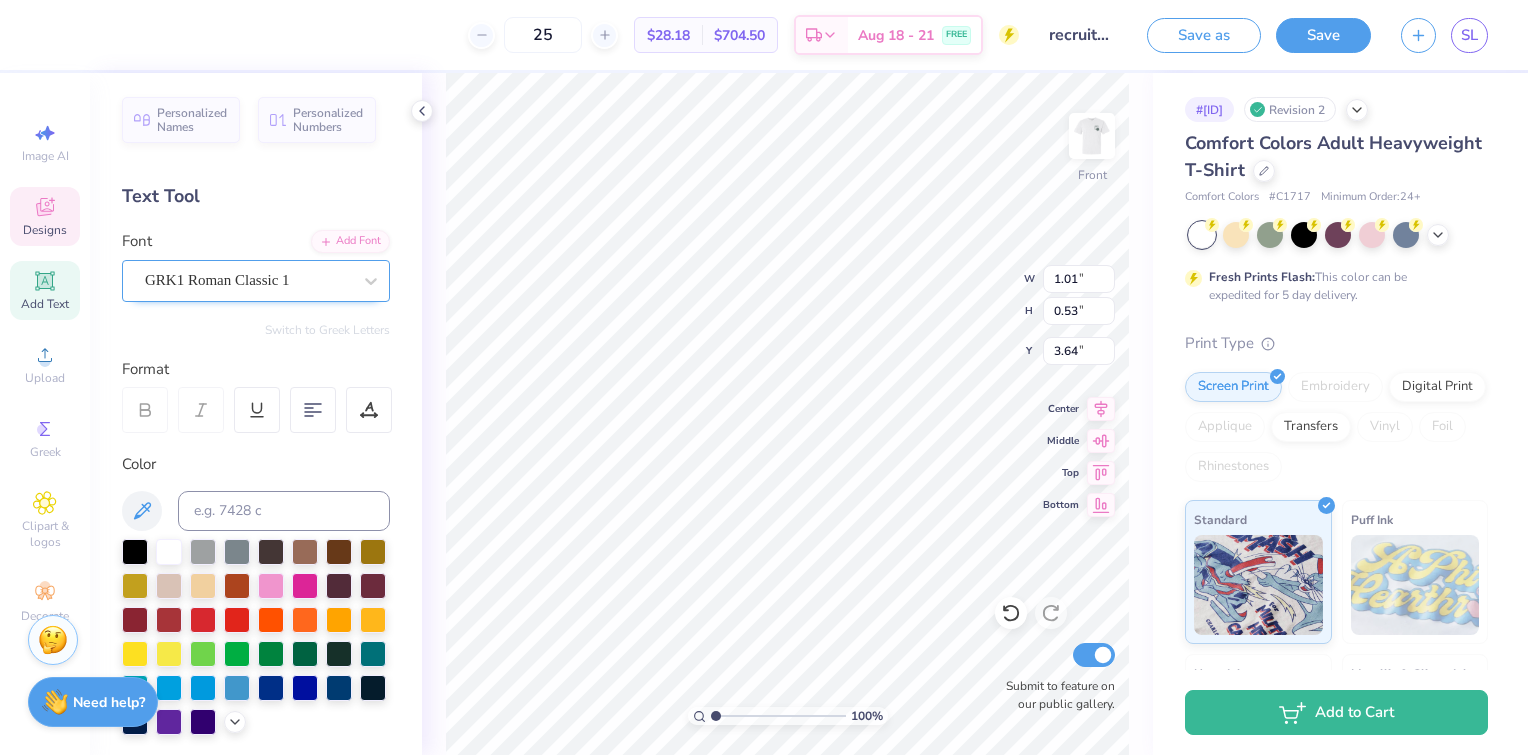 type 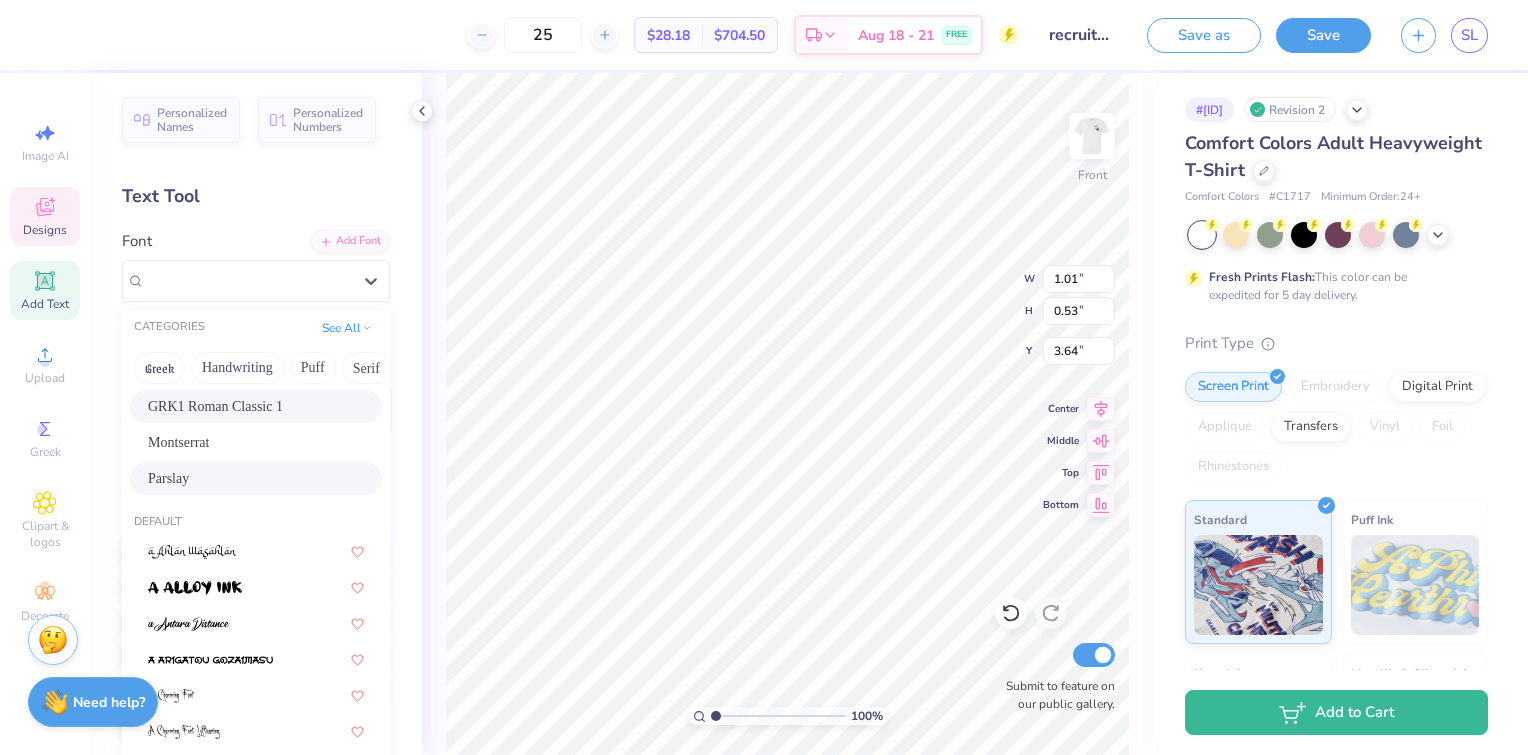 scroll, scrollTop: 139, scrollLeft: 0, axis: vertical 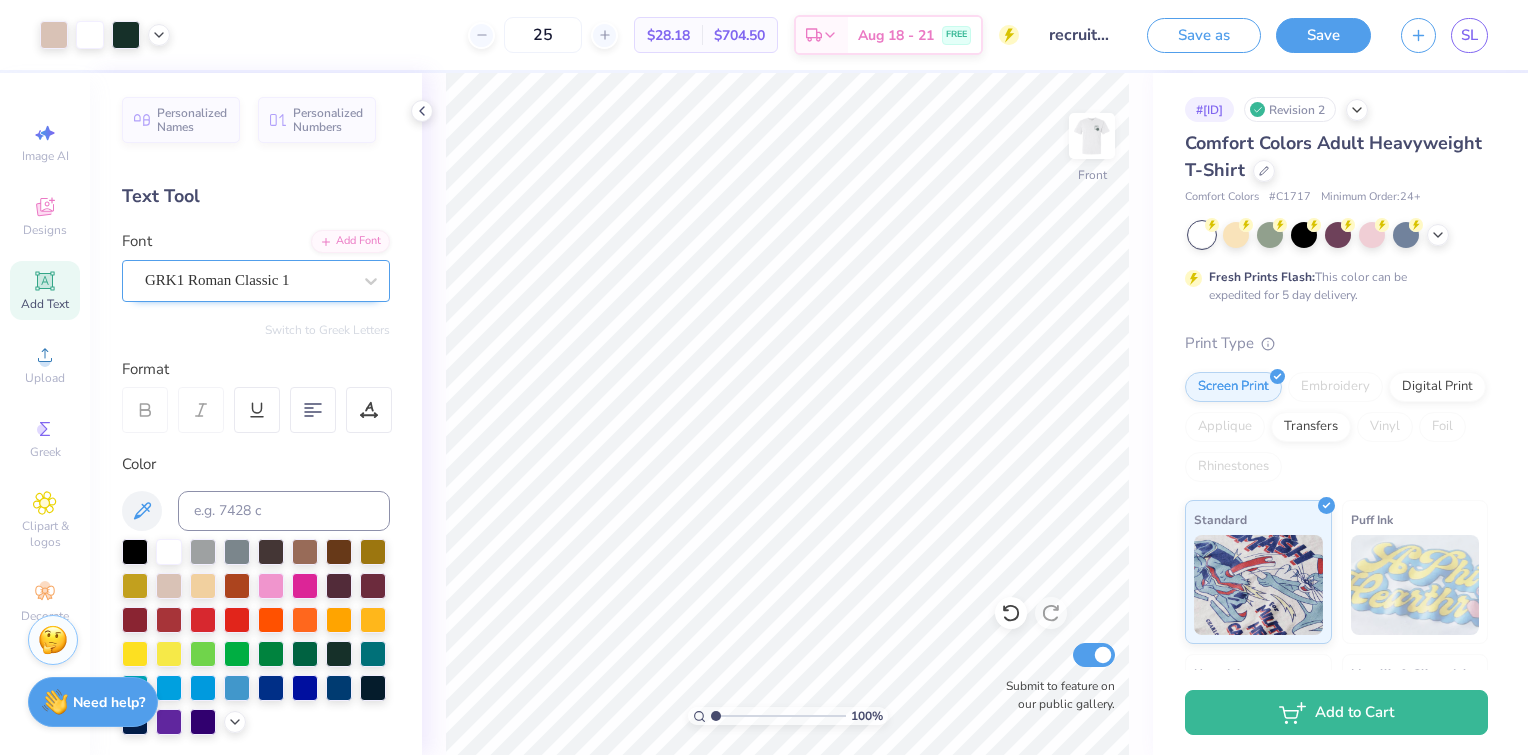 click on "GRK1 Roman Classic 1" at bounding box center [248, 280] 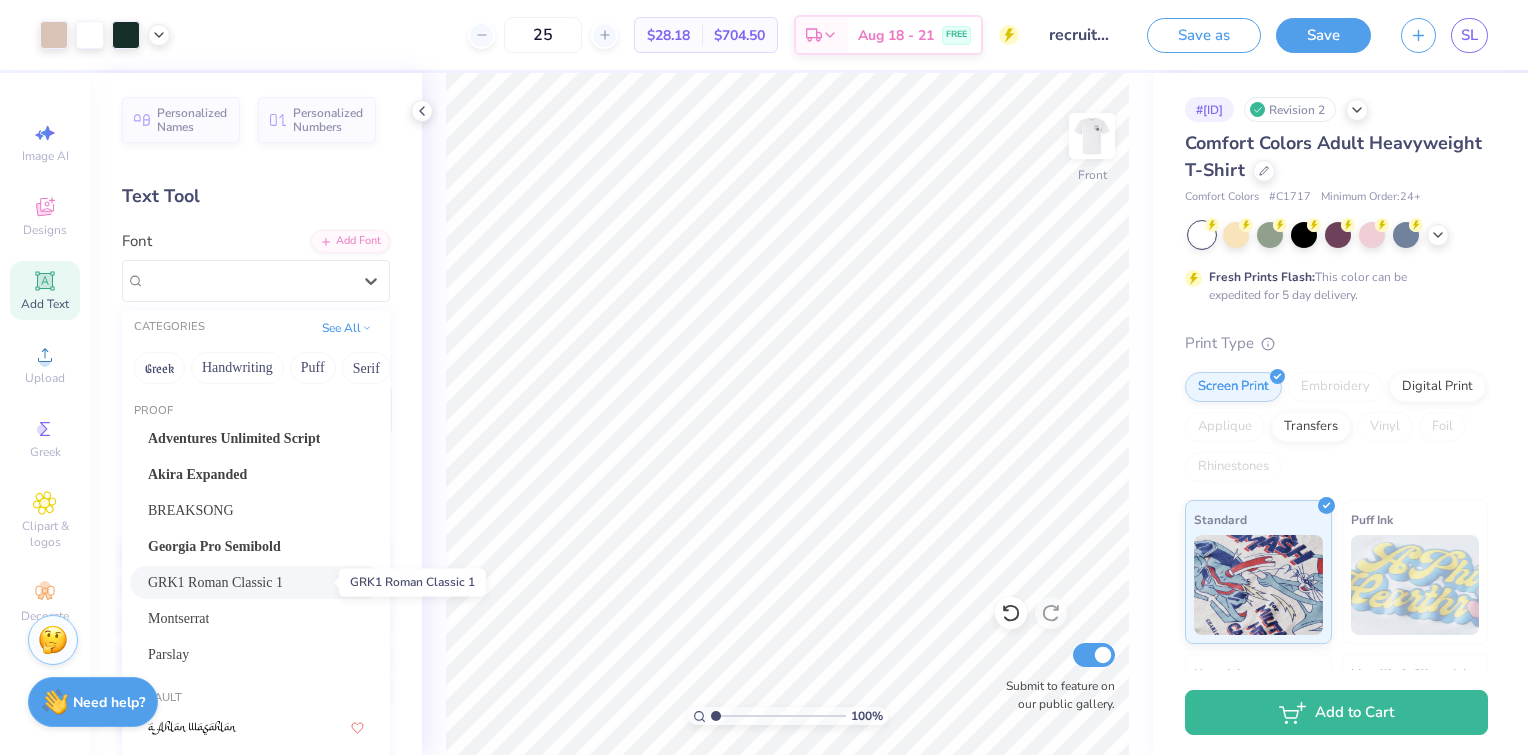 click on "GRK1 Roman Classic 1" at bounding box center [215, 582] 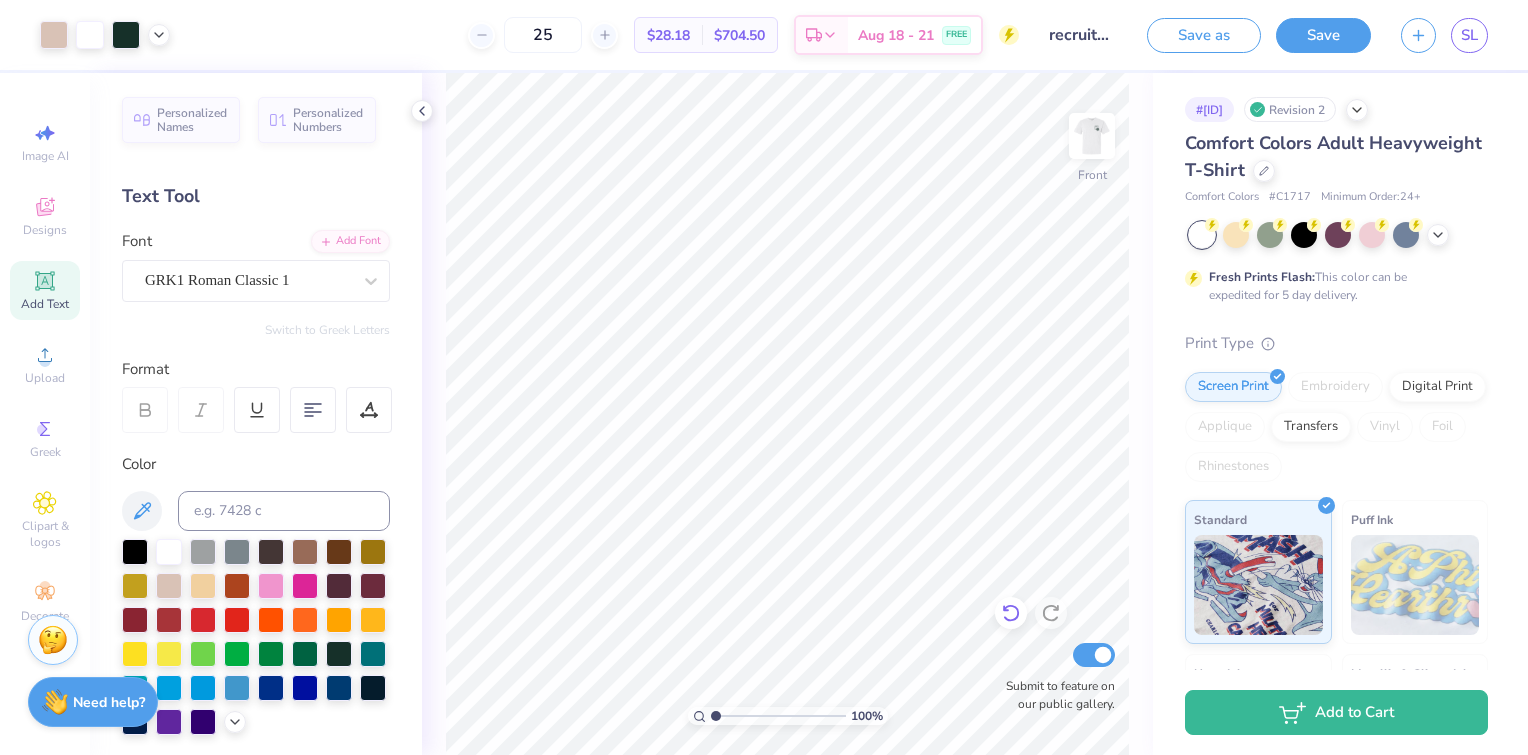 click 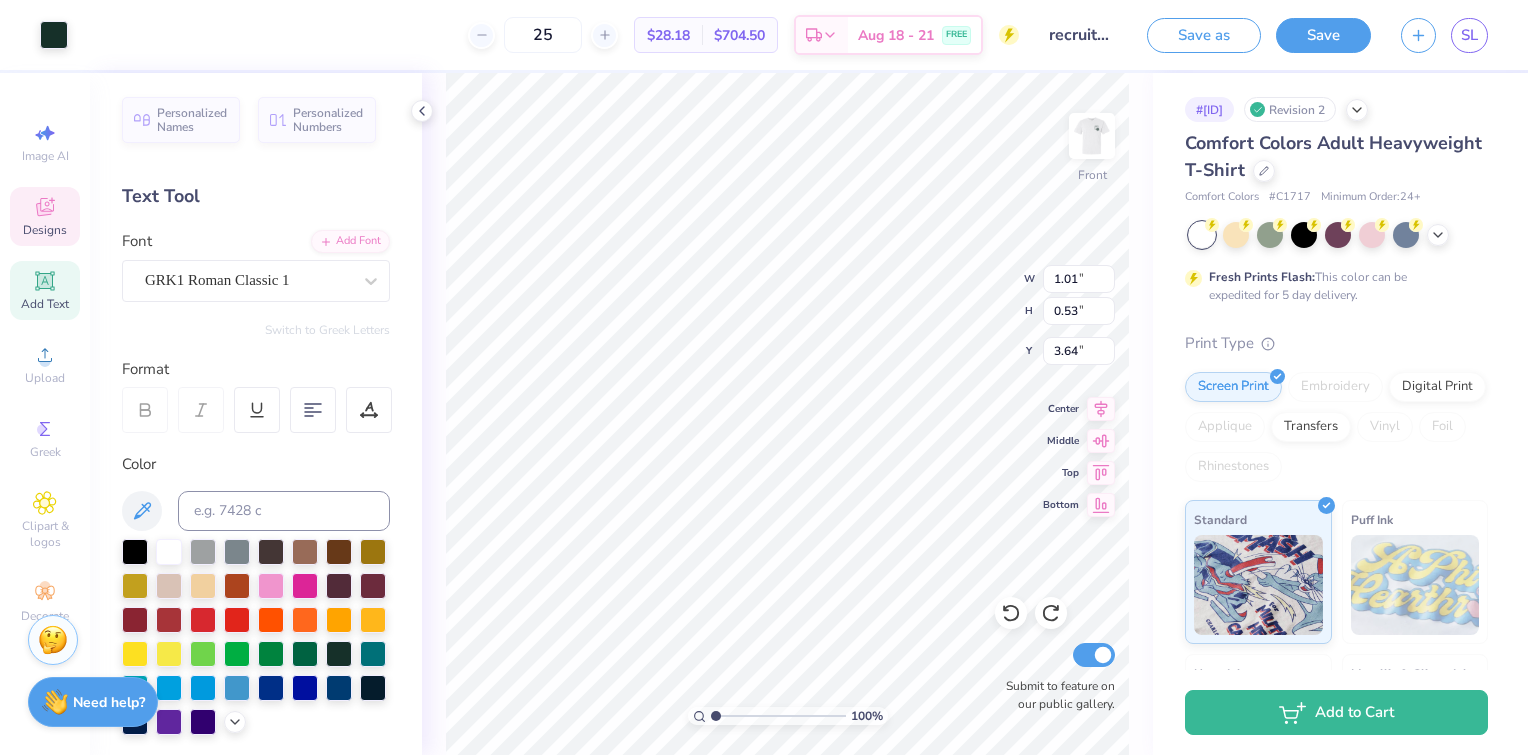 scroll, scrollTop: 16, scrollLeft: 2, axis: both 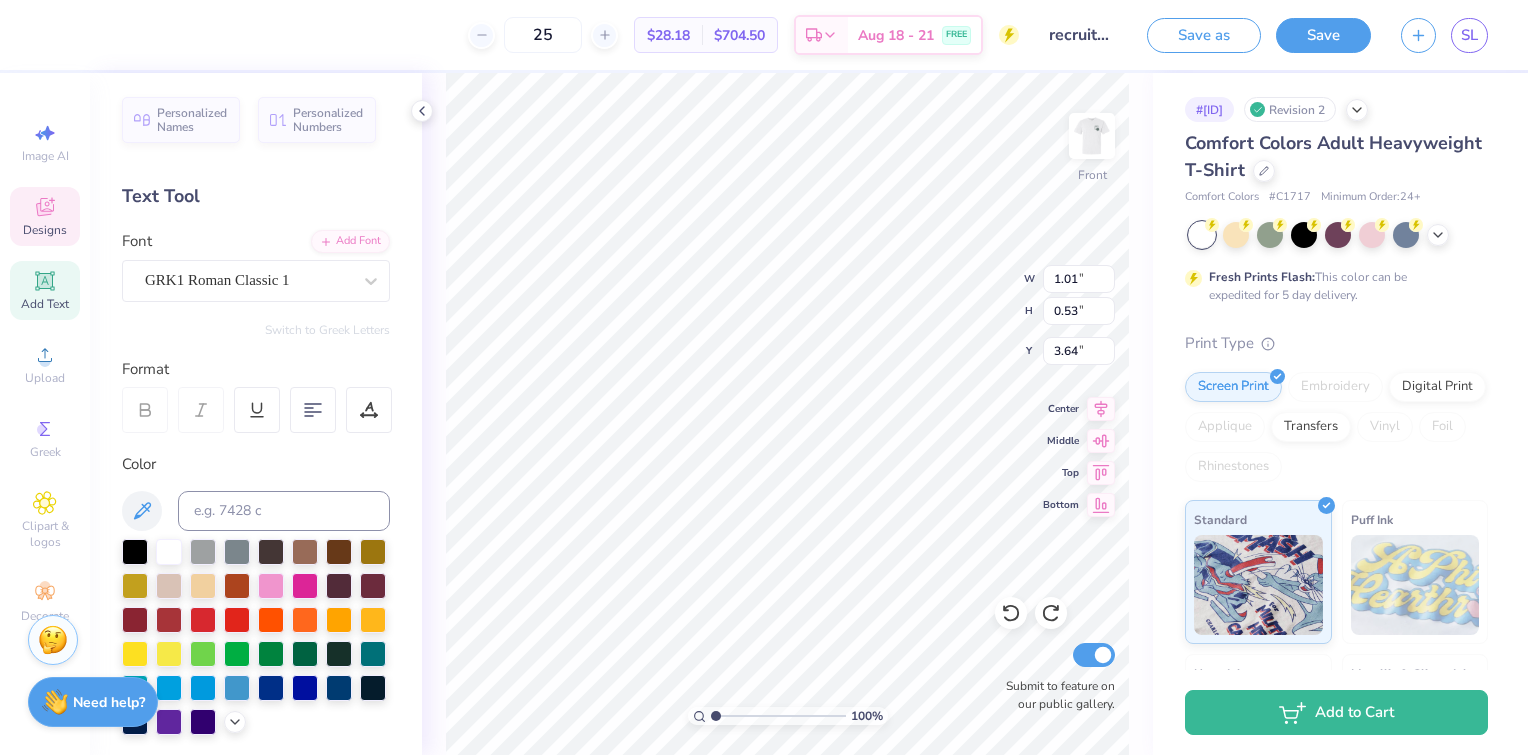type on "S" 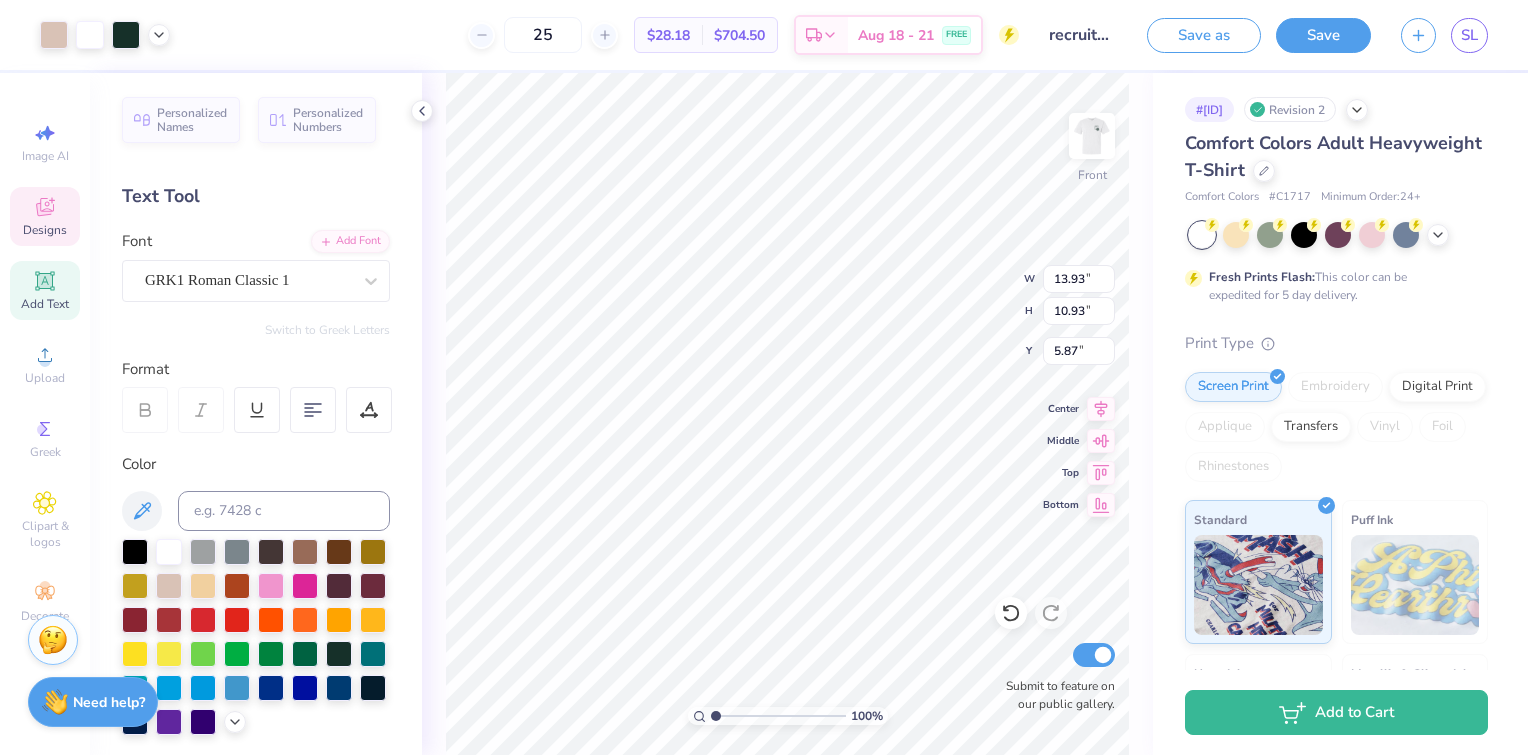 type on "13.93" 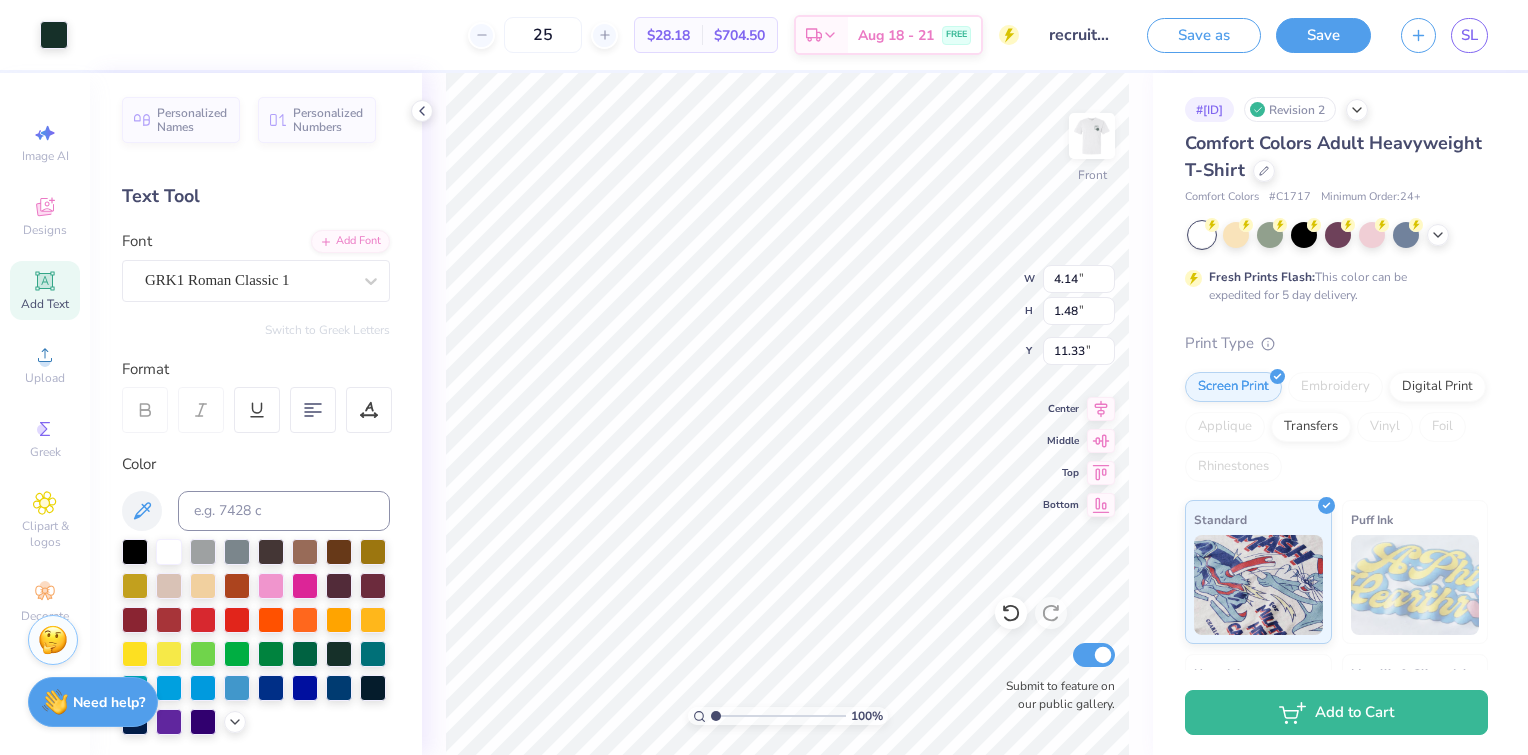 type on "11.33" 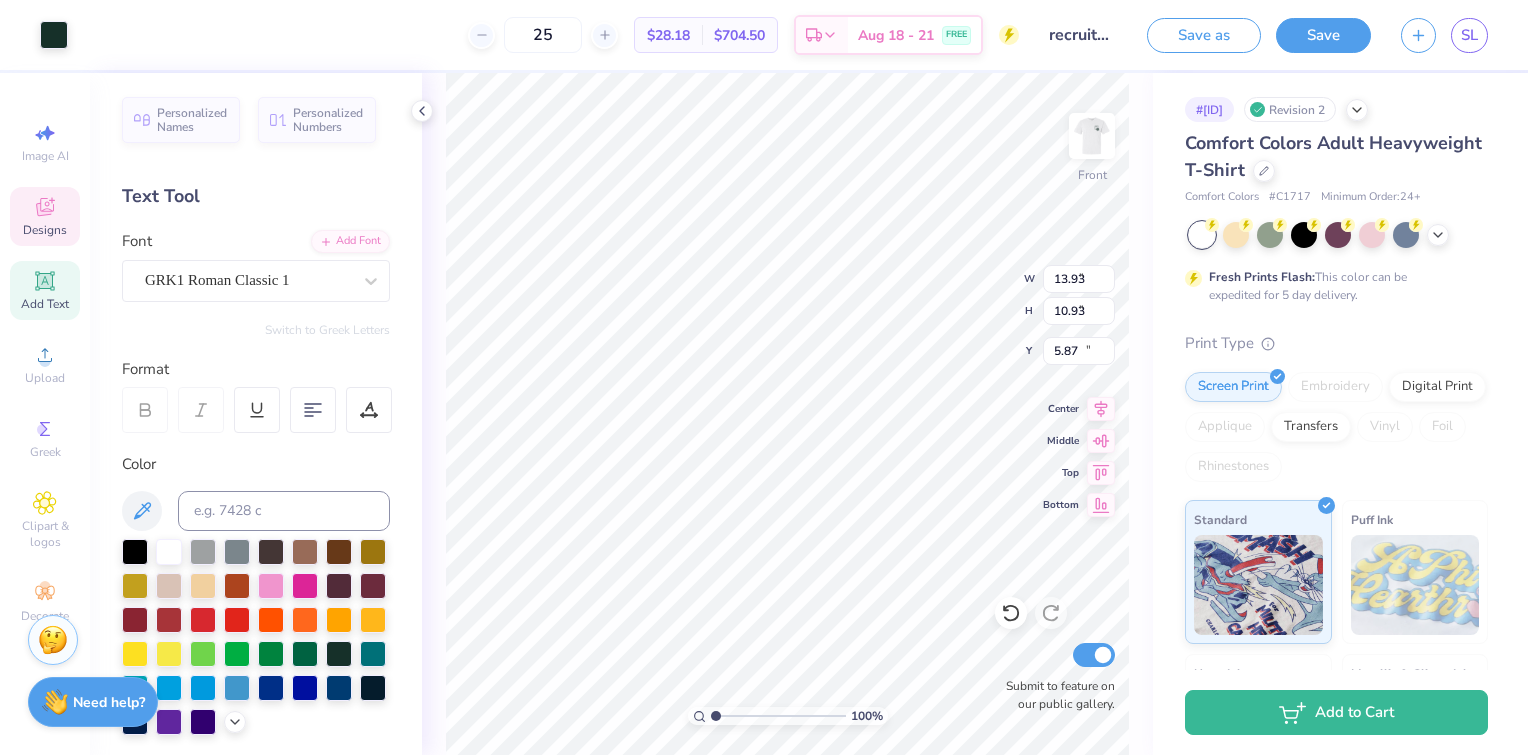 type on "4.14" 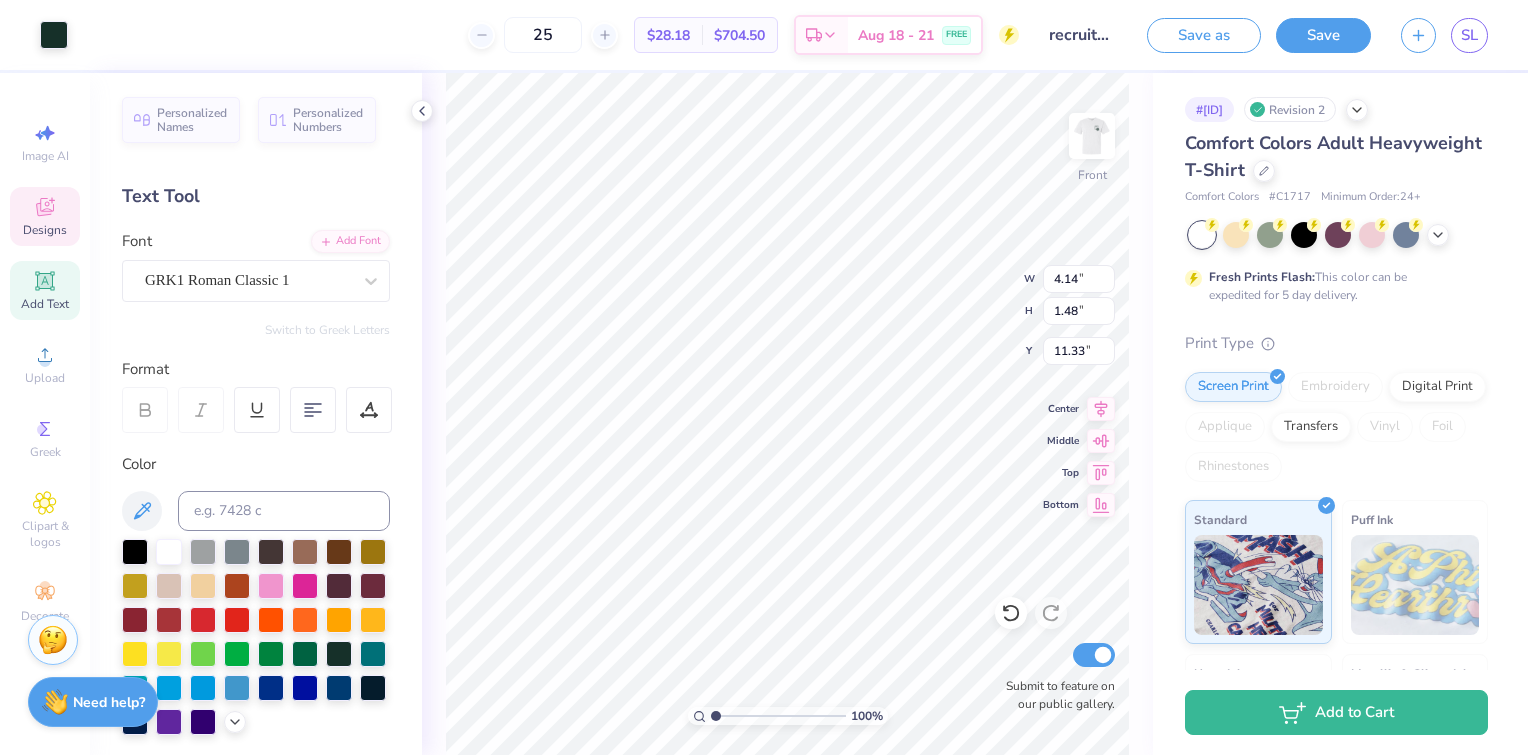 type on "4.13" 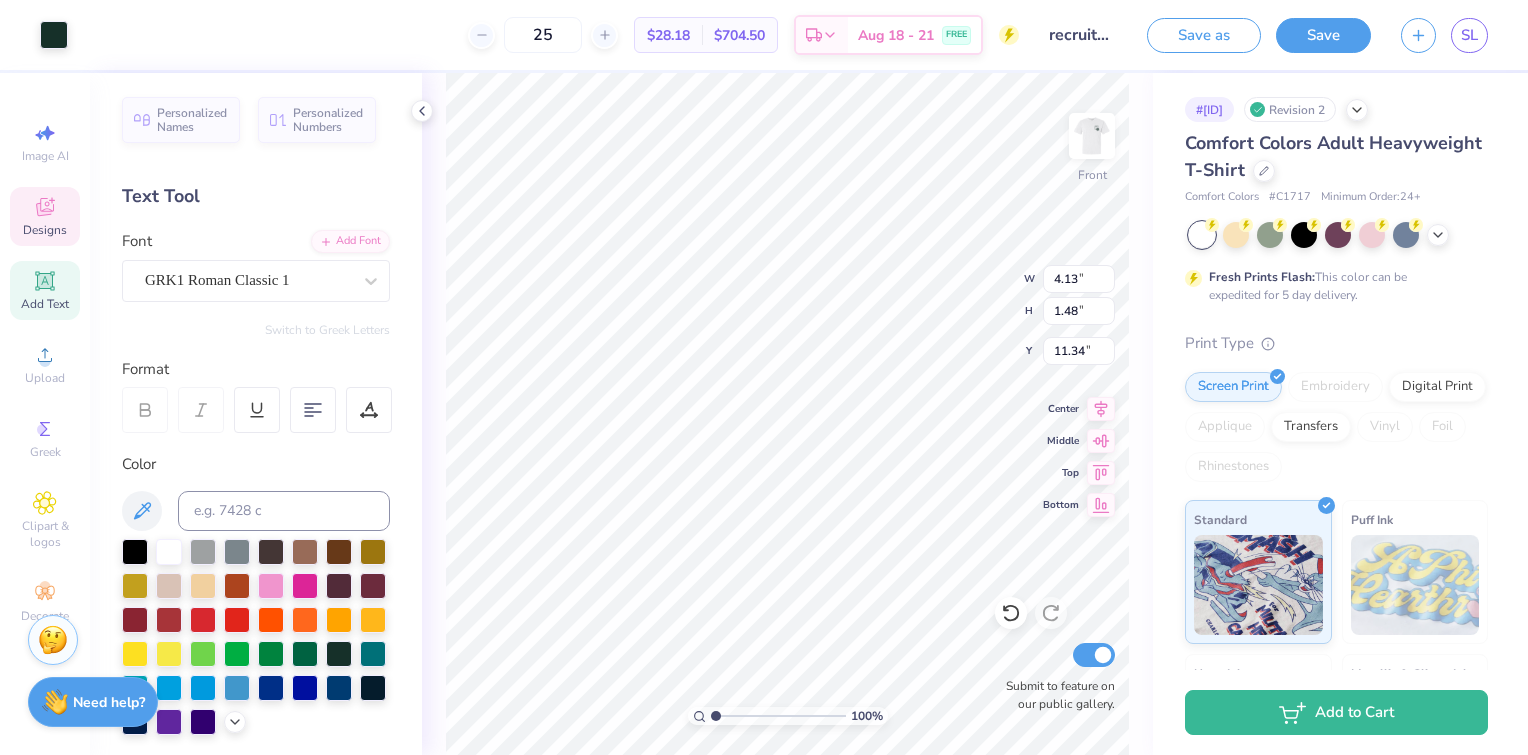 type on "1.05" 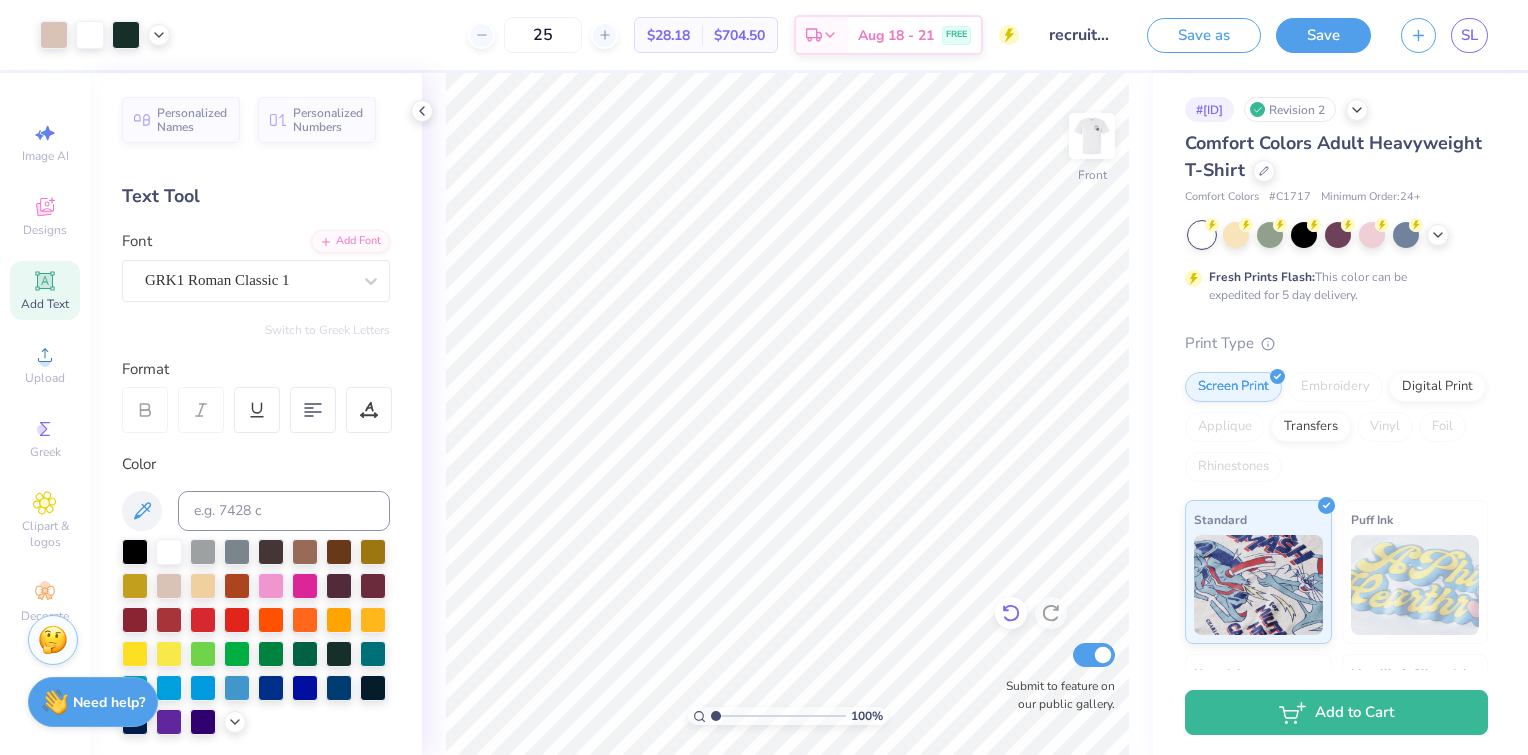 click 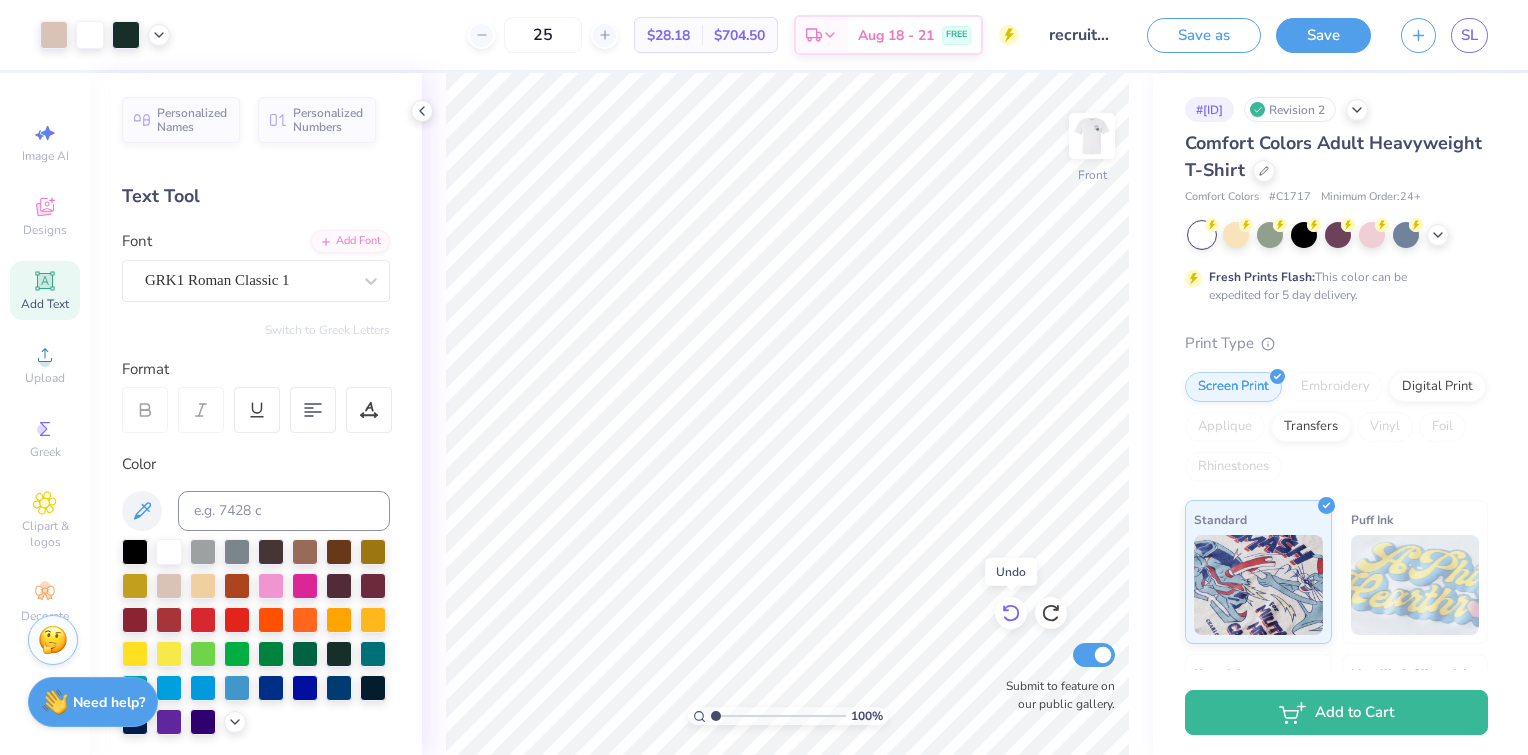 click 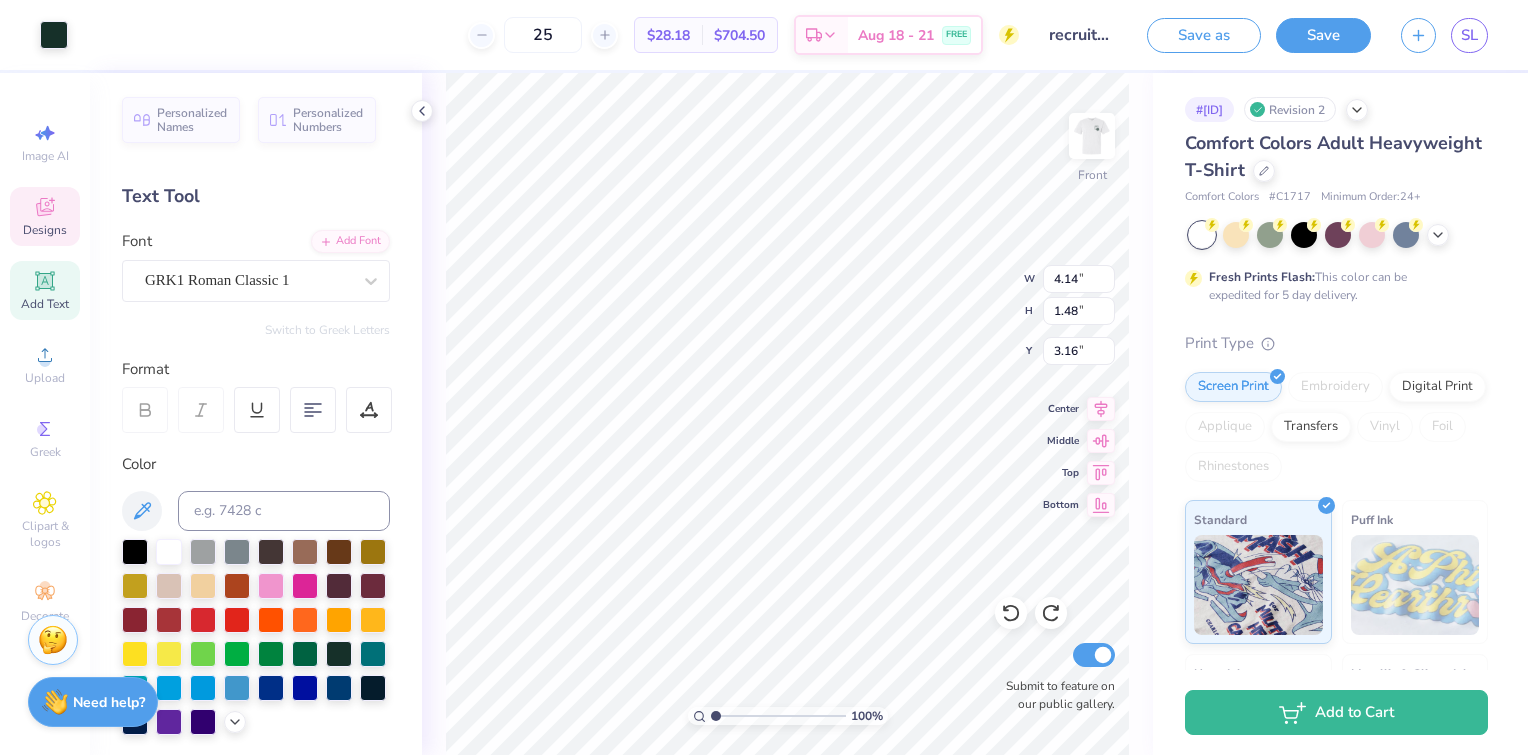 type on "1.01" 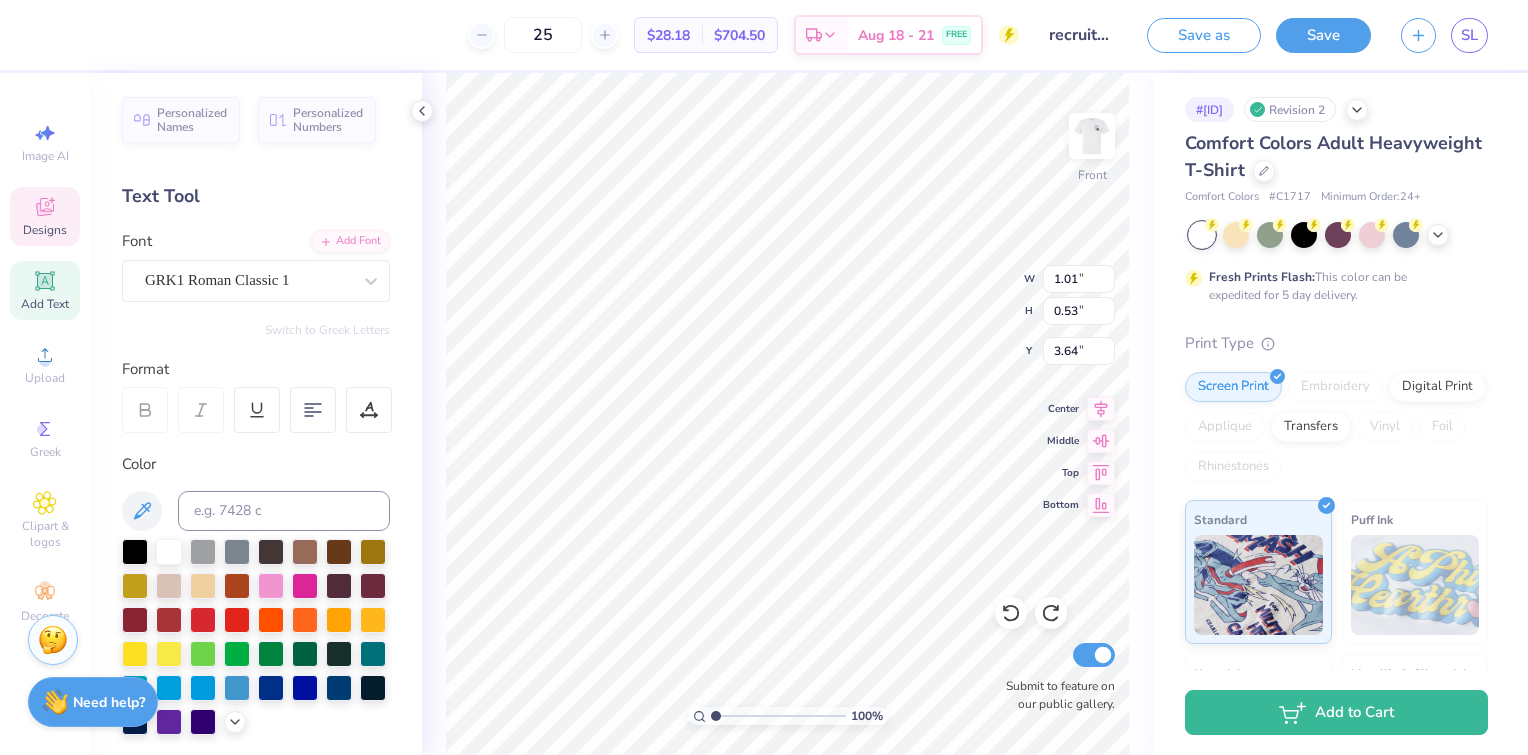 scroll, scrollTop: 16, scrollLeft: 2, axis: both 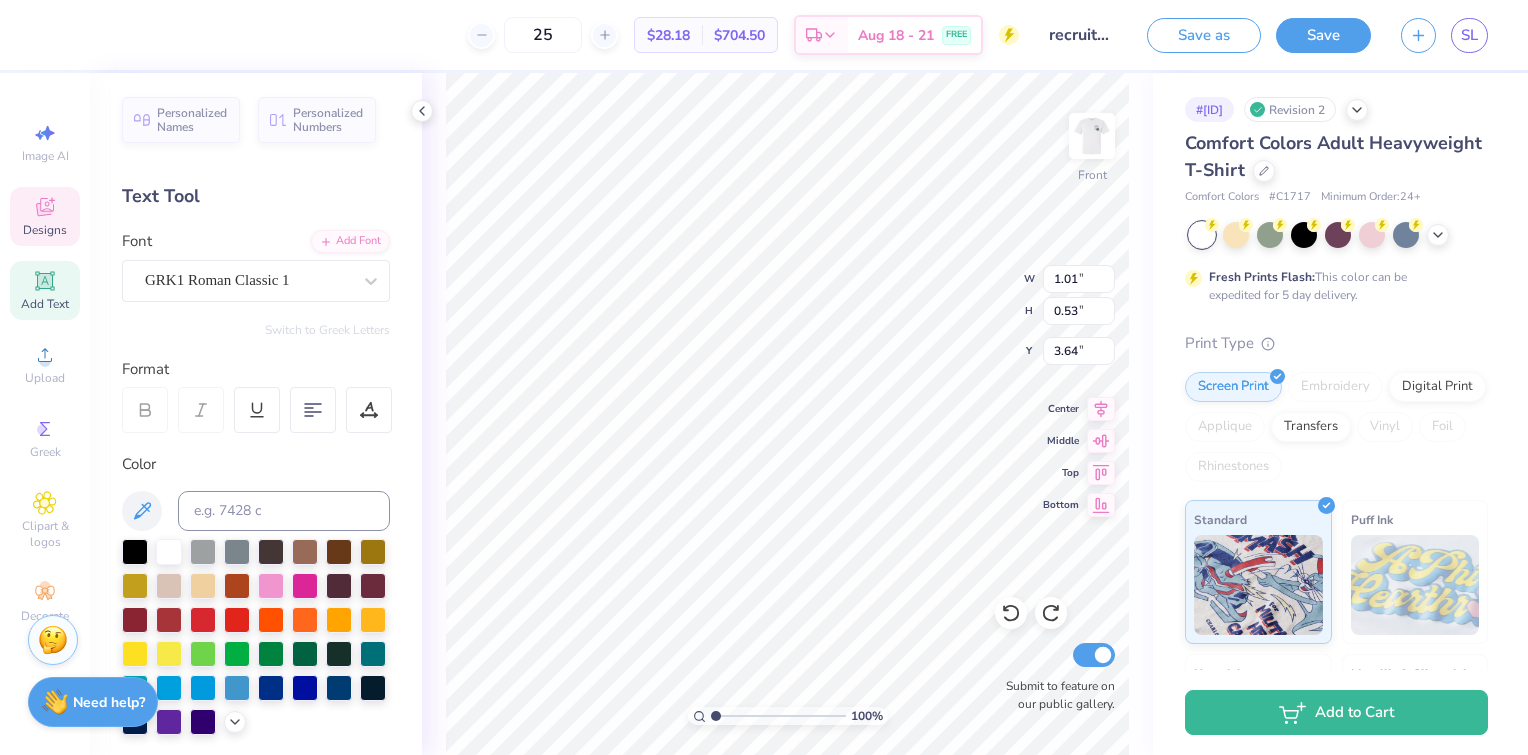 type on "FL" 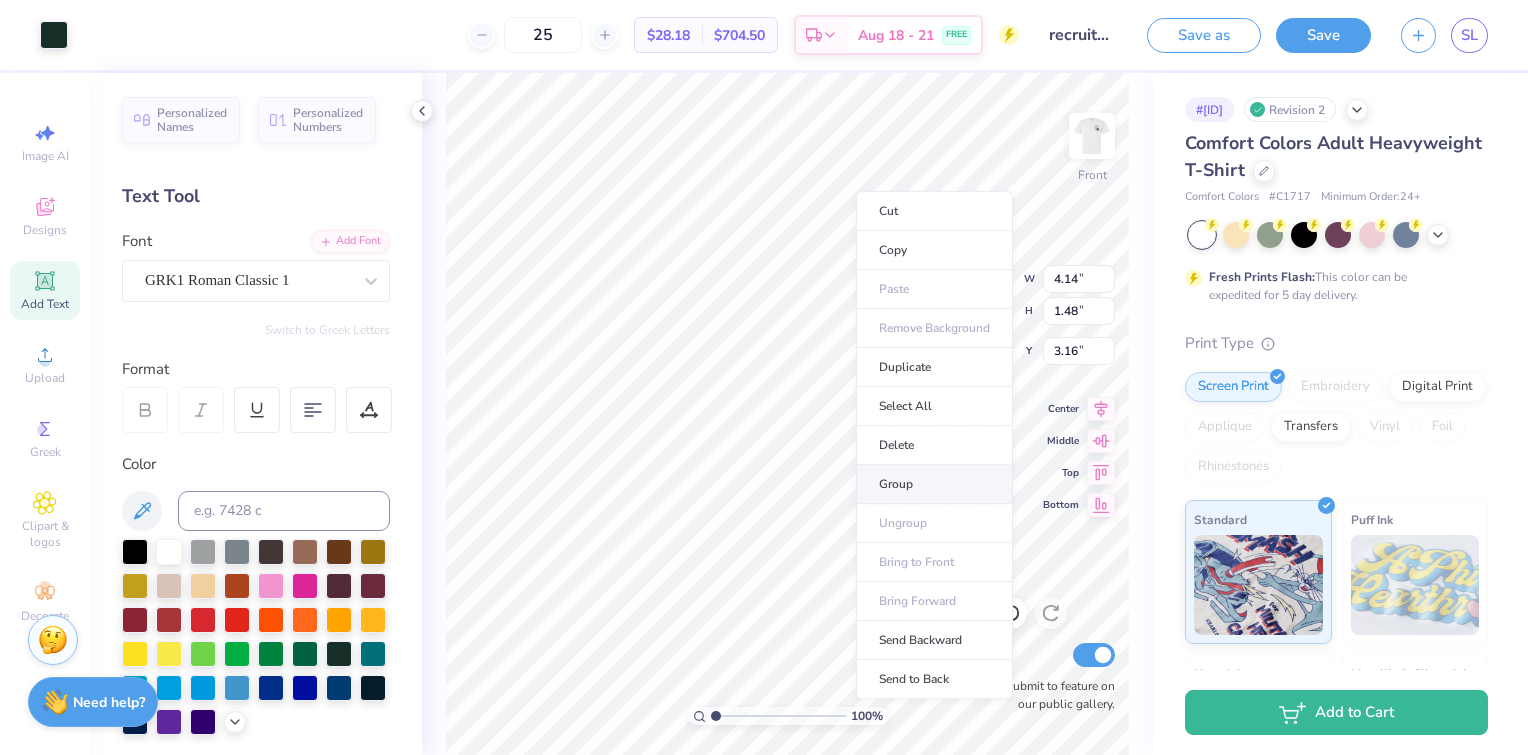 click on "Group" at bounding box center (934, 484) 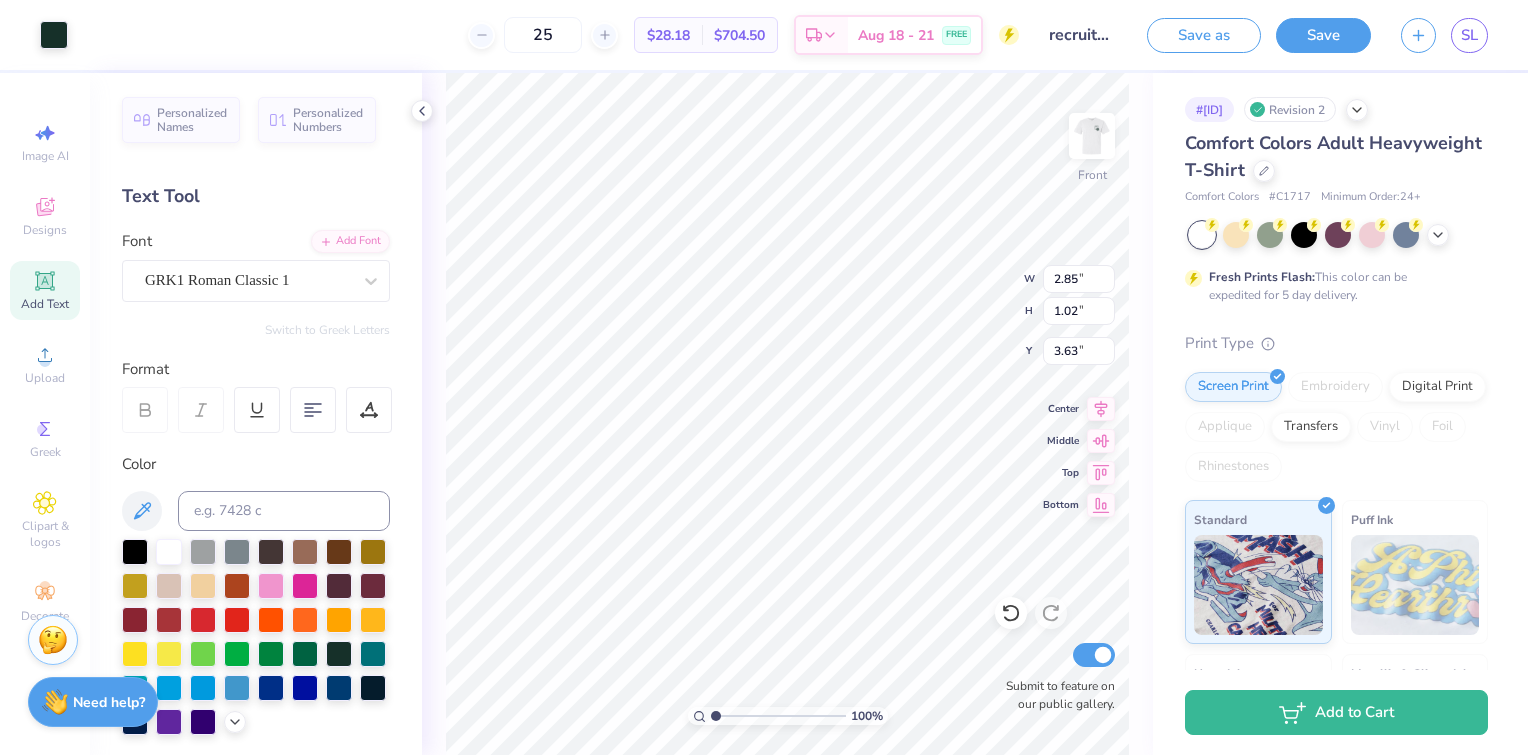 type on "2.85" 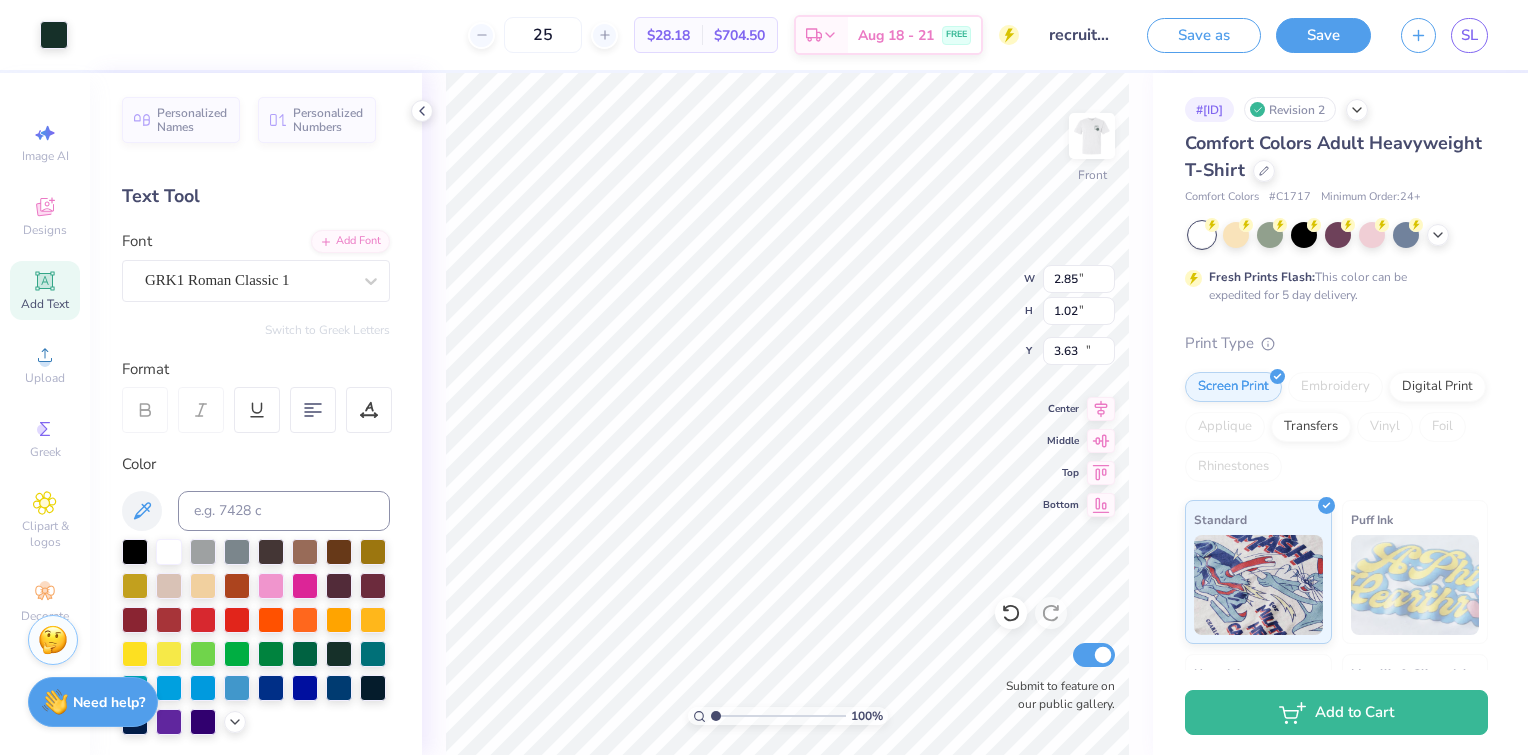 type on "11.60" 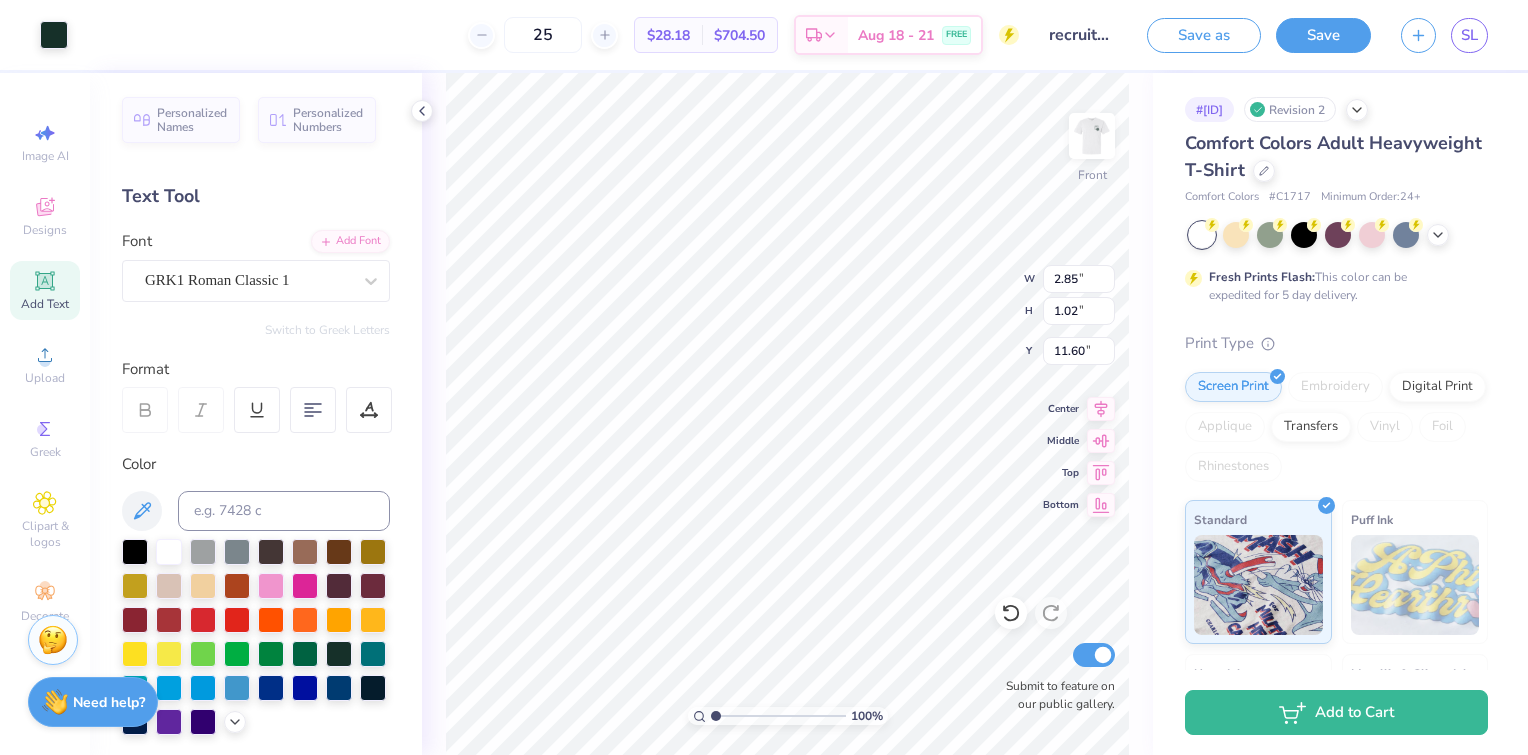 type on "3.38" 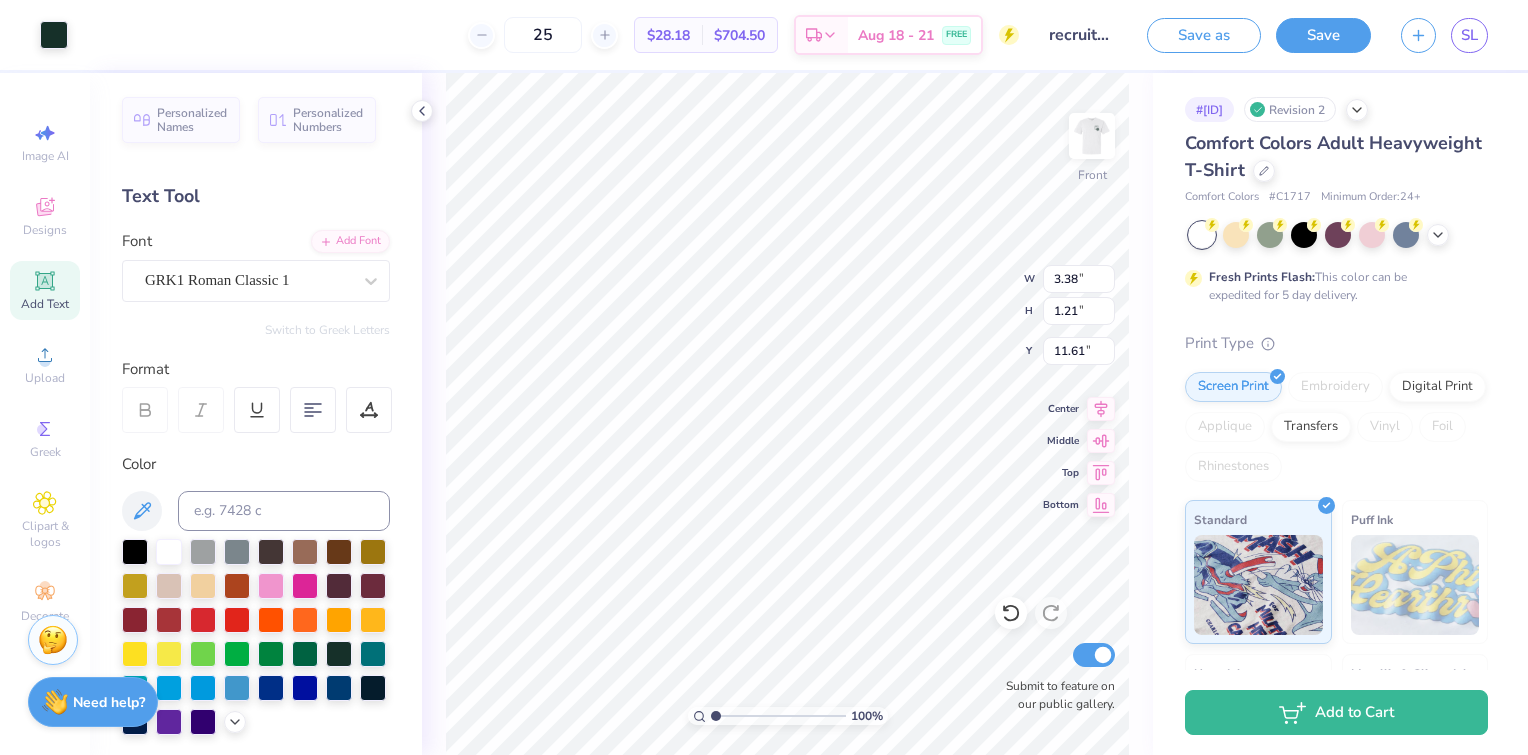 type on "11.59" 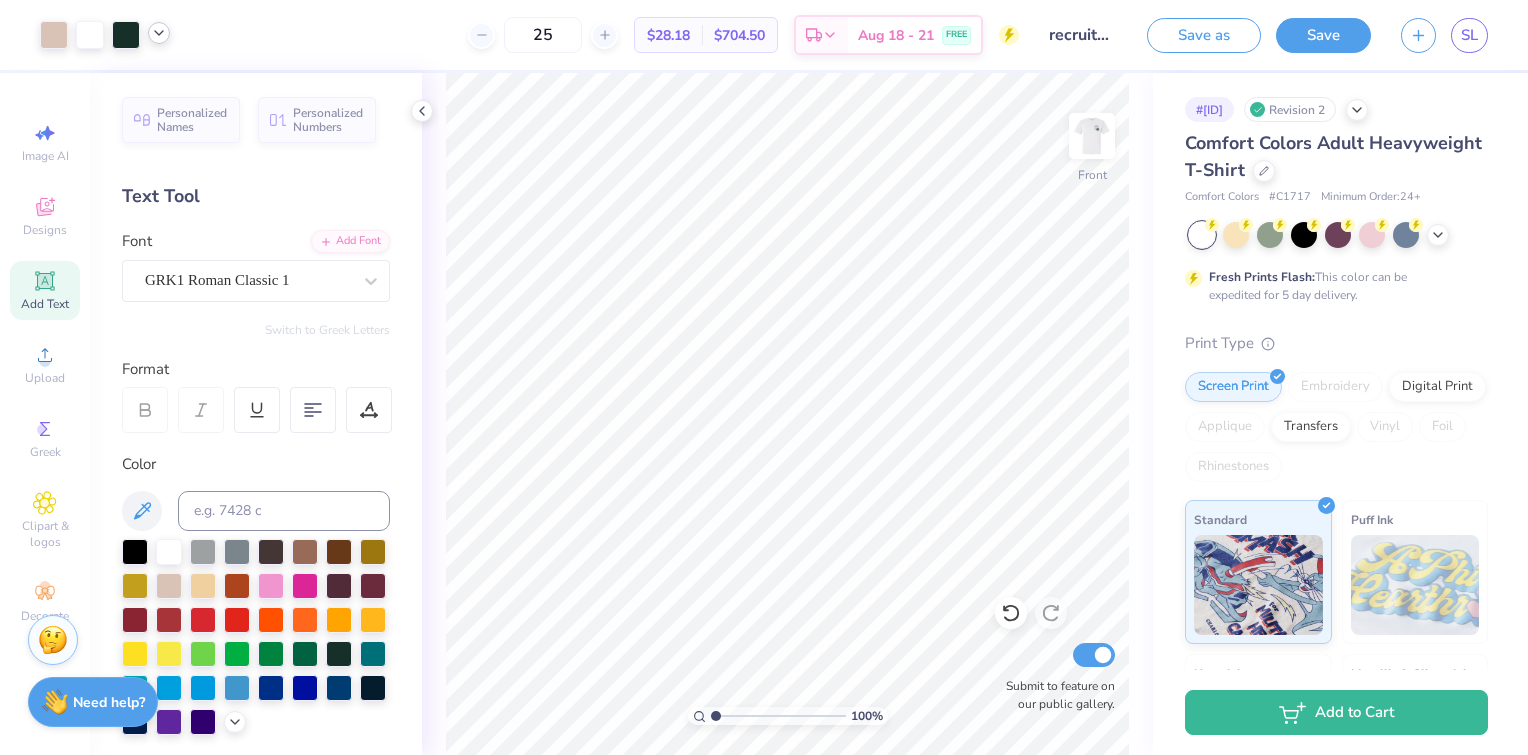 click 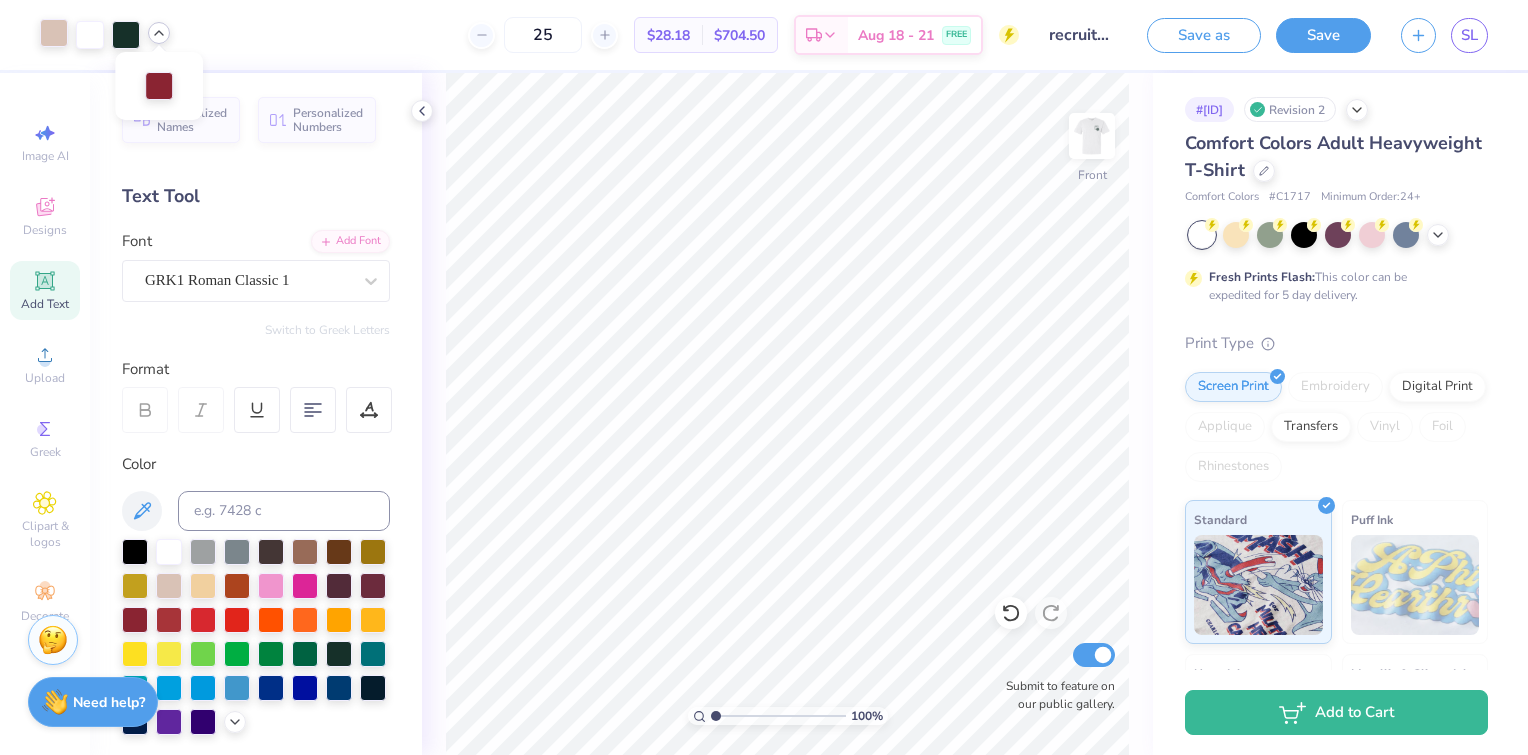 click at bounding box center [54, 33] 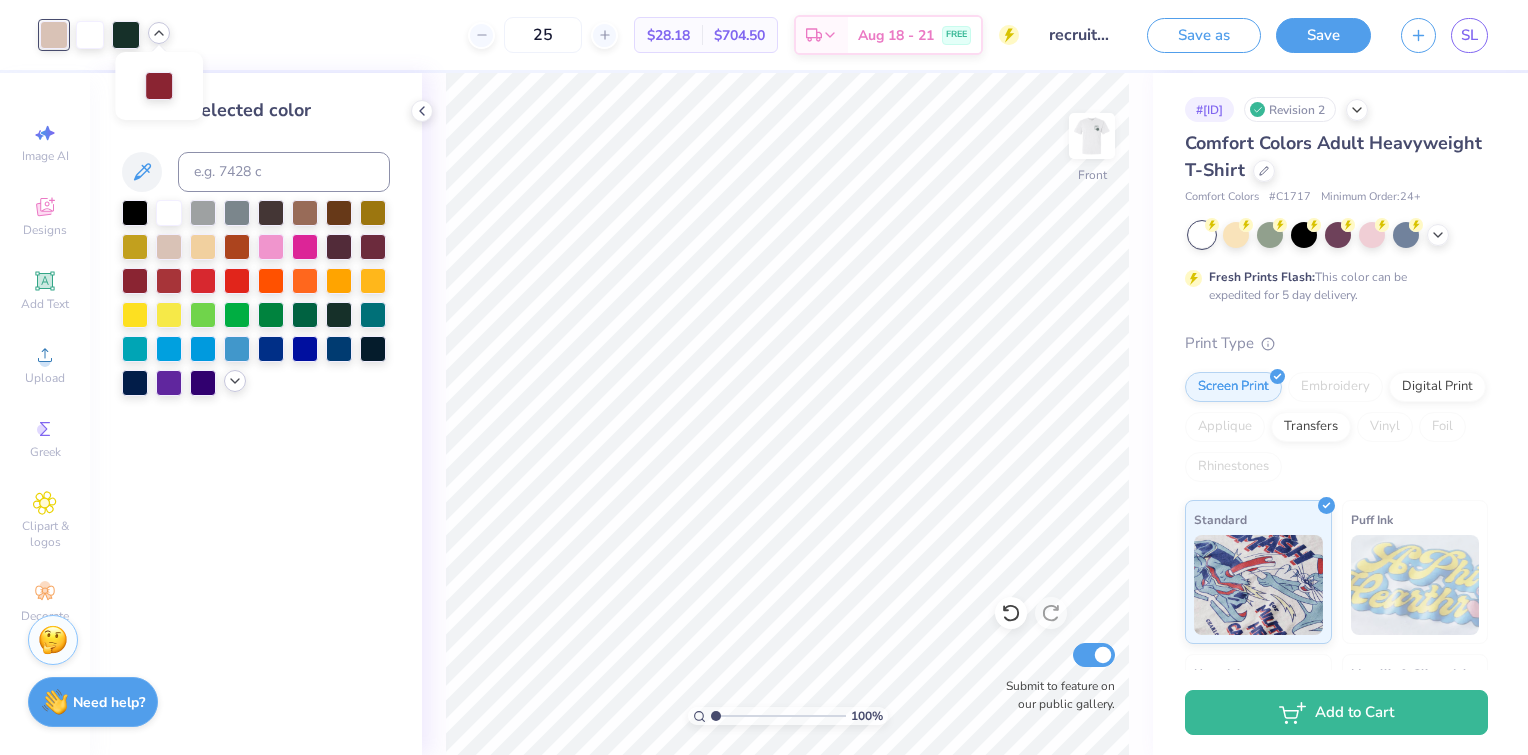 click 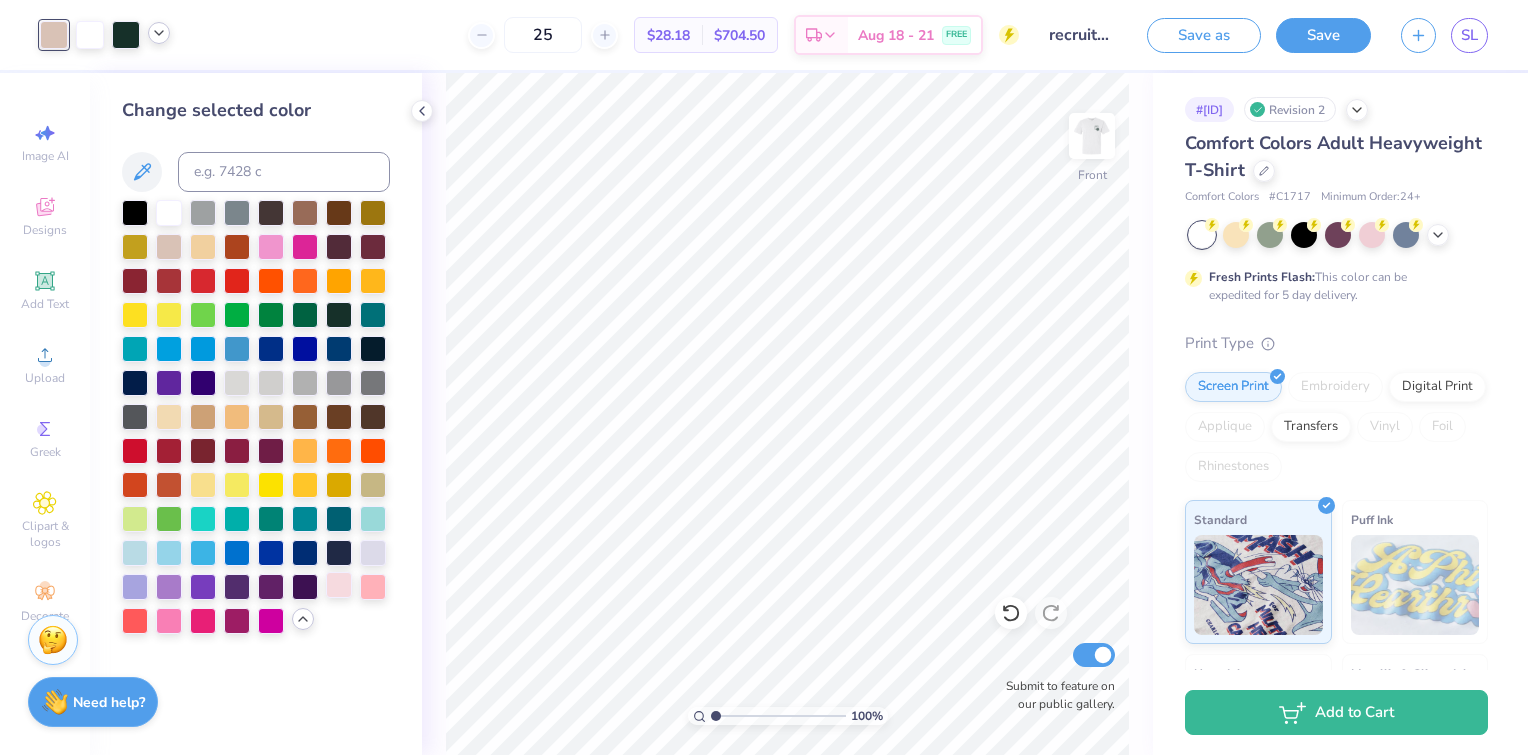 click at bounding box center (339, 585) 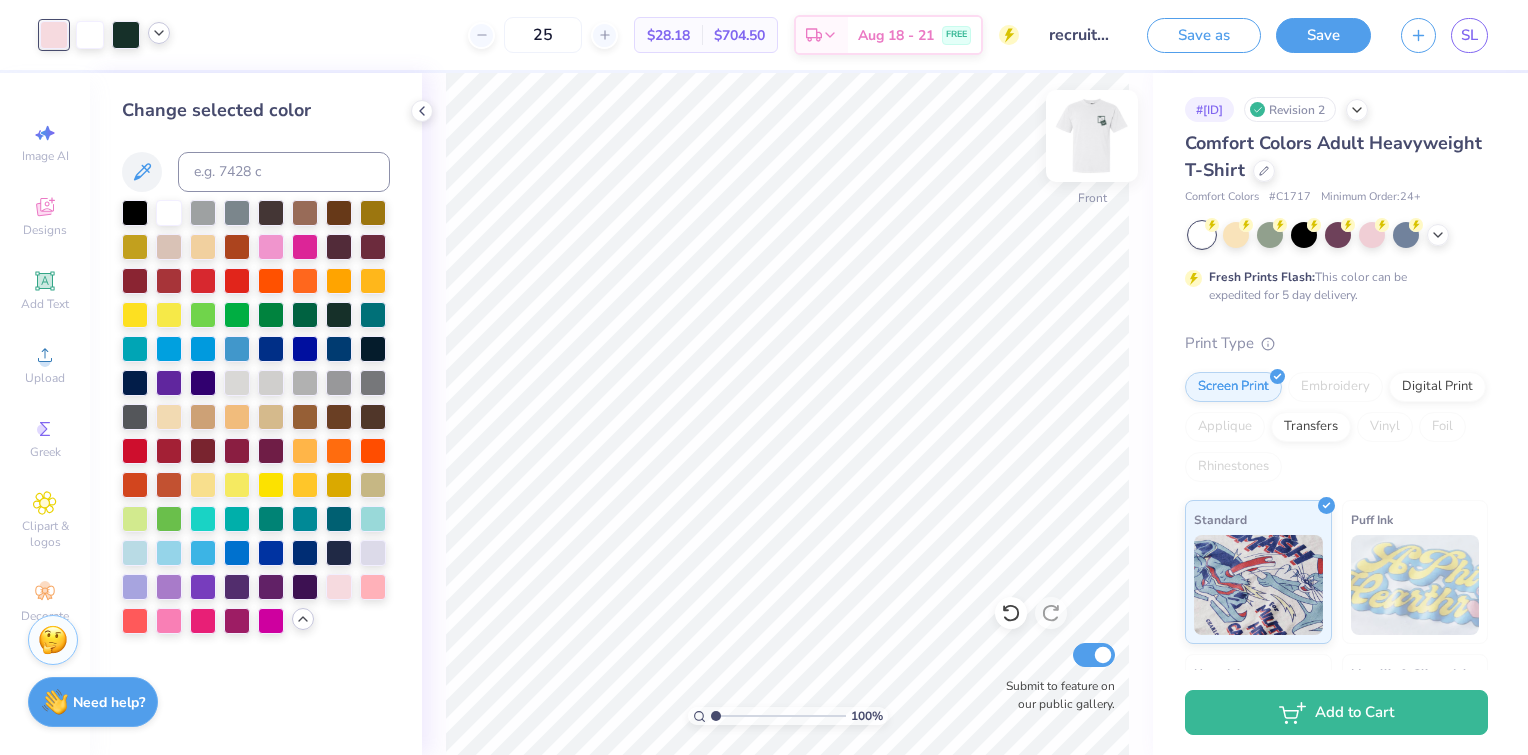 click at bounding box center (1092, 136) 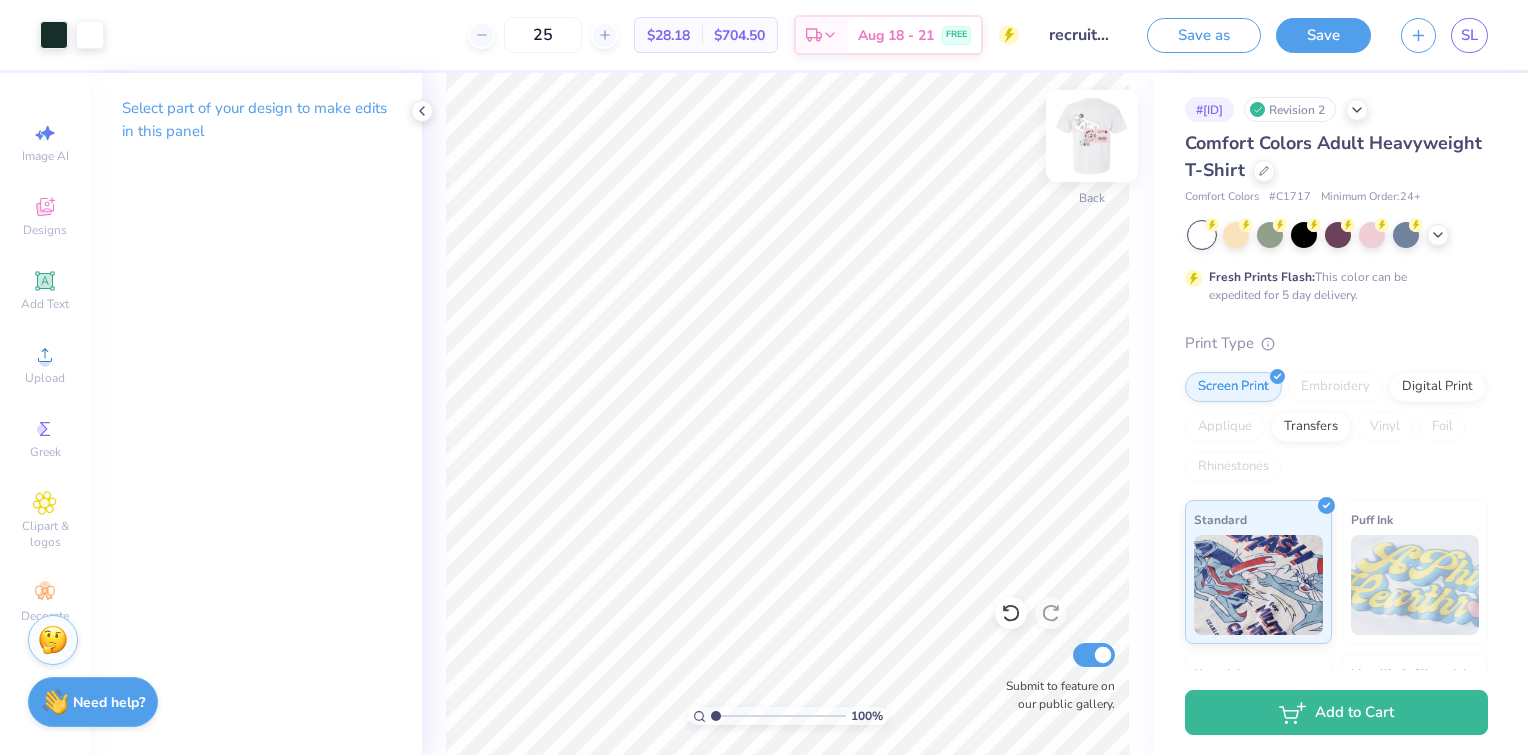 click at bounding box center (1092, 136) 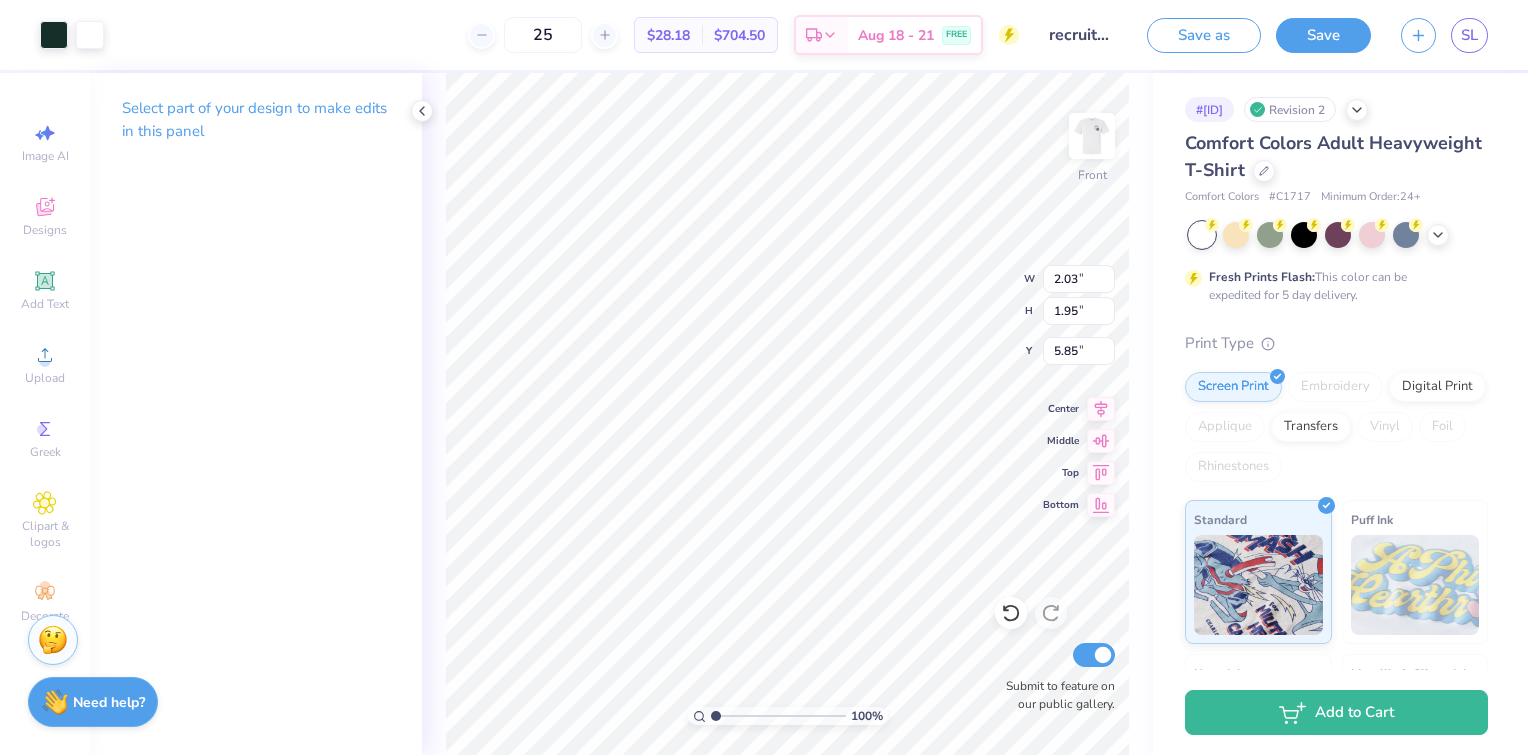 type on "2.03" 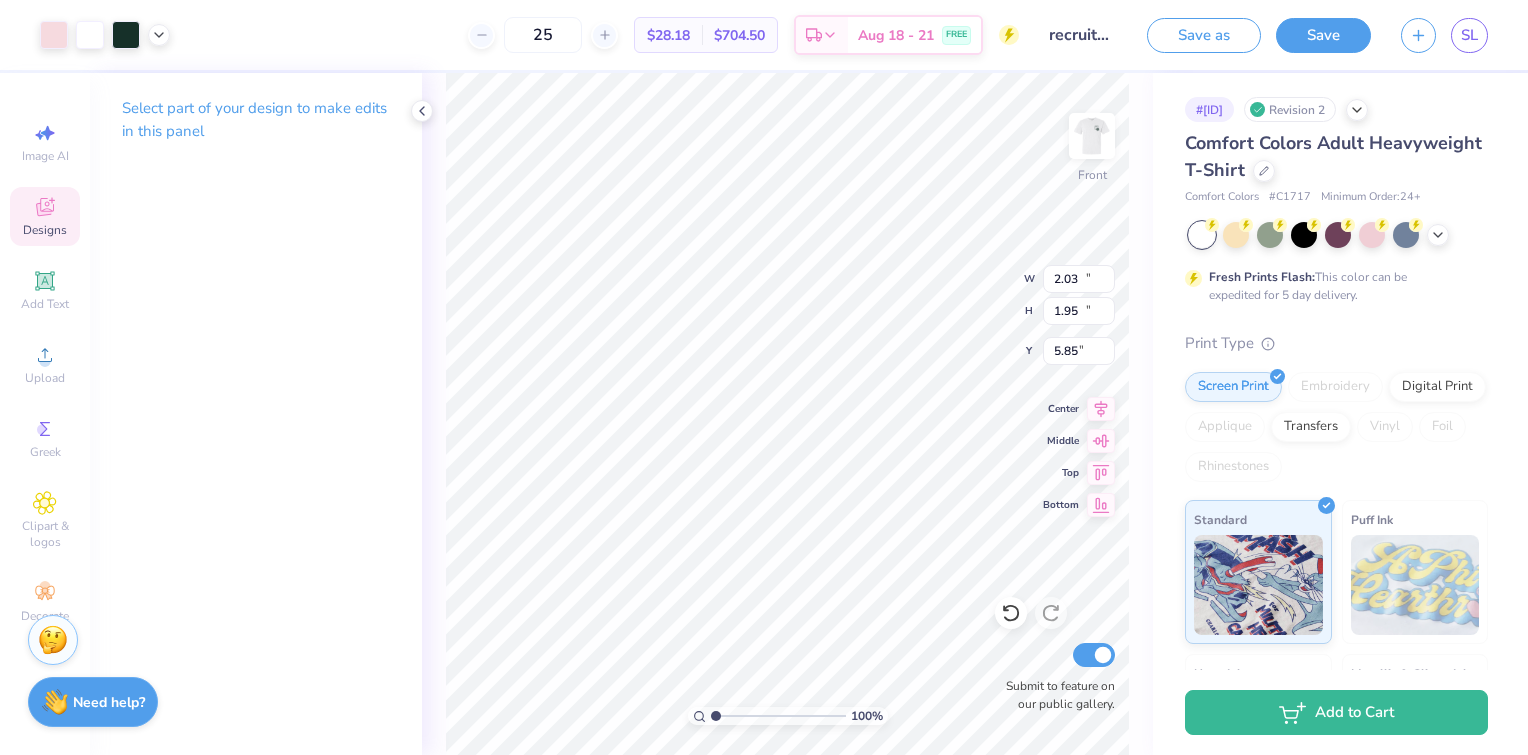 type on "13.93" 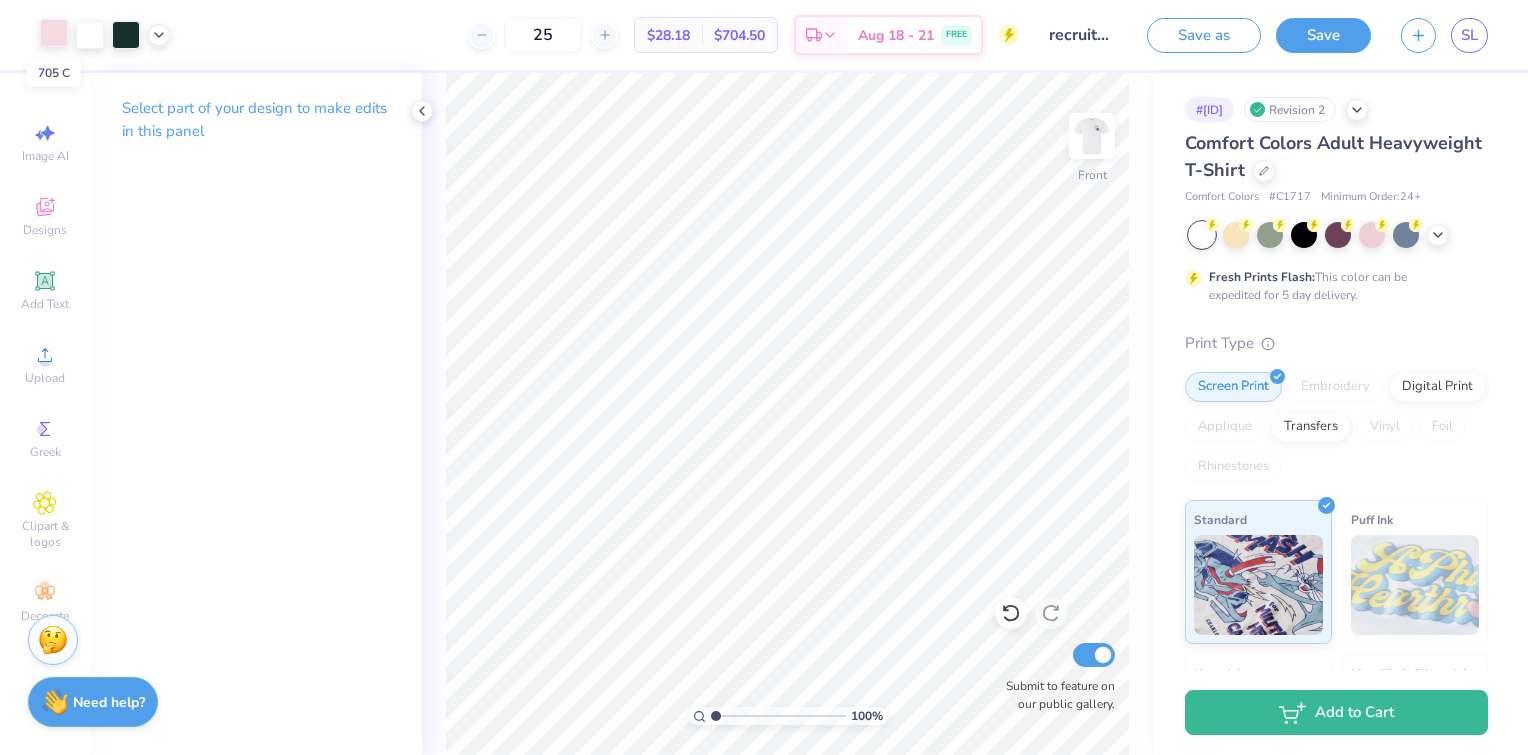 click at bounding box center (54, 33) 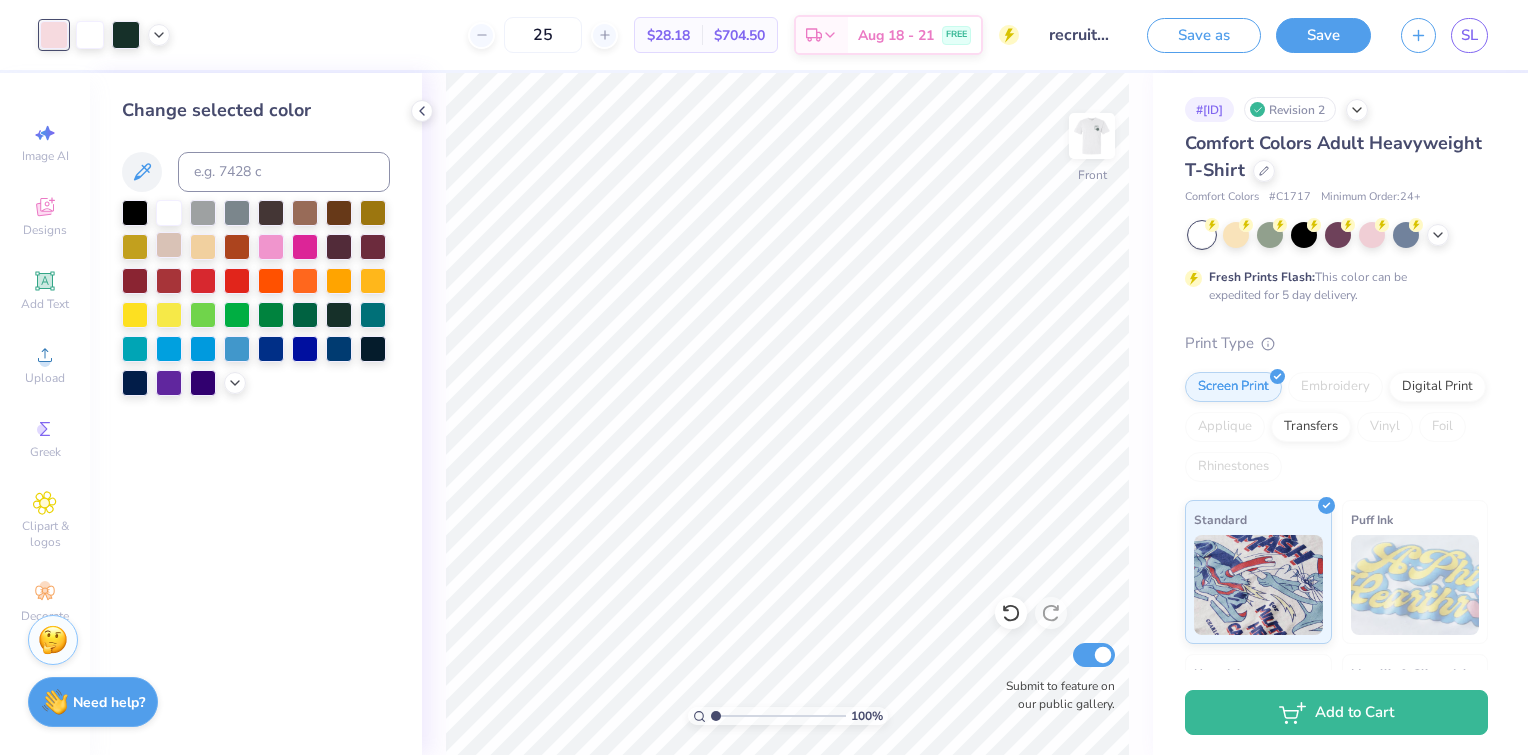 click at bounding box center (169, 245) 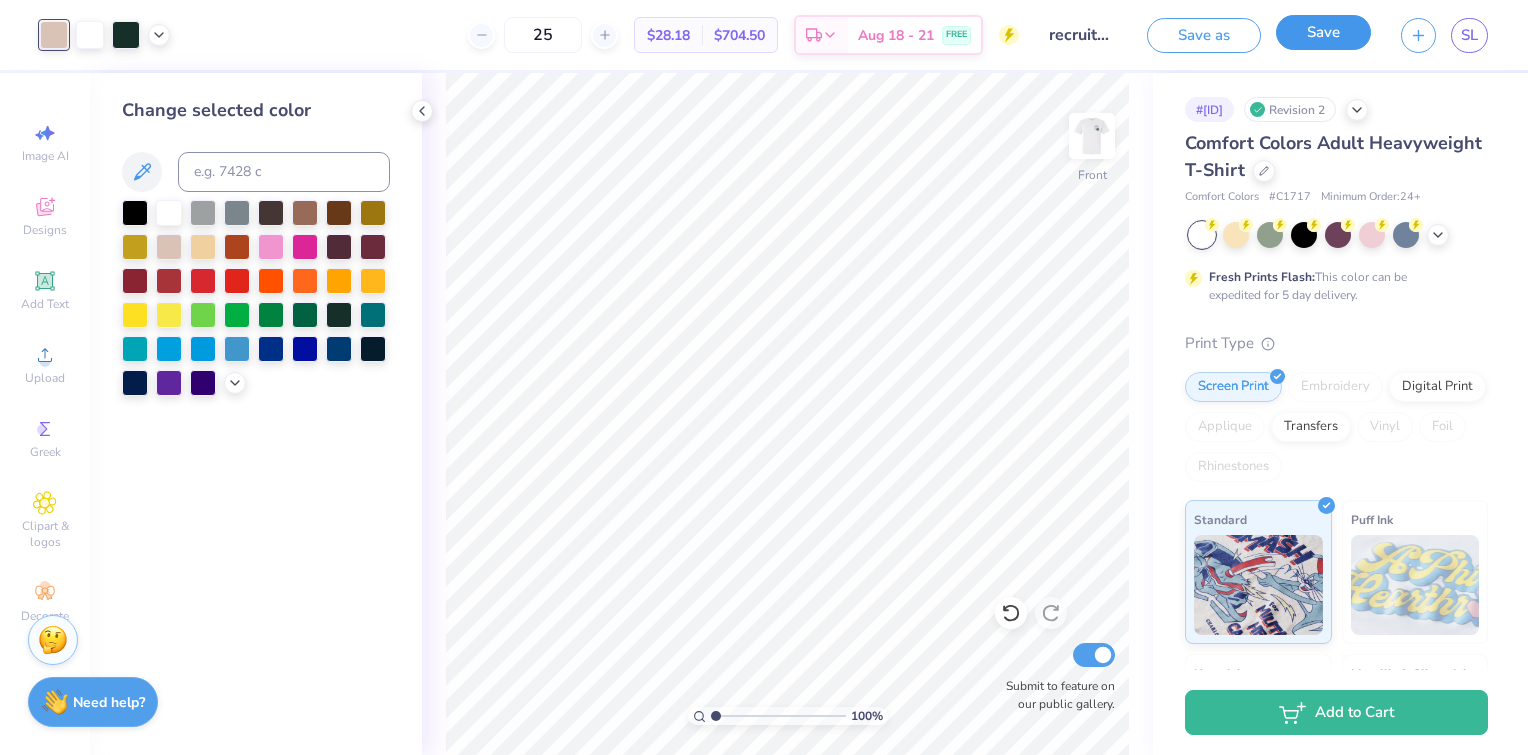 click on "Save" at bounding box center (1323, 32) 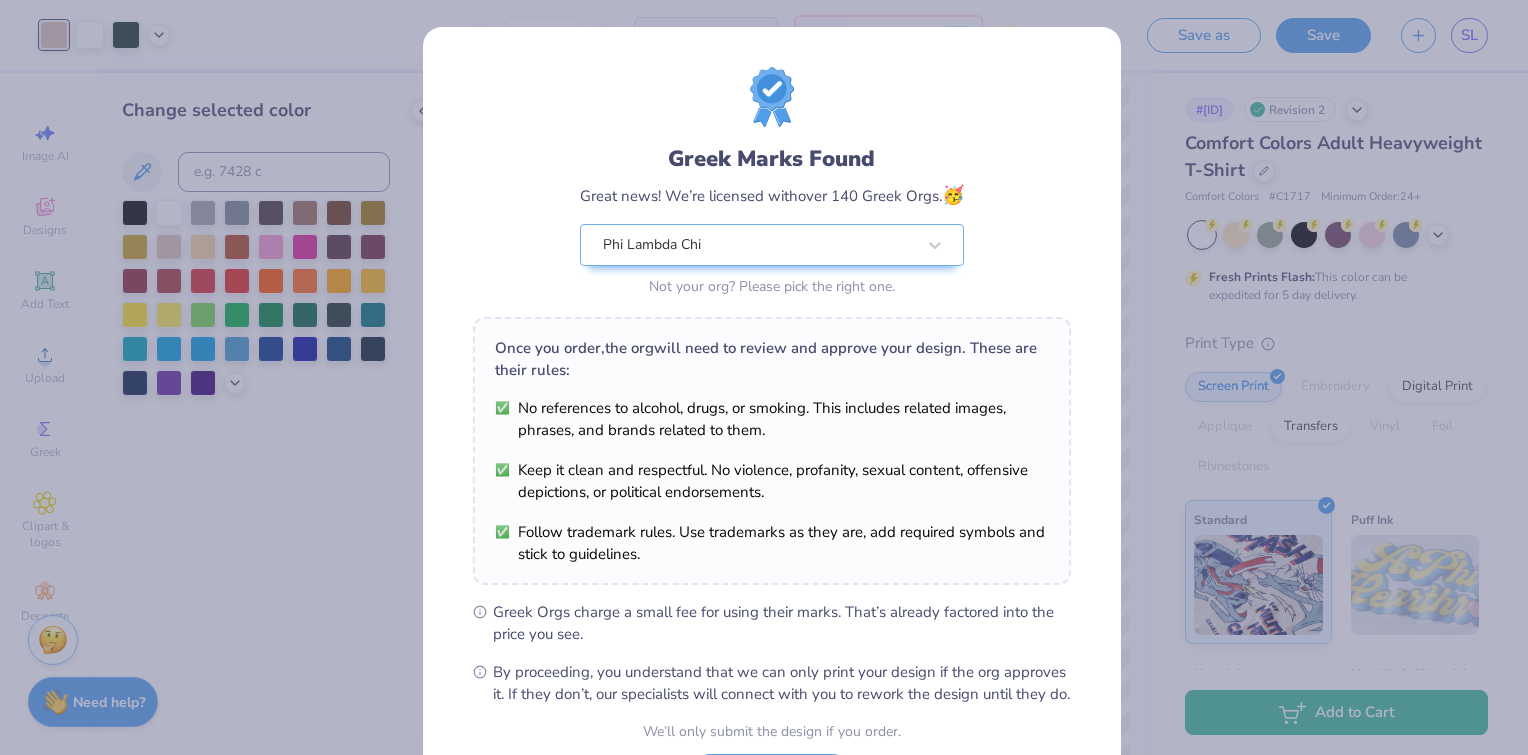 scroll, scrollTop: 179, scrollLeft: 0, axis: vertical 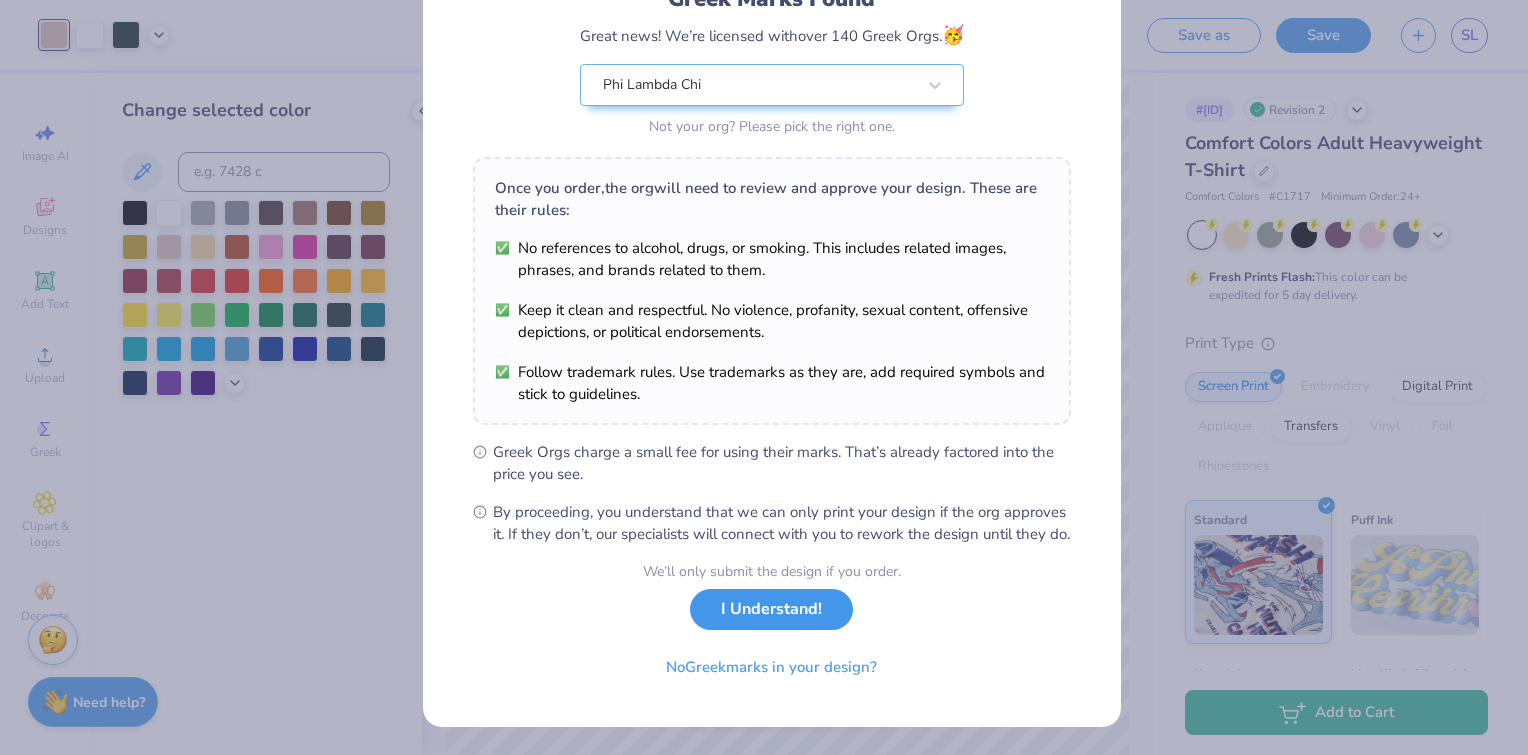 click on "I Understand!" at bounding box center [771, 609] 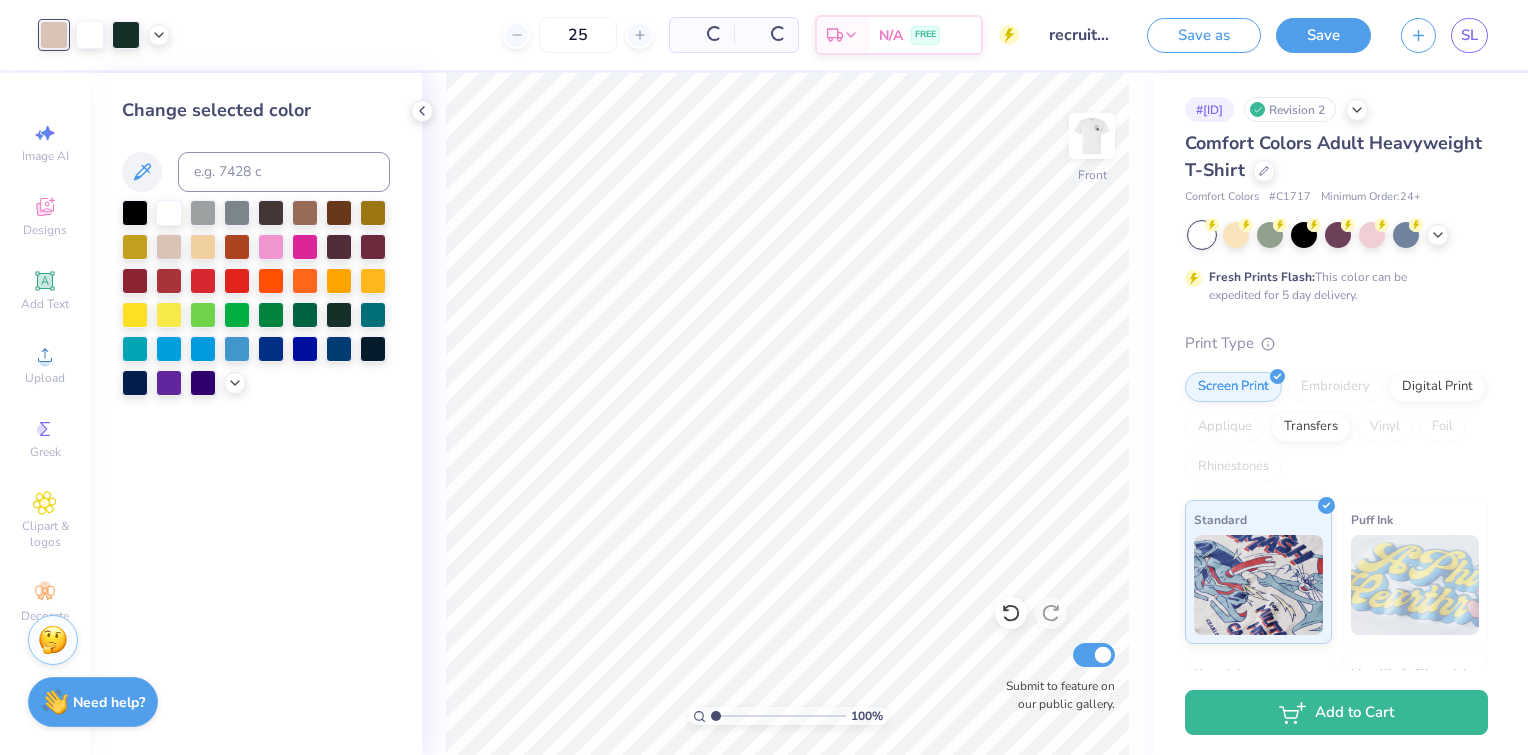 scroll, scrollTop: 0, scrollLeft: 0, axis: both 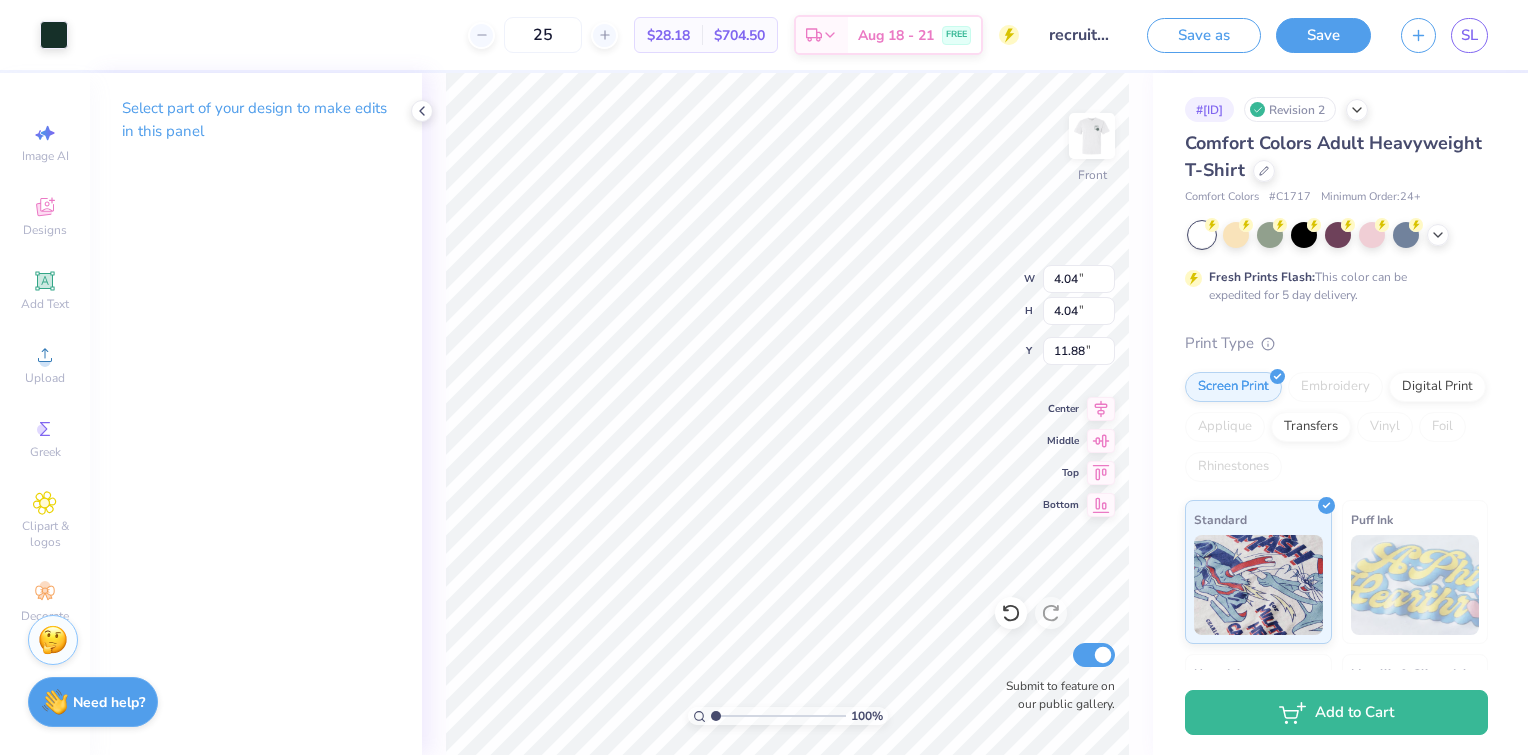 type on "4.04" 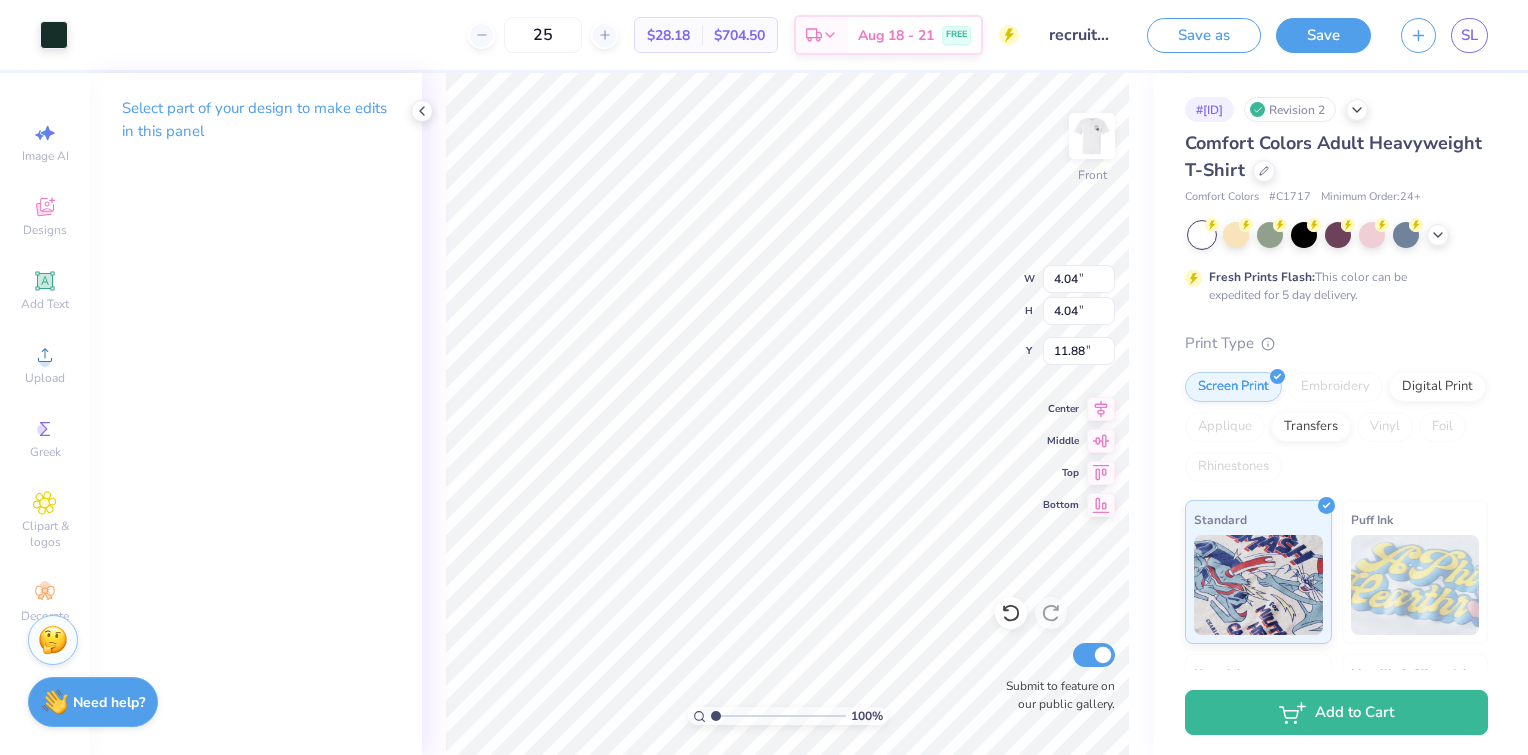 type on "21.84" 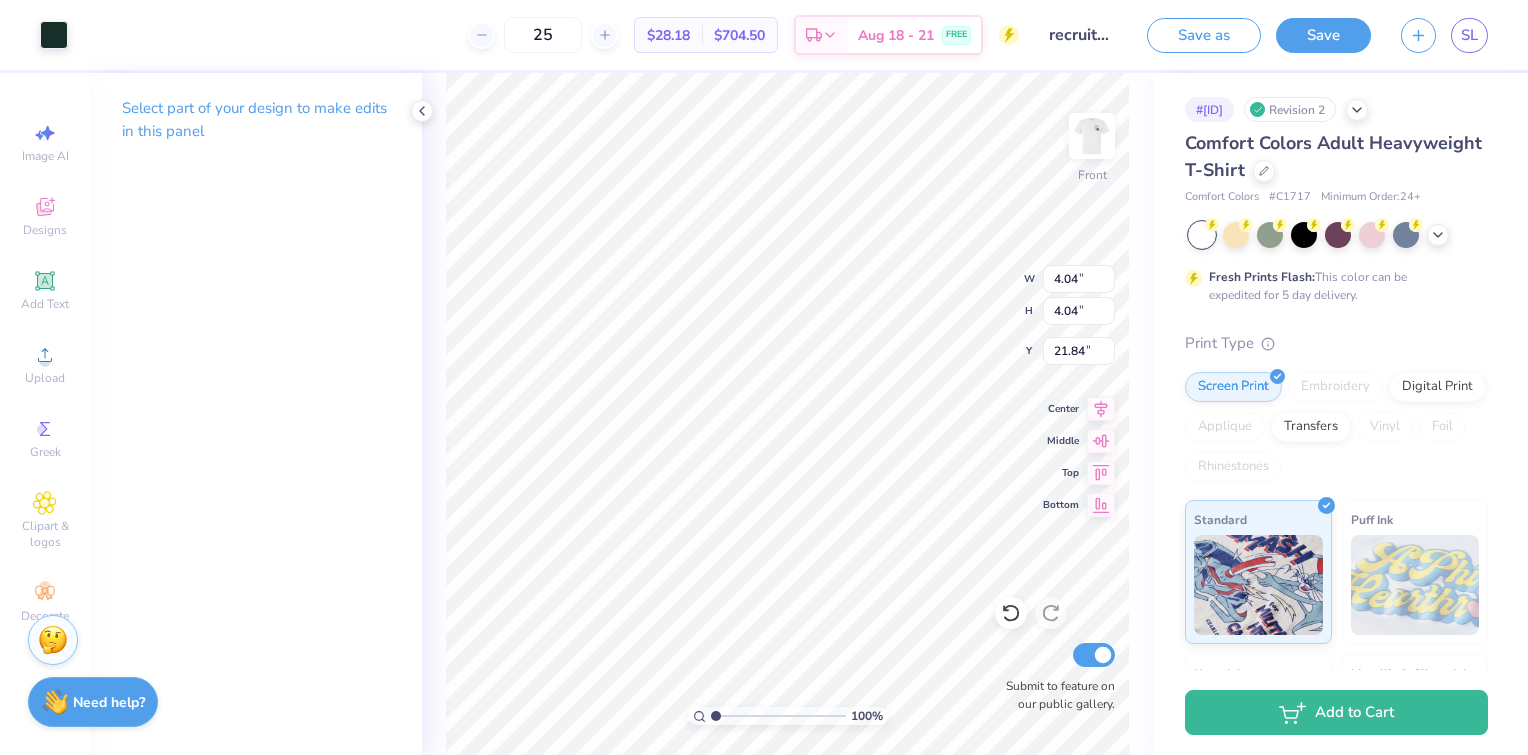type on "2.52" 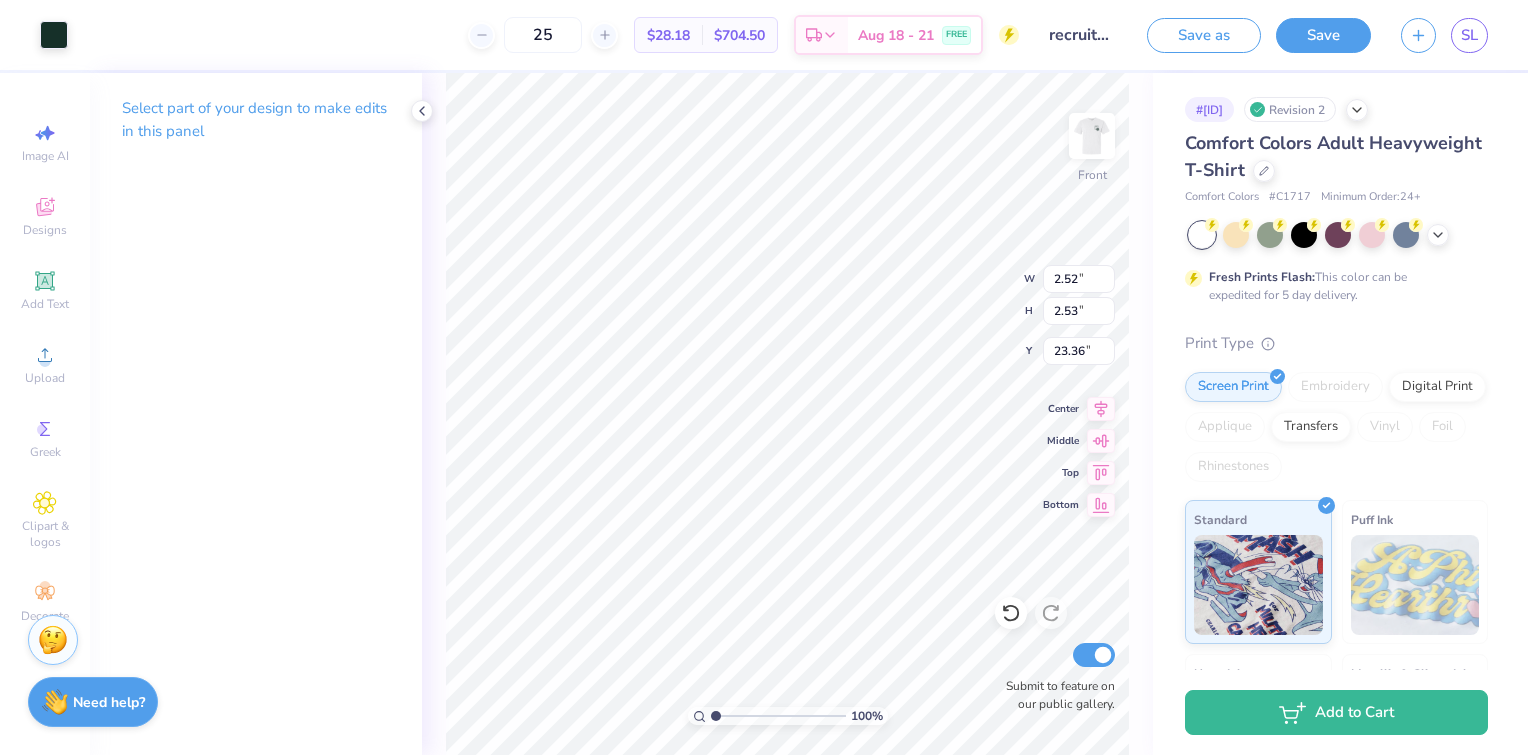 type on "23.10" 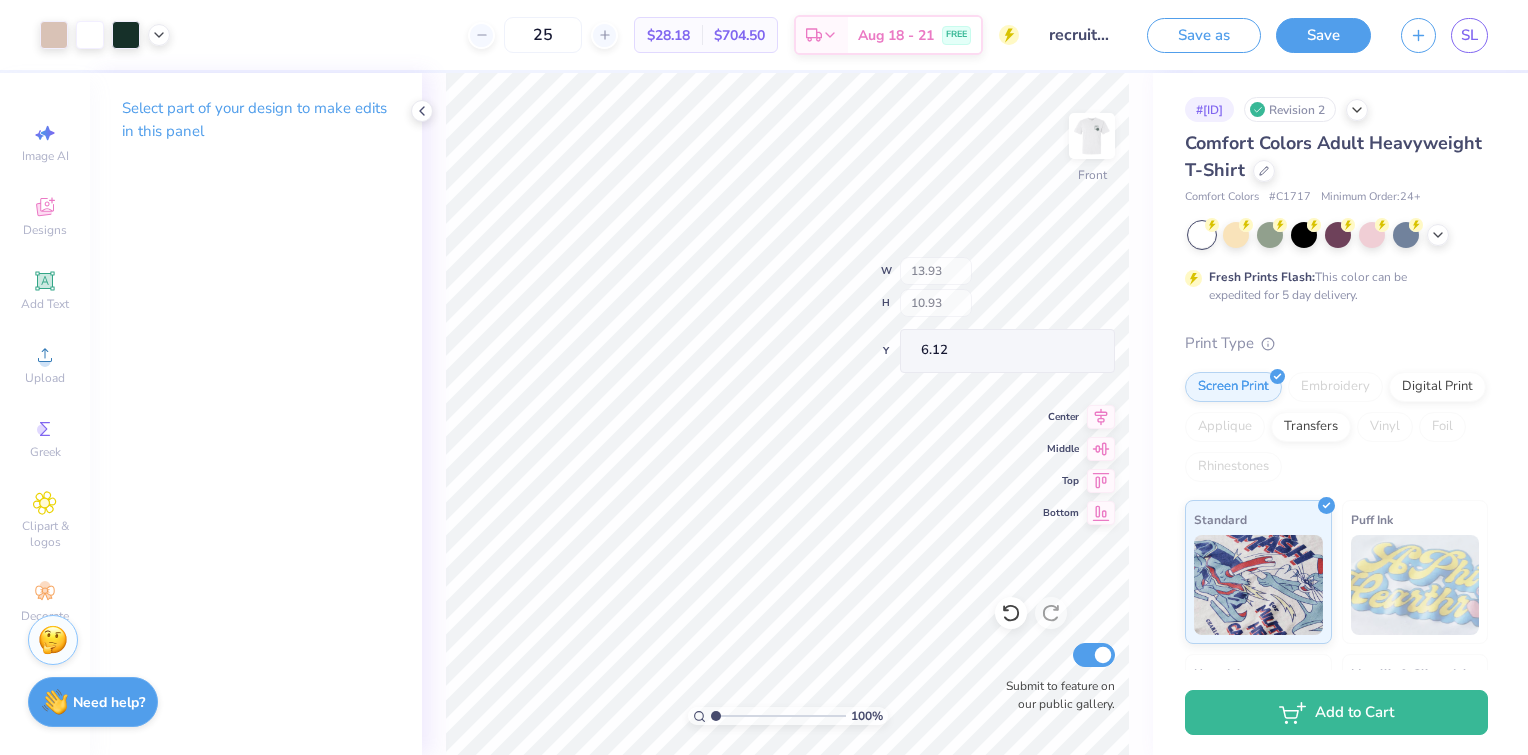 type on "6.12" 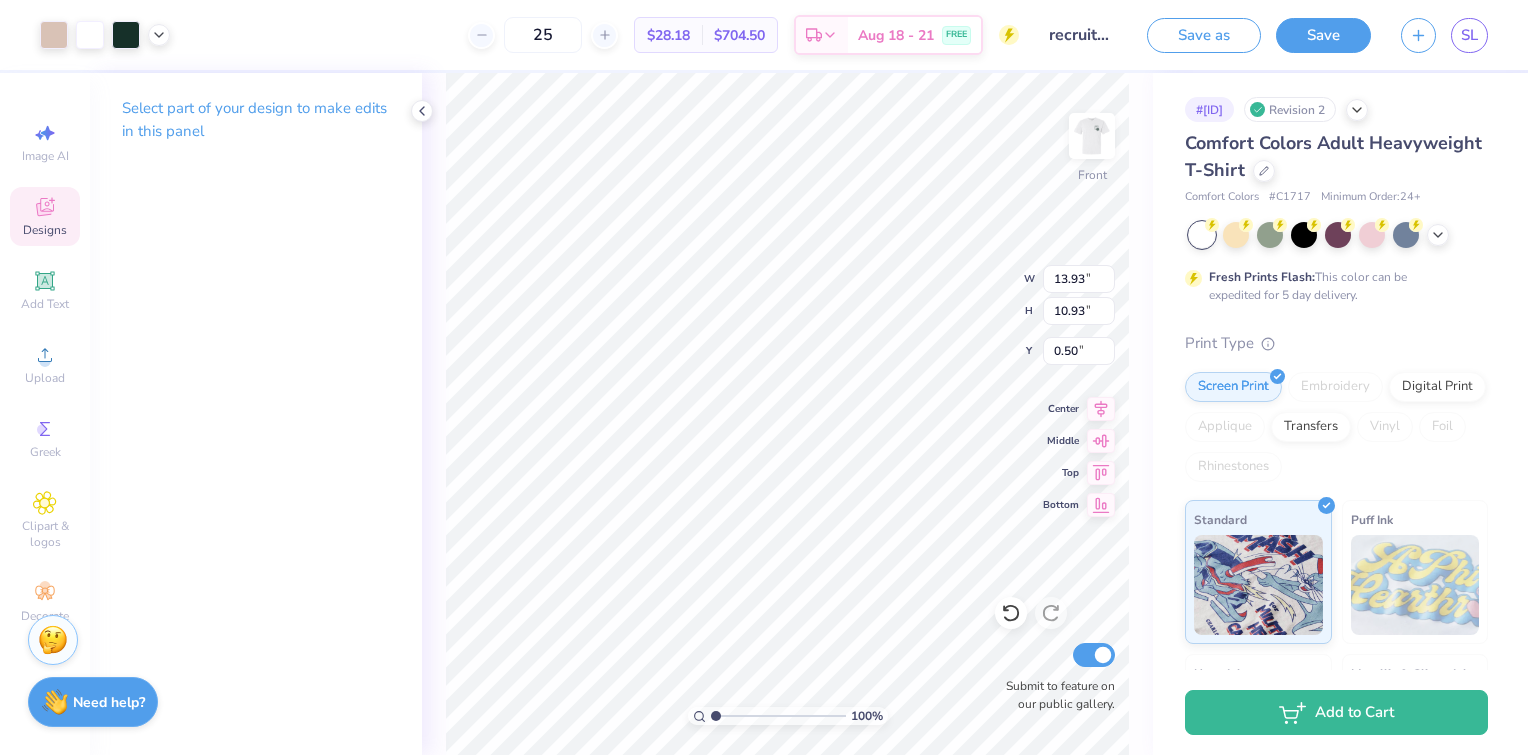 type on "0.50" 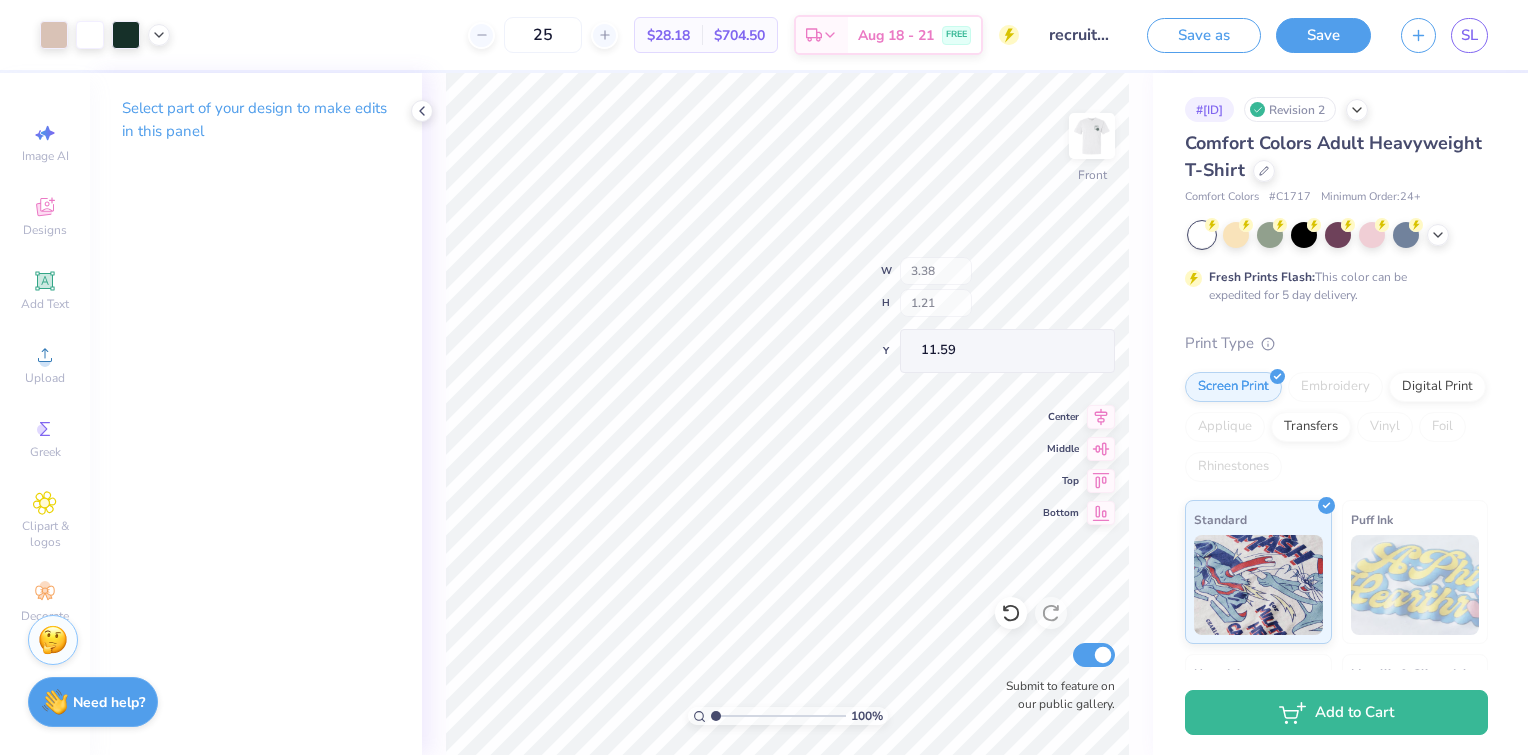 type on "24.37" 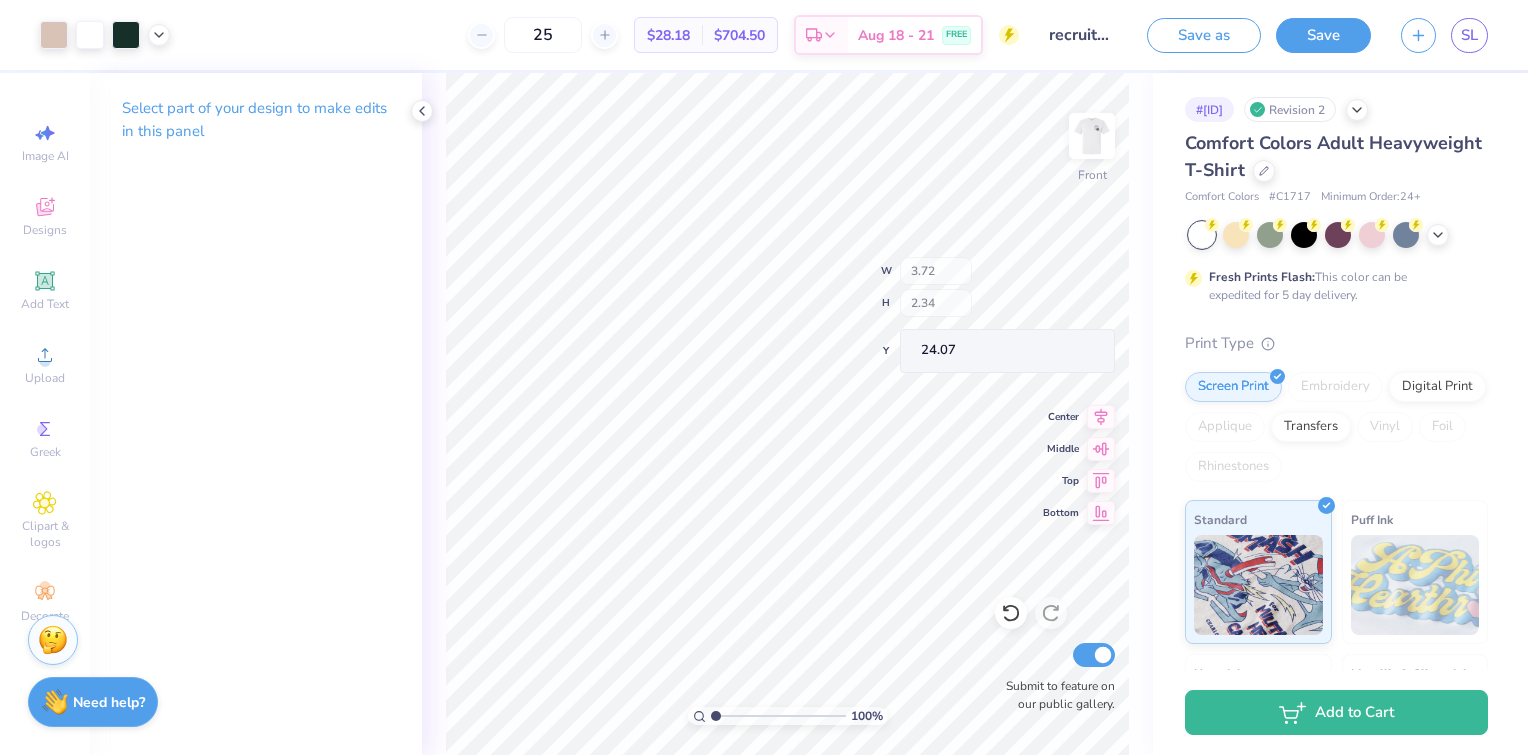 type on "24.07" 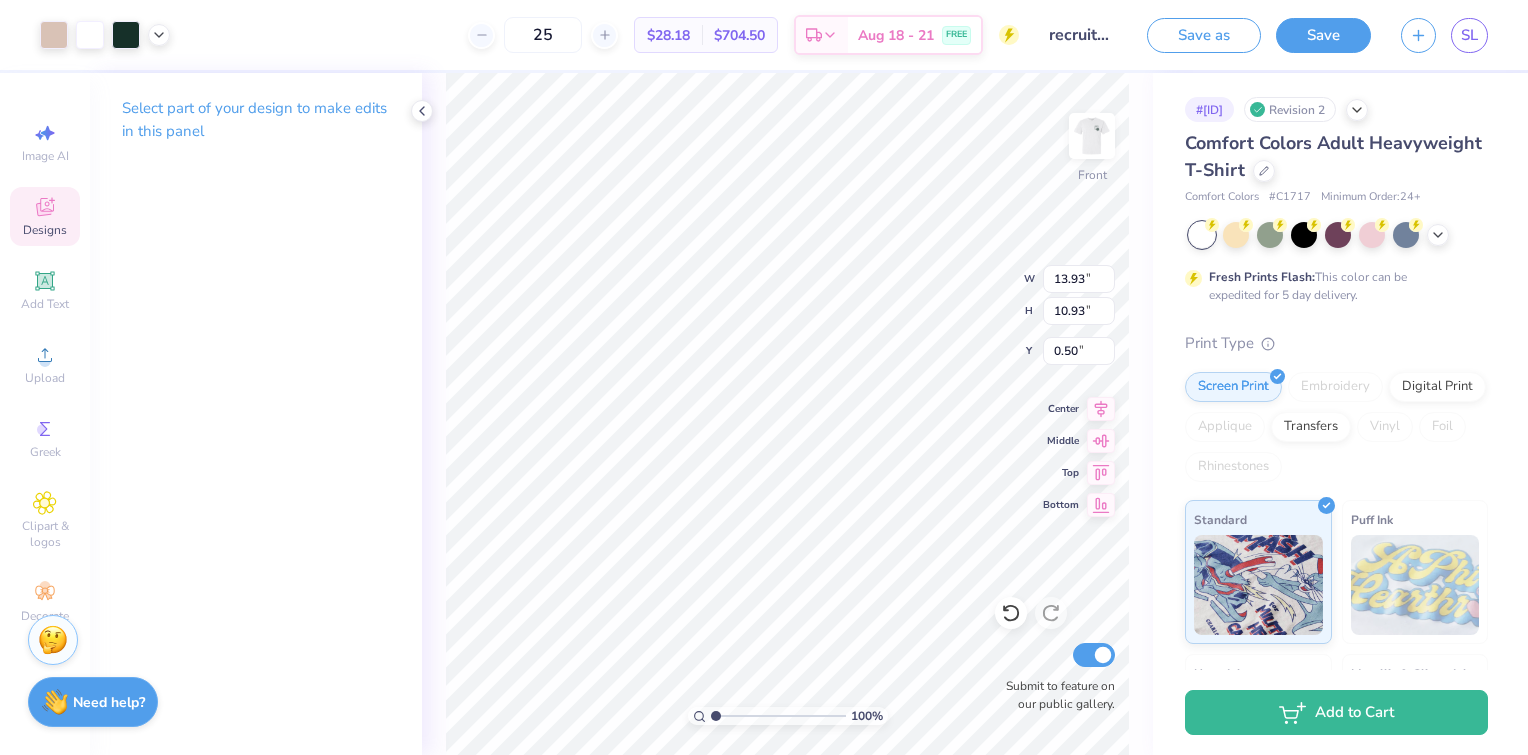type on "5.83" 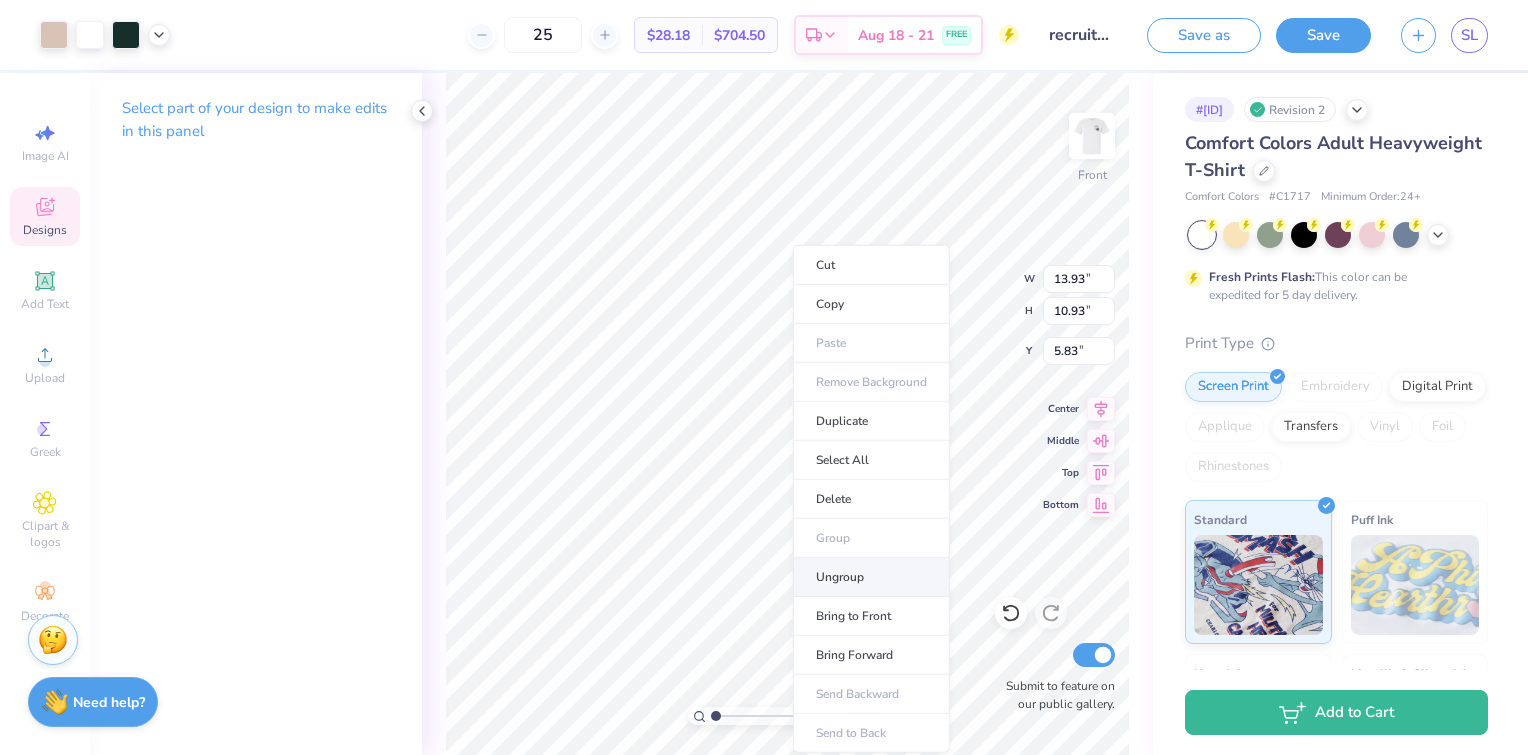 click on "Ungroup" at bounding box center (871, 577) 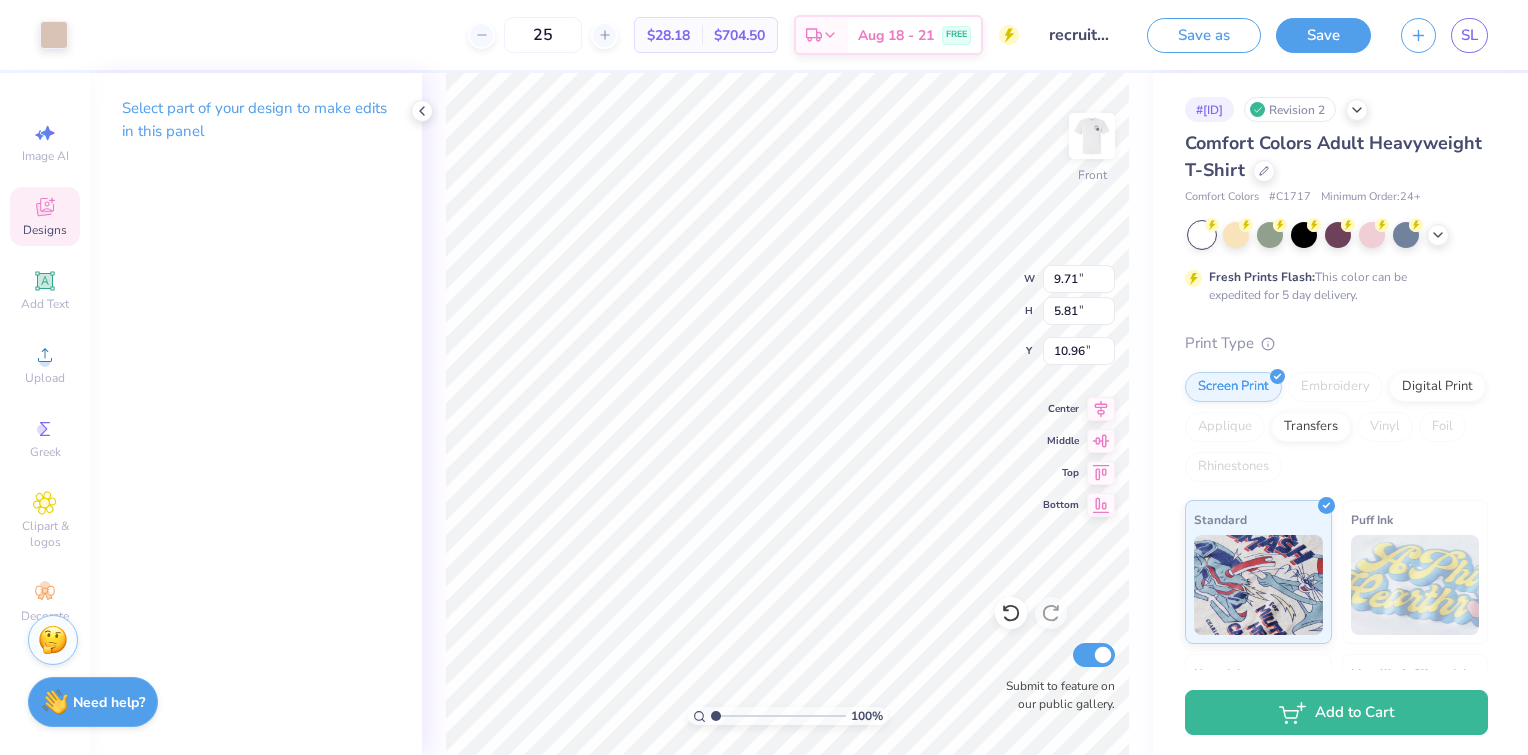 type on "14.84" 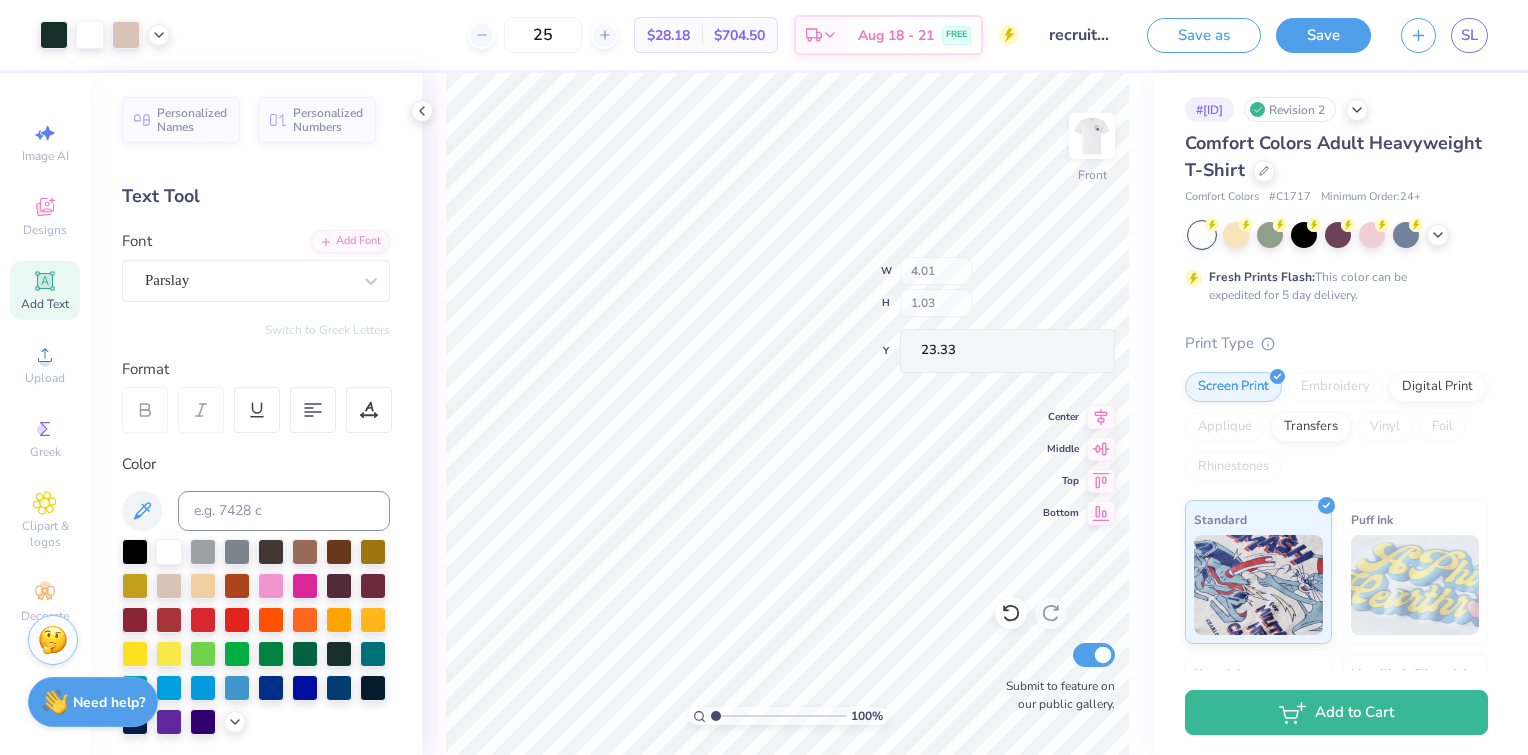 type on "23.33" 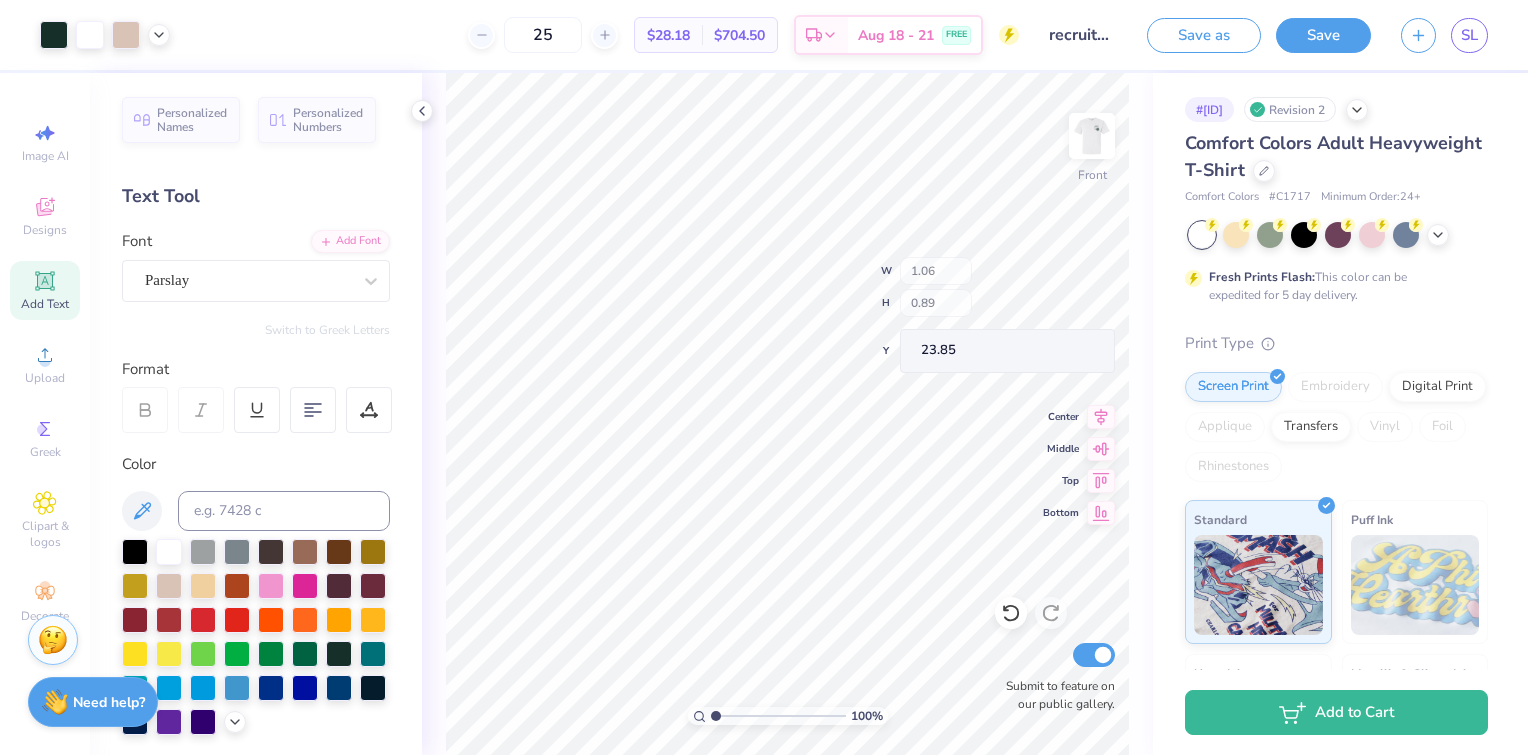 type on "23.85" 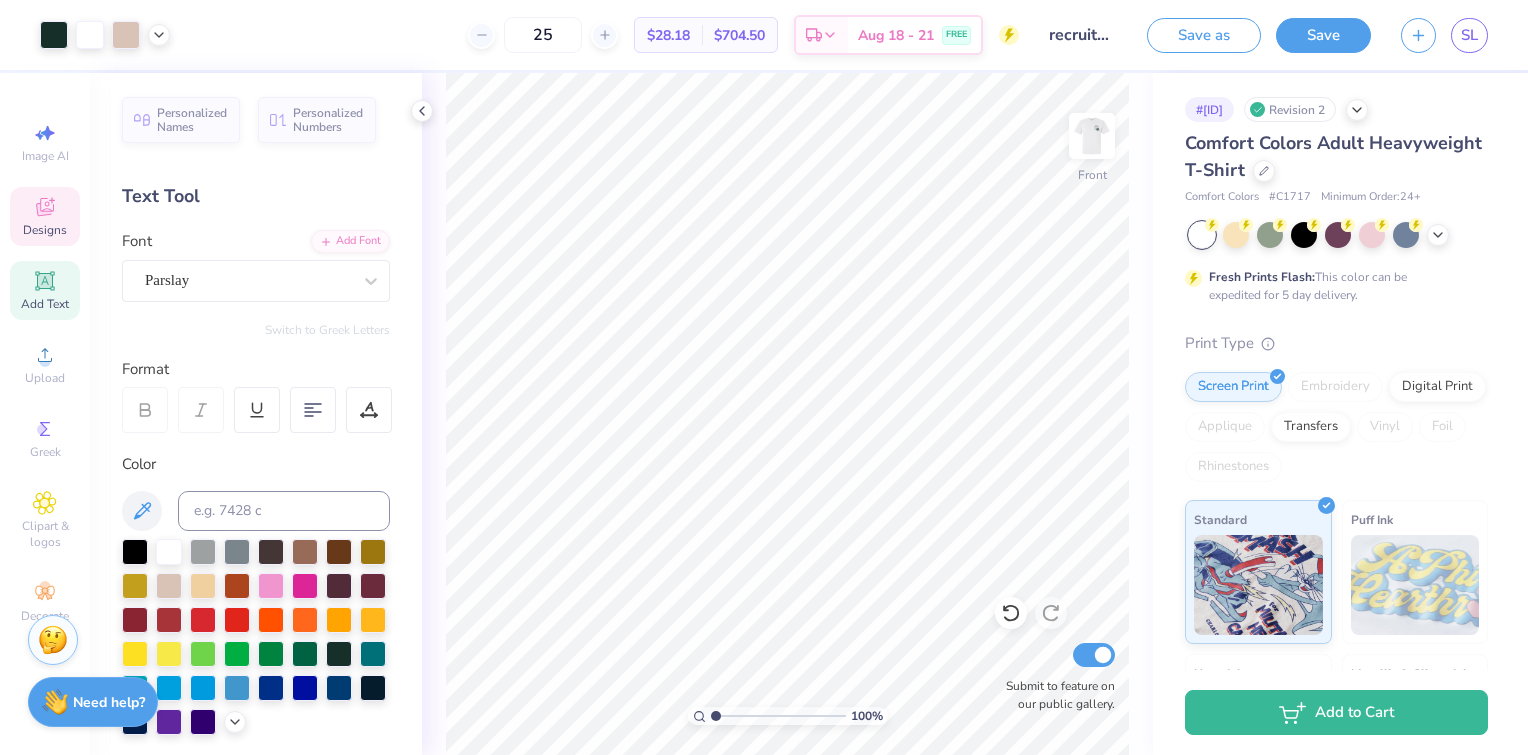 click on "Designs" at bounding box center [45, 216] 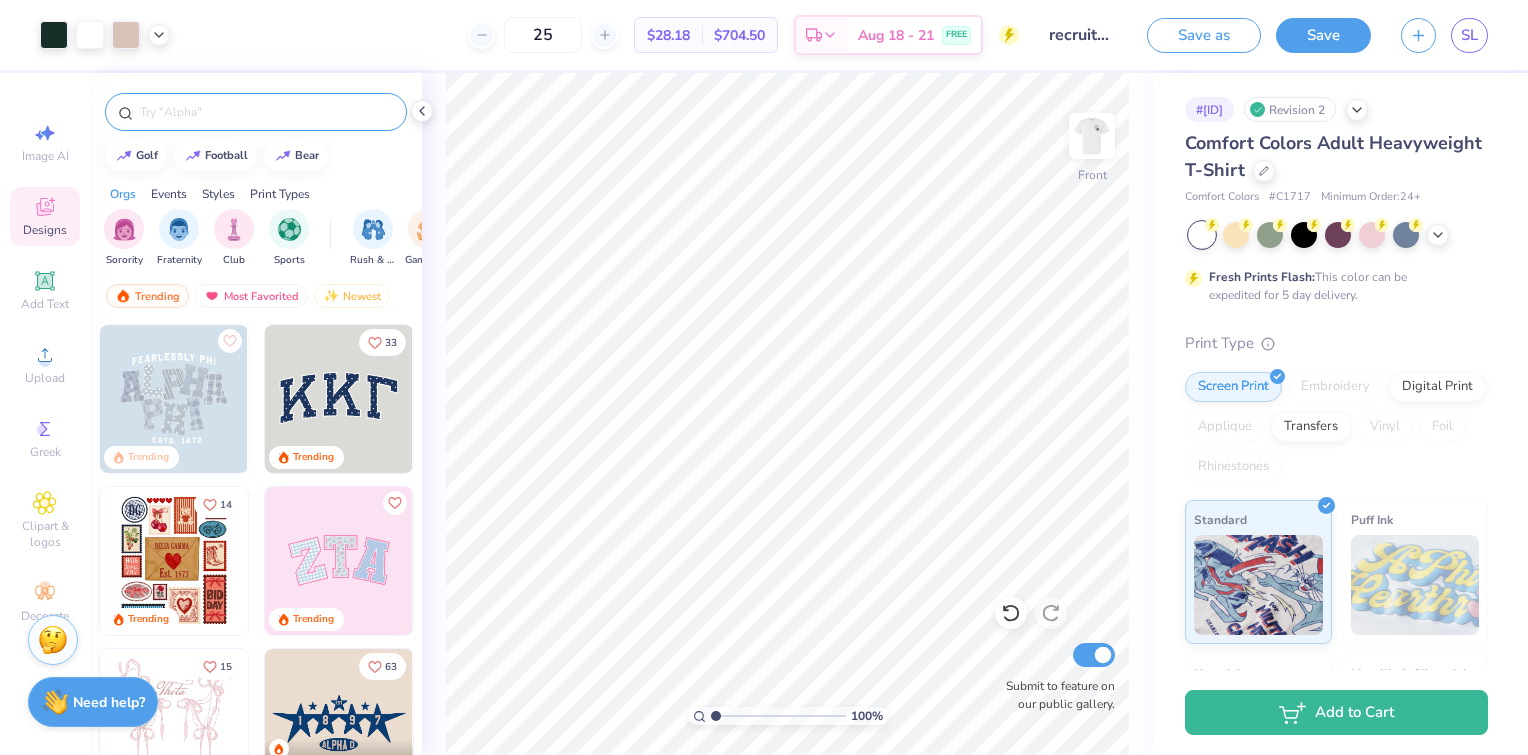click at bounding box center (266, 112) 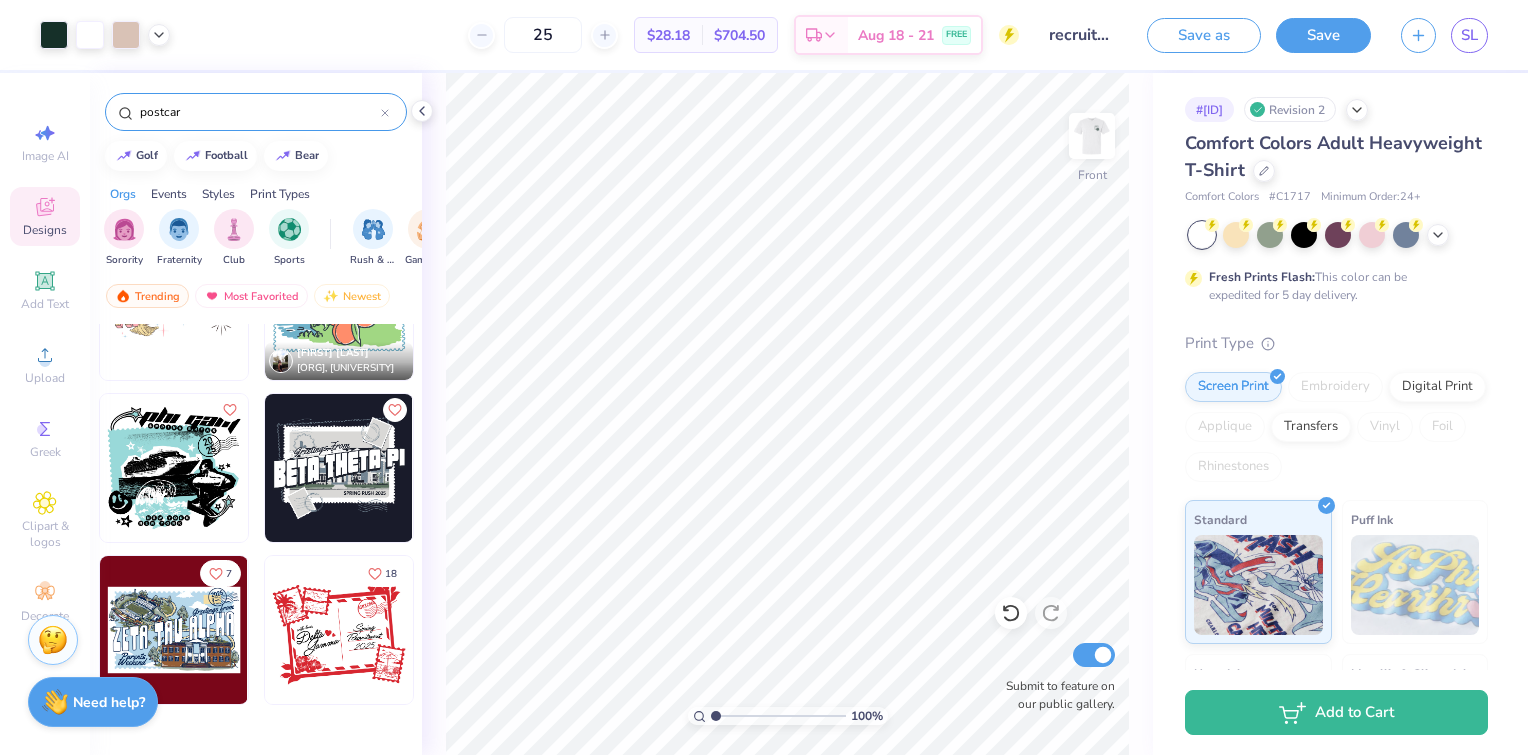 scroll, scrollTop: 0, scrollLeft: 0, axis: both 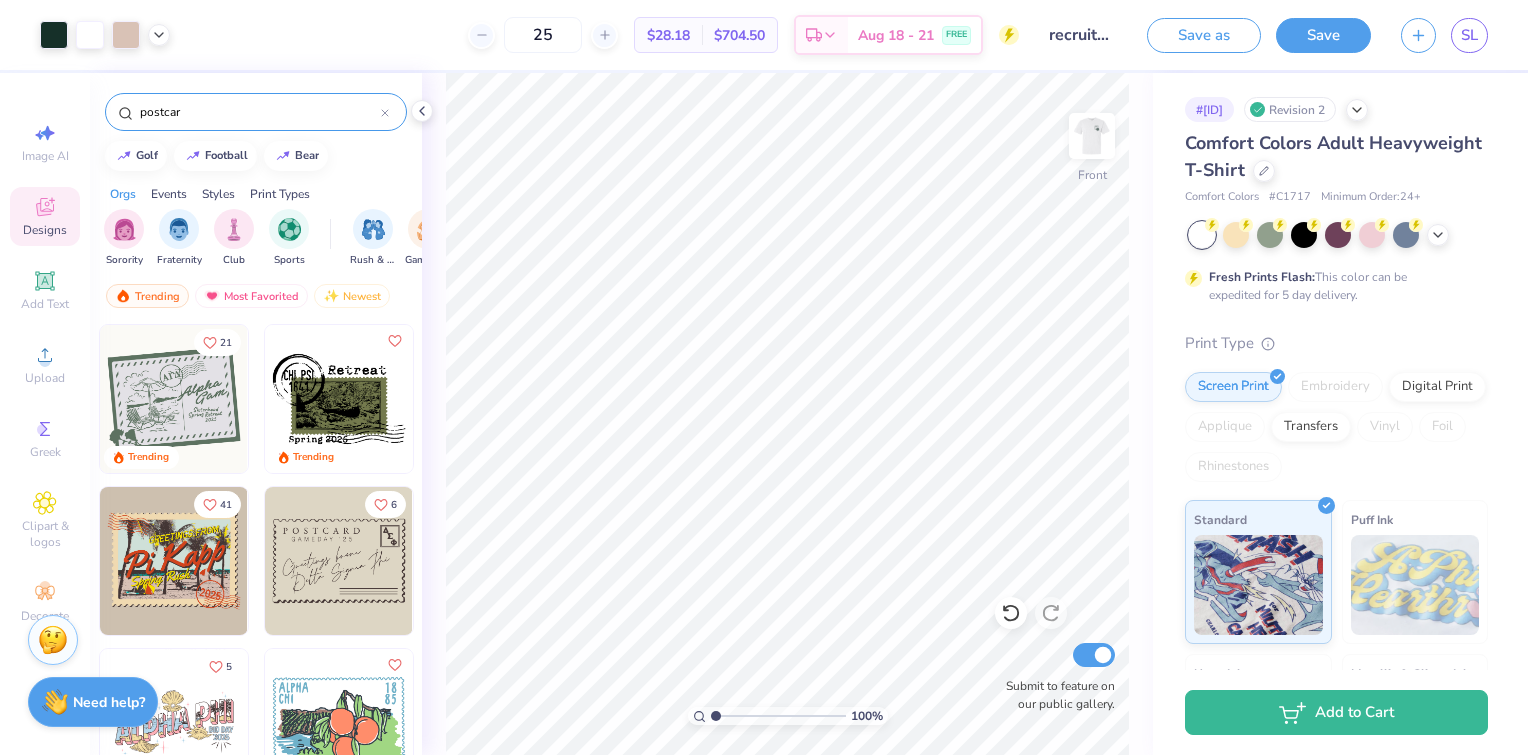 drag, startPoint x: 202, startPoint y: 104, endPoint x: 0, endPoint y: 78, distance: 203.6664 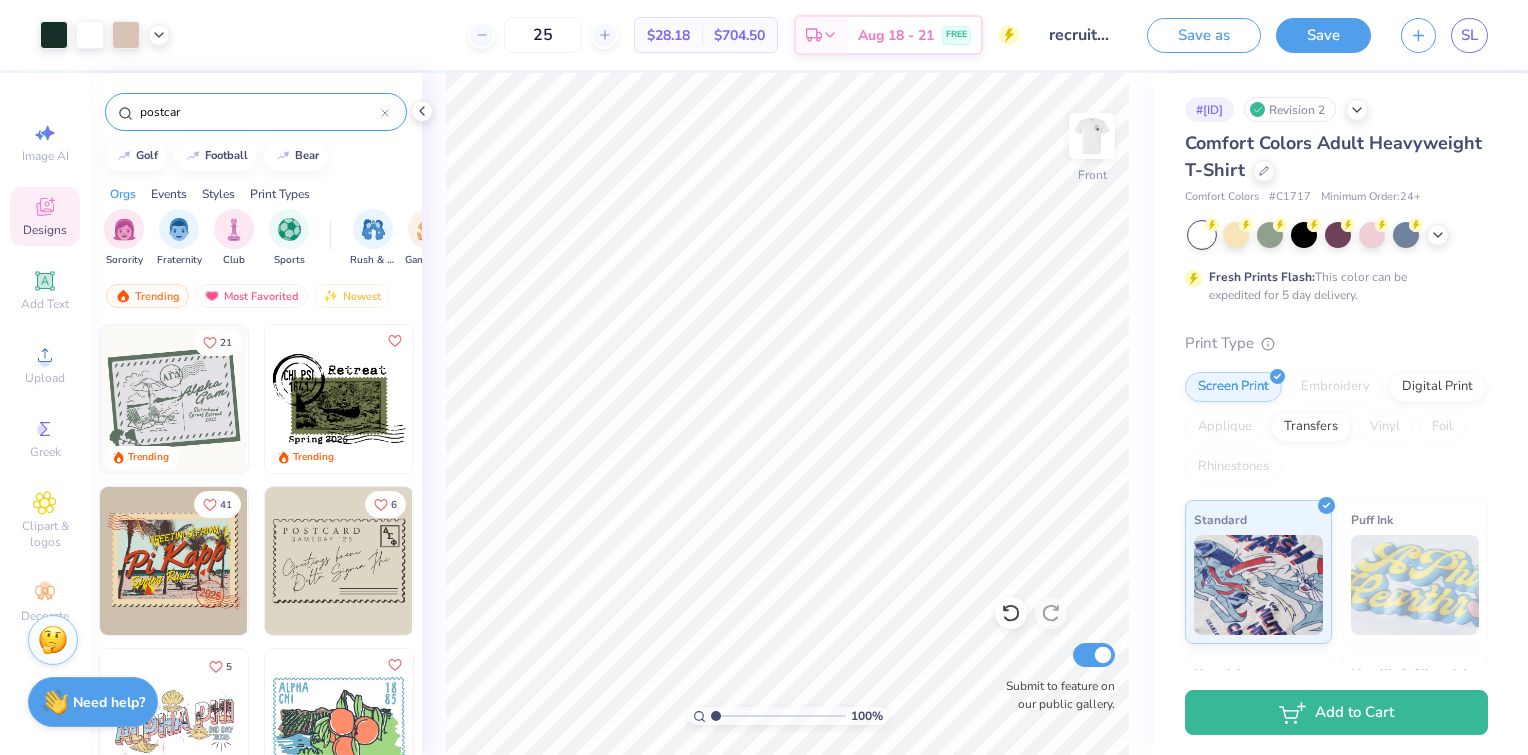 click on "Art colors 25 $28.18 Per Item $704.50 Total Est. Delivery Aug 18 - 21 FREE Design Title recruitment Save as Save SL Image AI Designs Add Text Upload Greek Clipart & logos Decorate postcar golf football bear Orgs Events Styles Print Types Sorority Fraternity Club Sports Rush & Bid Game Day Parent's Weekend PR & General Philanthropy Big Little Reveal Retreat Date Parties & Socials Spring Break Greek Week Formal & Semi Holidays Graduation Founder’s Day Classic Minimalist Varsity Y2K Typography Handdrawn Cartoons Grunge 80s & 90s 60s & 70s Embroidery Screen Print Applique Digital Print Patches Vinyl Transfers Trending Most Favorited Newest 21 Trending Trending 41 6 5 [FIRST] [LAST] [ORG], [UNIVERSITY] 7 18 100 % Front Submit to feature on our public gallery. # [ID] Revision 2 Comfort Colors Adult Heavyweight T-Shirt Comfort Colors # C1717 Minimum Order: 24 + Fresh Prints Flash: This color can be expedited for 5 day delivery. Print Type Screen Print" at bounding box center [764, 377] 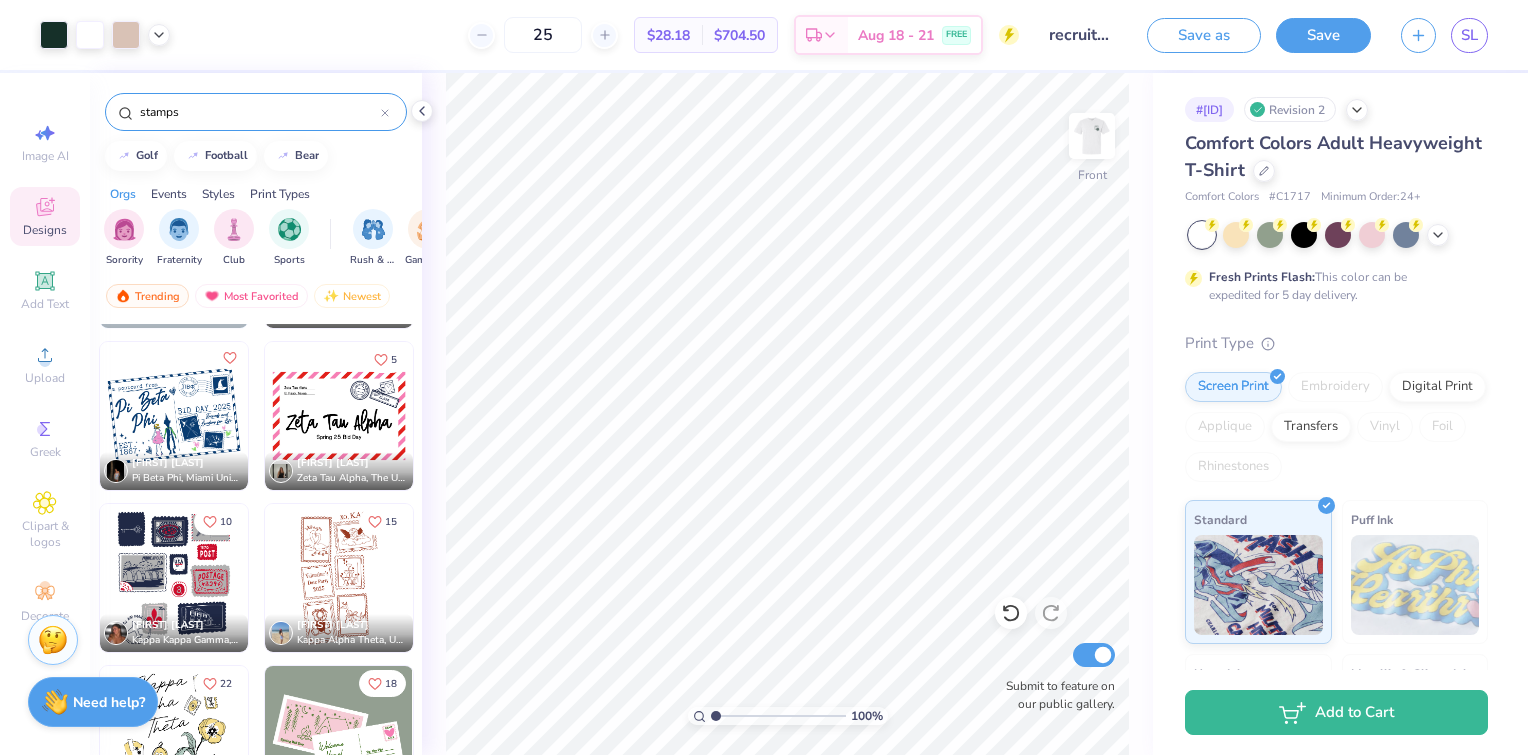 scroll, scrollTop: 1451, scrollLeft: 0, axis: vertical 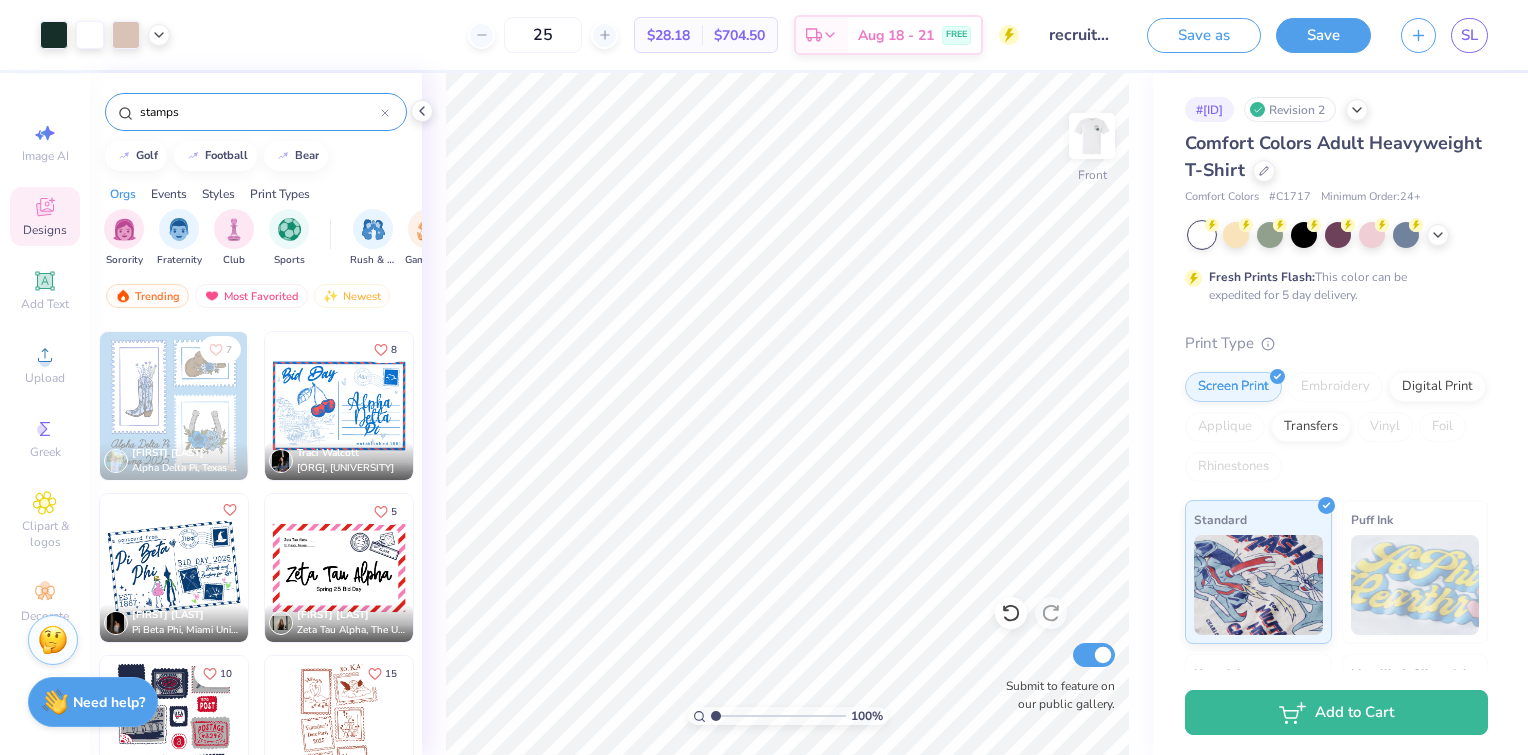 type on "stamps" 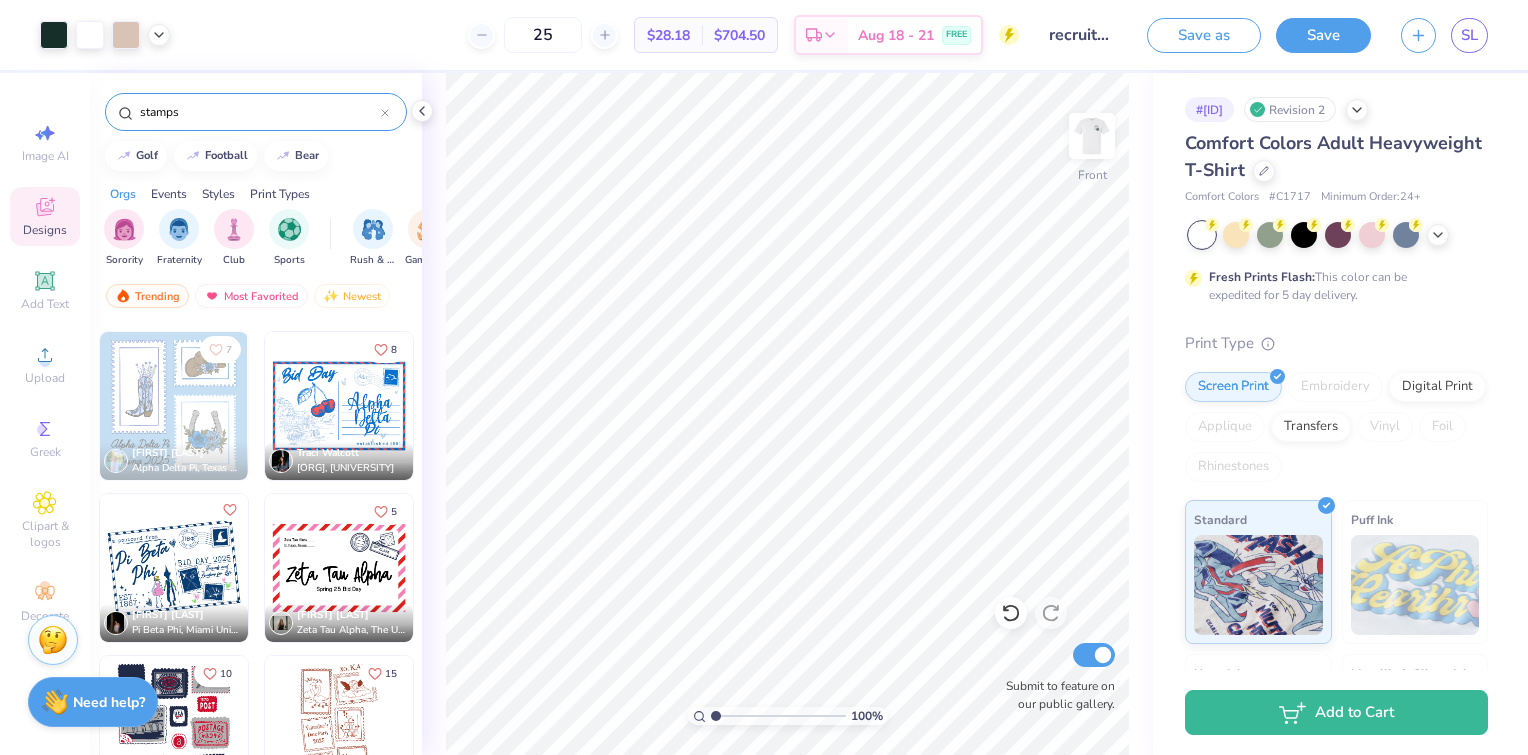 click at bounding box center [174, 568] 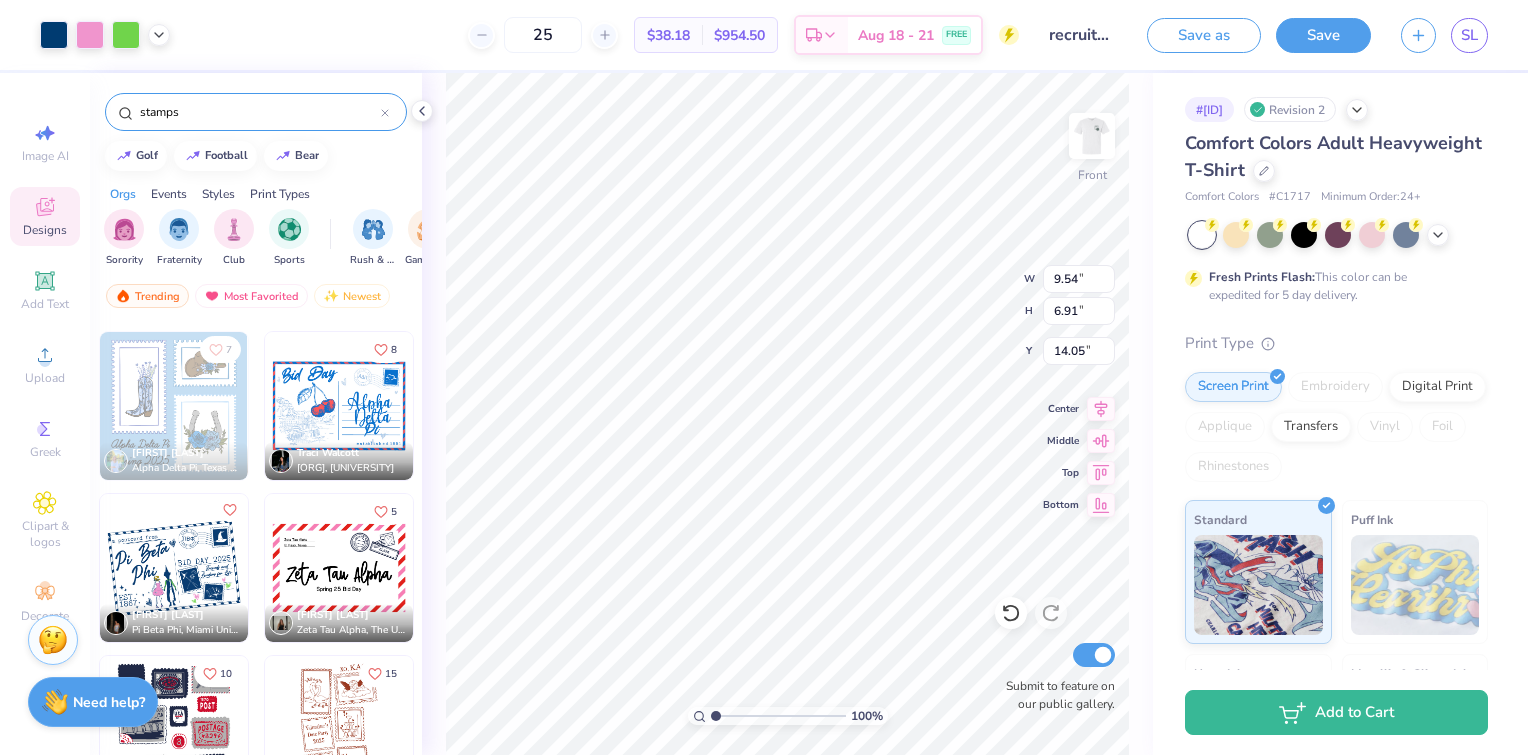 type on "14.05" 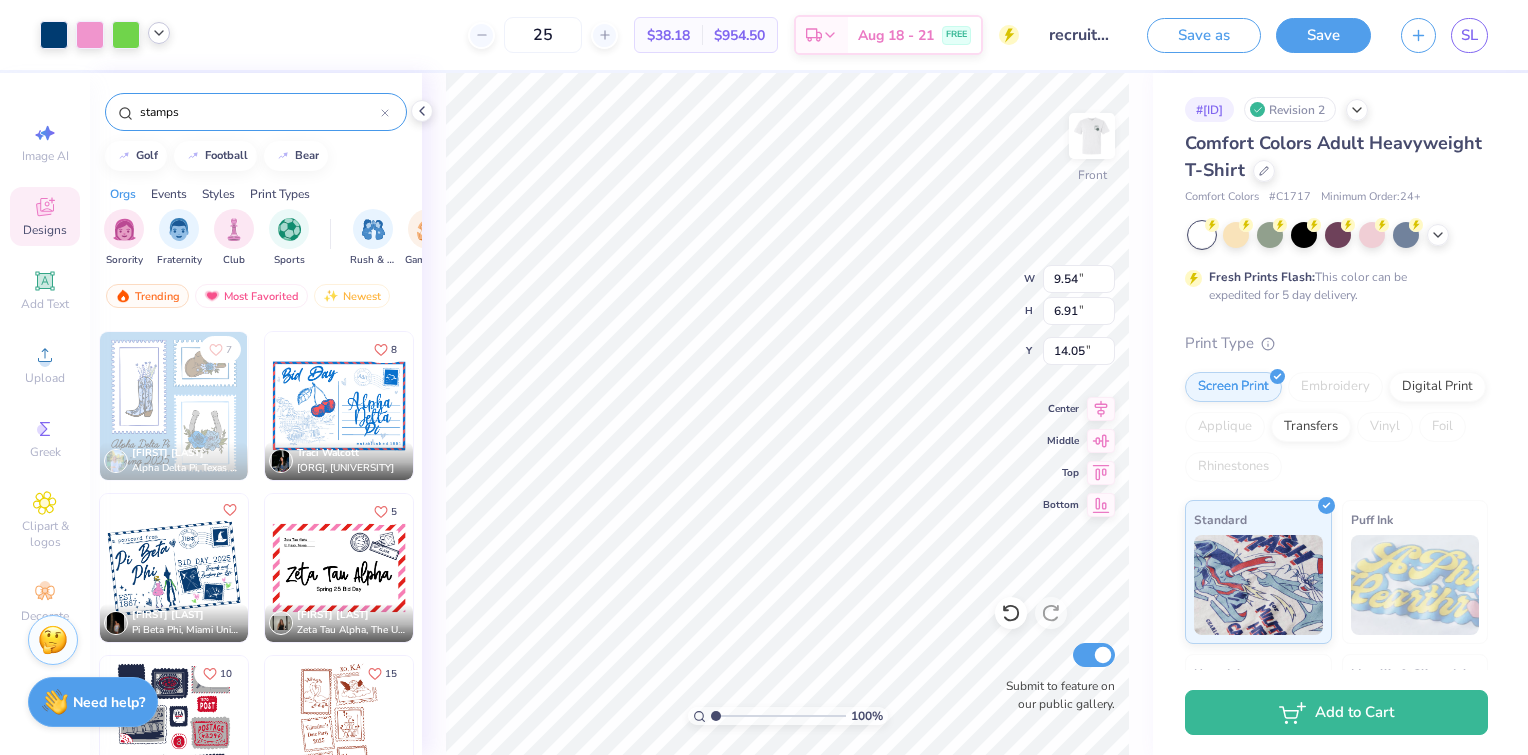 click 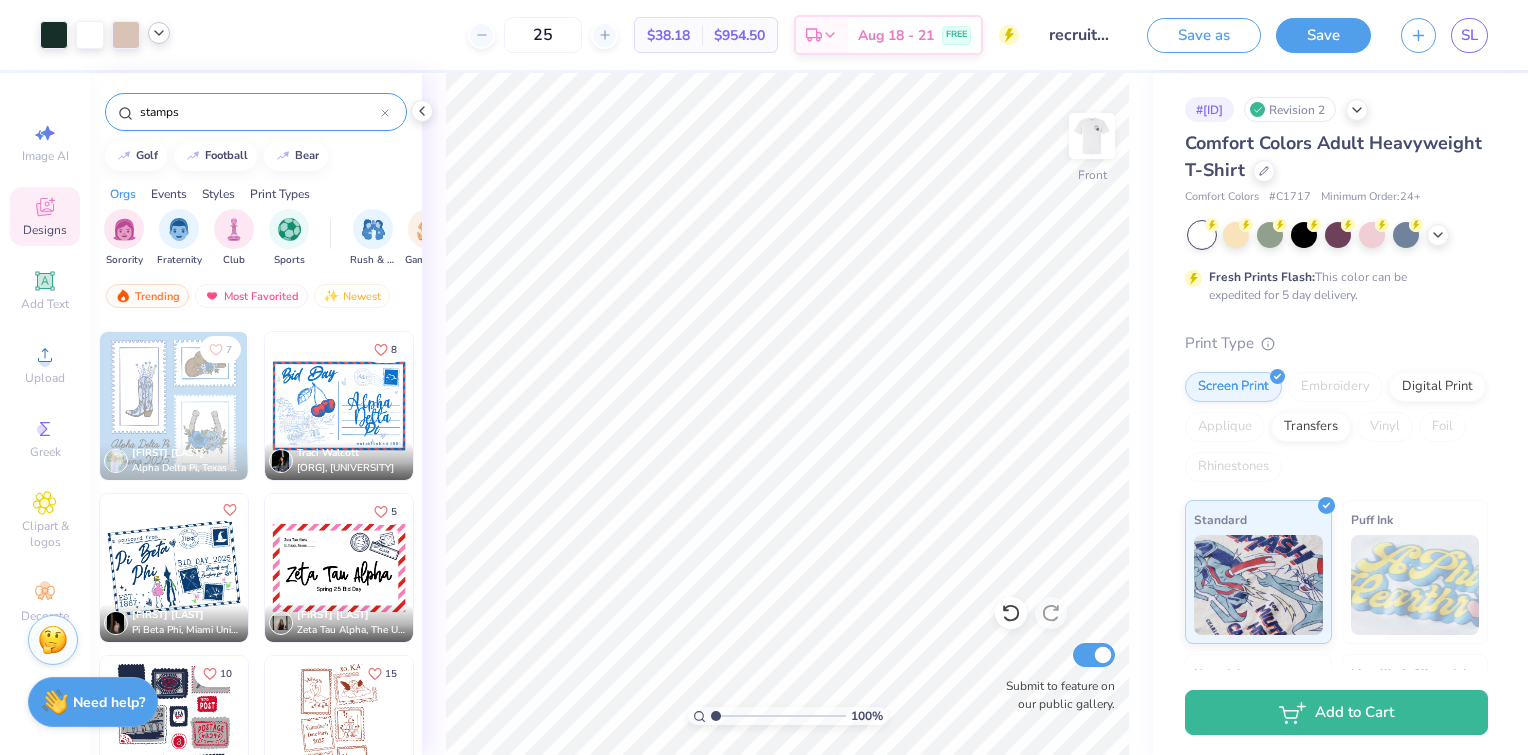 scroll, scrollTop: 1391, scrollLeft: 0, axis: vertical 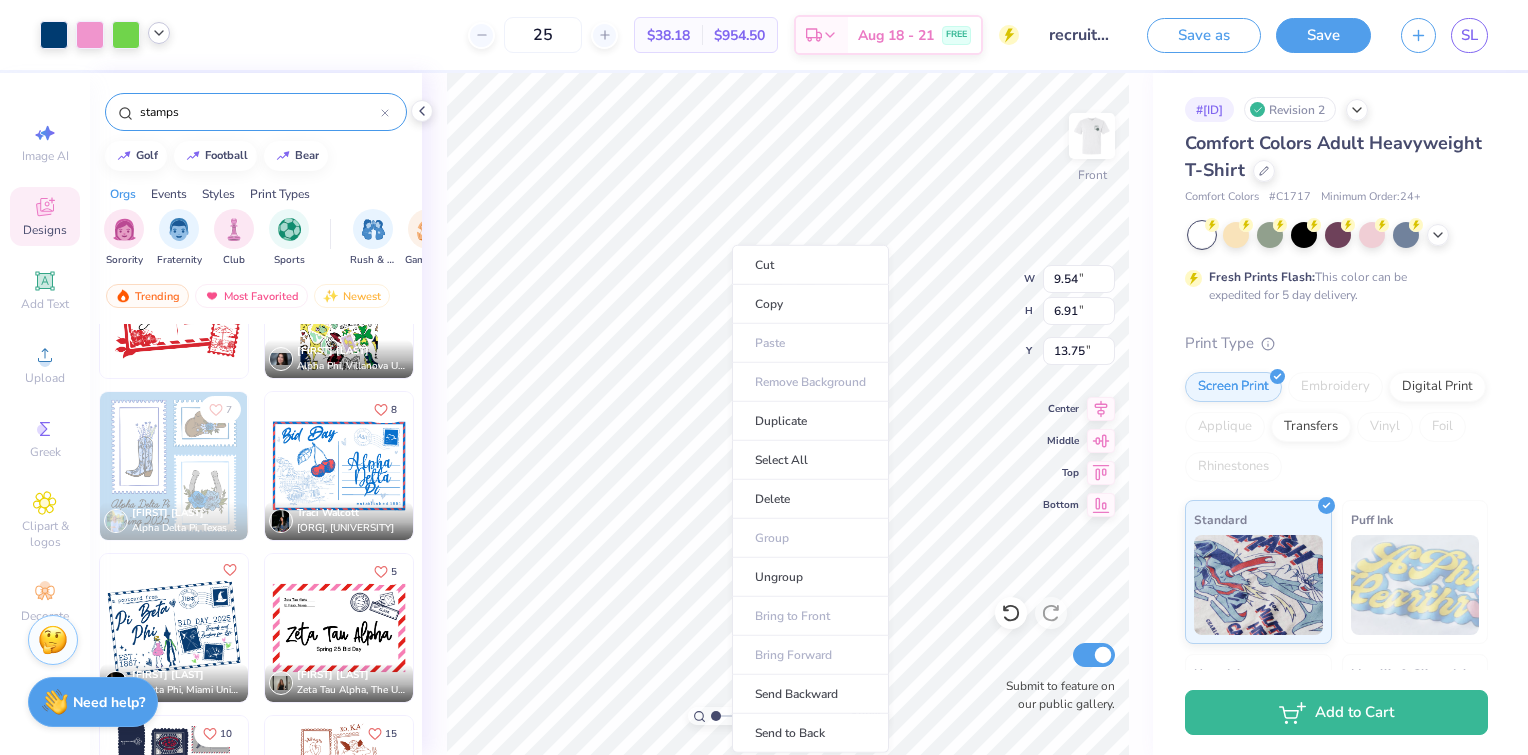 type on "13.75" 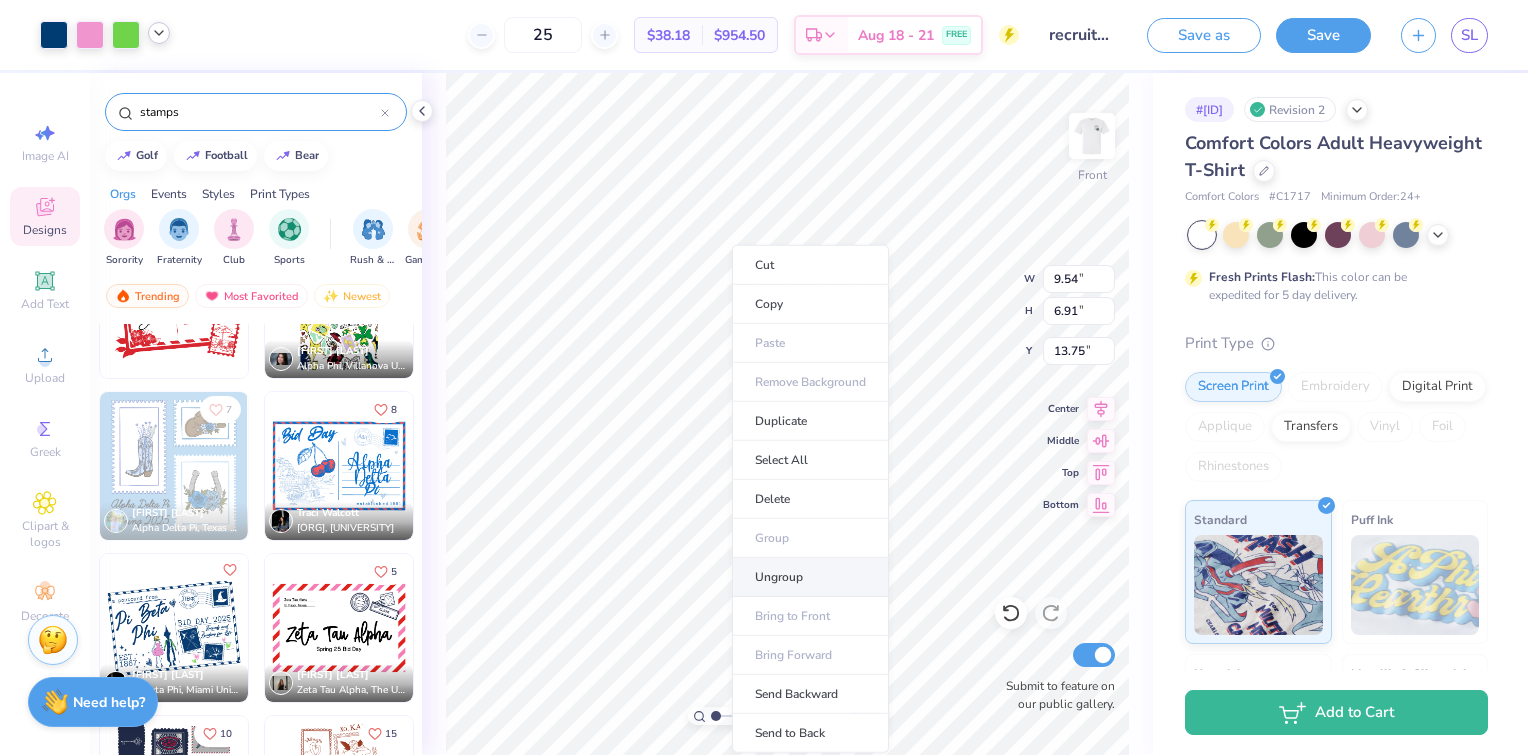 click on "Ungroup" at bounding box center [810, 577] 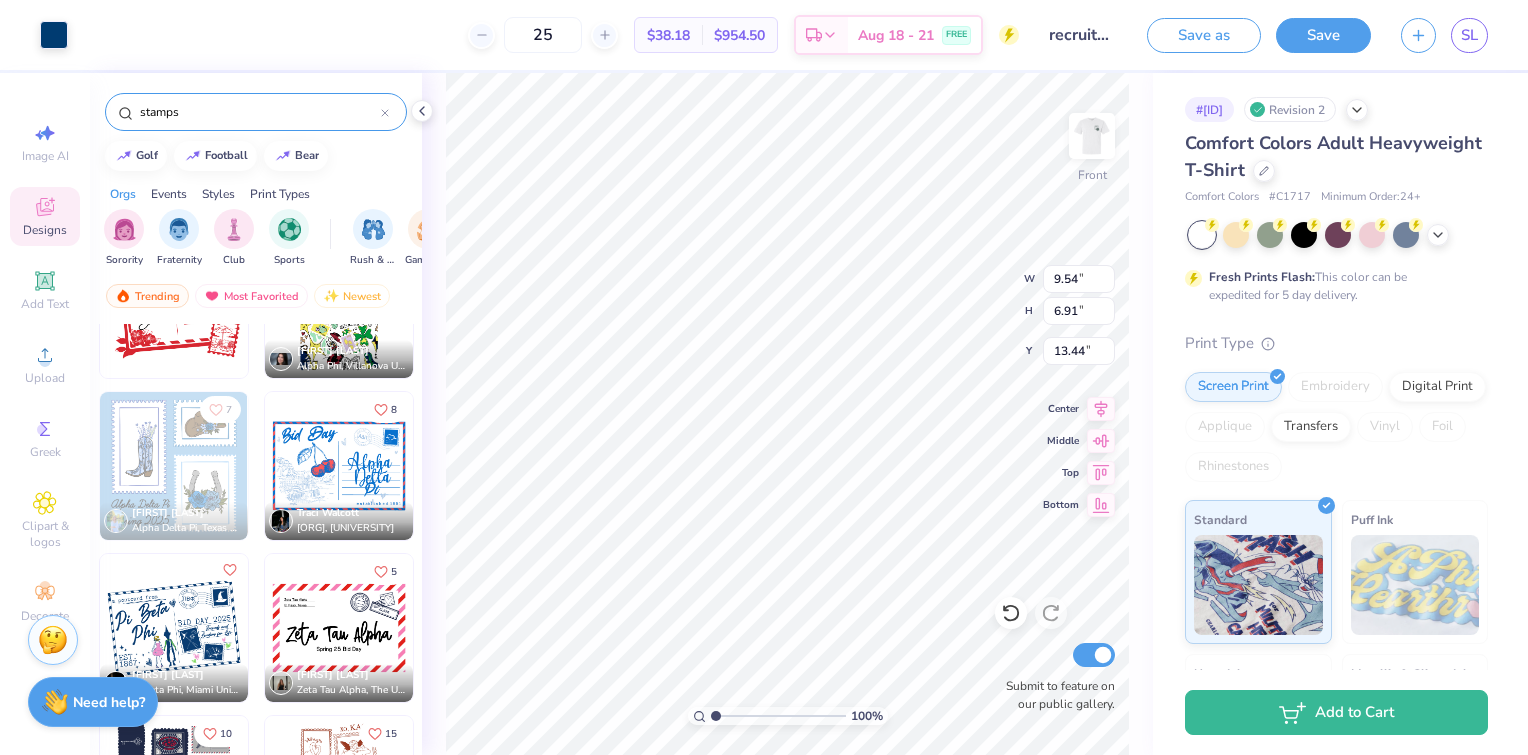 type on "13.44" 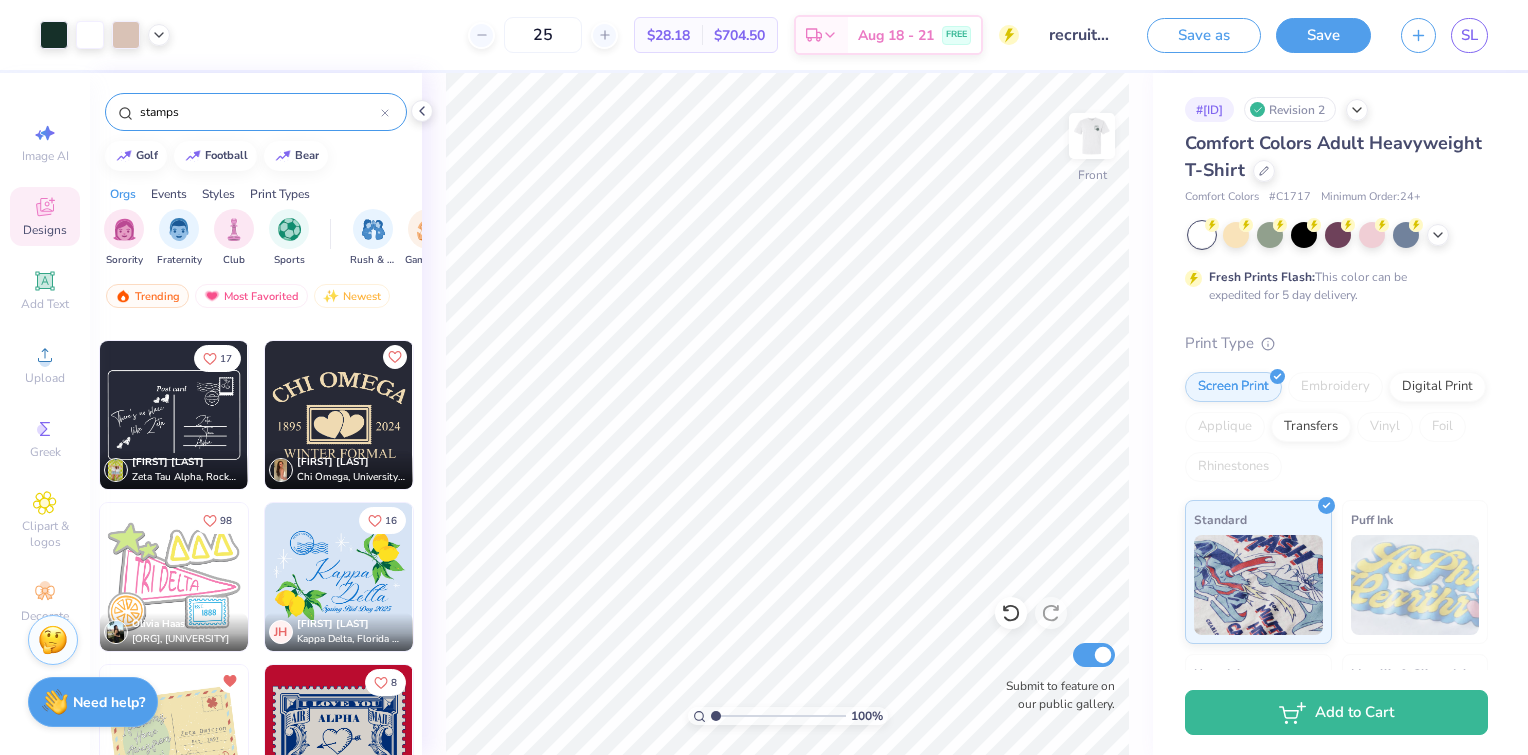 scroll, scrollTop: 6031, scrollLeft: 0, axis: vertical 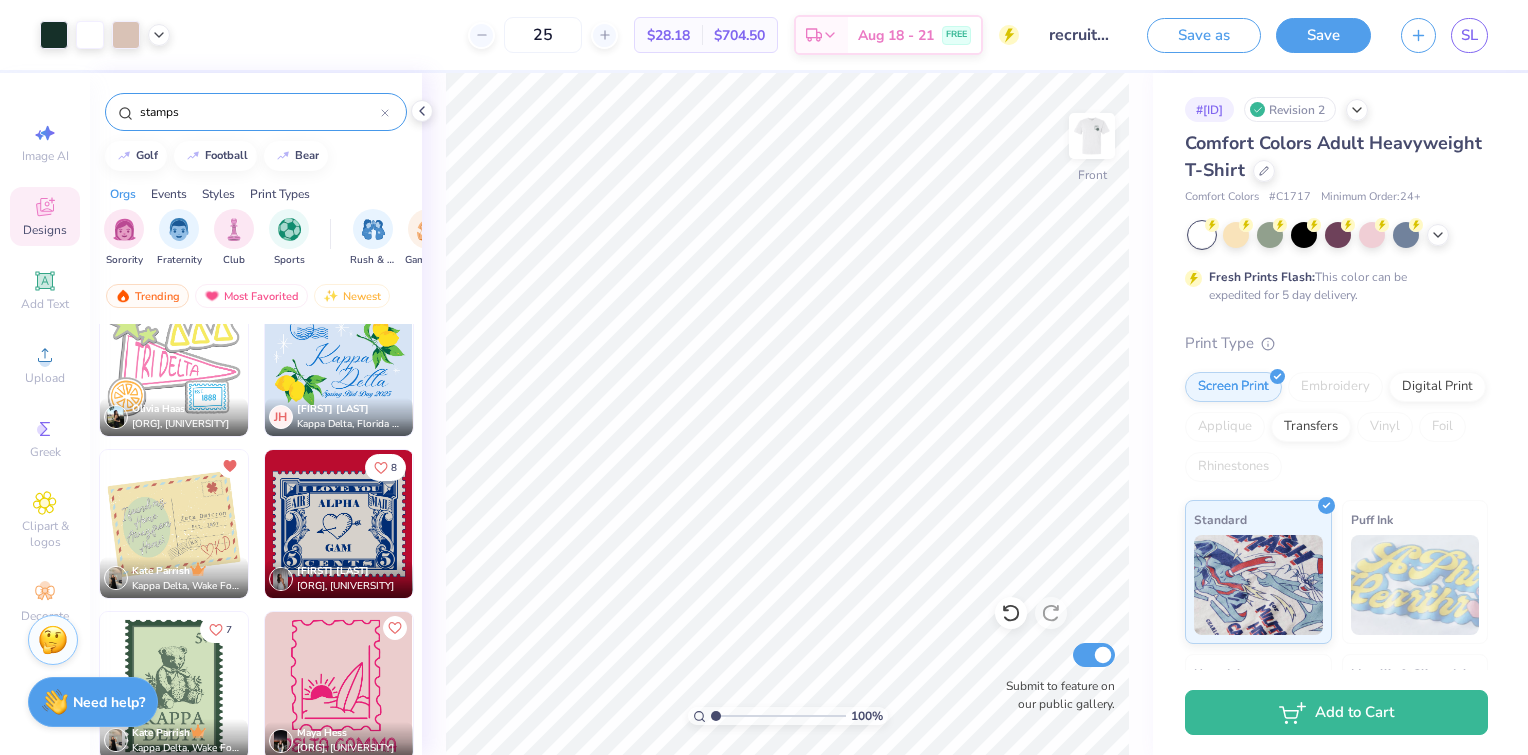 click at bounding box center [174, 524] 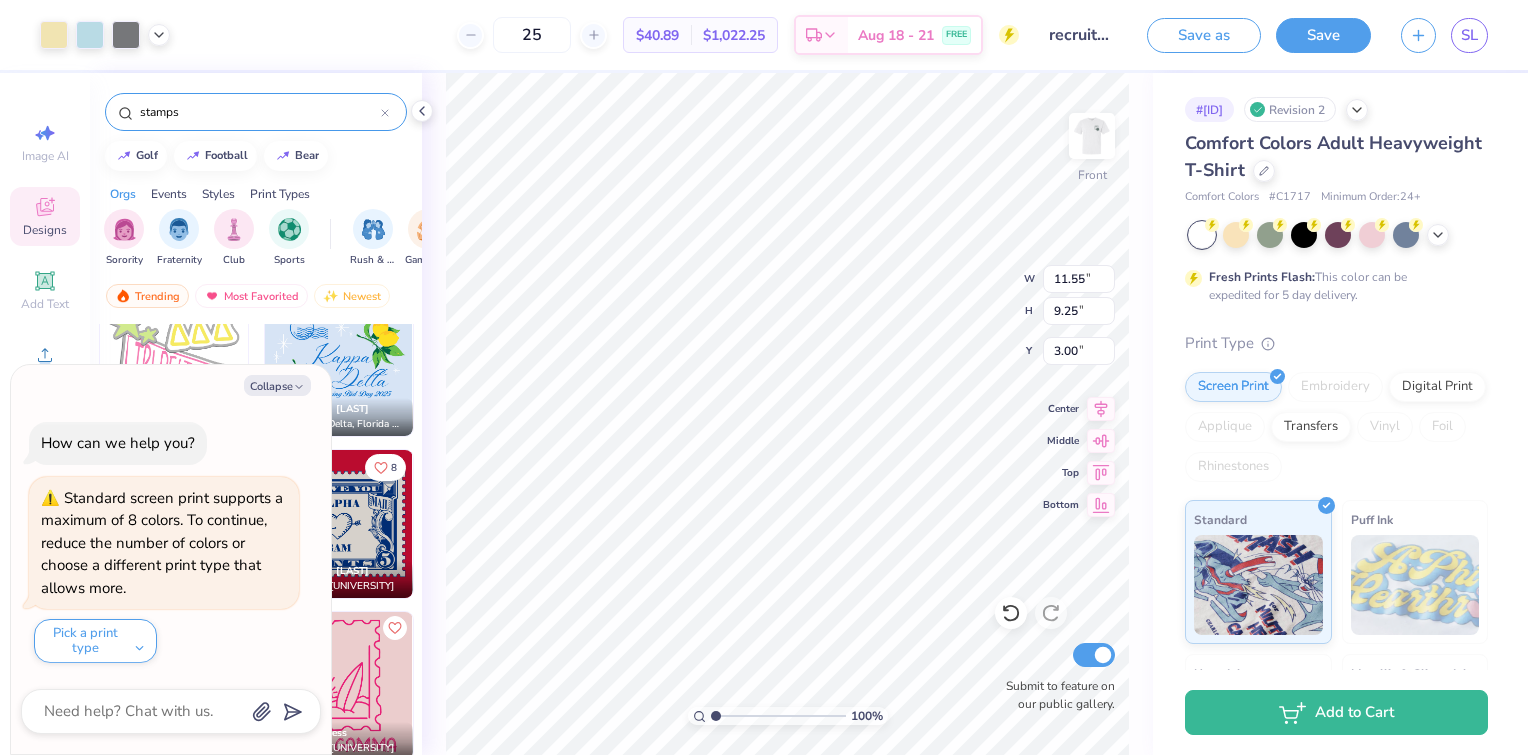 type on "x" 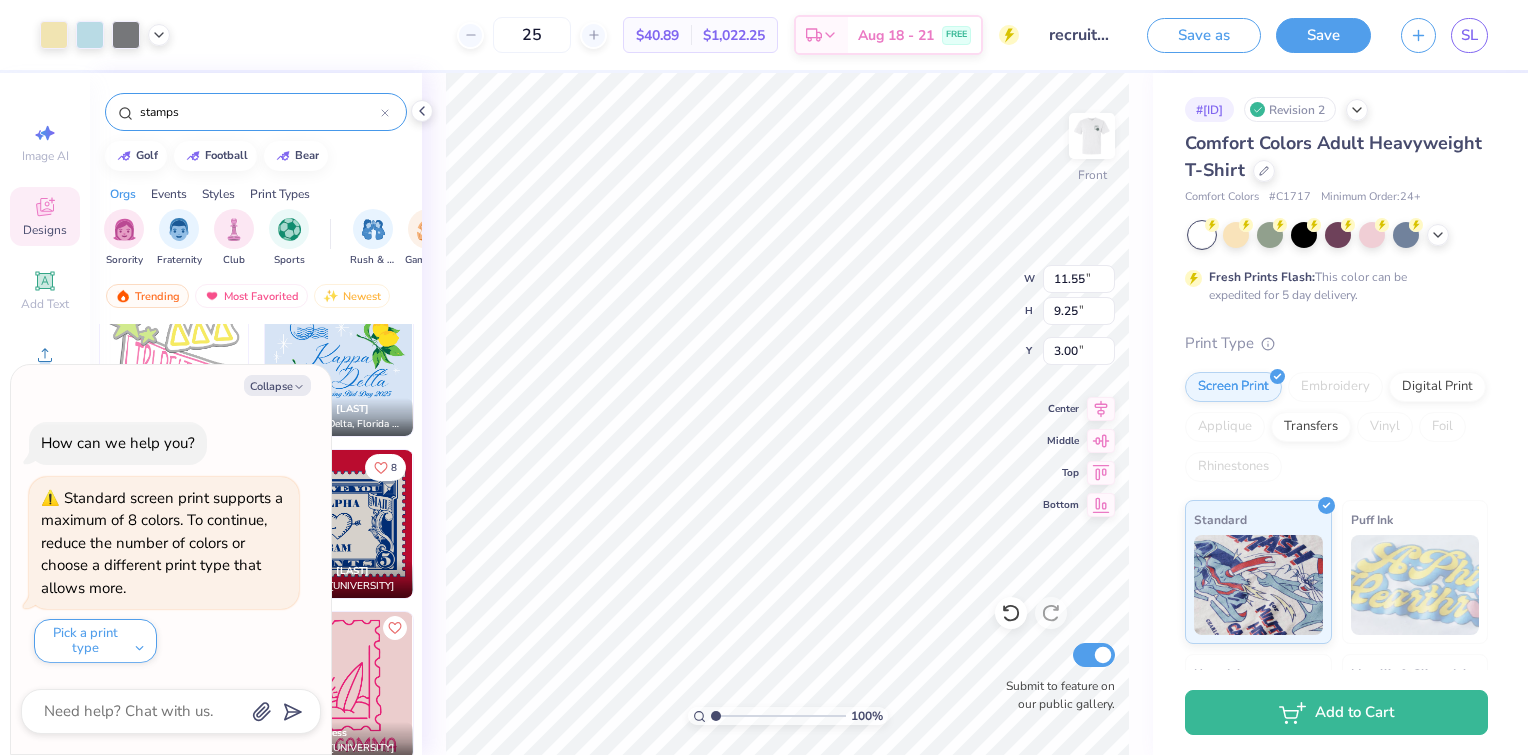 type on "12.24" 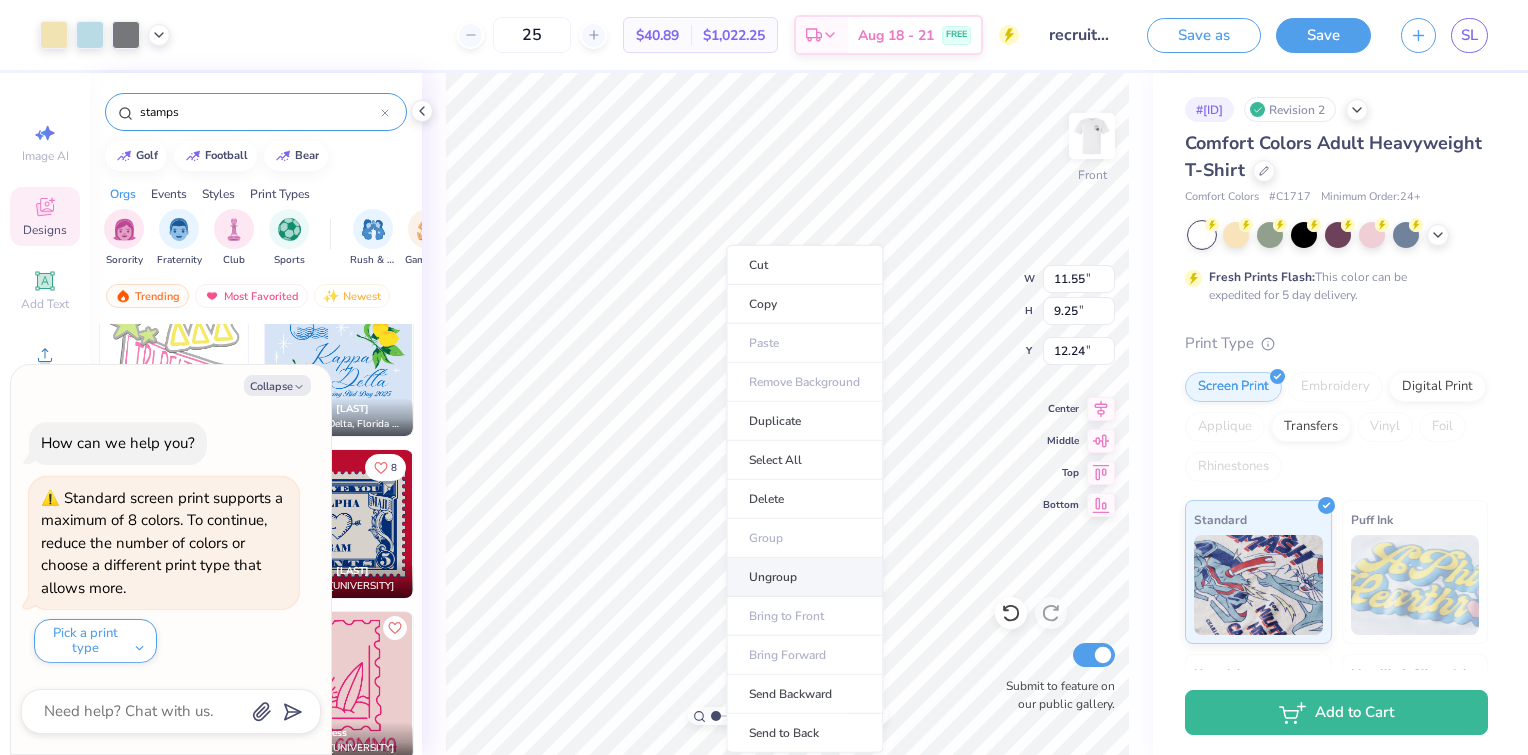 click on "Ungroup" at bounding box center (804, 577) 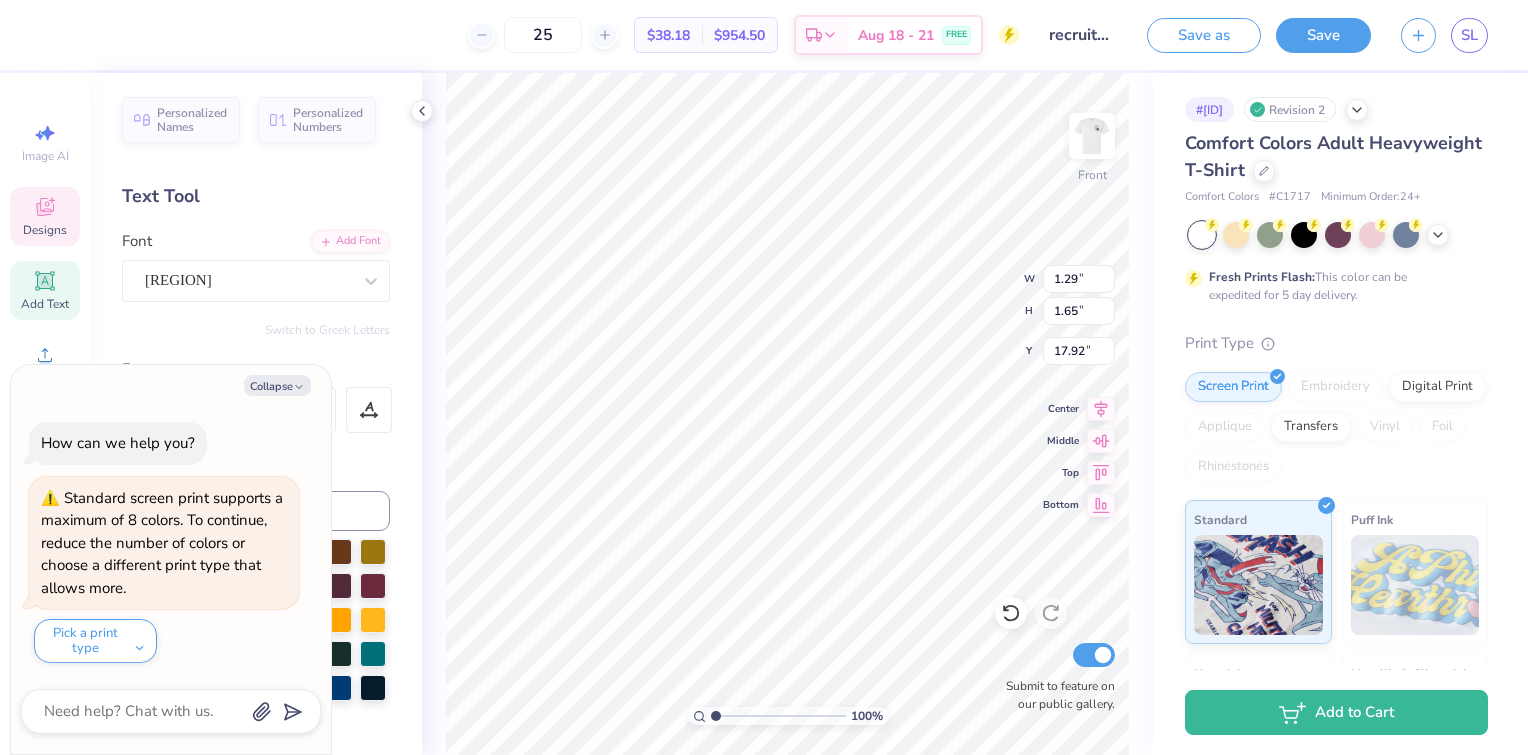 scroll, scrollTop: 16, scrollLeft: 2, axis: both 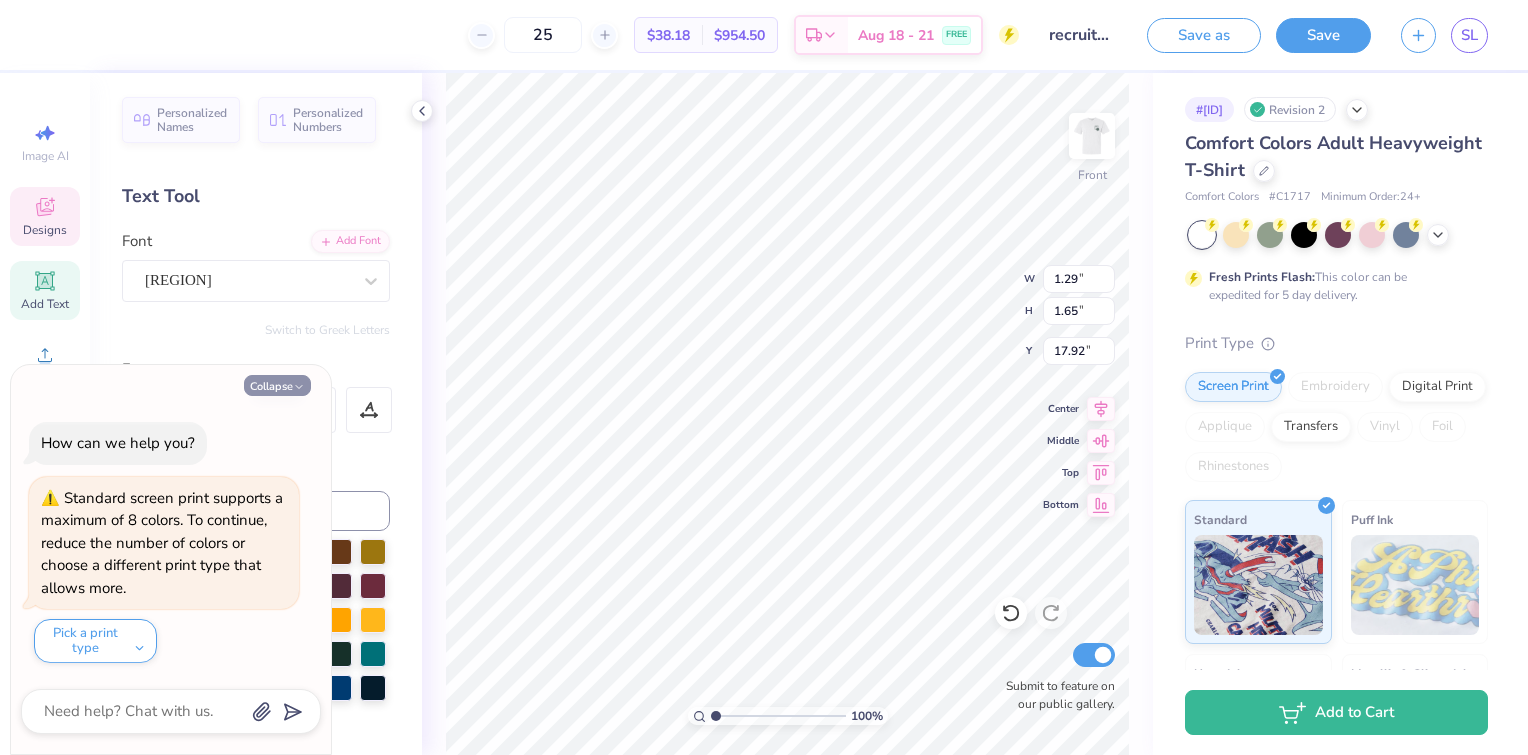click on "Collapse" at bounding box center (277, 385) 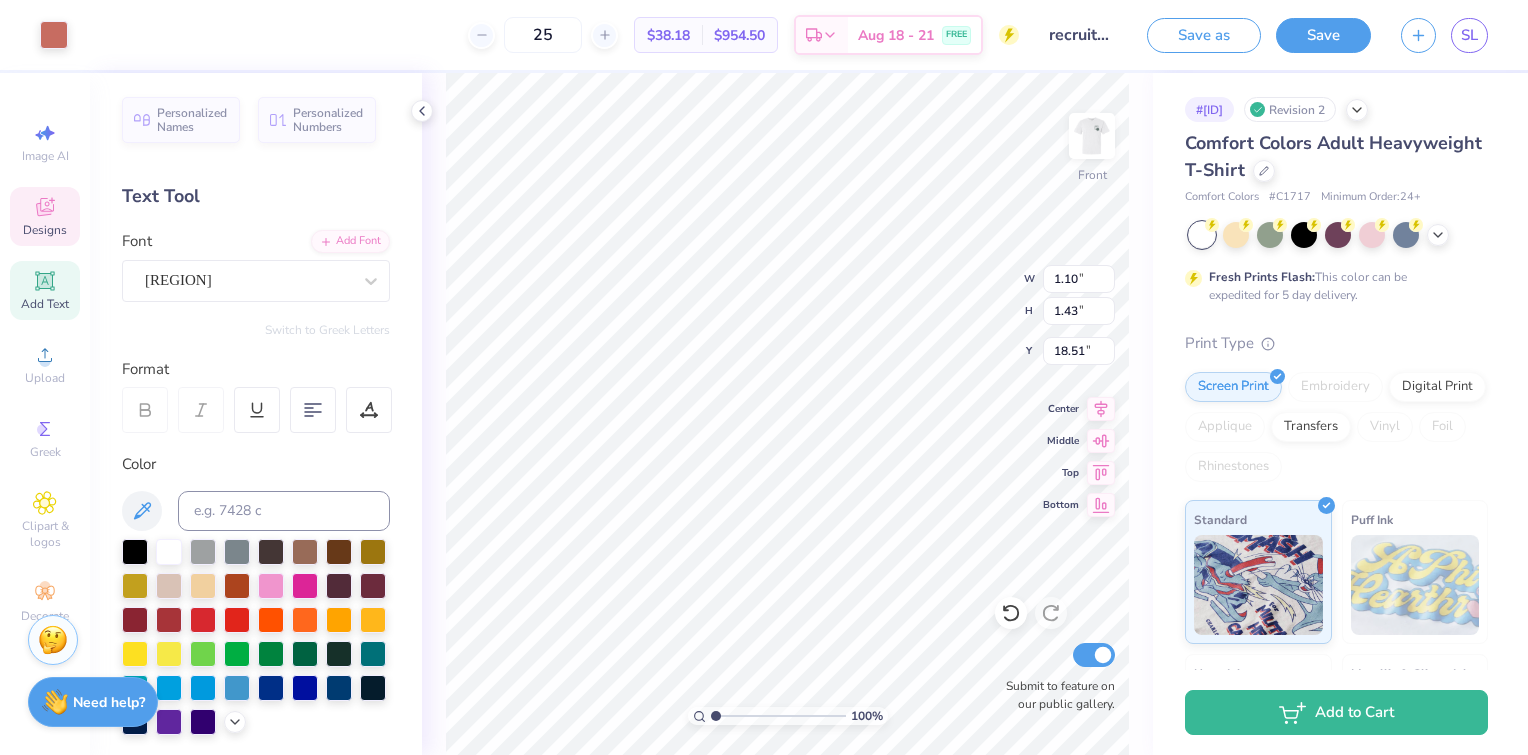 type on "1.10" 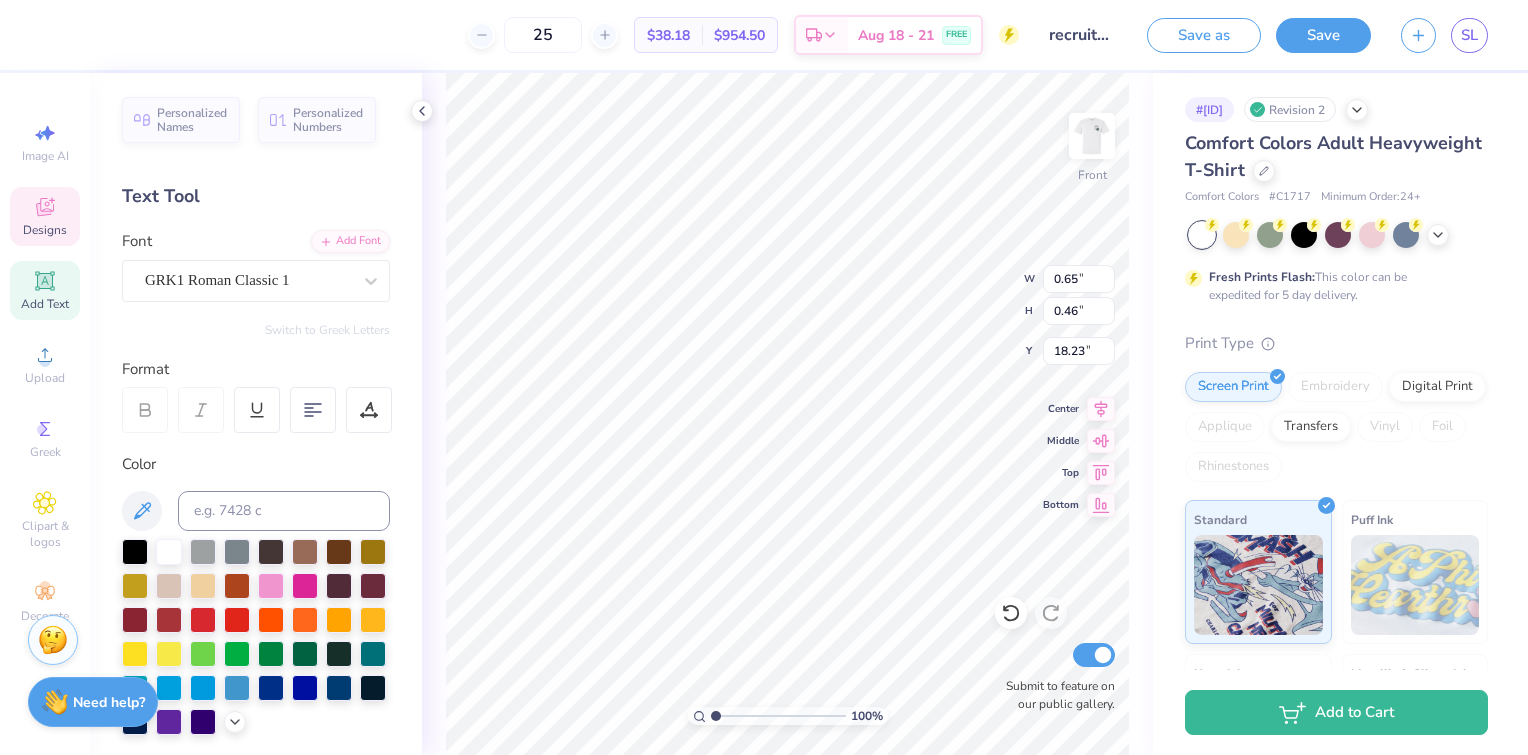 scroll, scrollTop: 16, scrollLeft: 2, axis: both 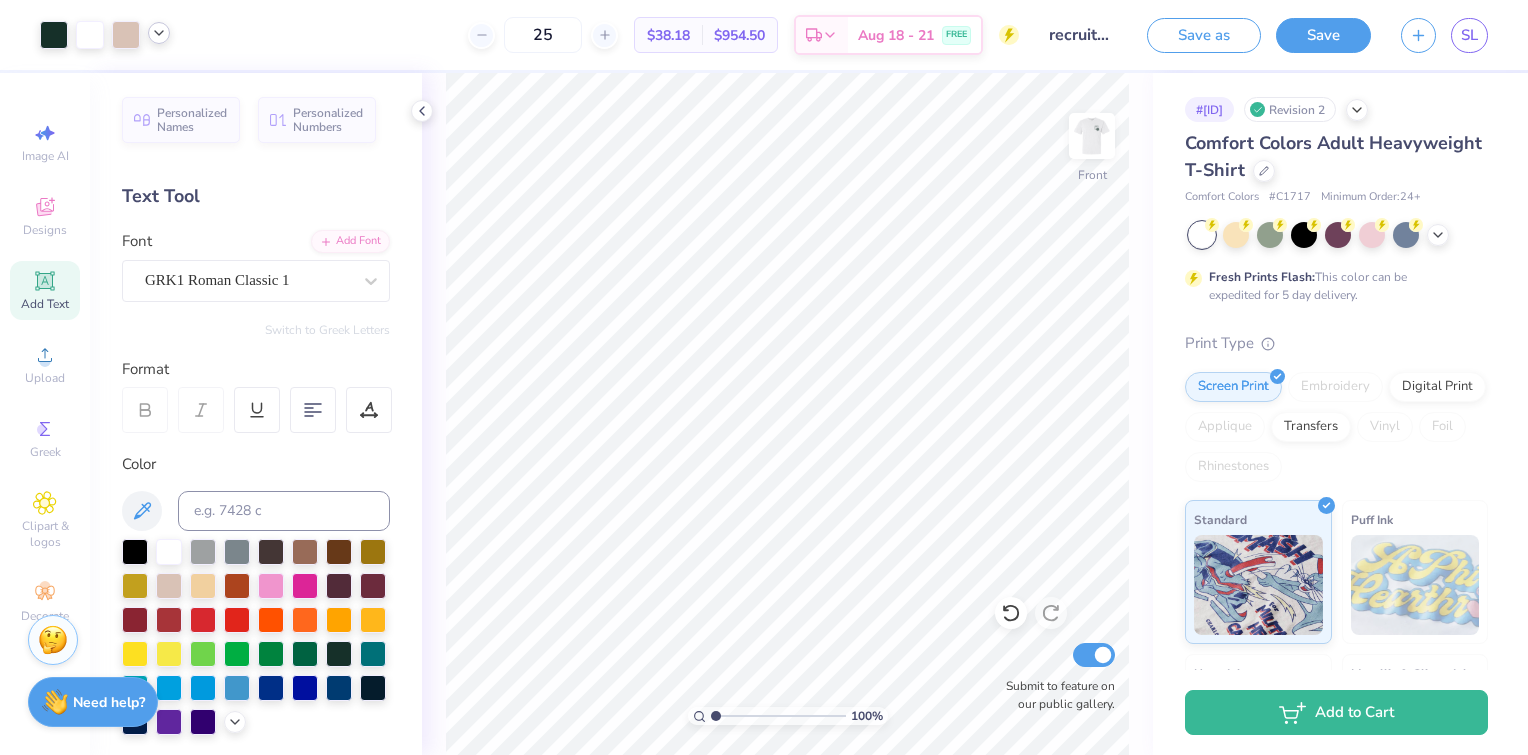 click 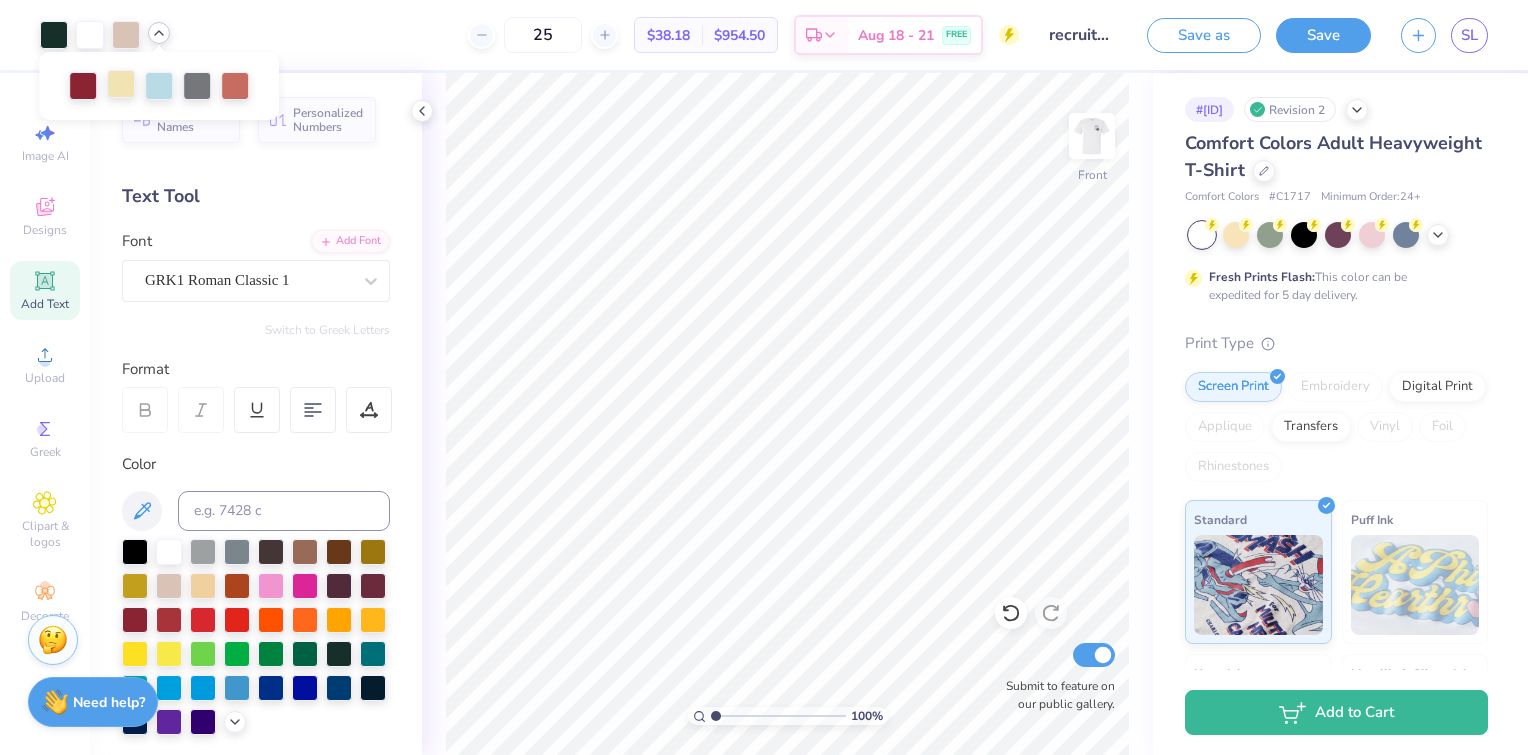 click at bounding box center (121, 84) 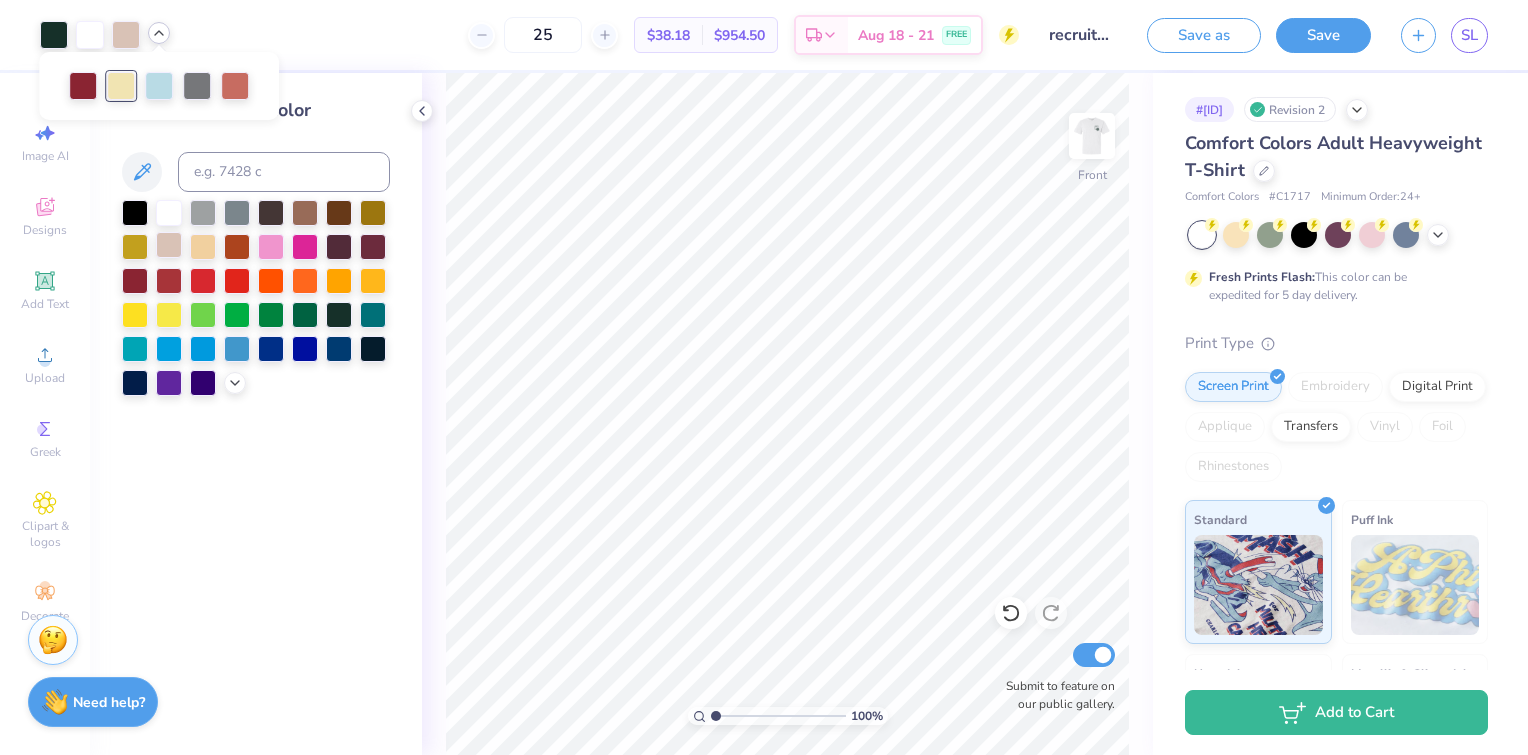 click at bounding box center [169, 245] 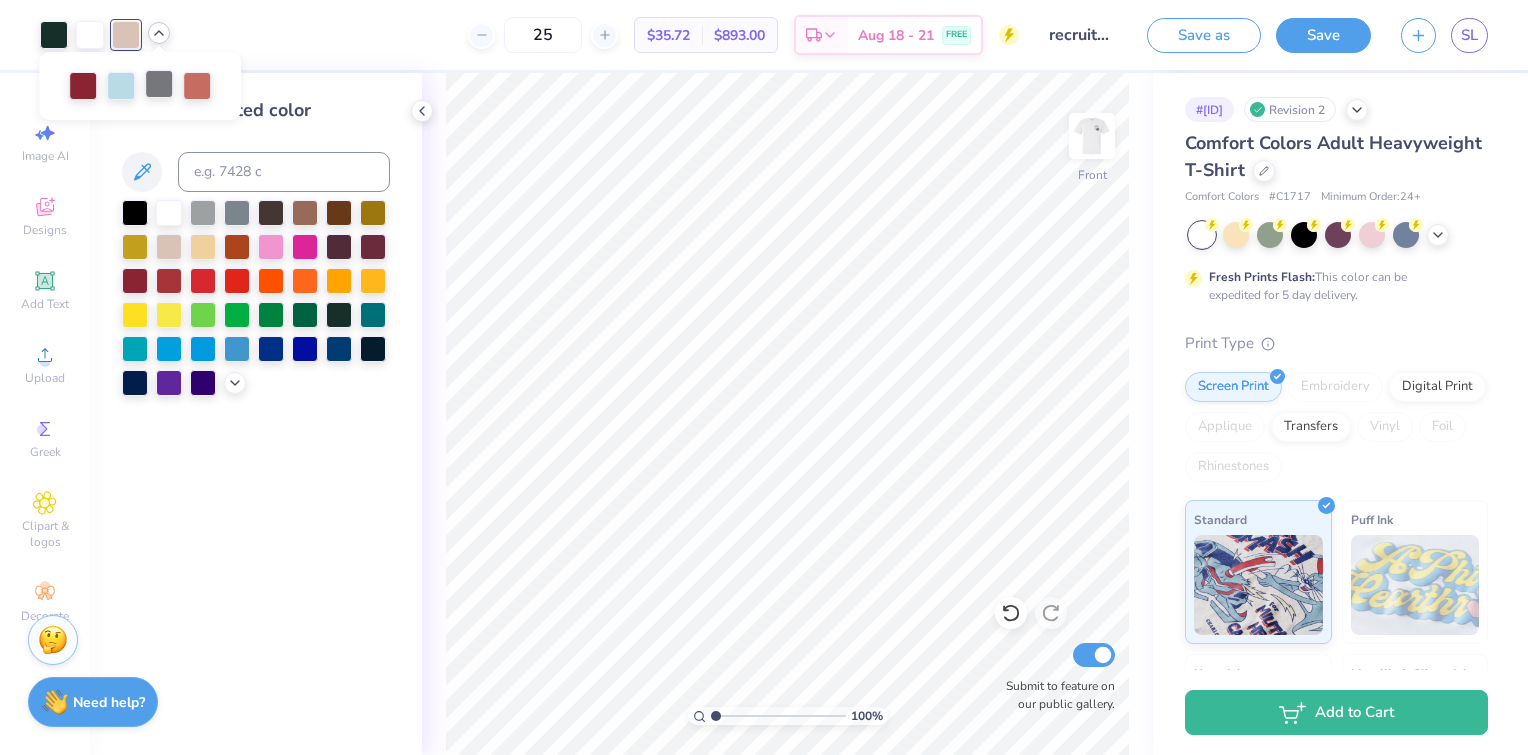 click at bounding box center (159, 84) 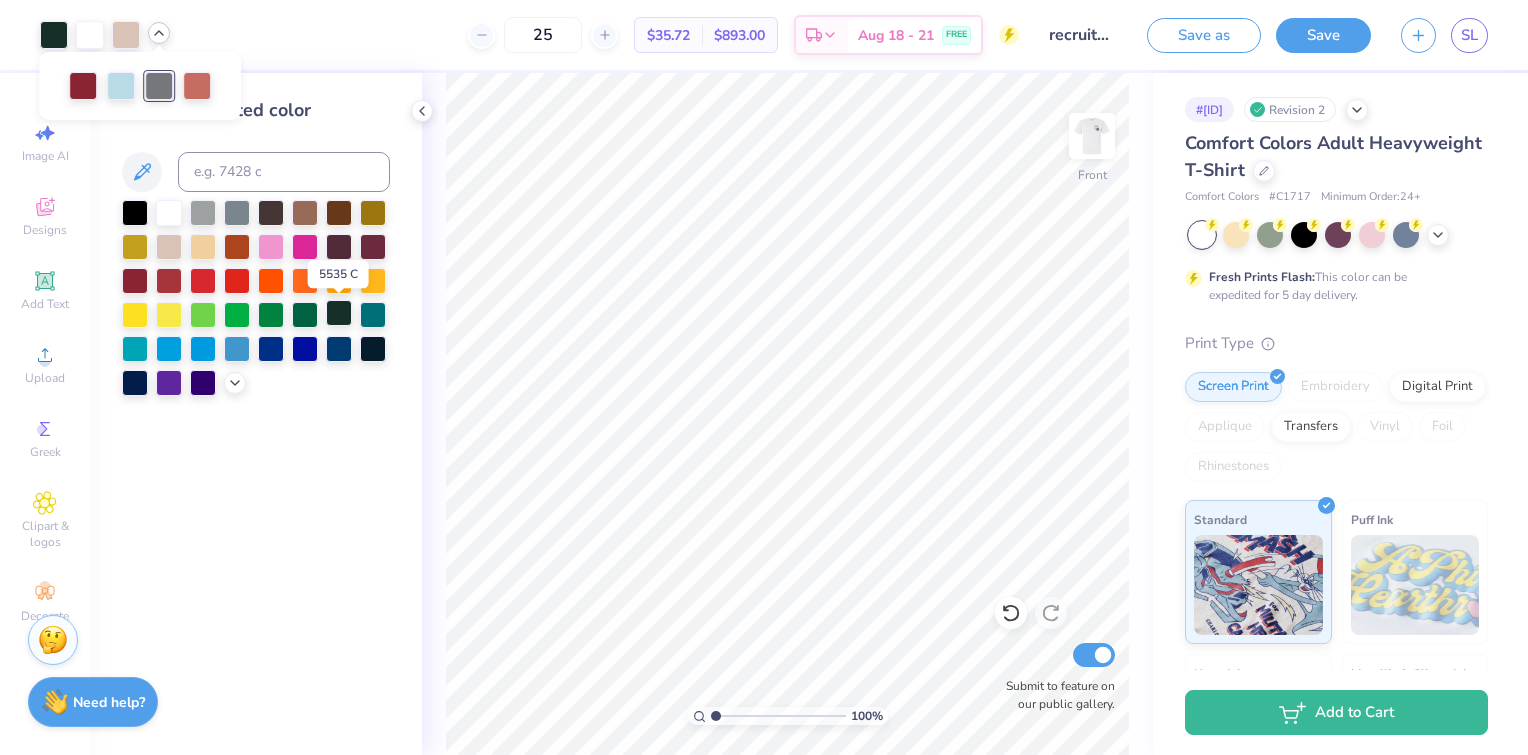 click at bounding box center [339, 313] 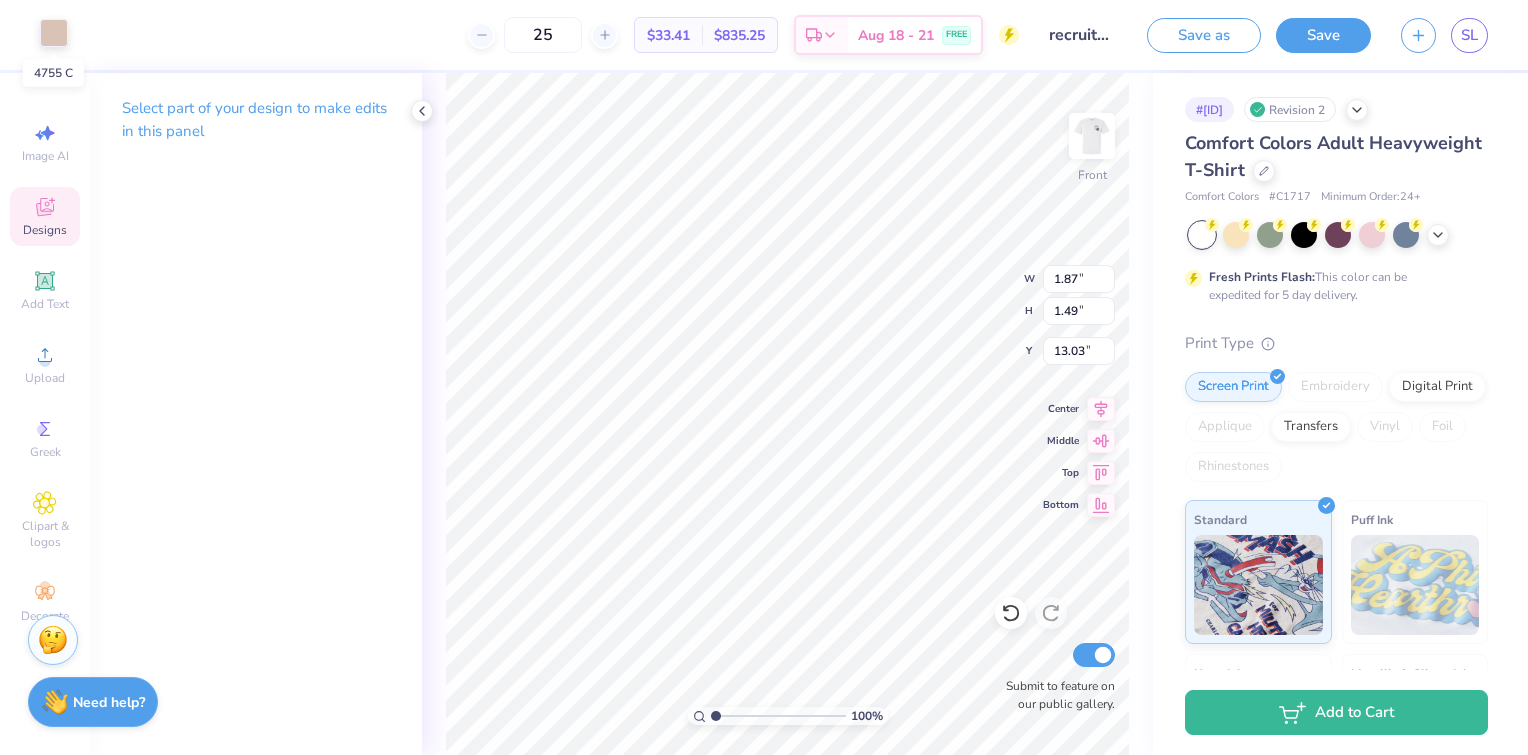 click at bounding box center (54, 33) 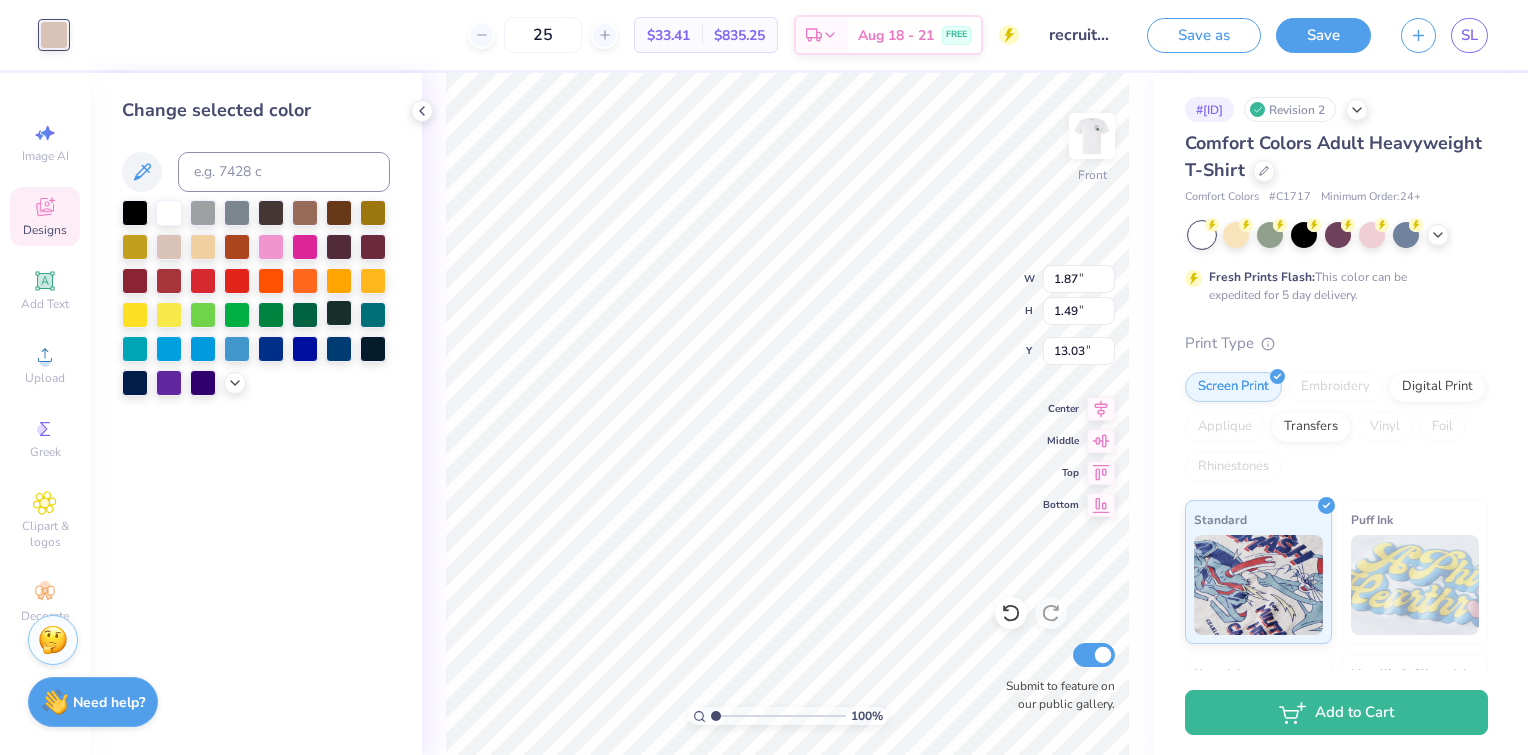 click at bounding box center [339, 313] 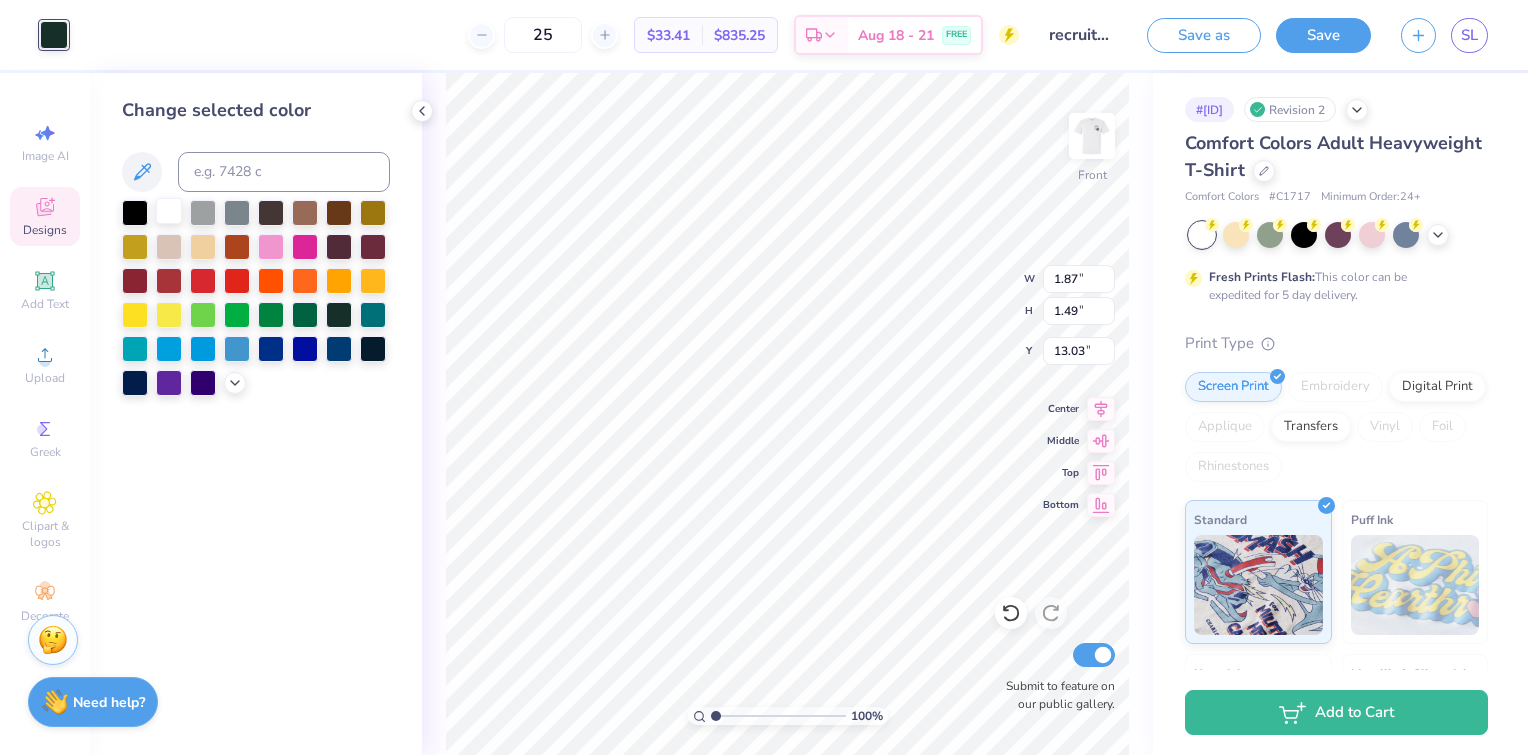 click at bounding box center [169, 211] 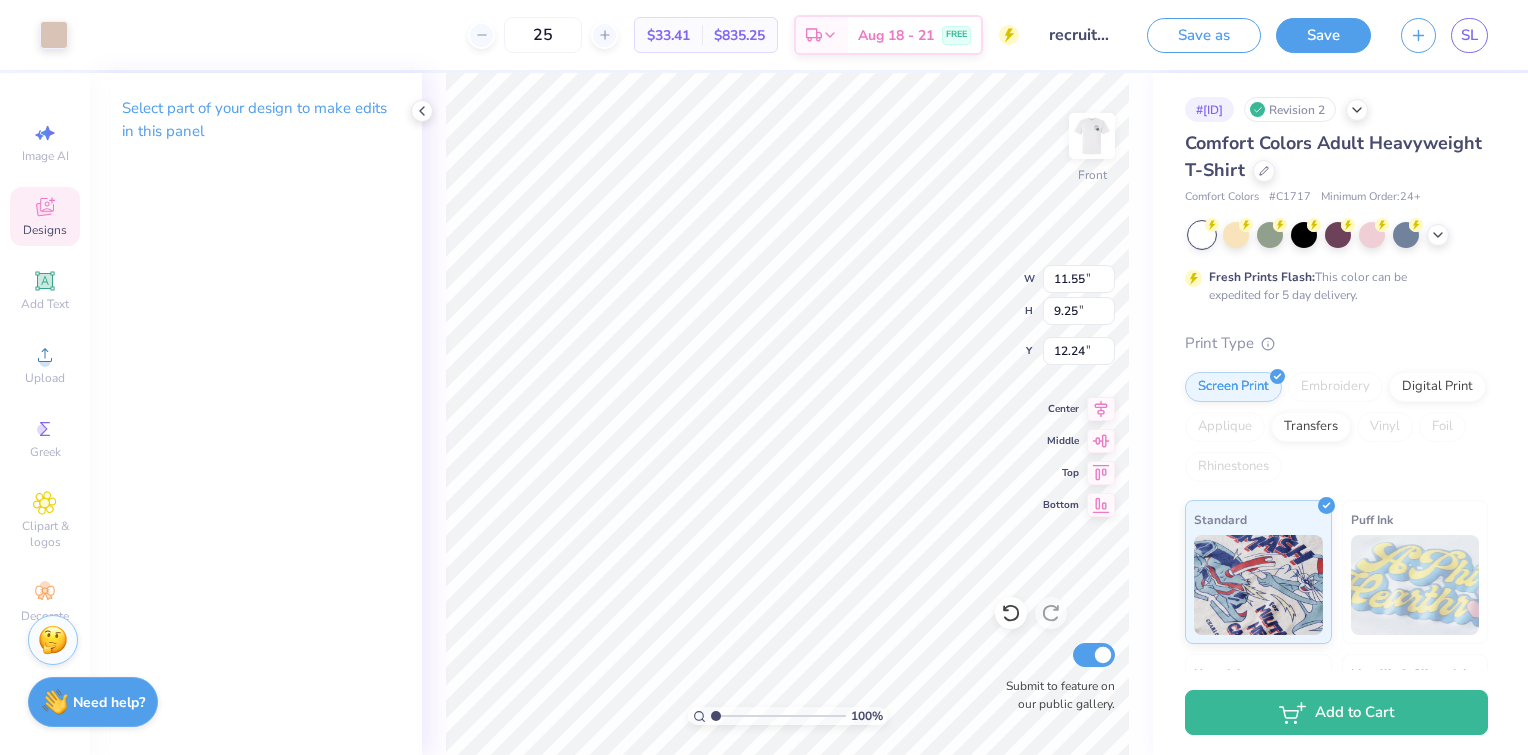 type on "11.55" 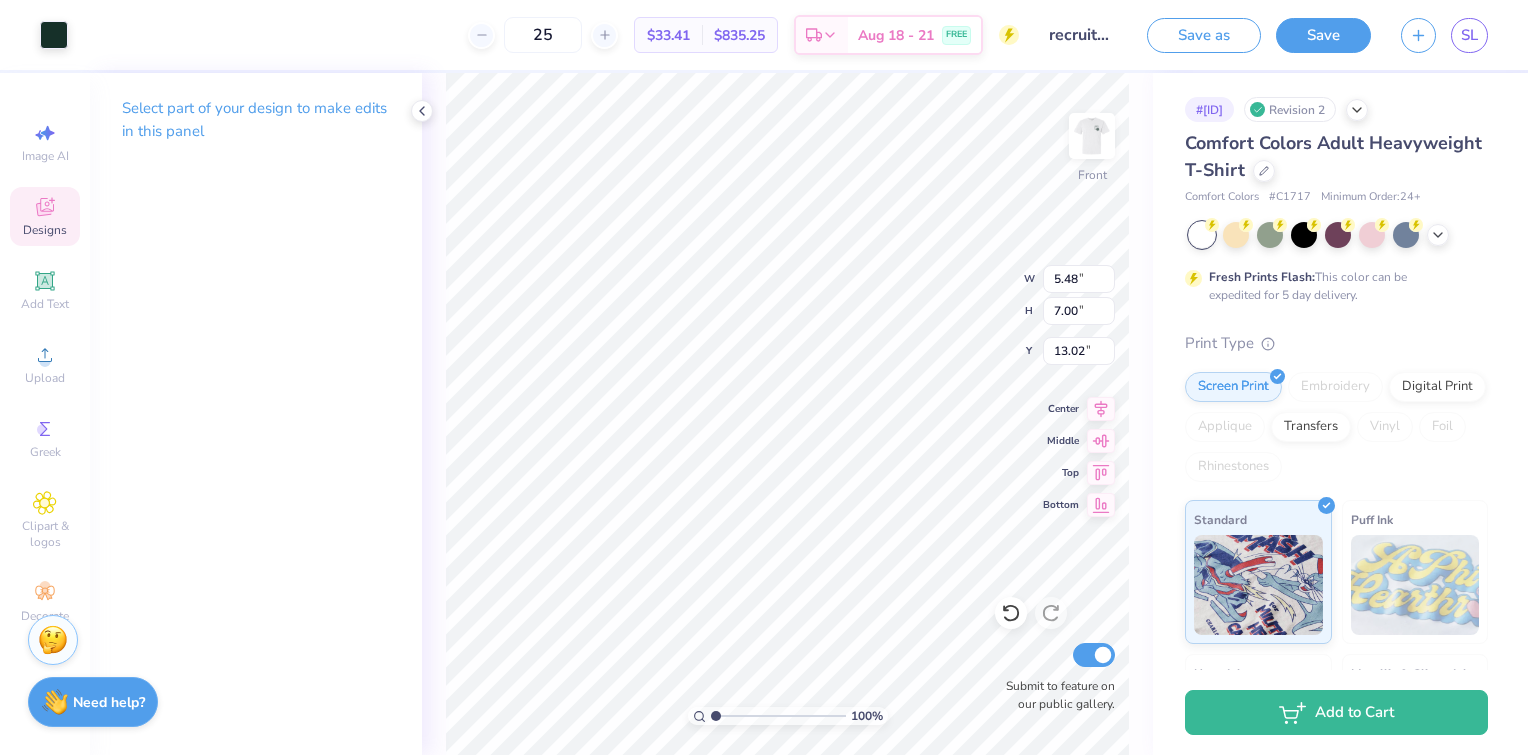 type on "11.55" 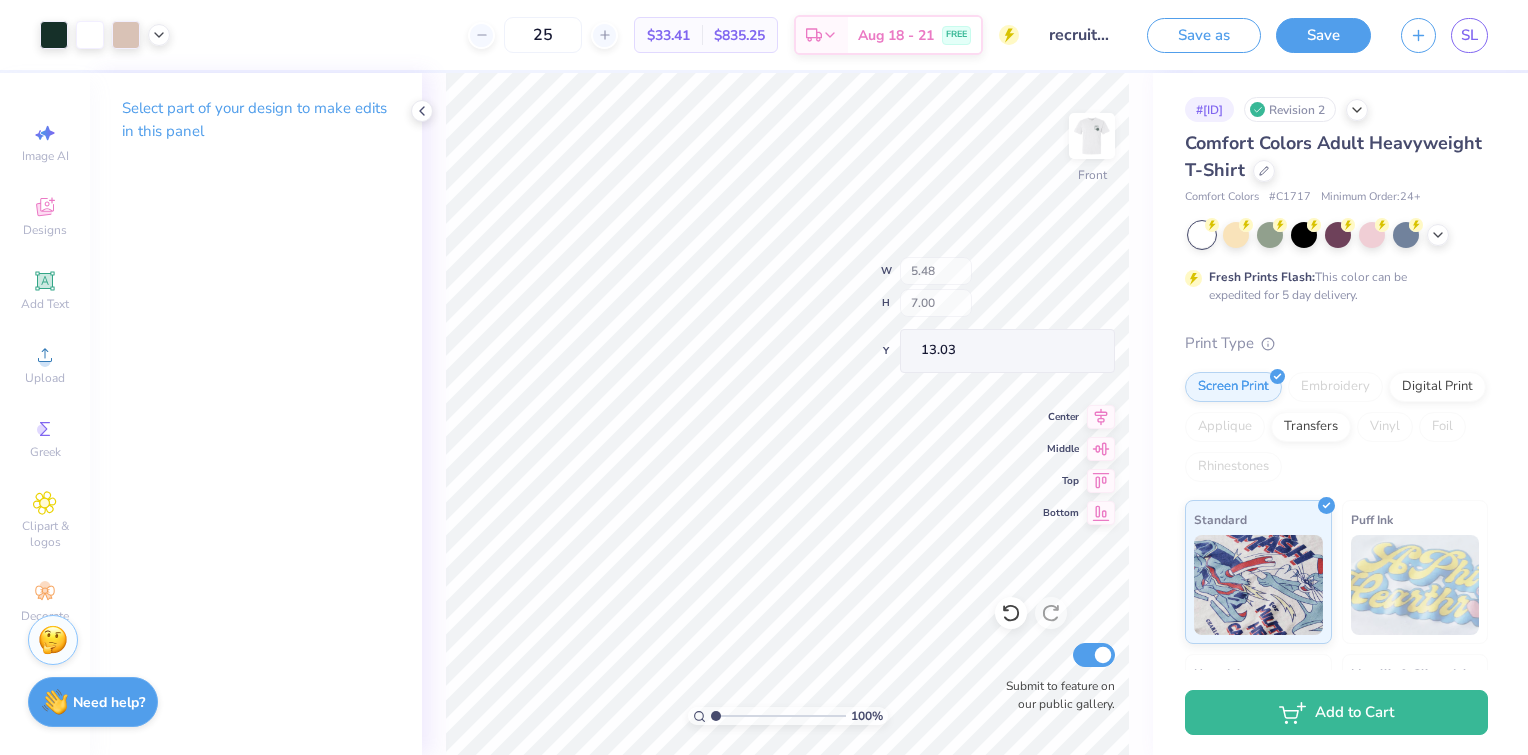 type on "13.03" 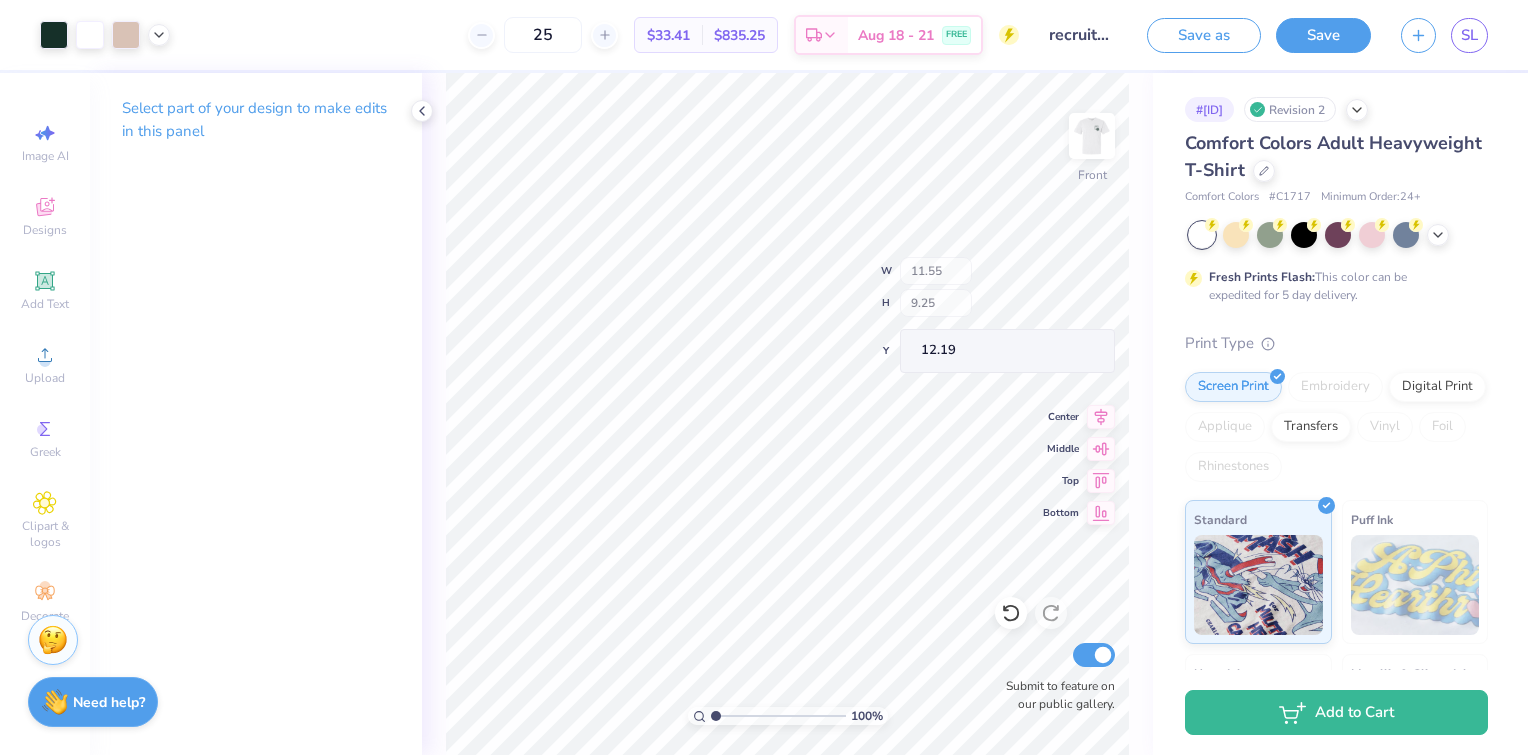 type on "12.19" 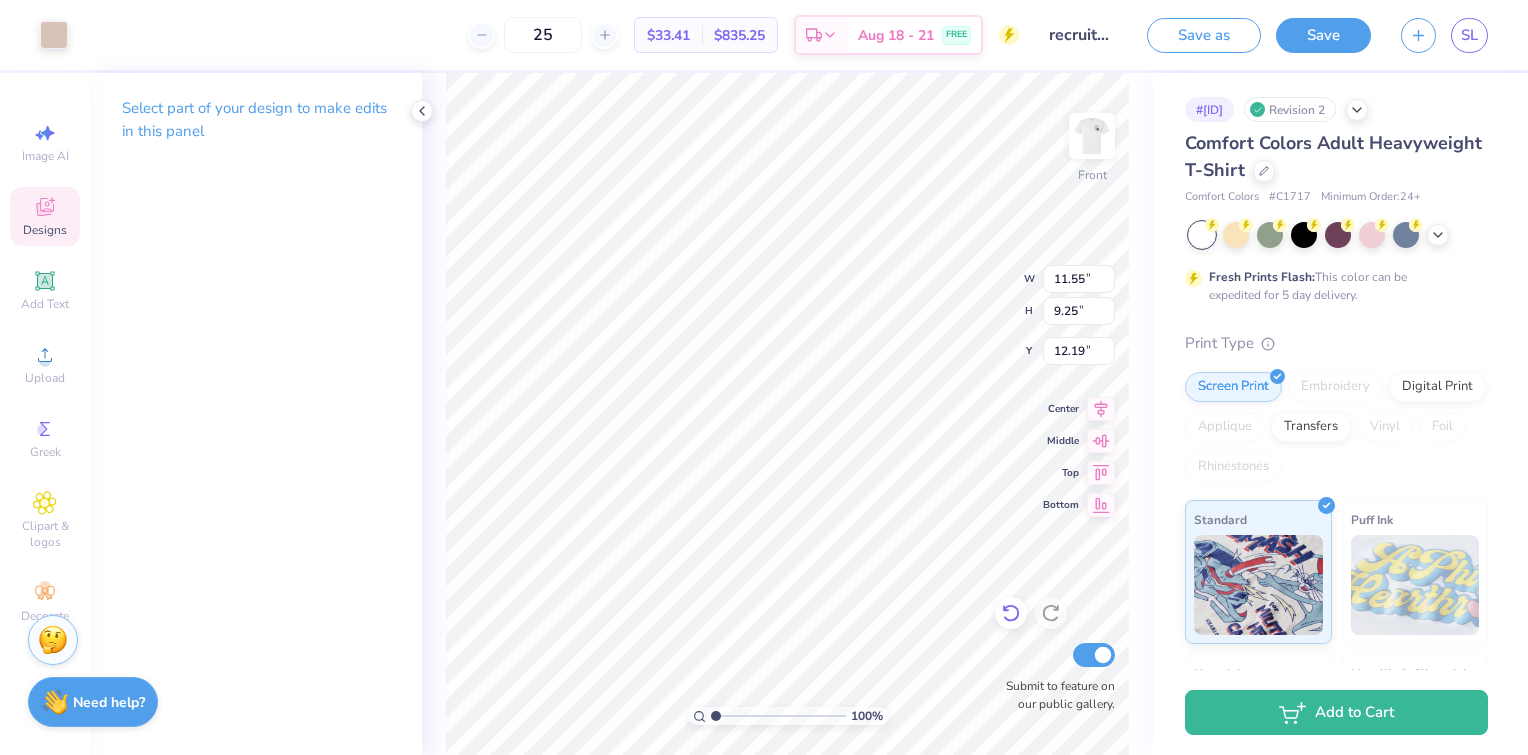 click at bounding box center (1011, 613) 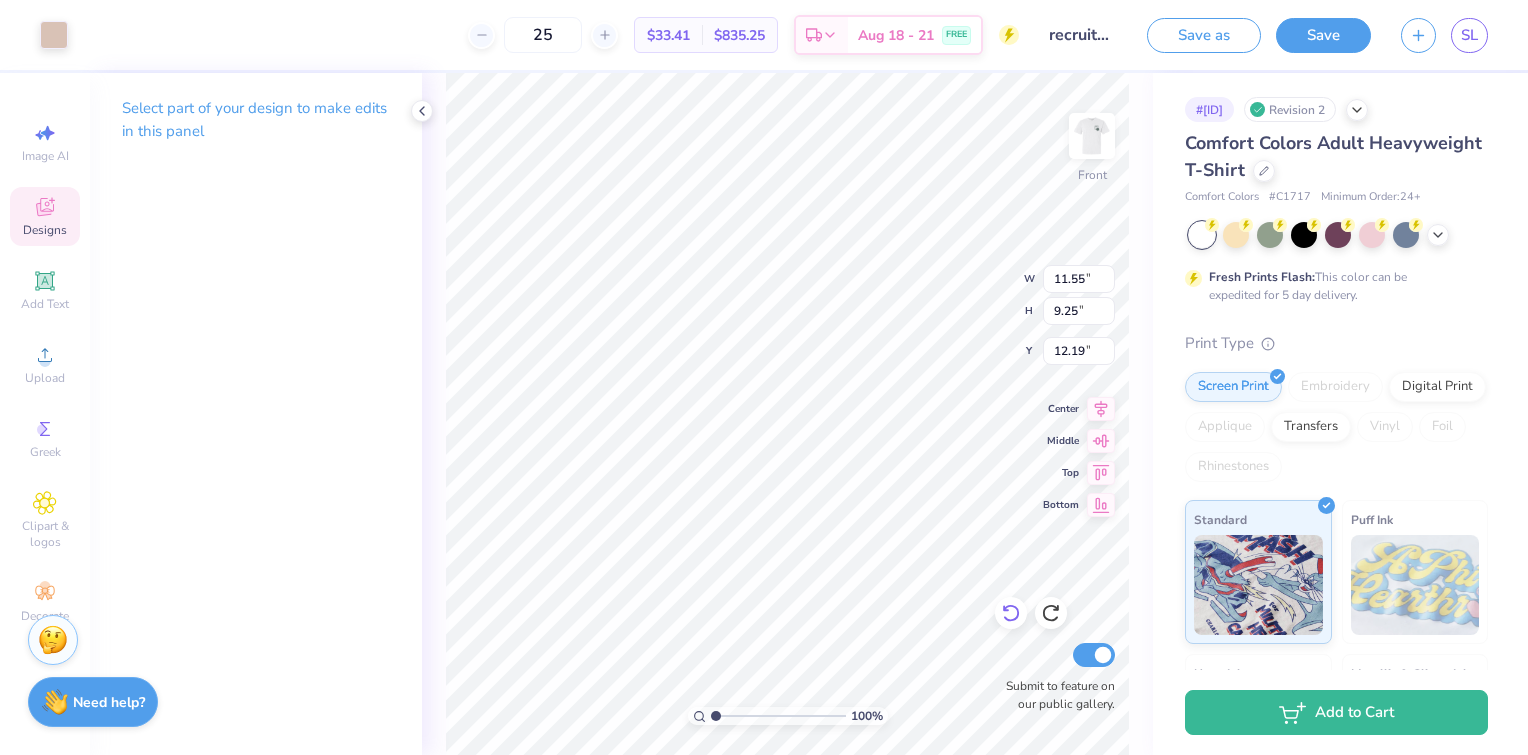 click 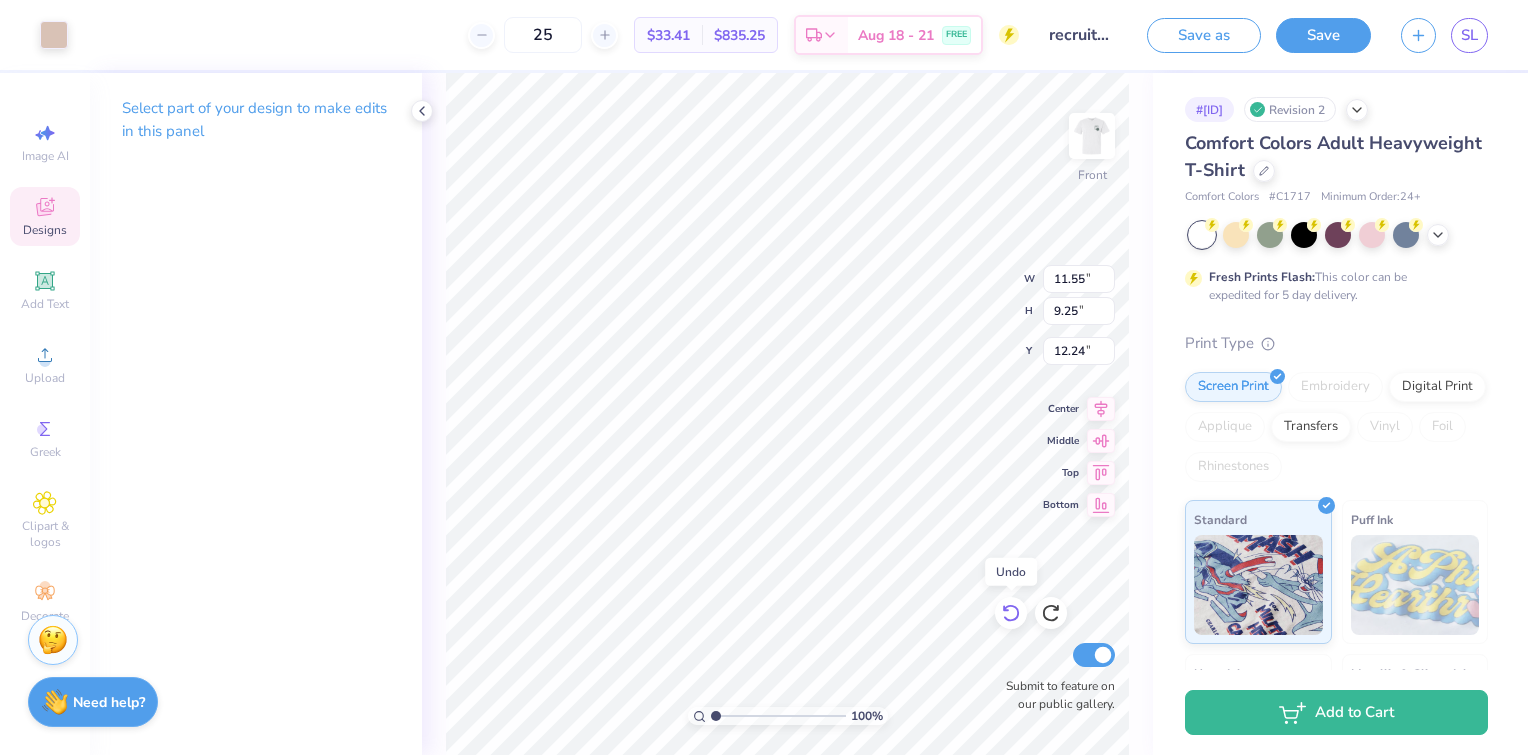 type on "12.24" 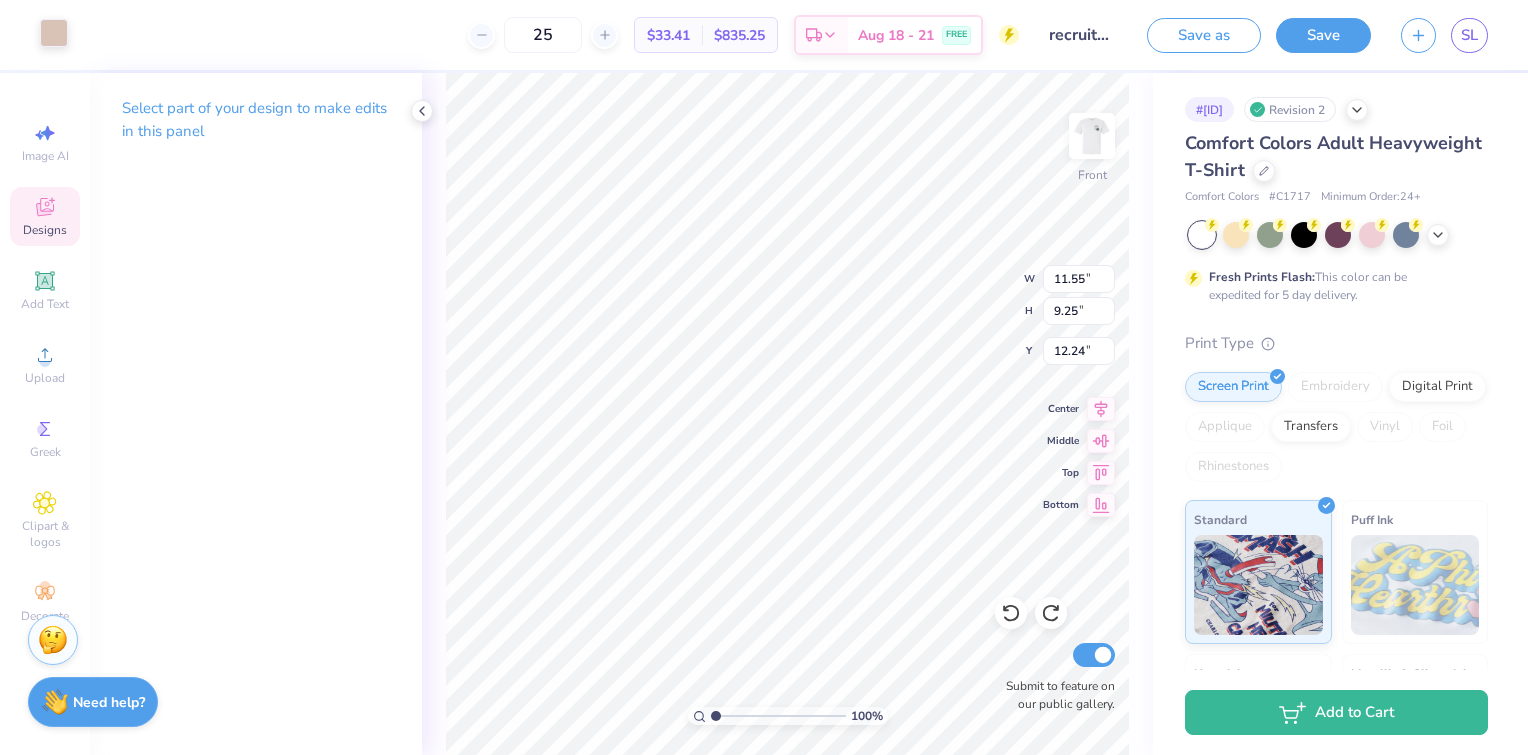 click at bounding box center (54, 33) 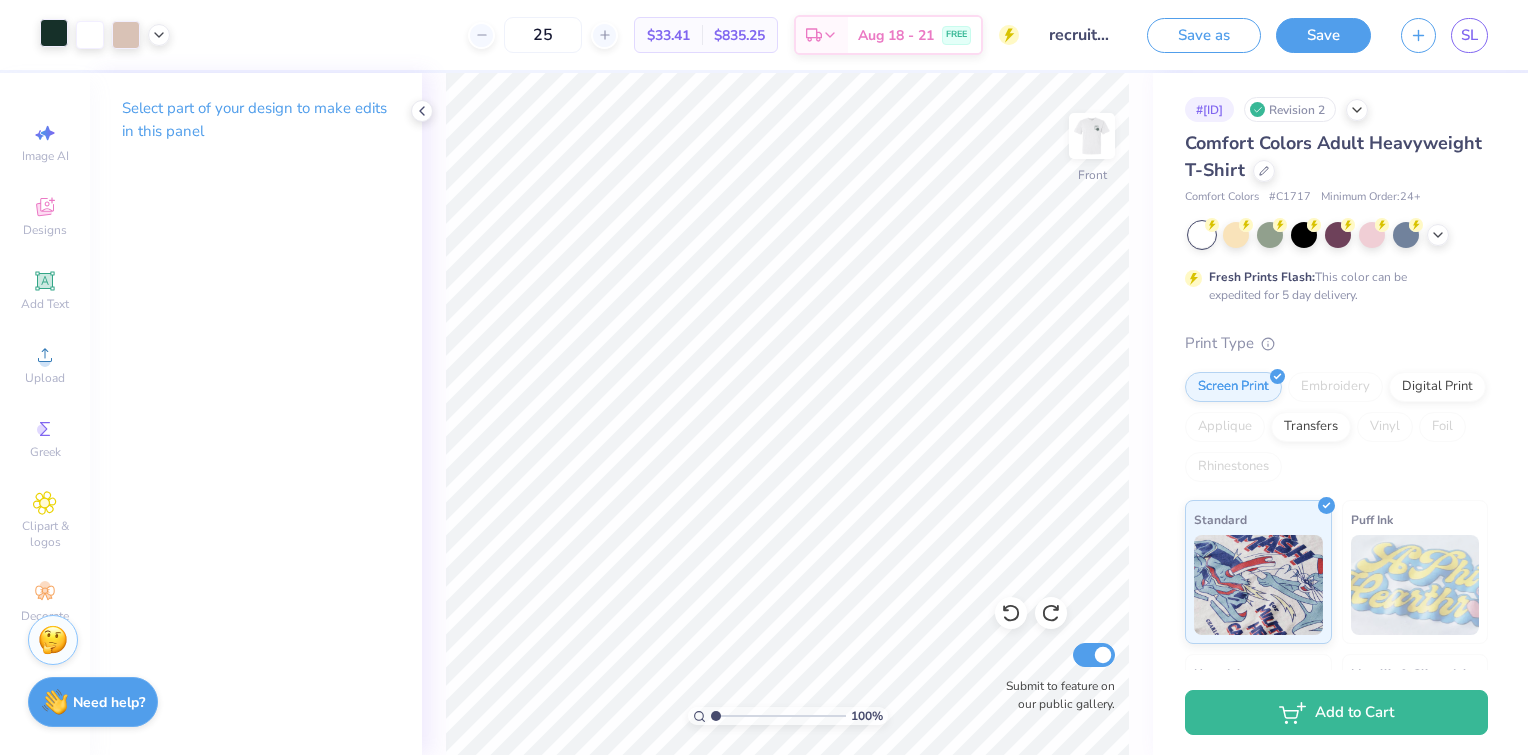 click on "Art colors 25 $33.41 Per Item $835.25 Total Est. Delivery Aug 18 - 21 FREE Design Title recruitment Save as Save SL" at bounding box center (764, 35) 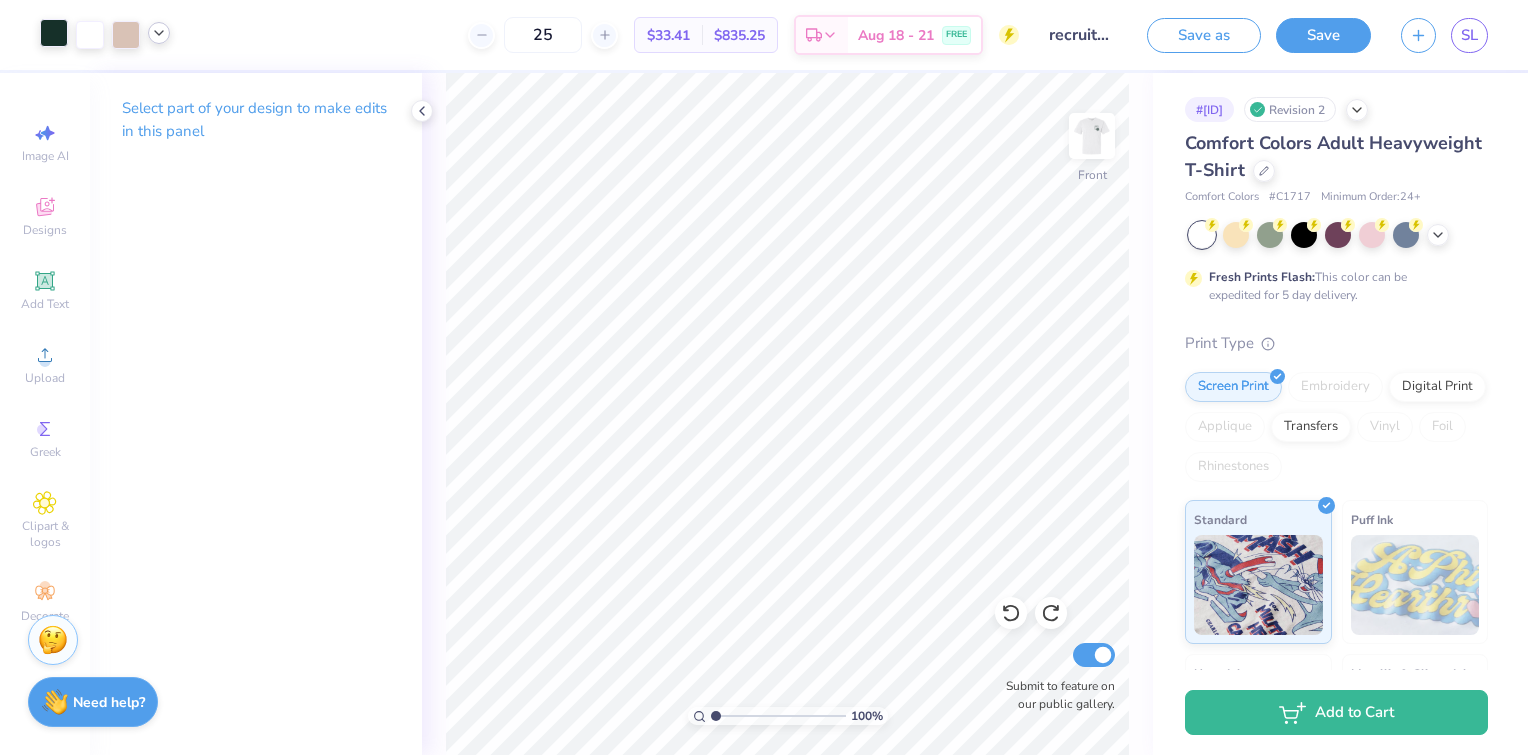 click 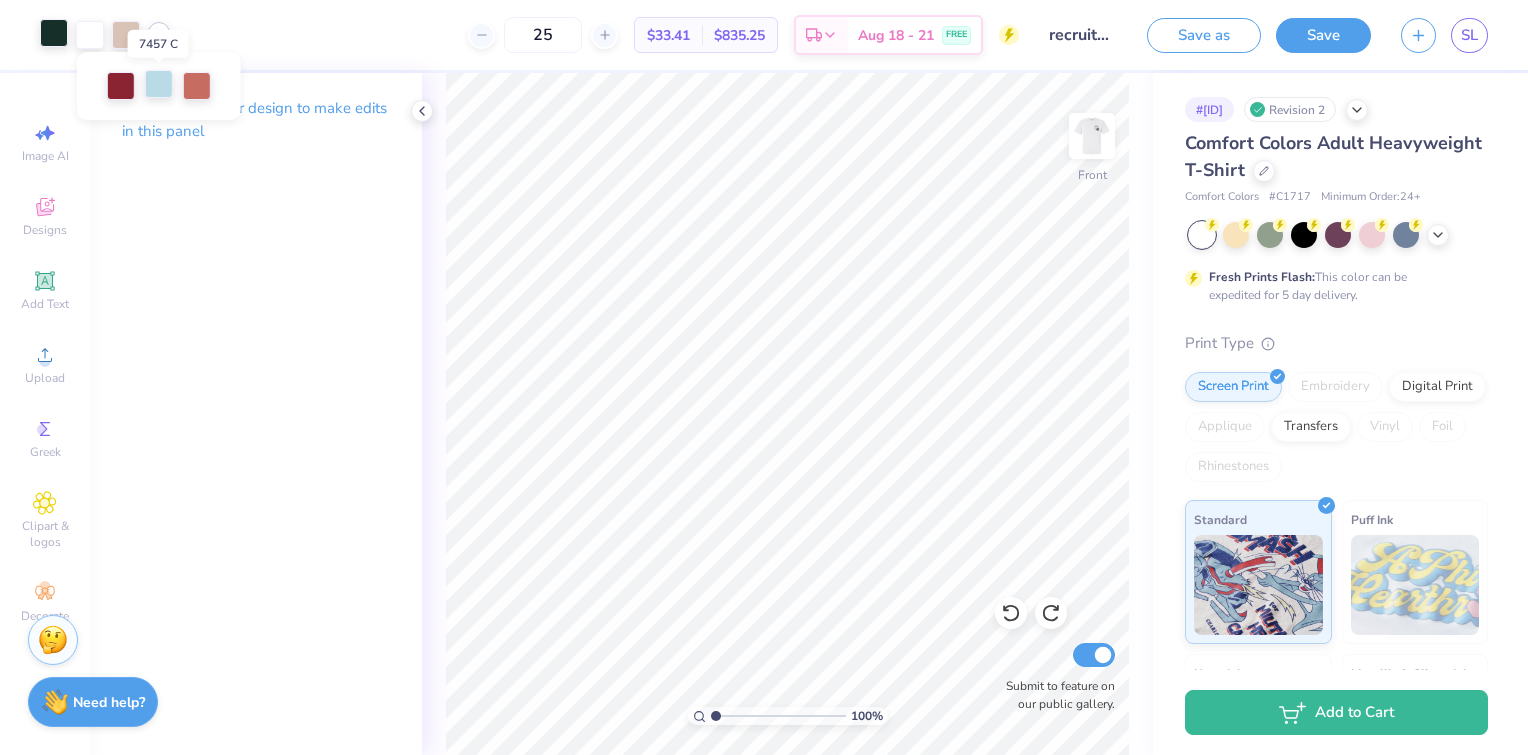 click at bounding box center (159, 84) 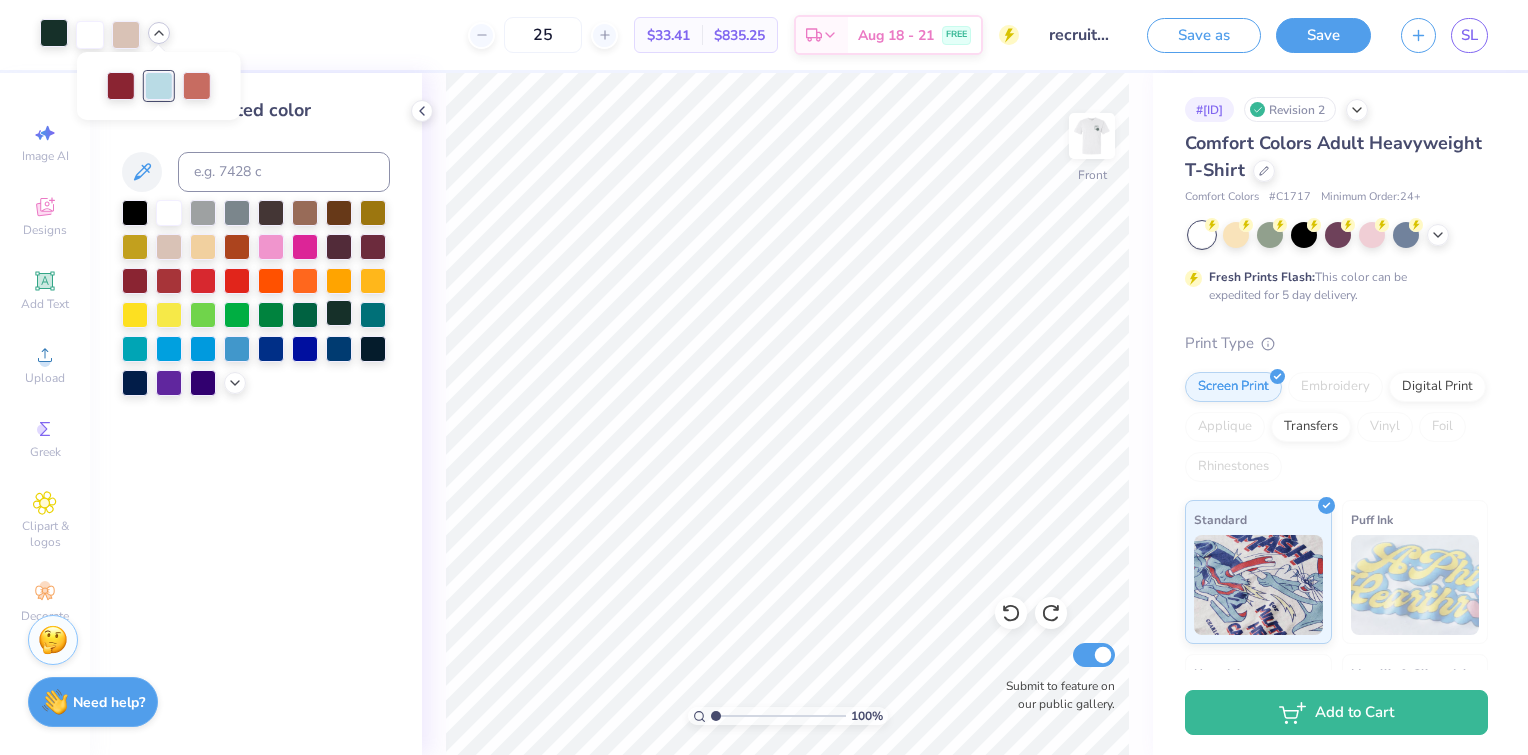 click at bounding box center (339, 313) 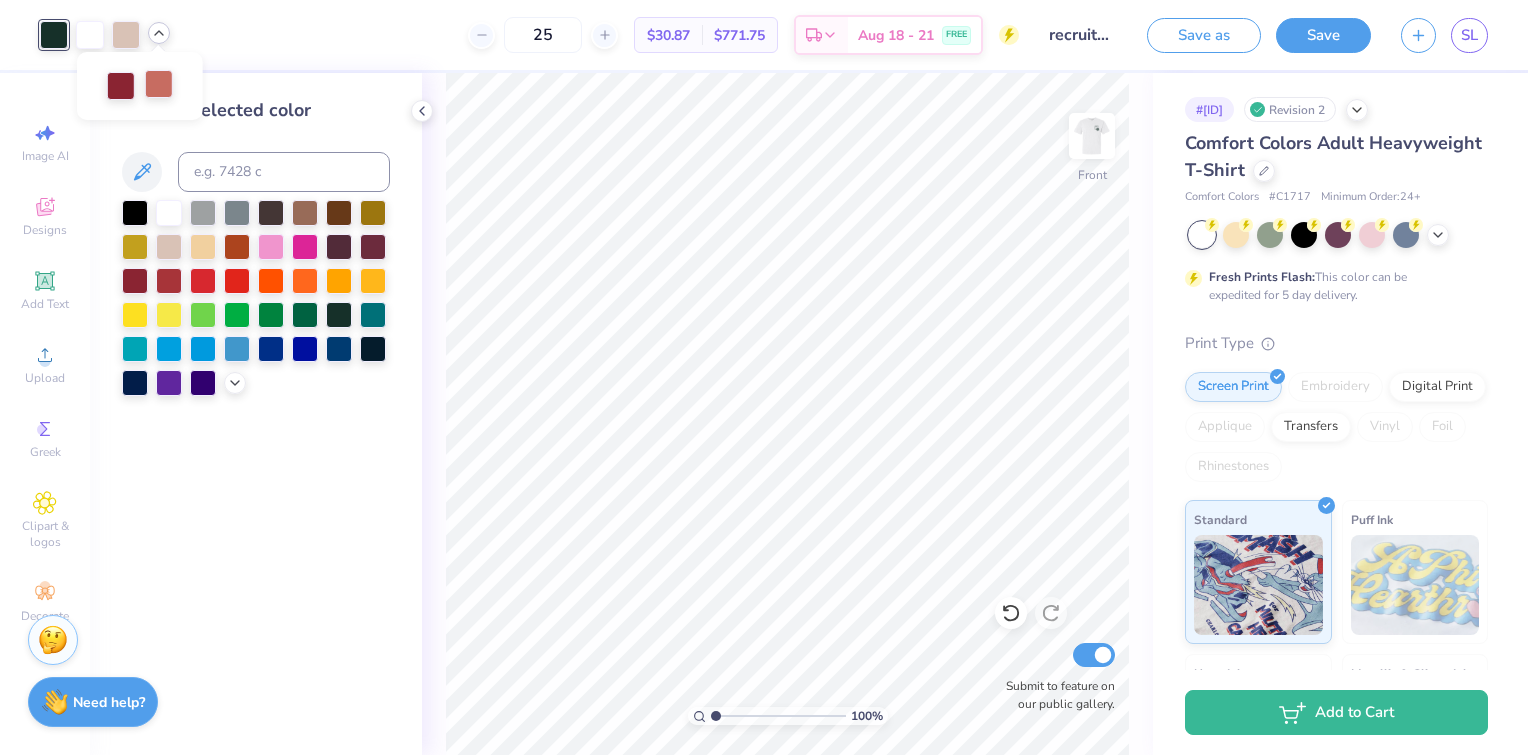 click at bounding box center [159, 84] 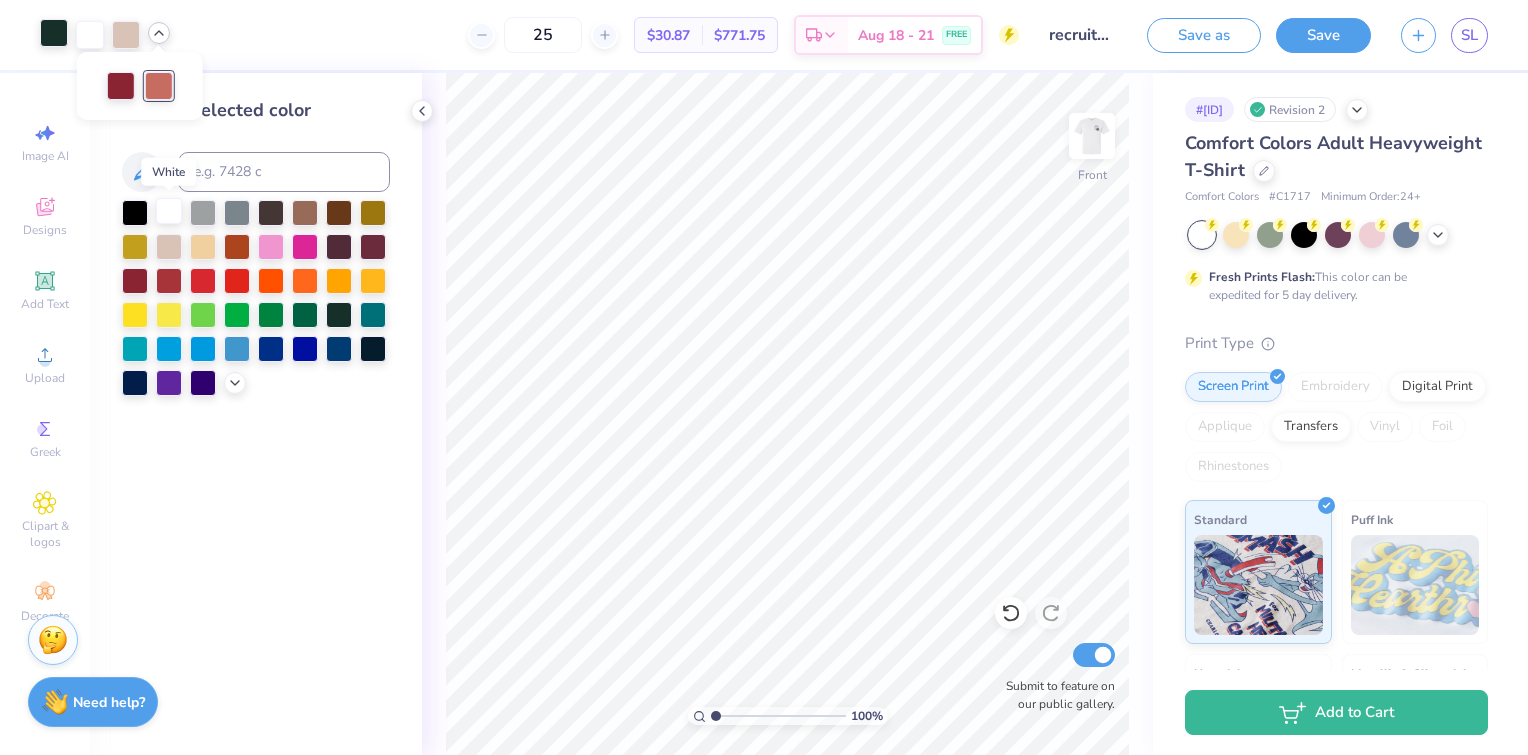 click at bounding box center (169, 211) 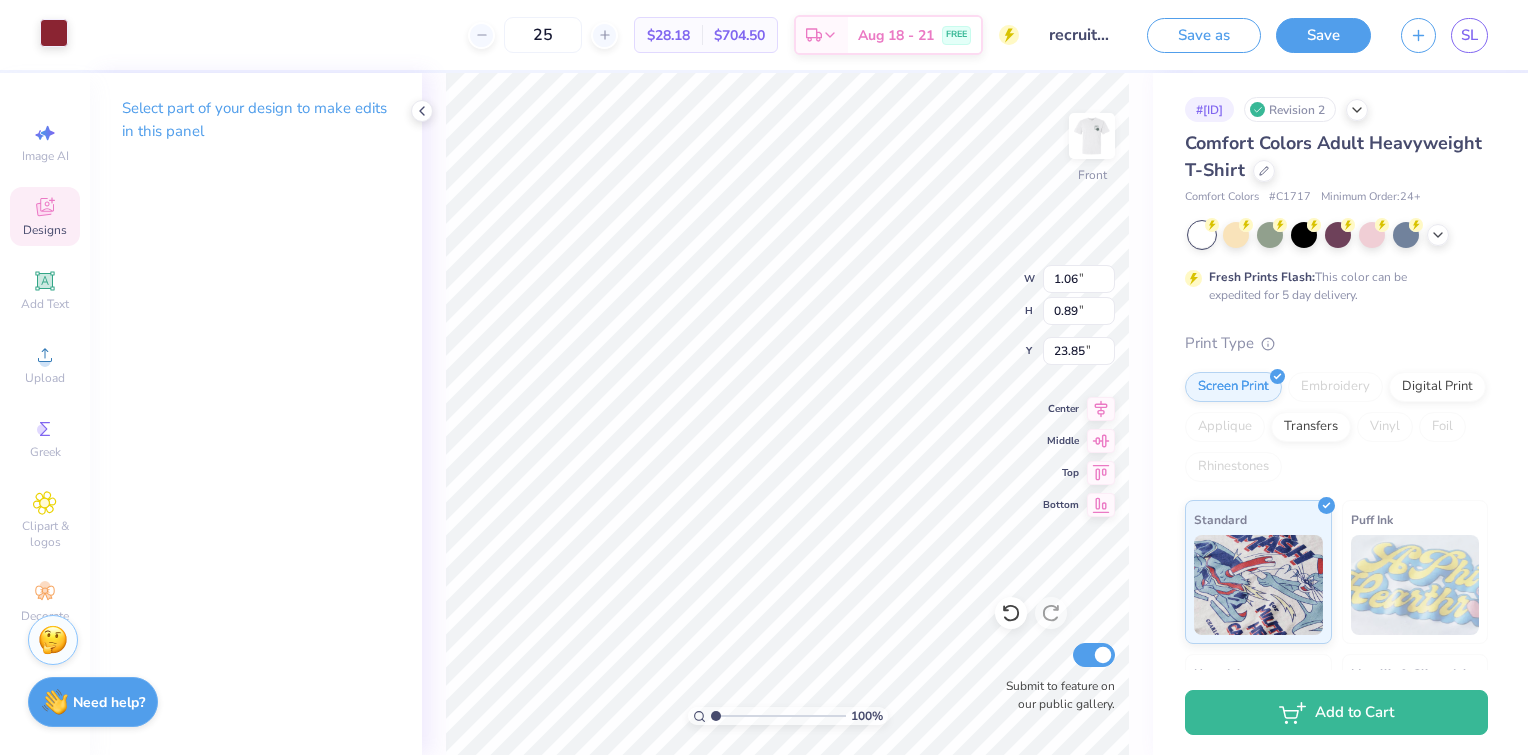 type on "22.89" 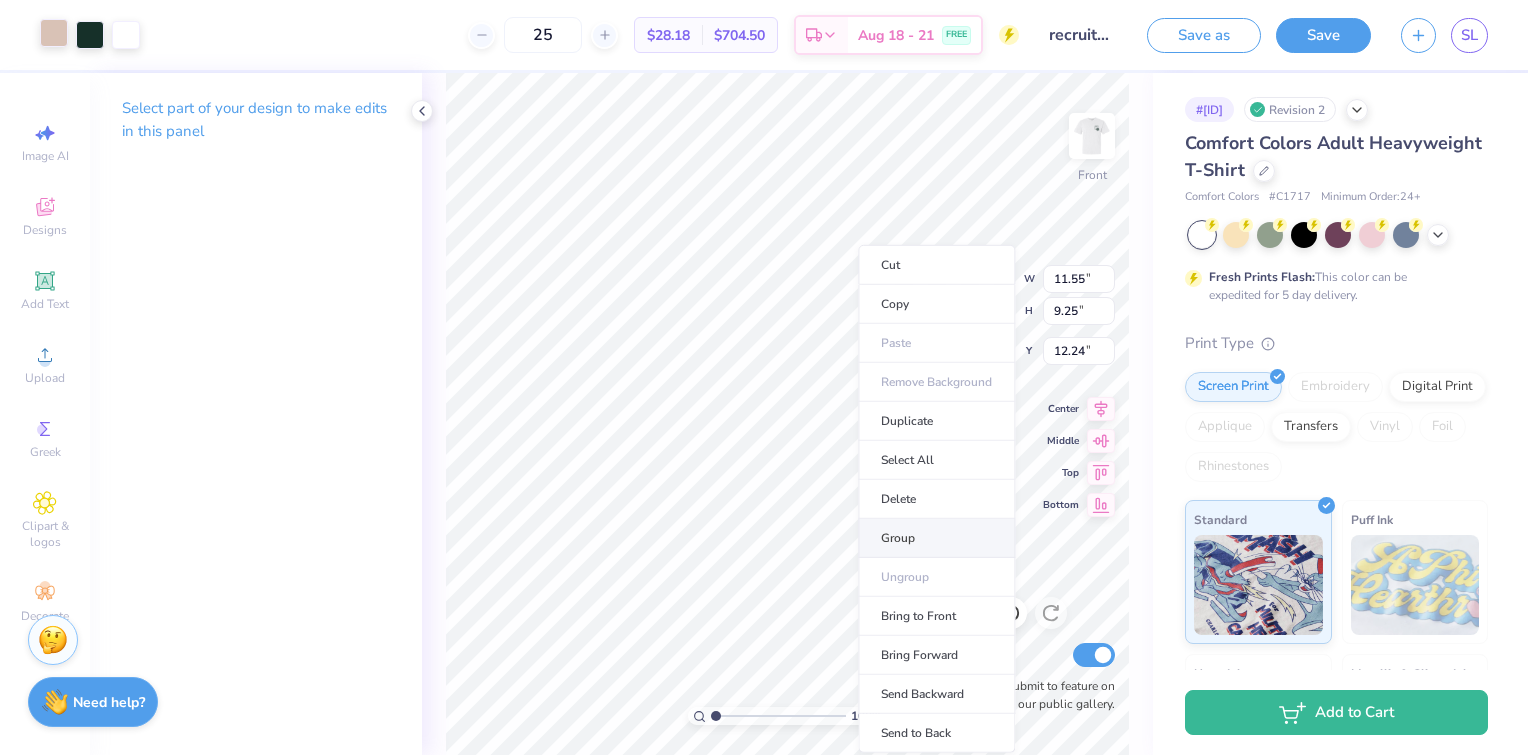 click on "Group" at bounding box center [936, 538] 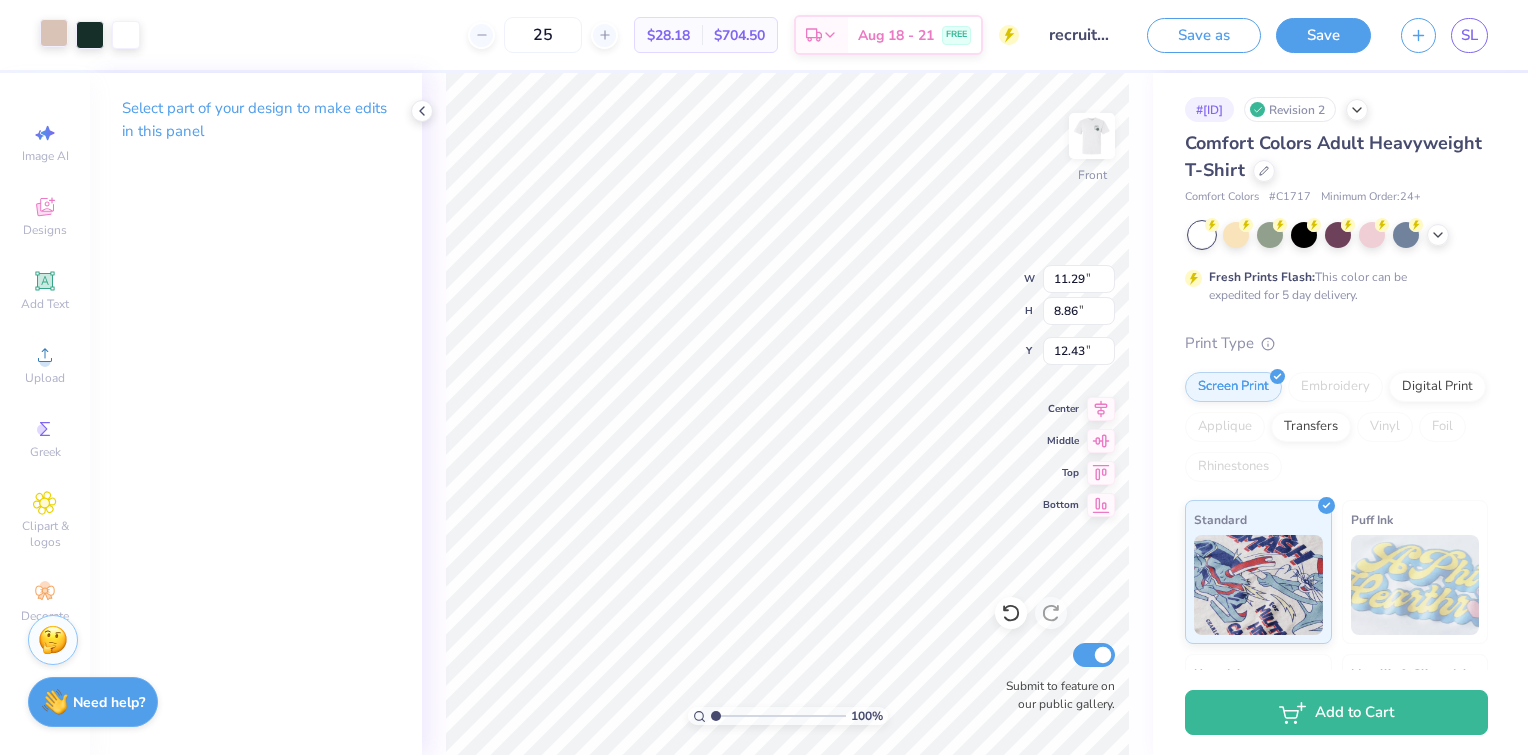 type on "11.29" 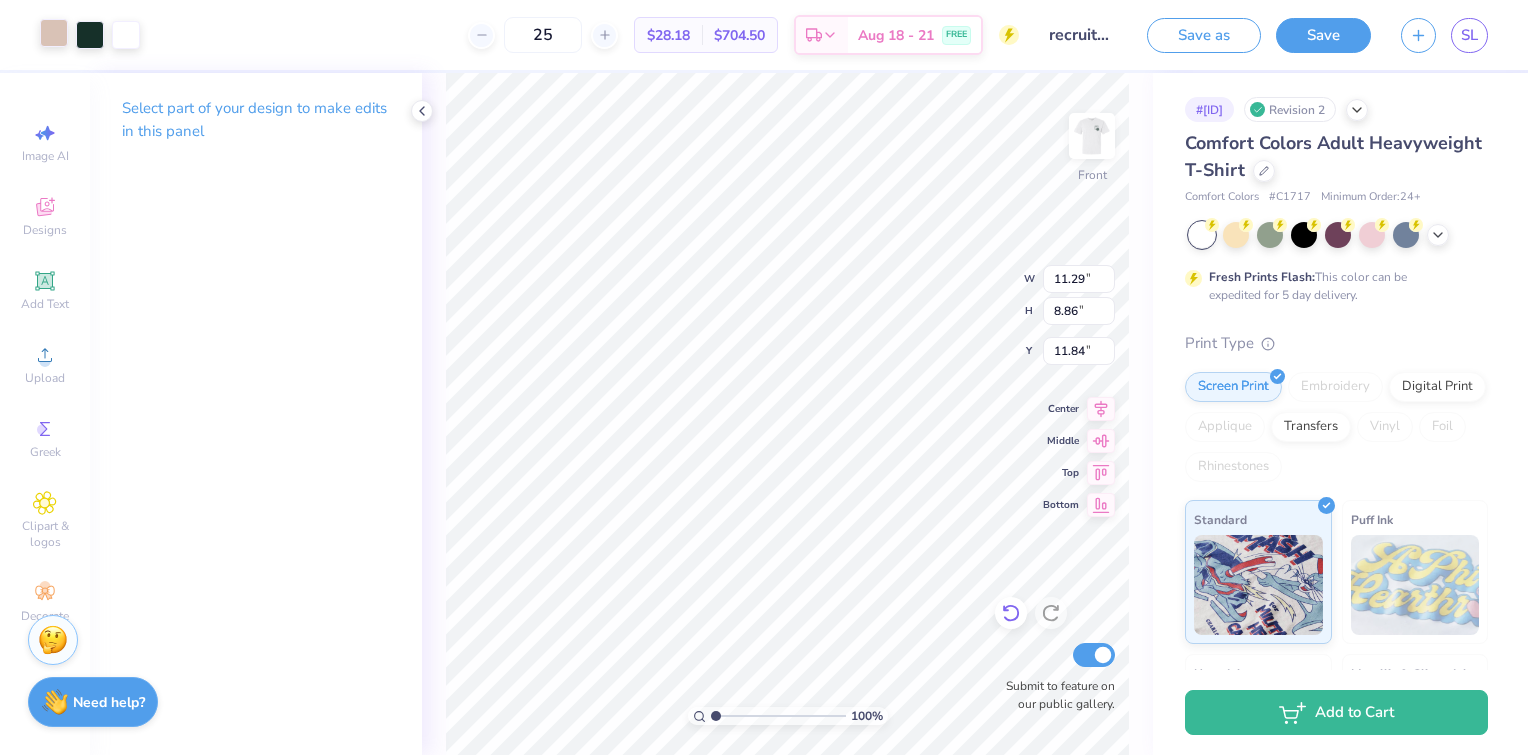 click 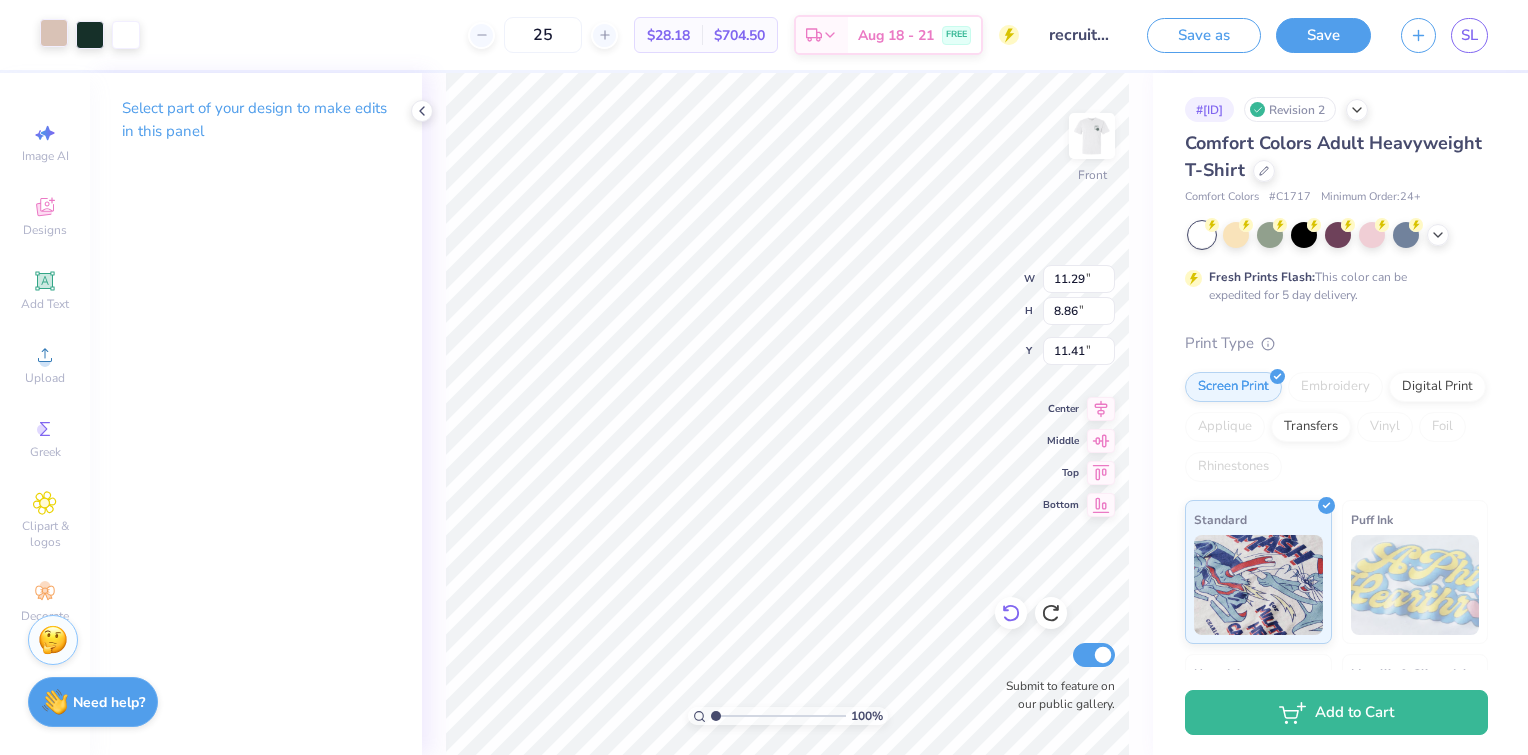 click at bounding box center (1011, 613) 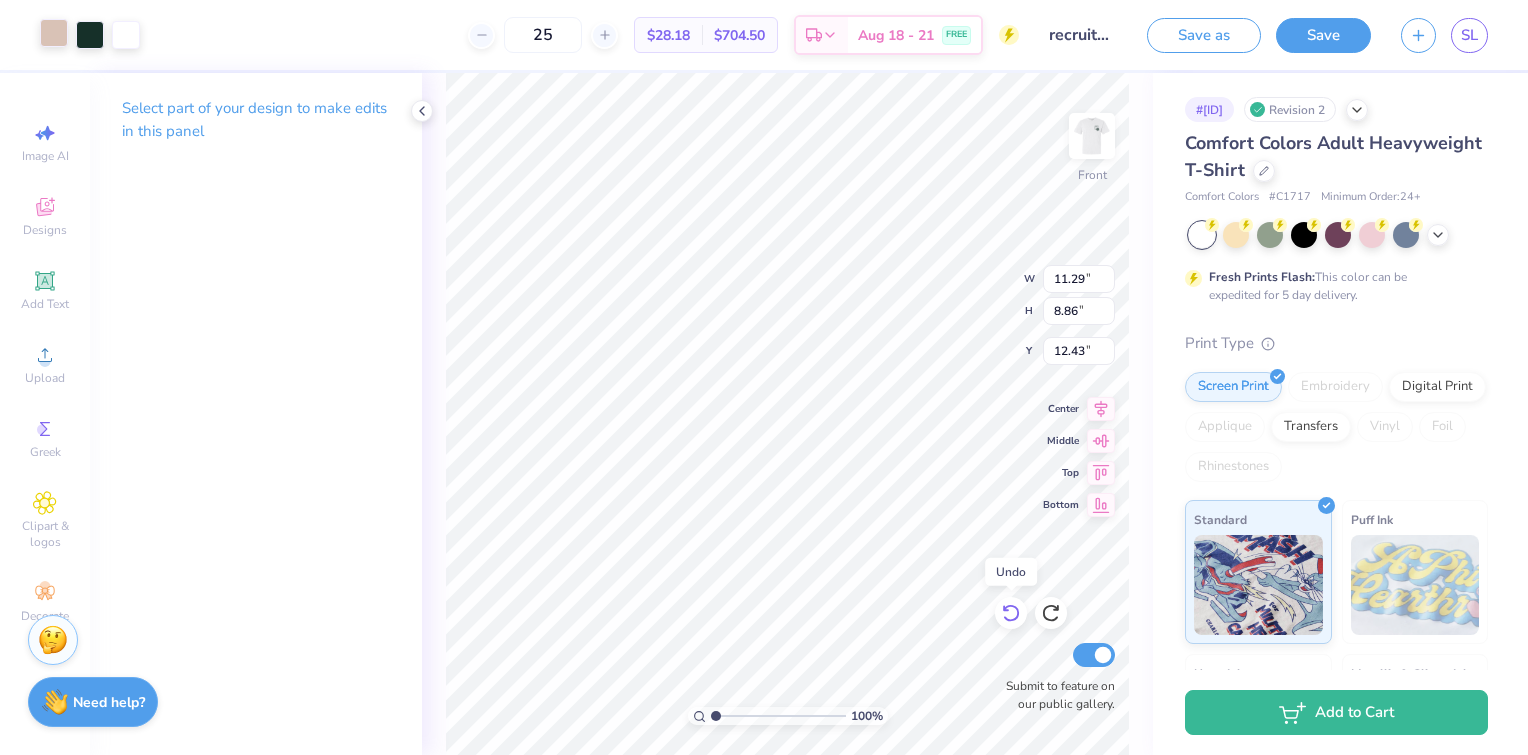 click at bounding box center (1011, 613) 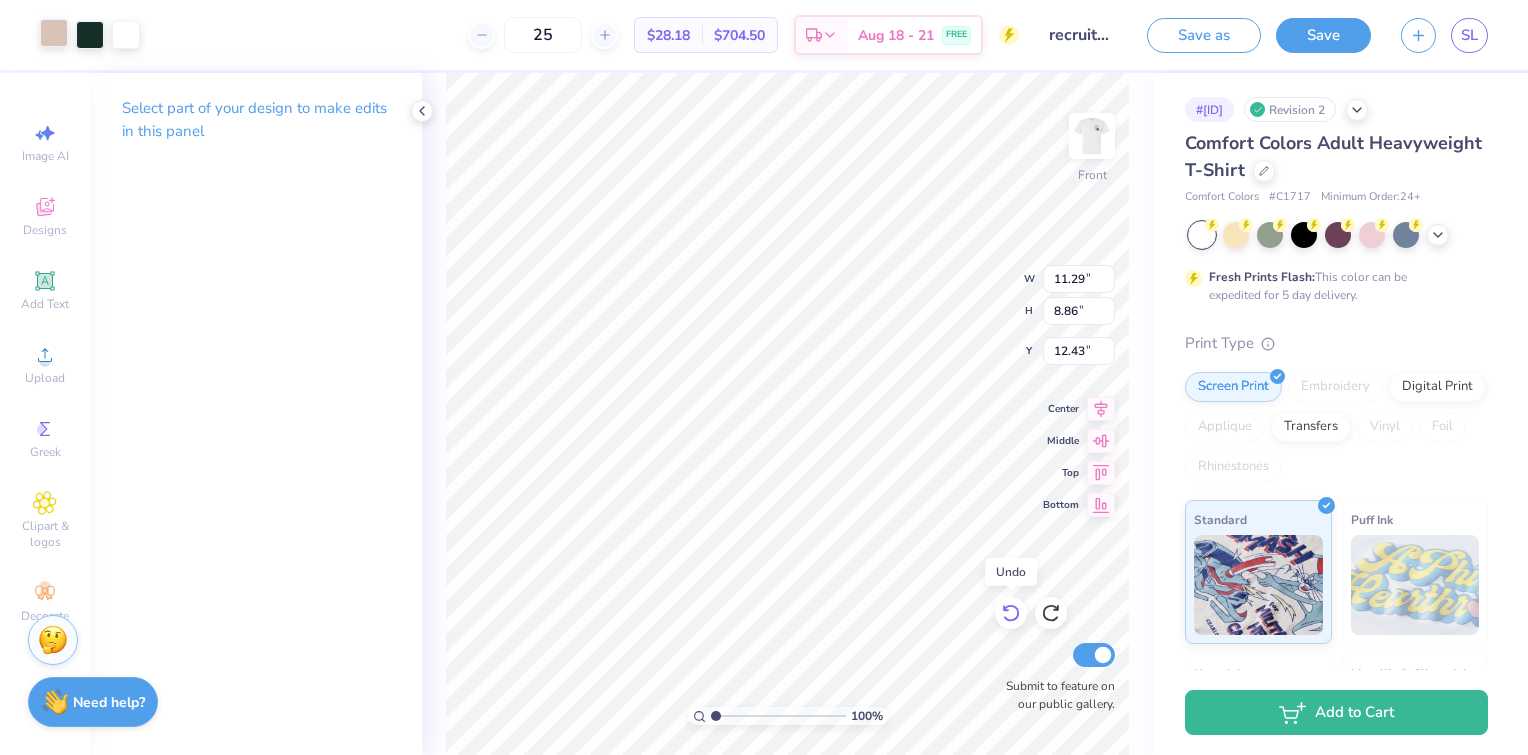 type on "11.55" 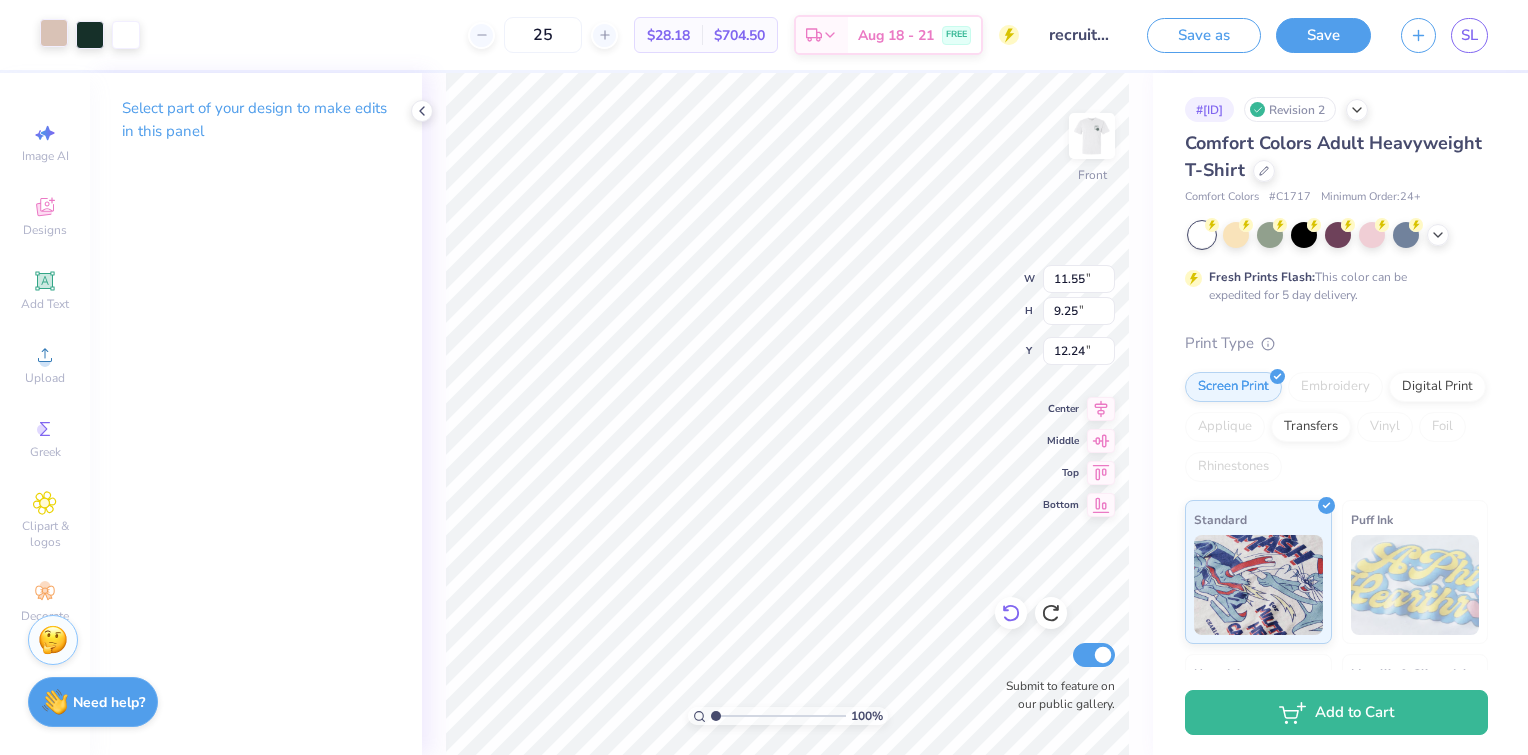 click on "100  % Front W 11.55 11.55 " H 9.25 9.25 " Y 12.24 12.24 " Center Middle Top Bottom Submit to feature on our public gallery." at bounding box center (787, 414) 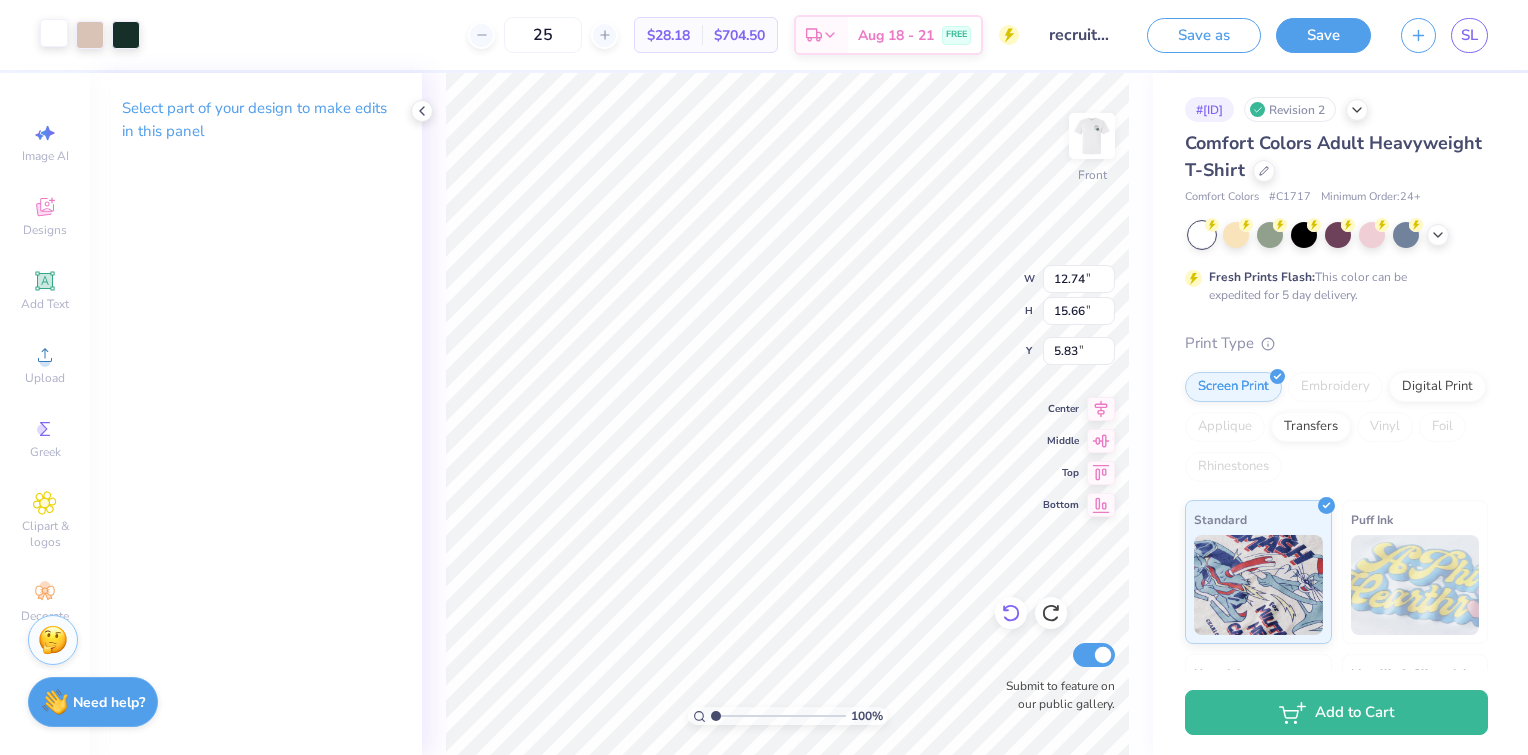 click on "100  % Front W 12.74 12.74 " H 15.66 15.66 " Y 5.83 5.83 " Center Middle Top Bottom Submit to feature on our public gallery." at bounding box center (787, 414) 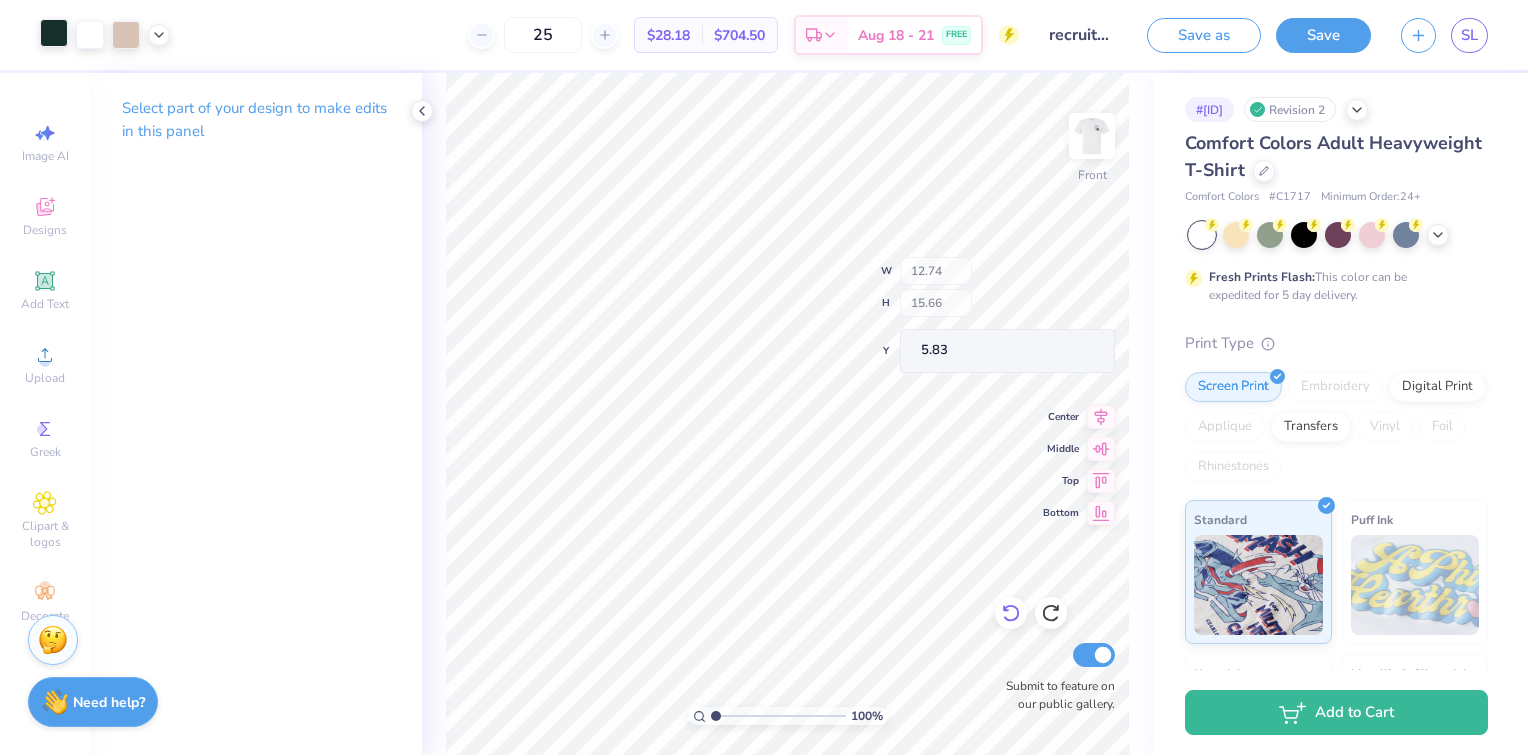 click on "100  % Front W 12.74 H 15.66 Y 5.83 Center Middle Top Bottom Submit to feature on our public gallery." at bounding box center (787, 414) 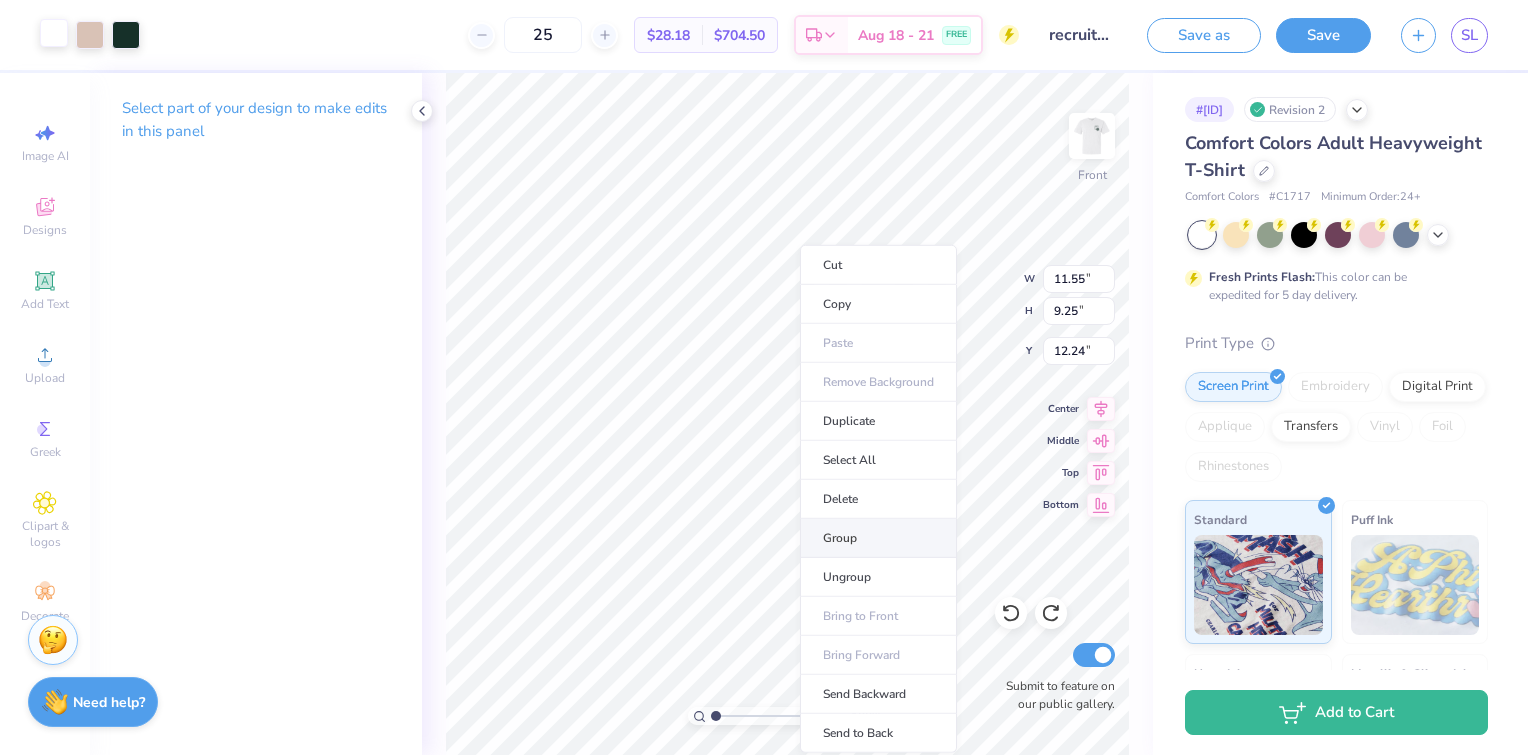 click on "Group" at bounding box center (878, 538) 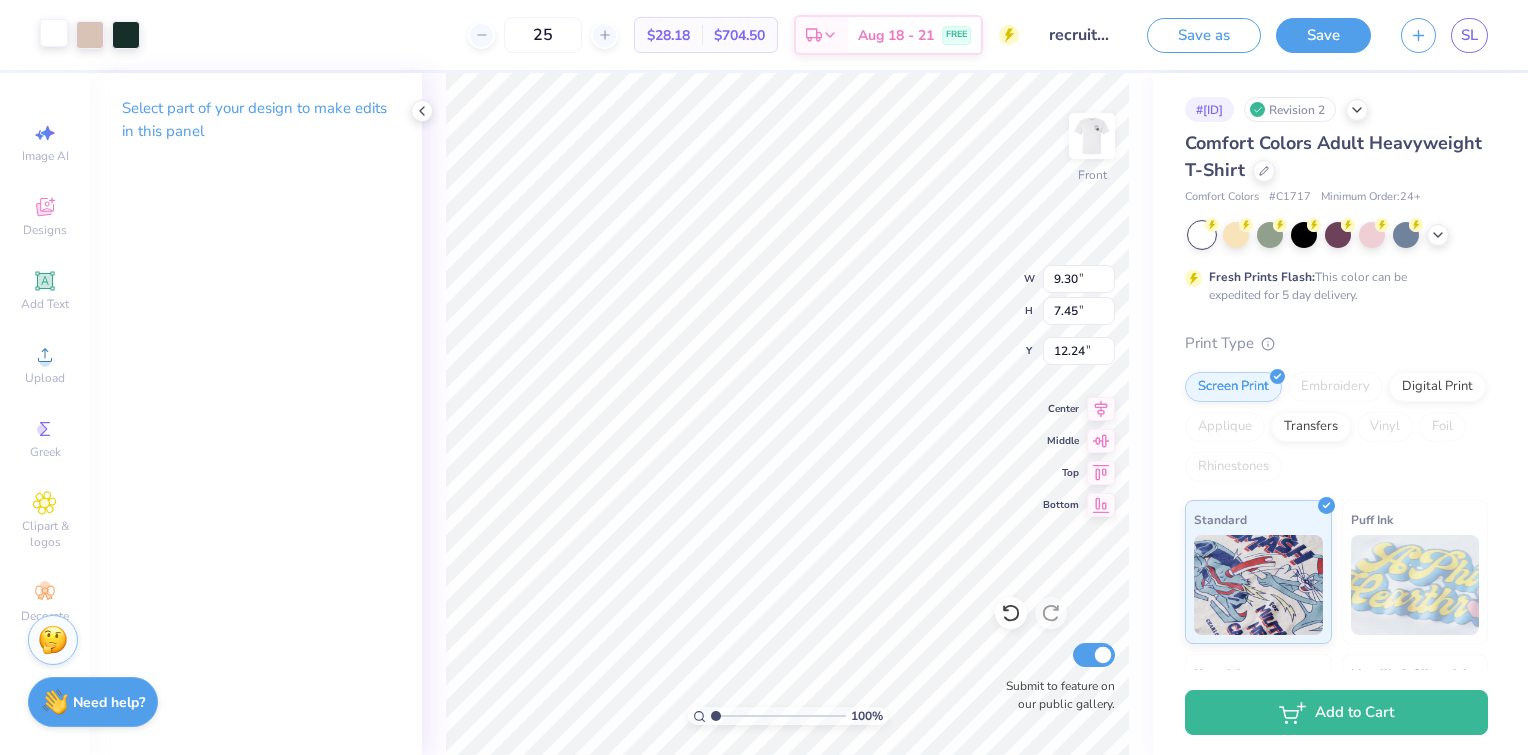 type on "9.30" 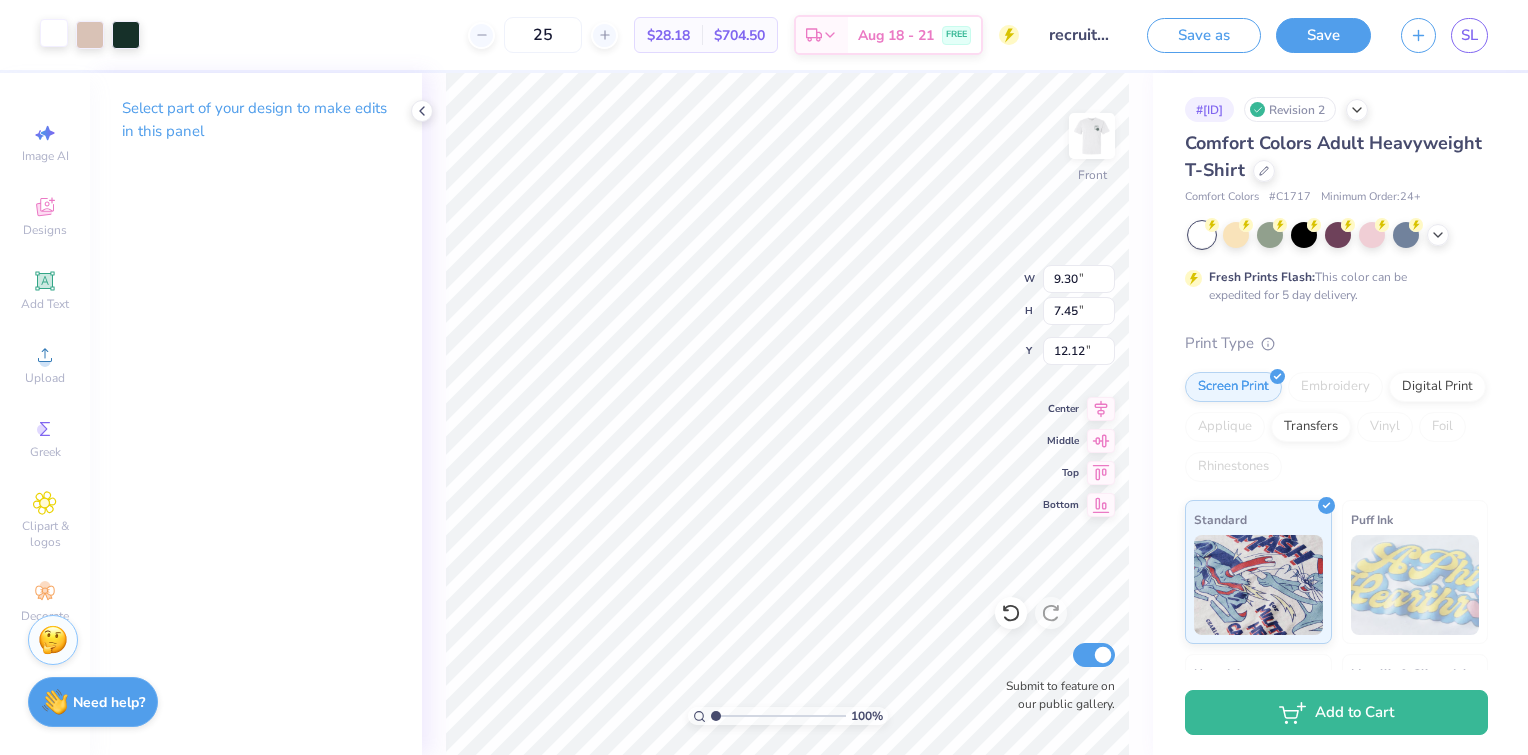 type on "9.46" 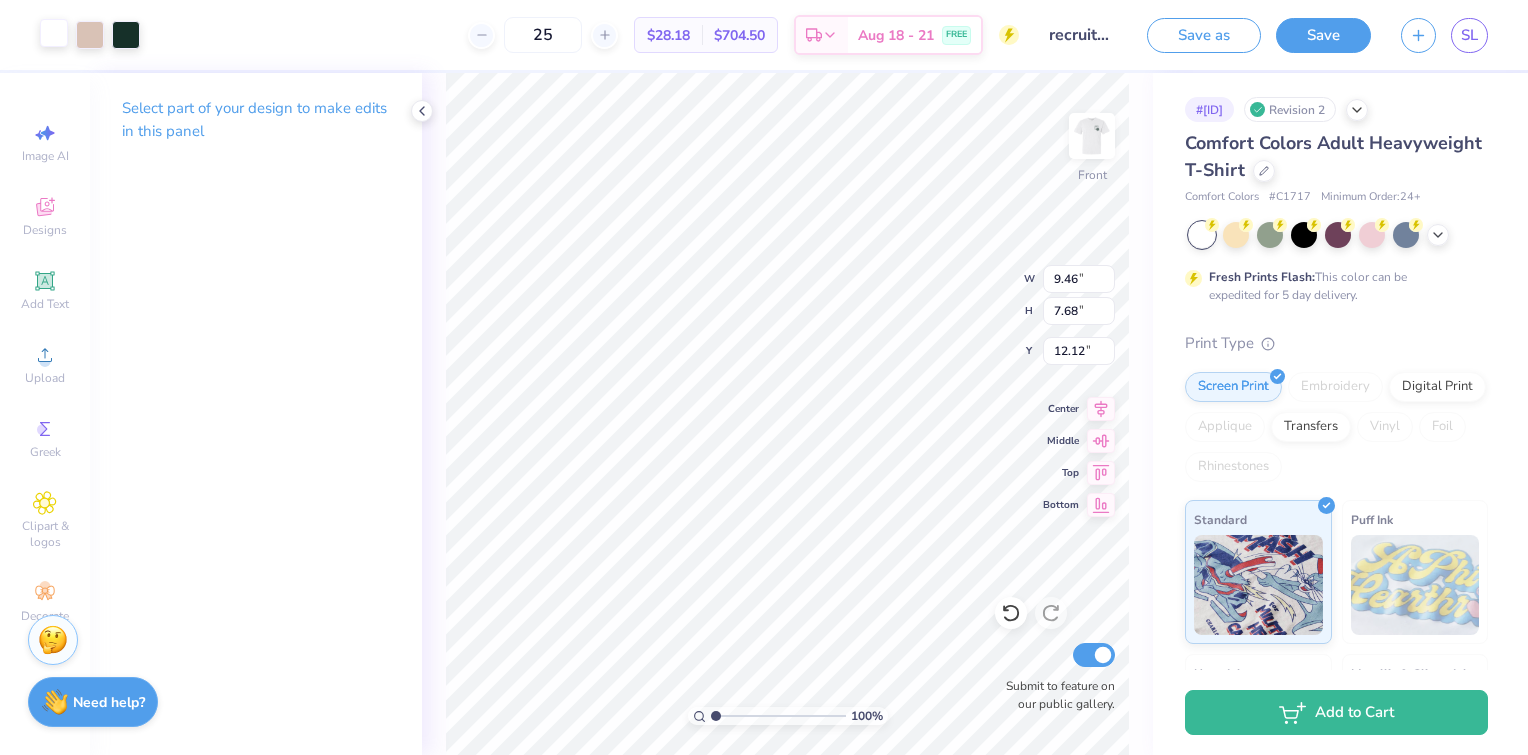 type on "10.75" 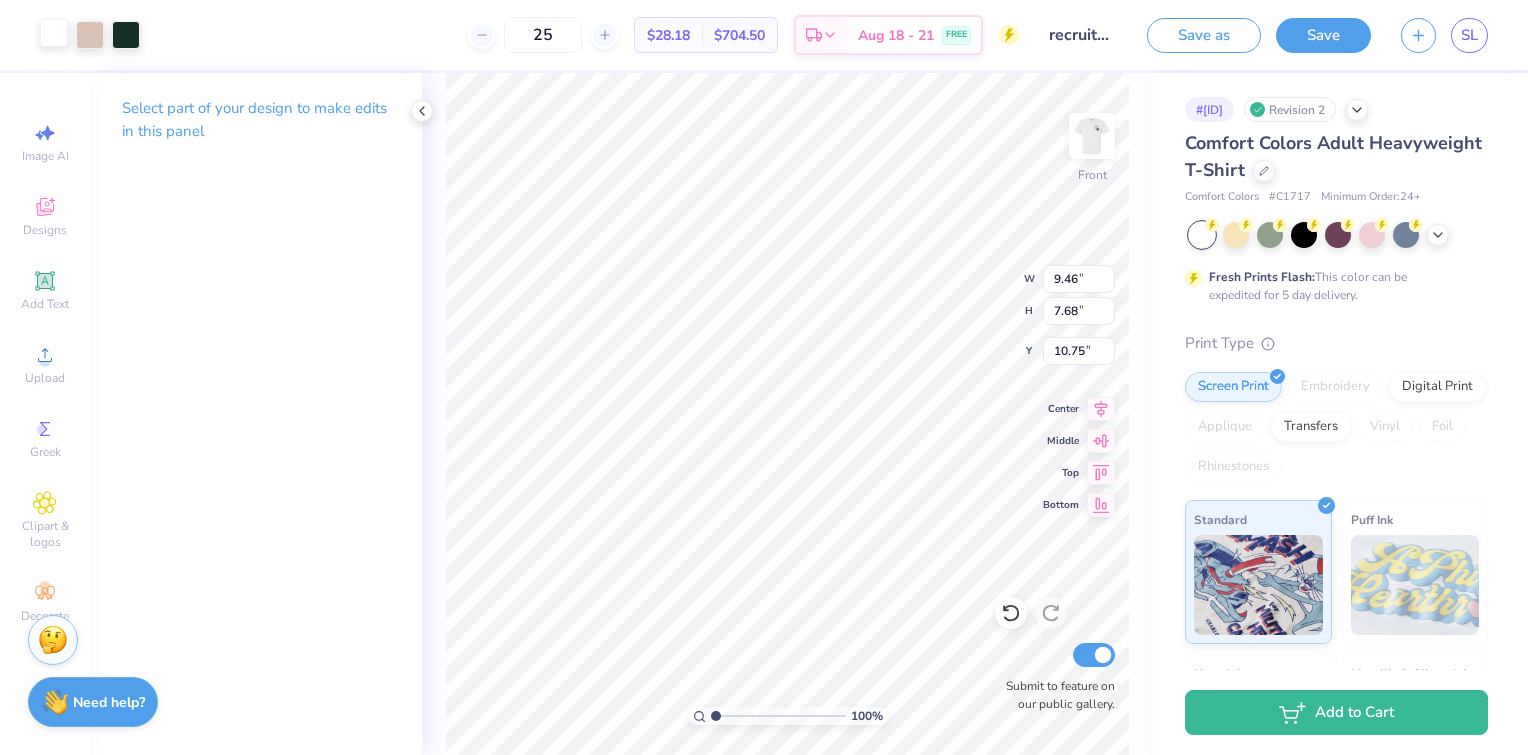type on "8.92" 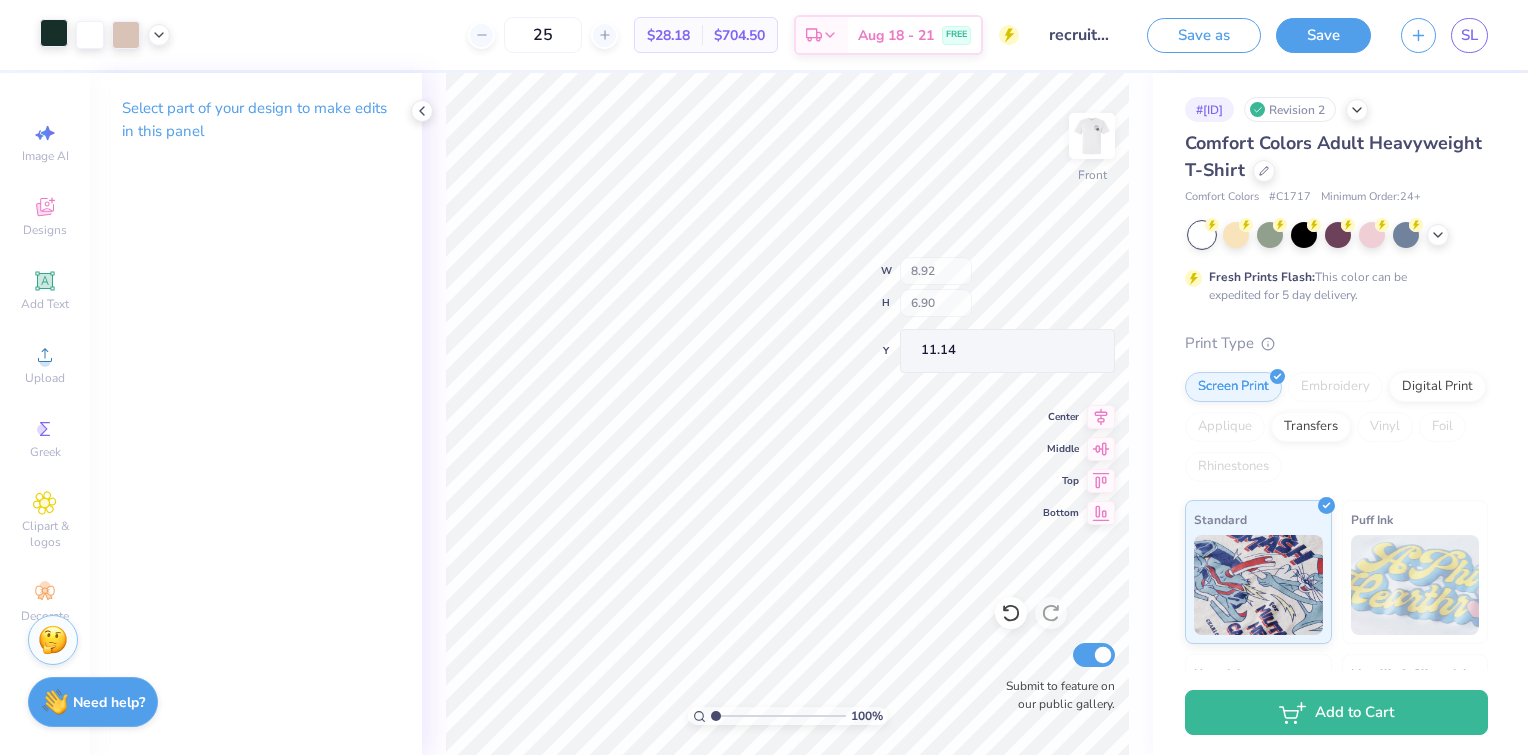 type on "10.59" 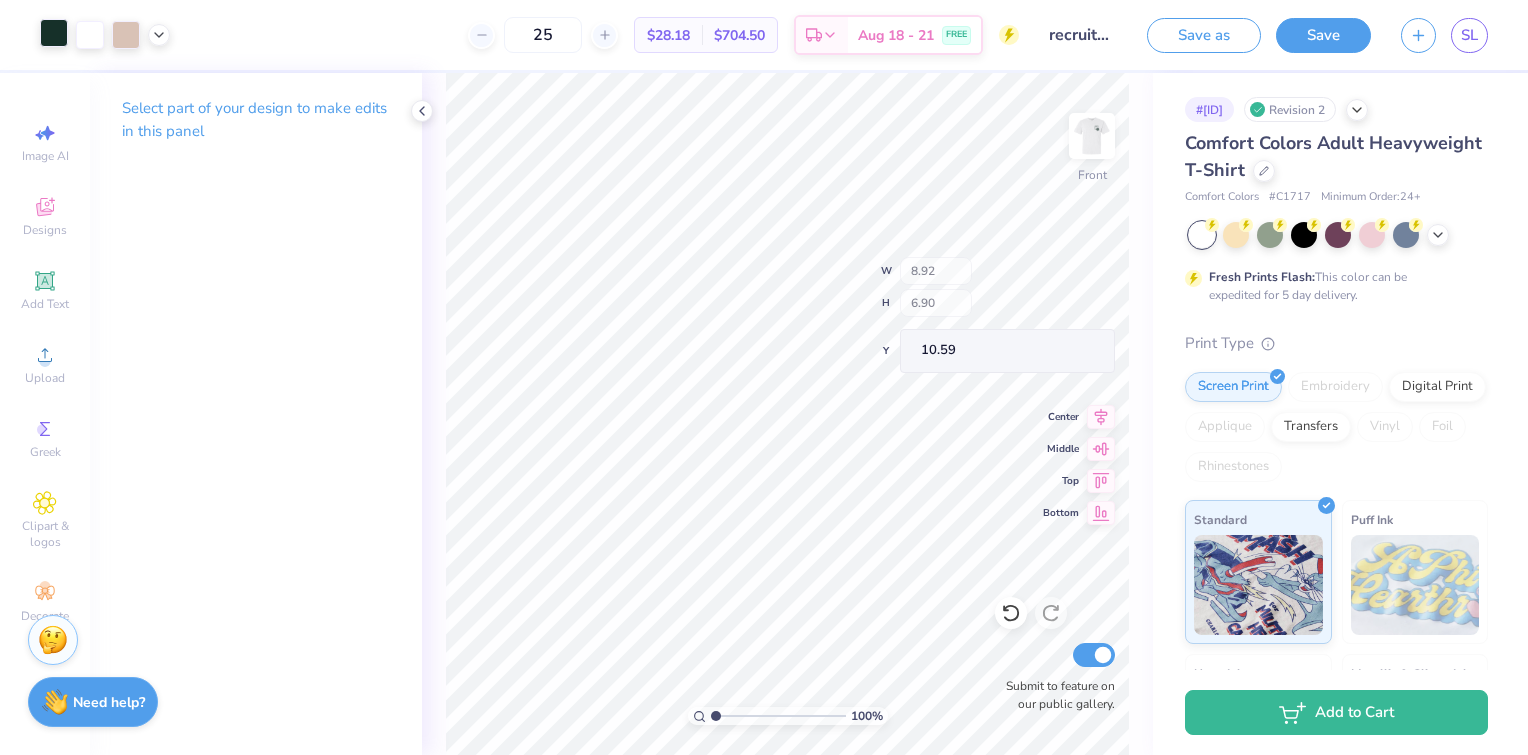 type on "10.03" 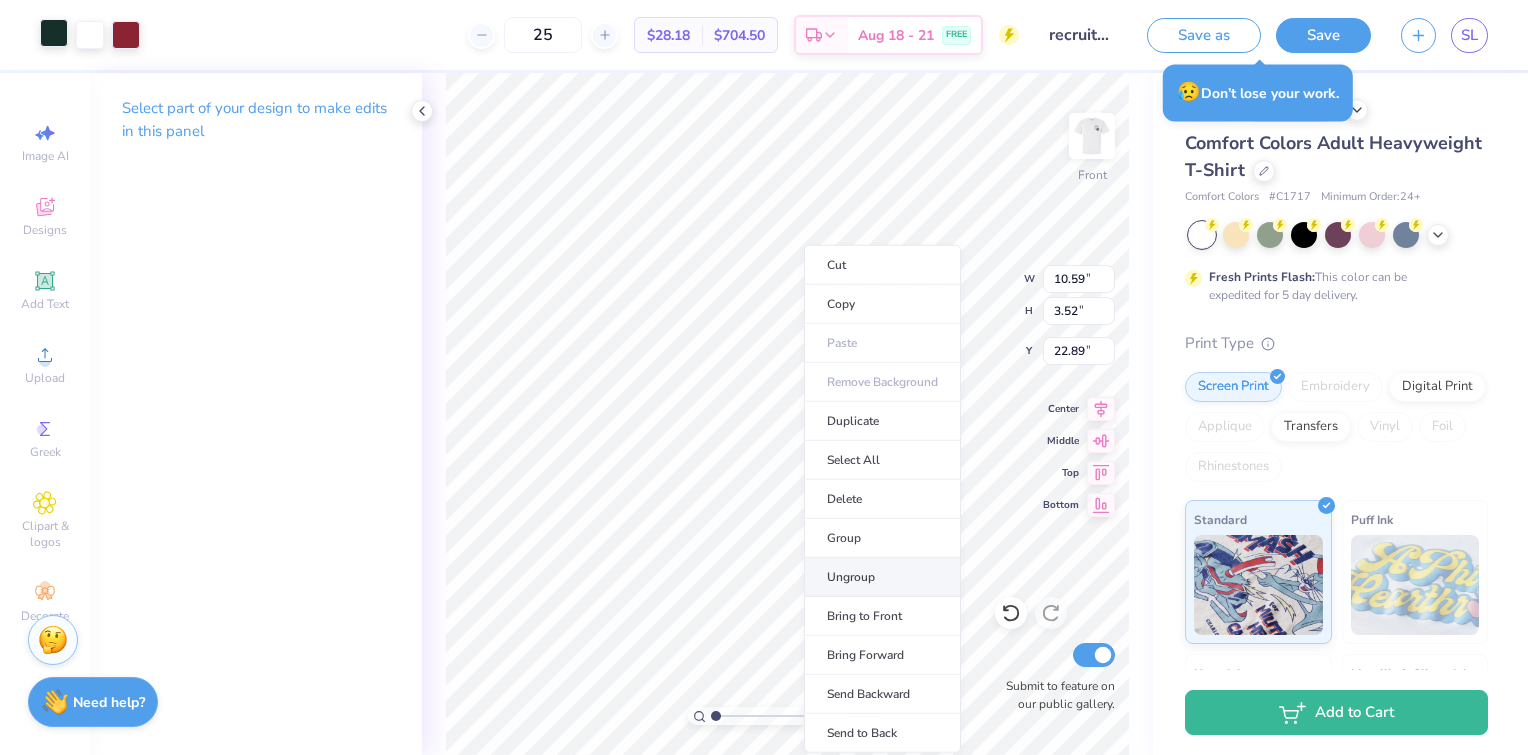 click on "Ungroup" at bounding box center [882, 577] 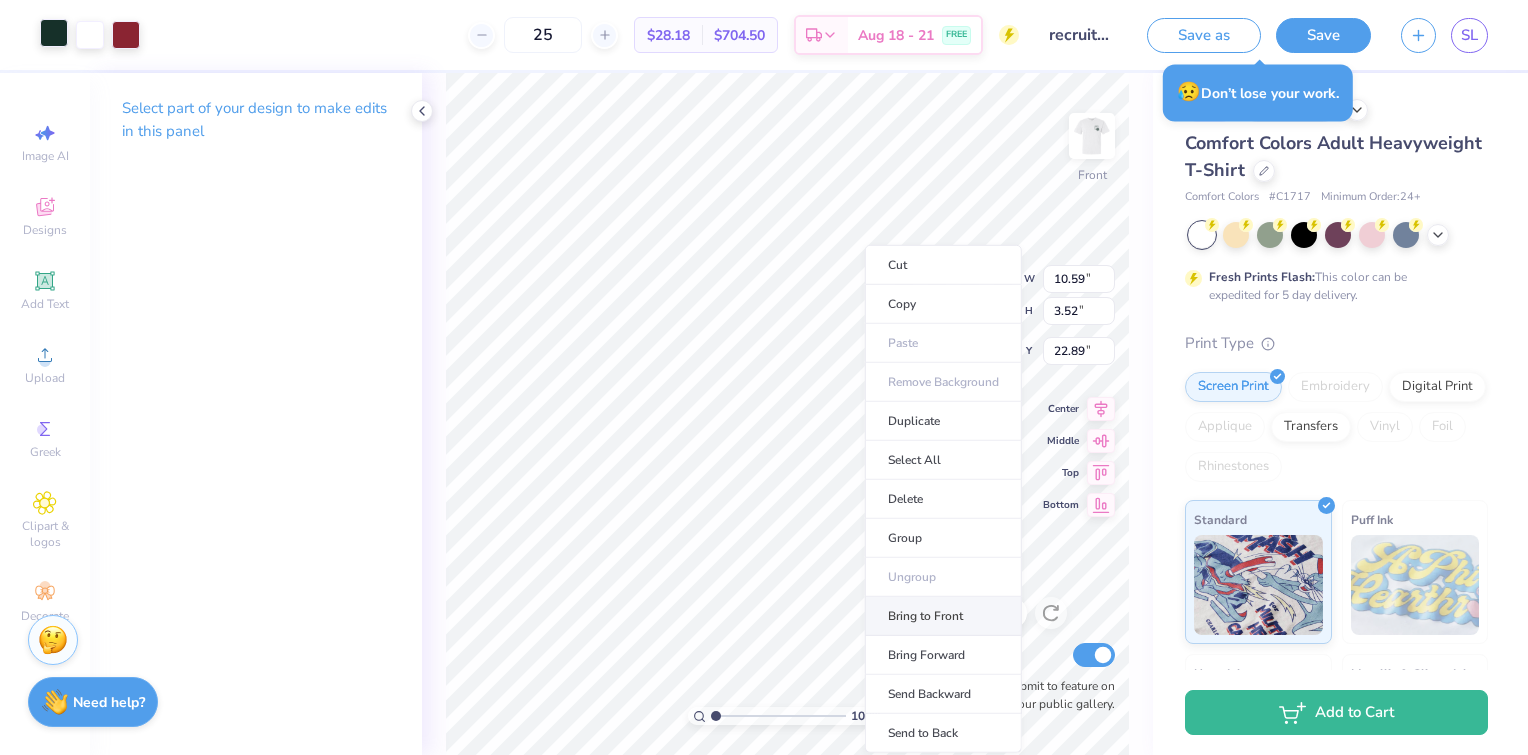 click on "Bring to Front" at bounding box center (943, 616) 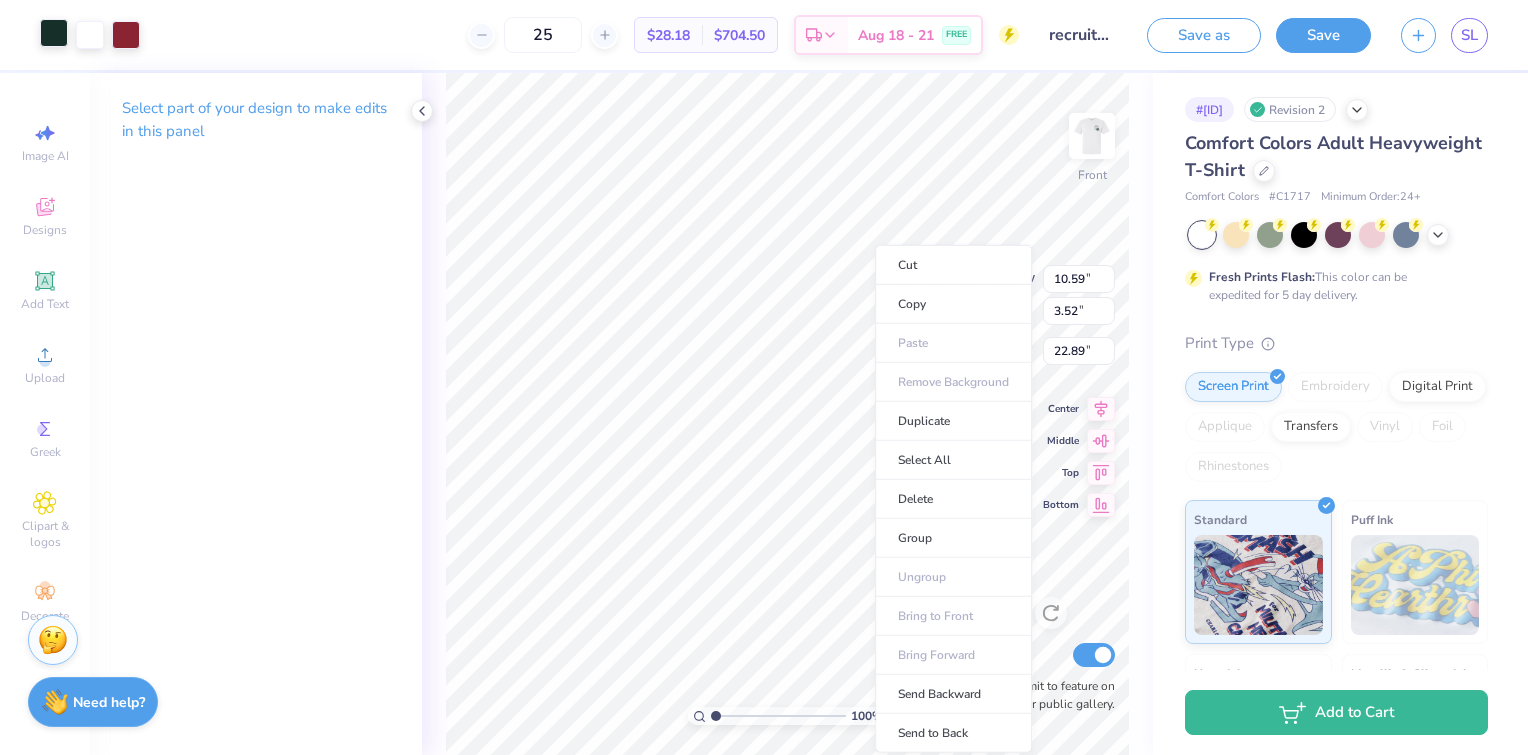 type on "21.26" 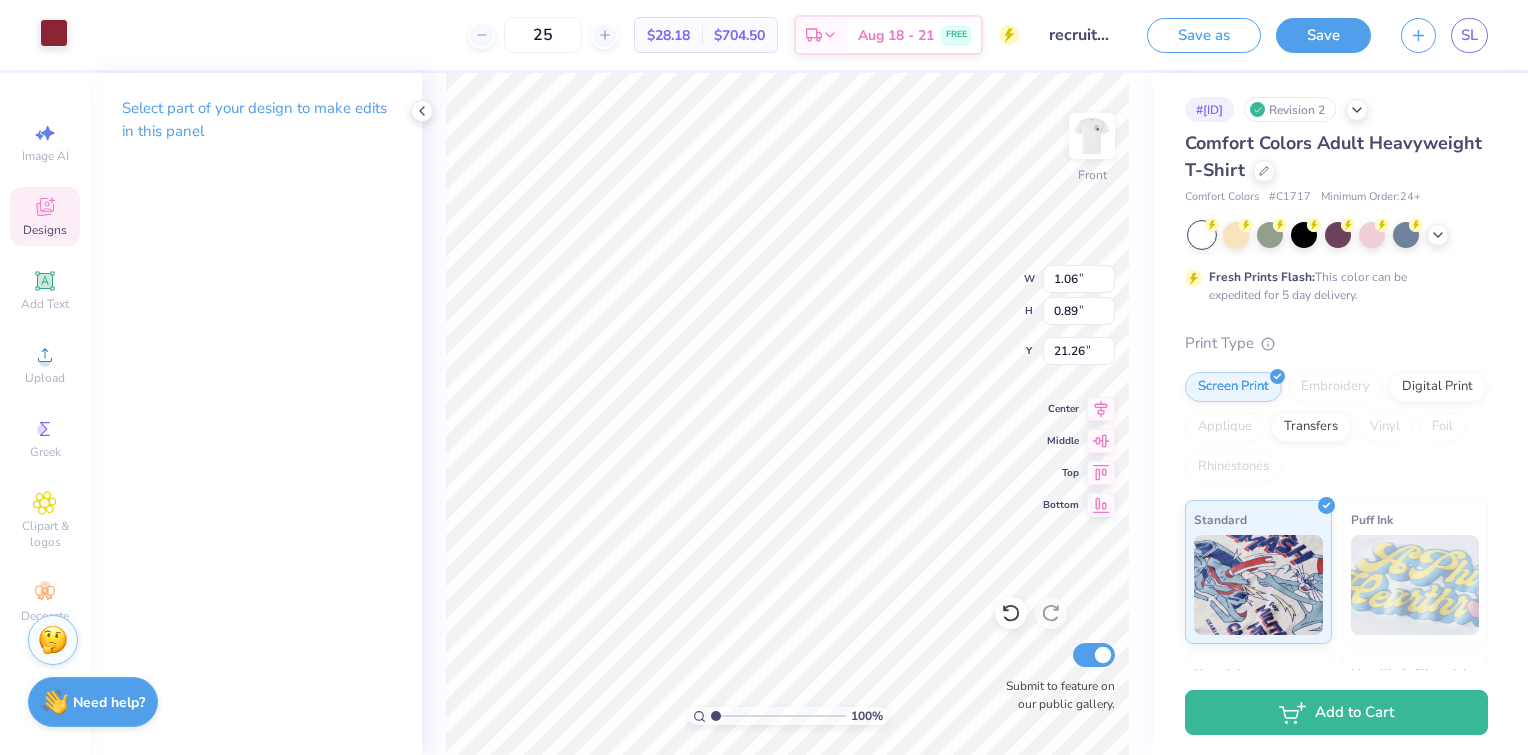 type on "12.02" 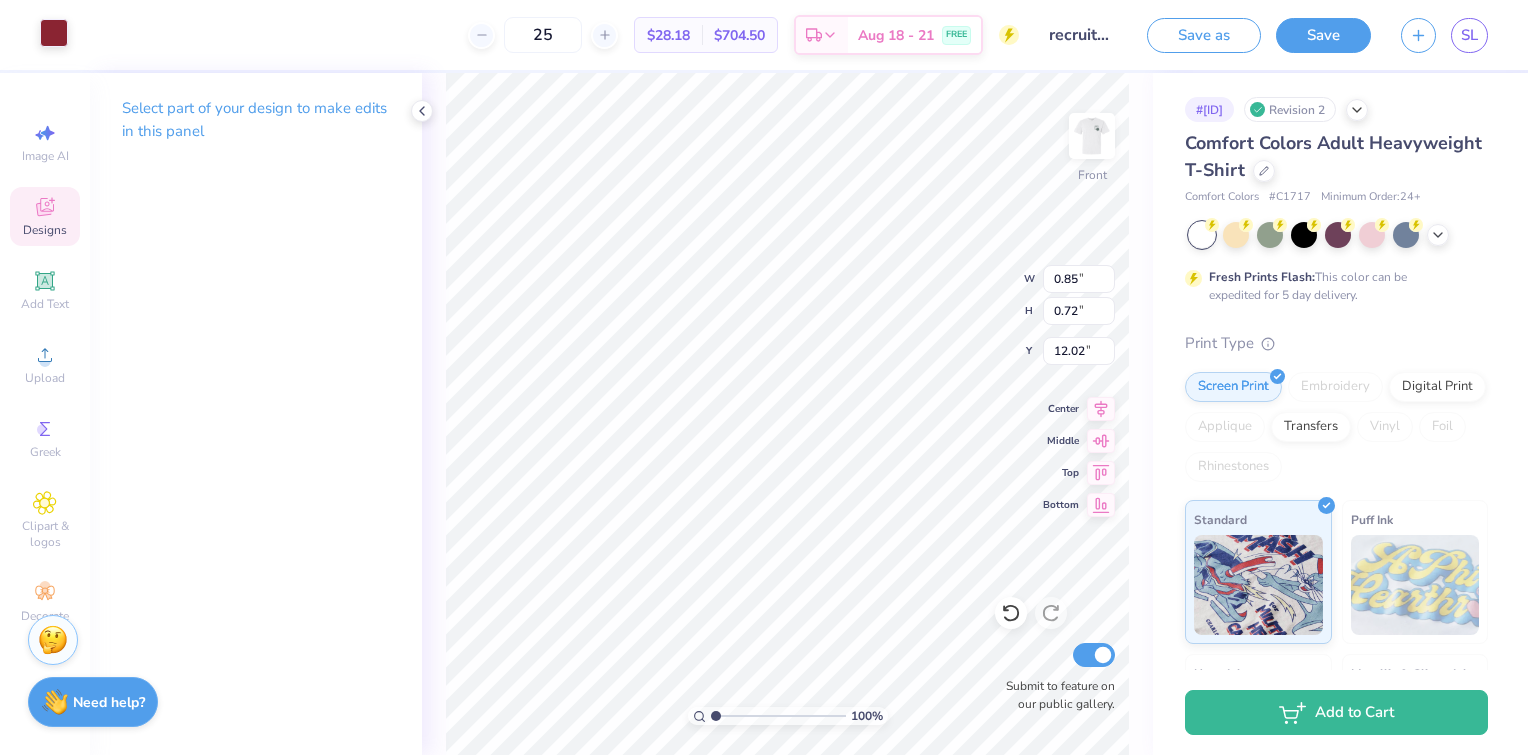 type on "0.85" 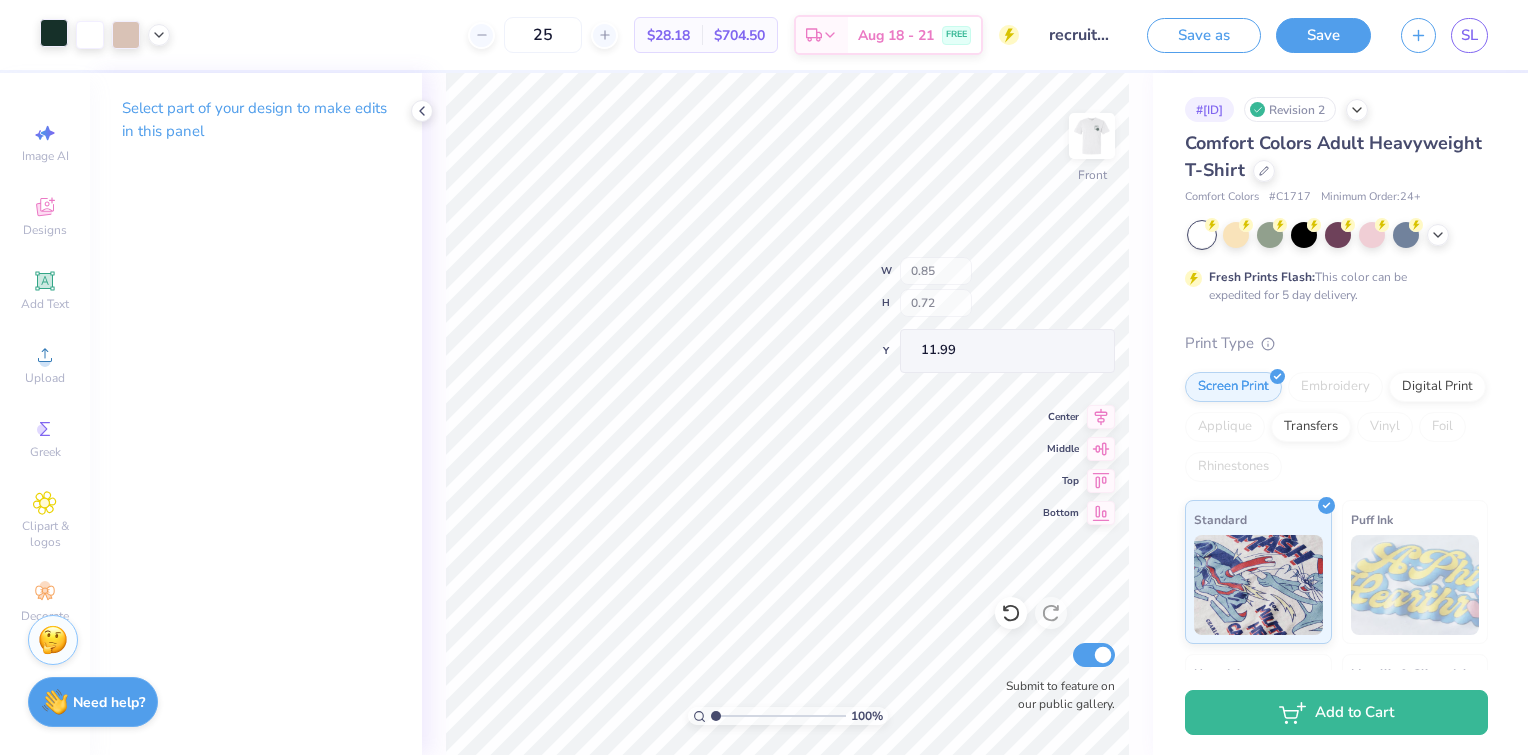 type on "0.73" 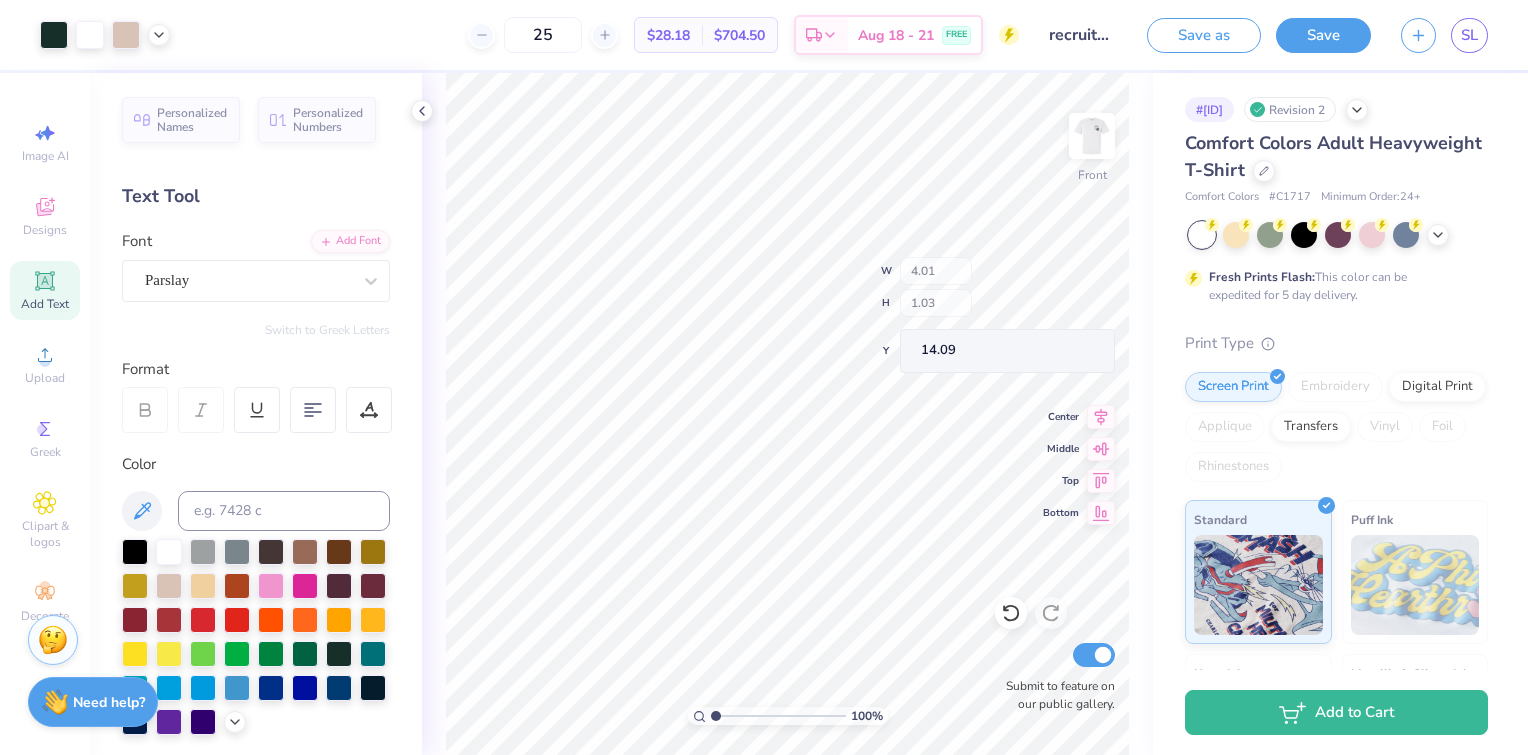 type on "14.09" 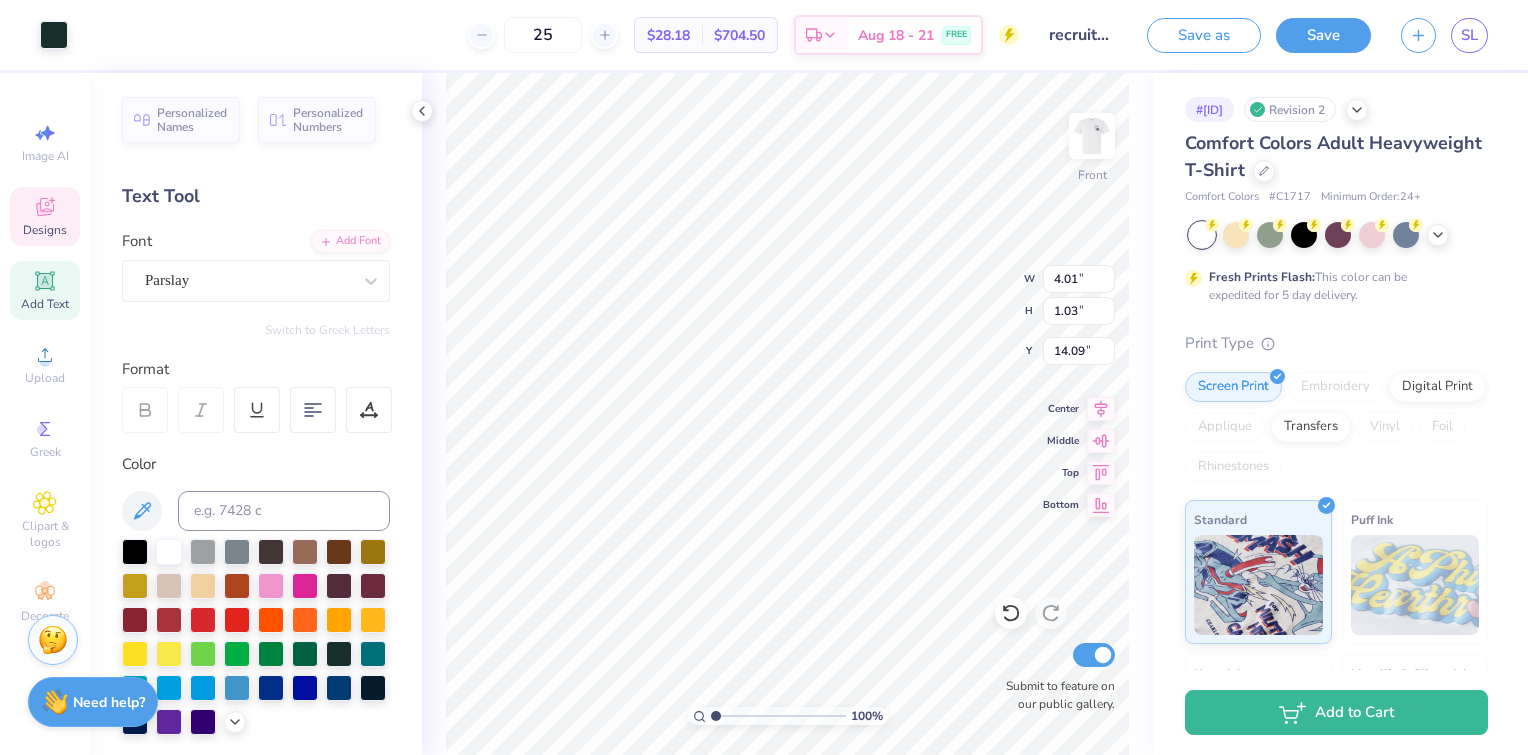 type on "4.01" 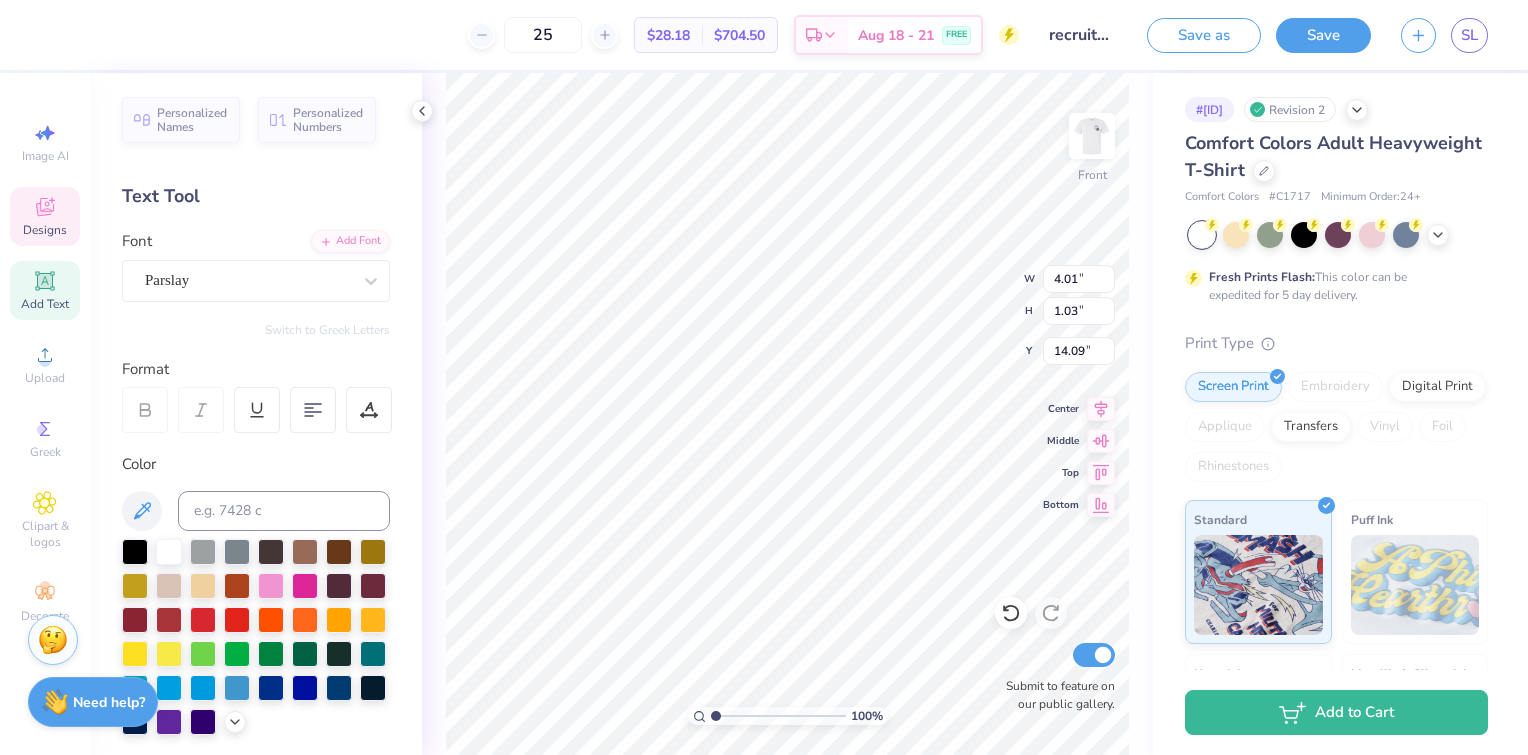 type on "1.09" 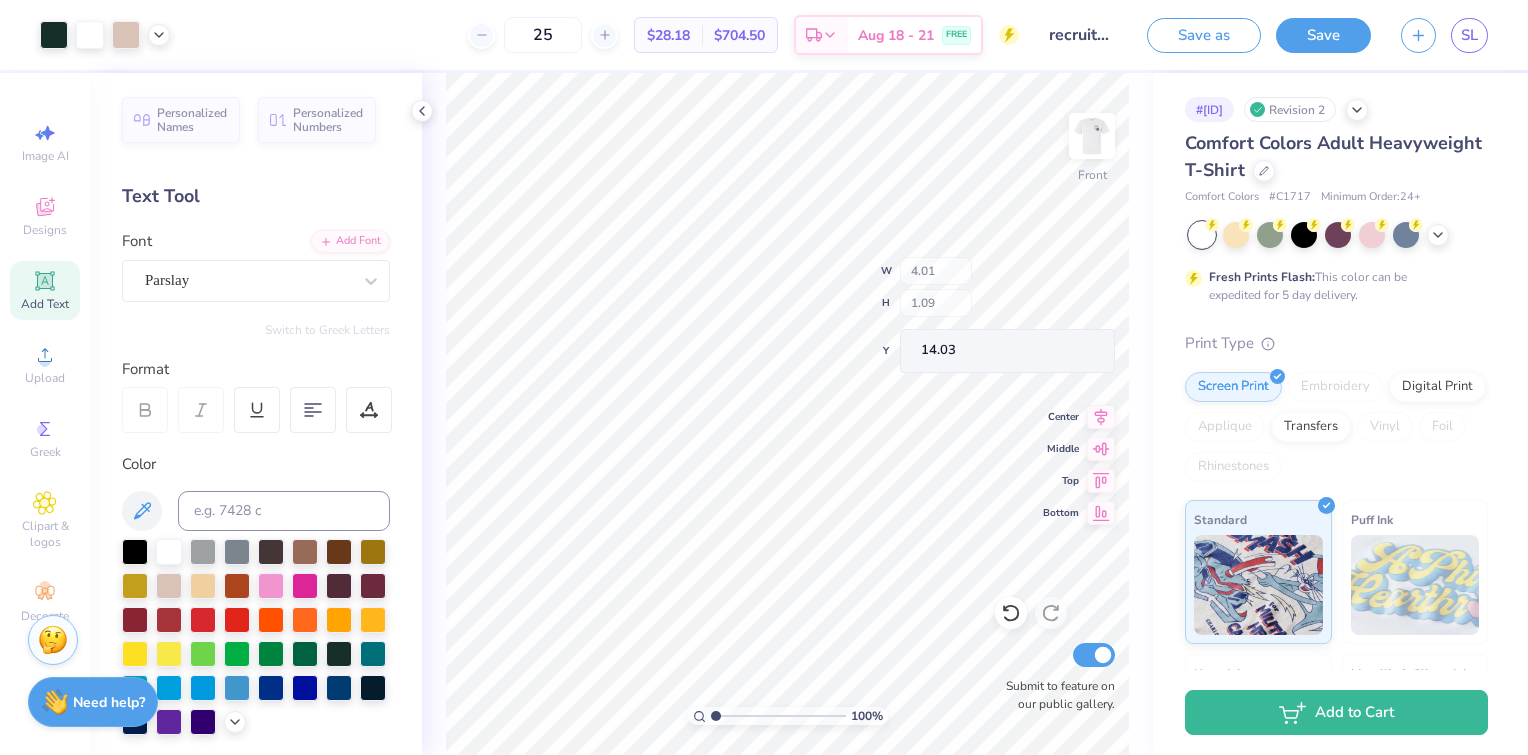 type on "14.06" 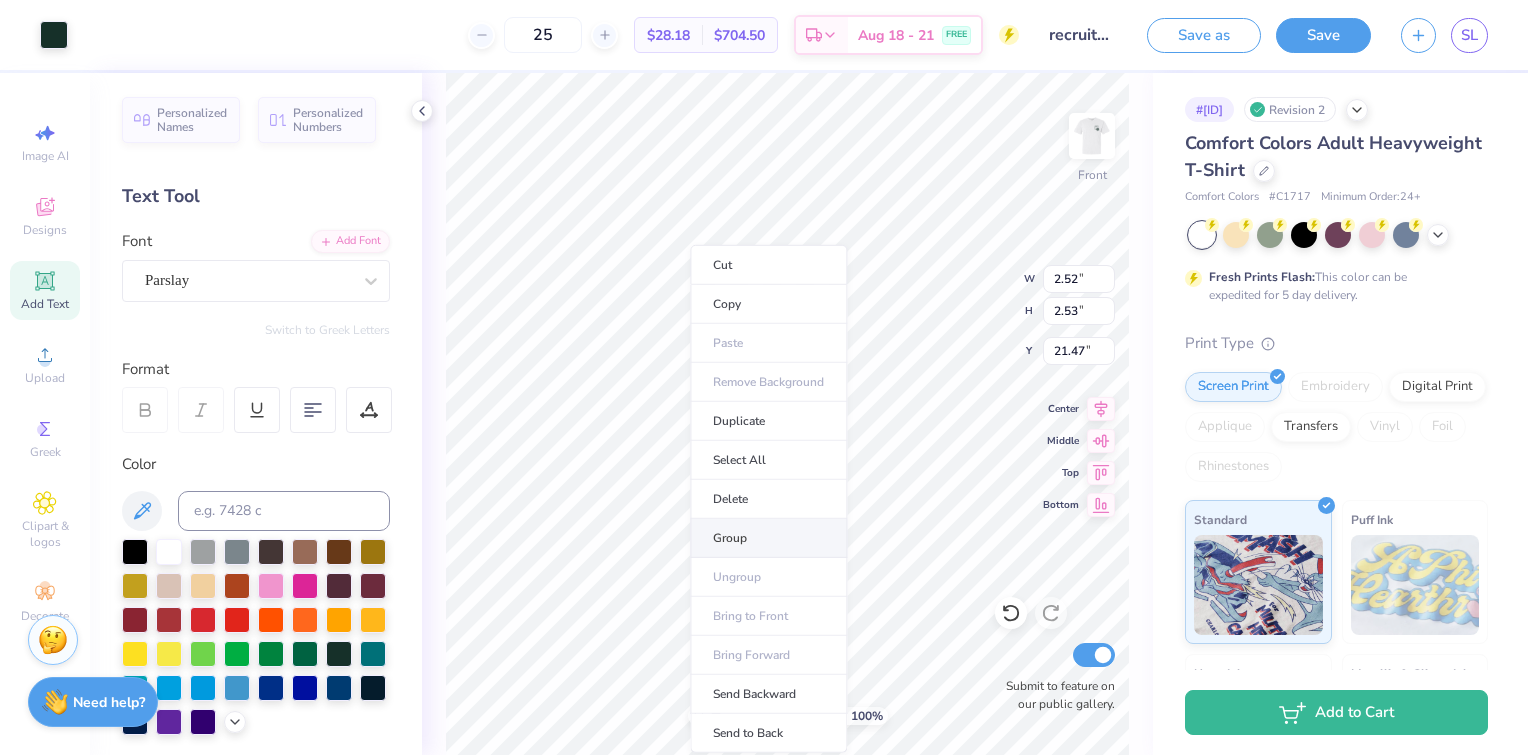 click on "Group" at bounding box center (768, 538) 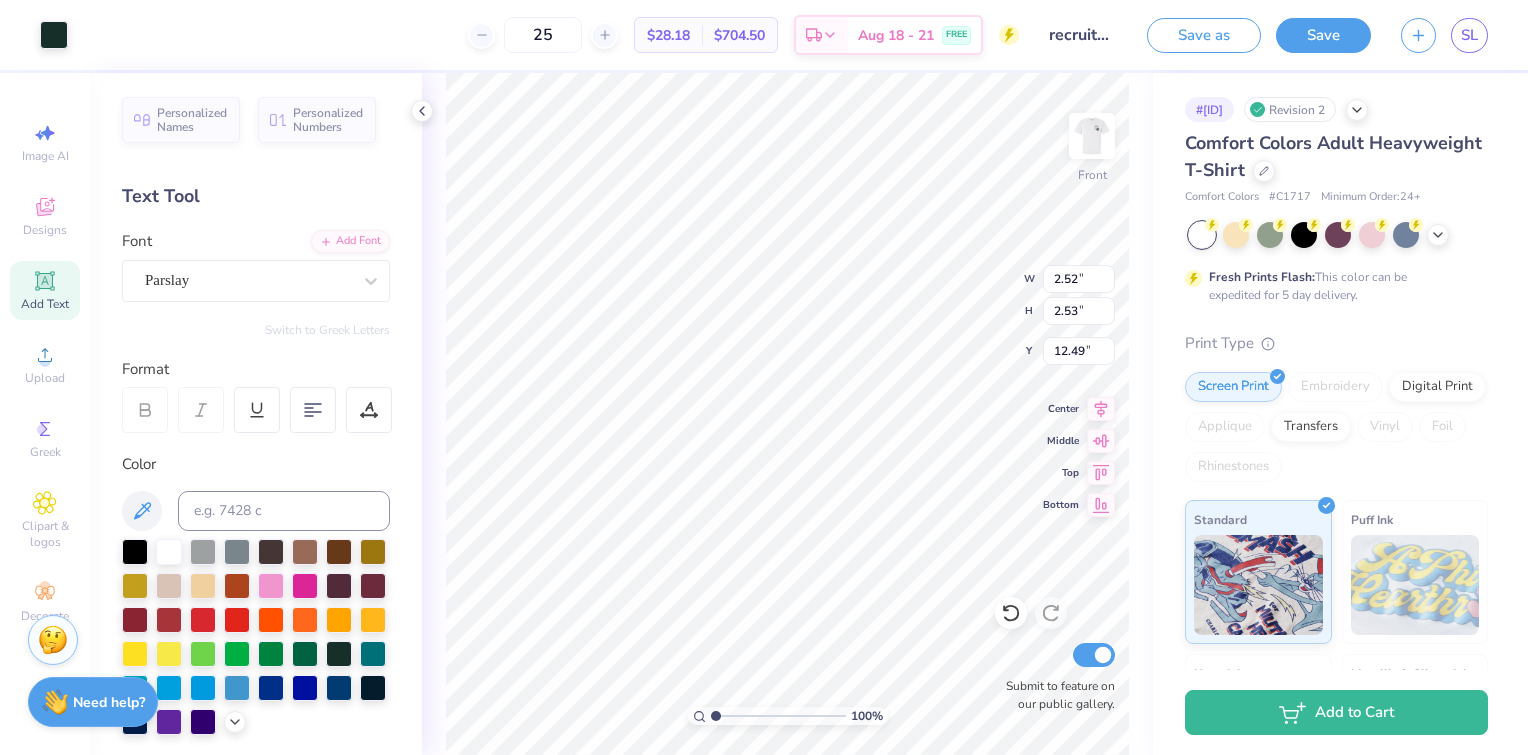 type on "12.49" 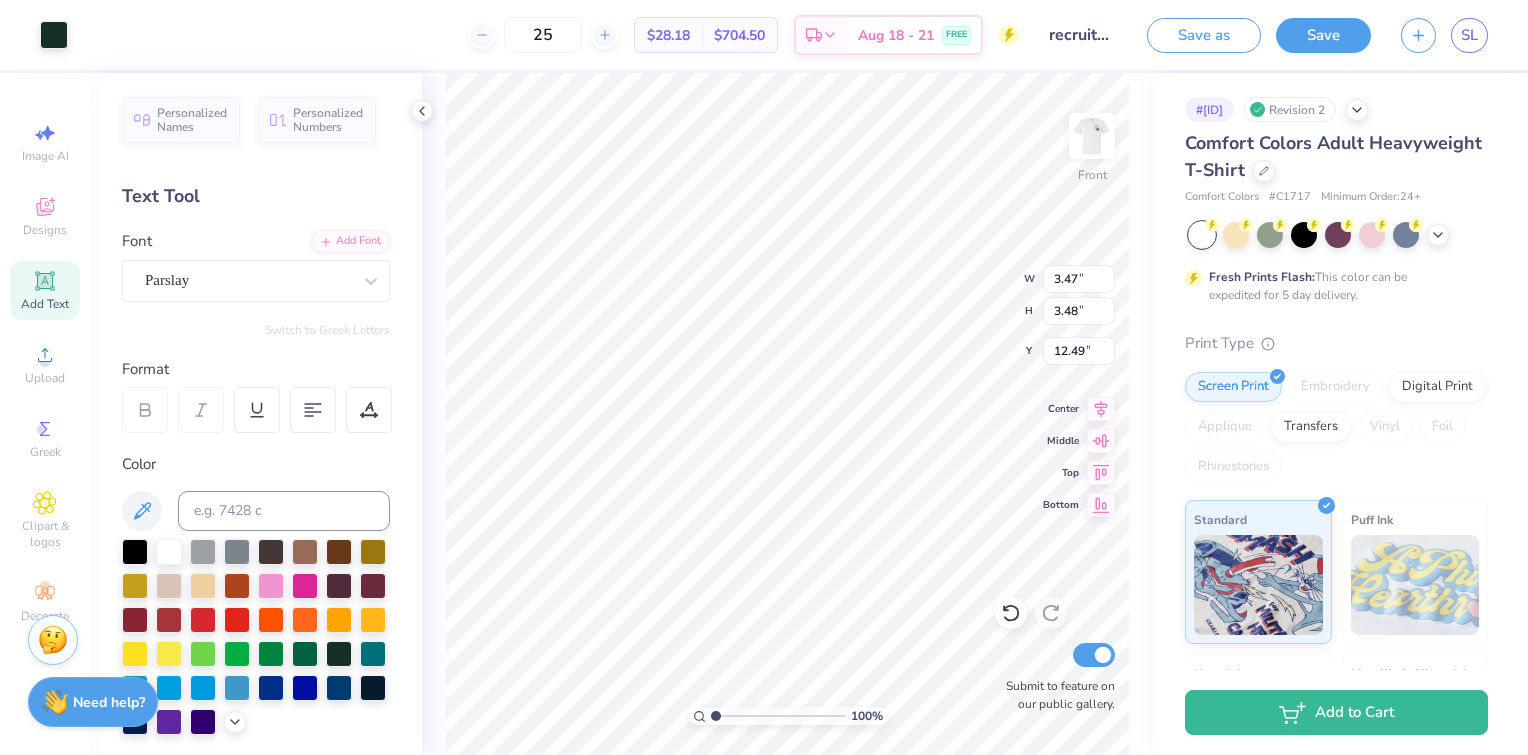 type on "3.47" 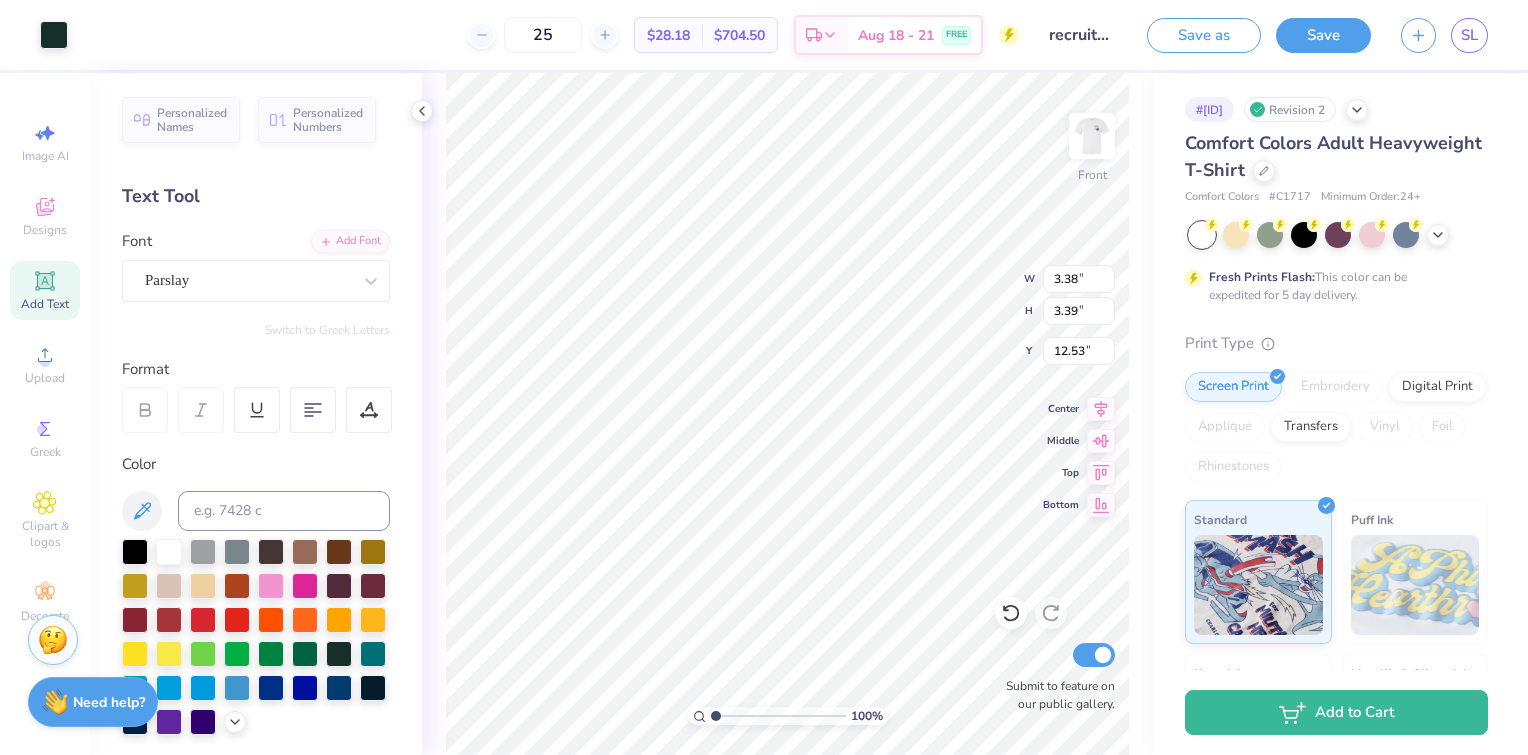 type on "3.44" 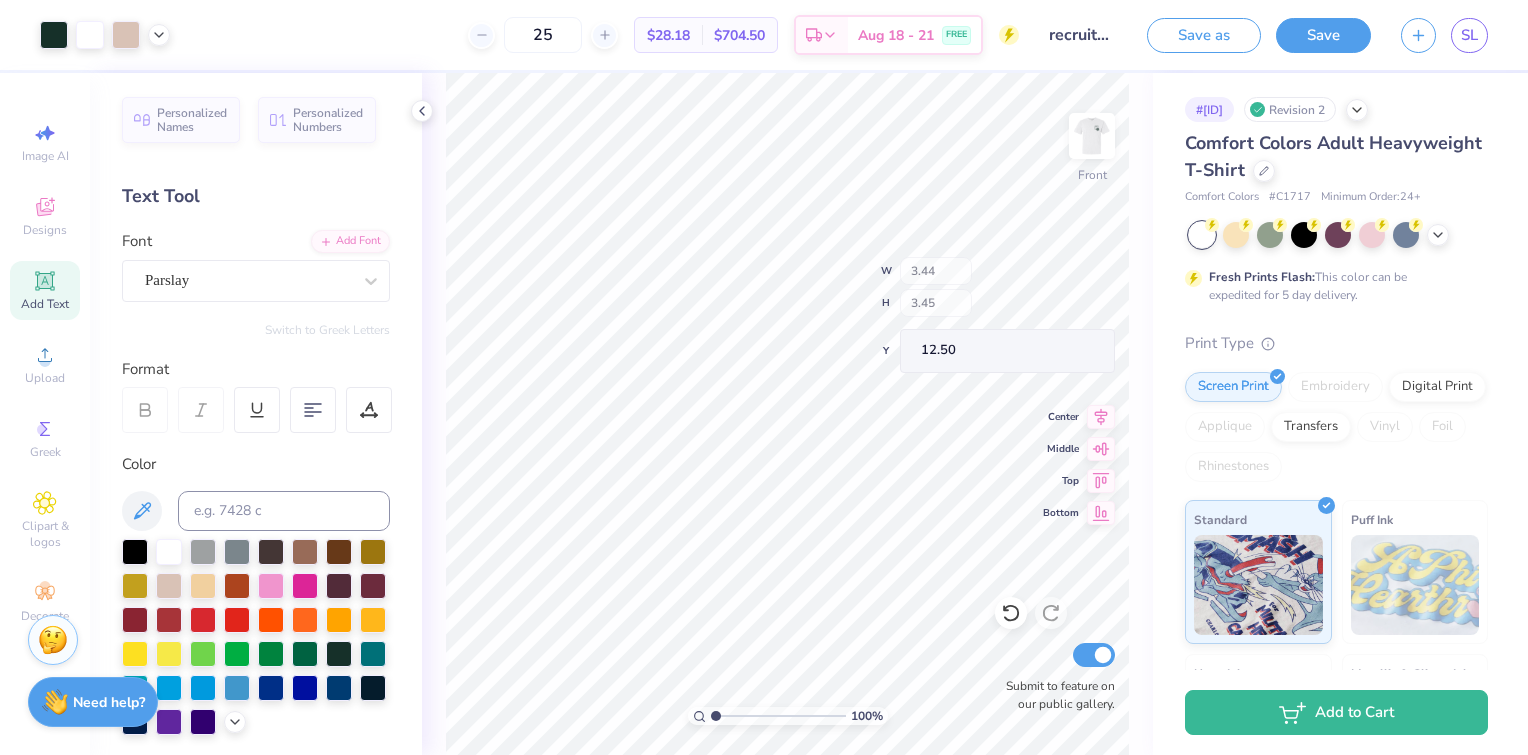 type on "12.71" 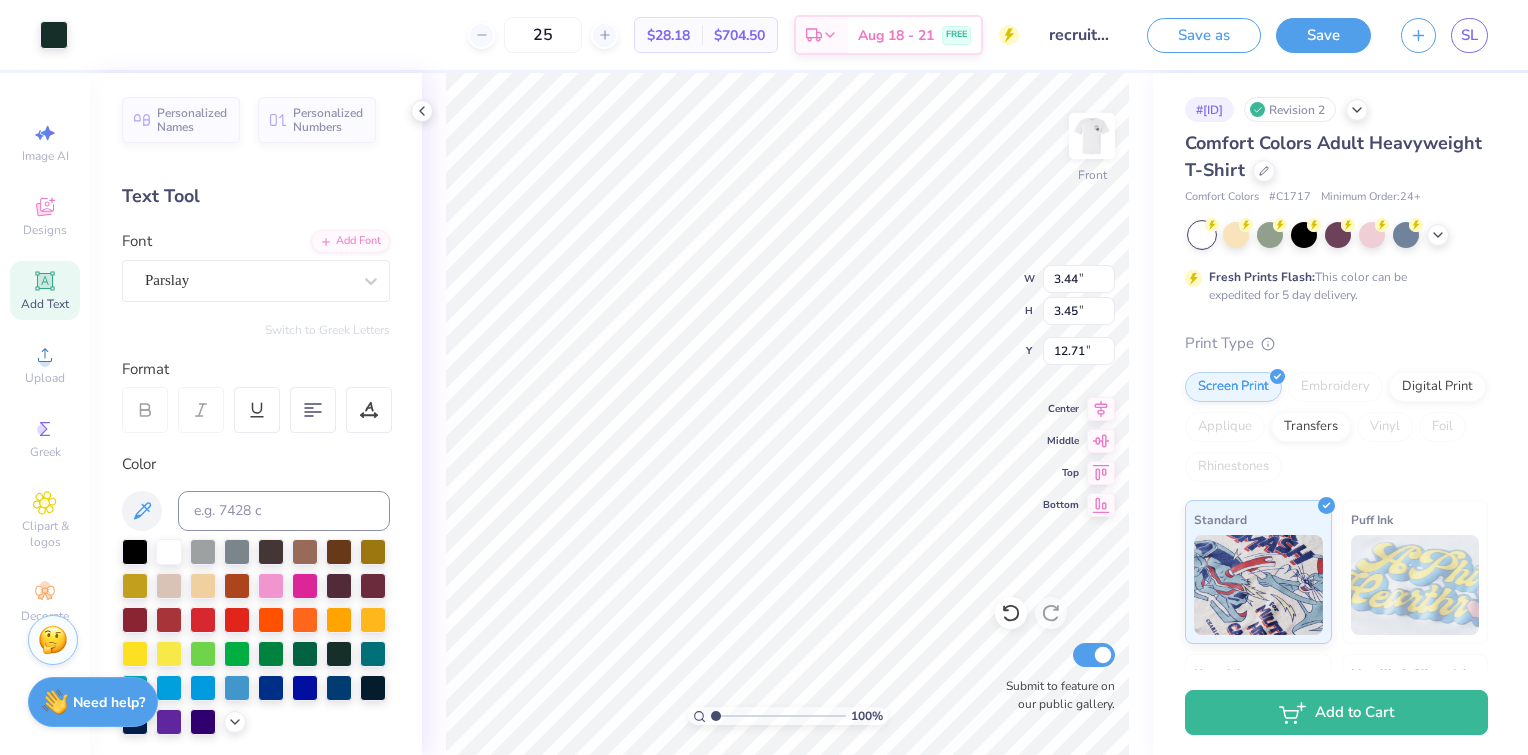 type on "3.82" 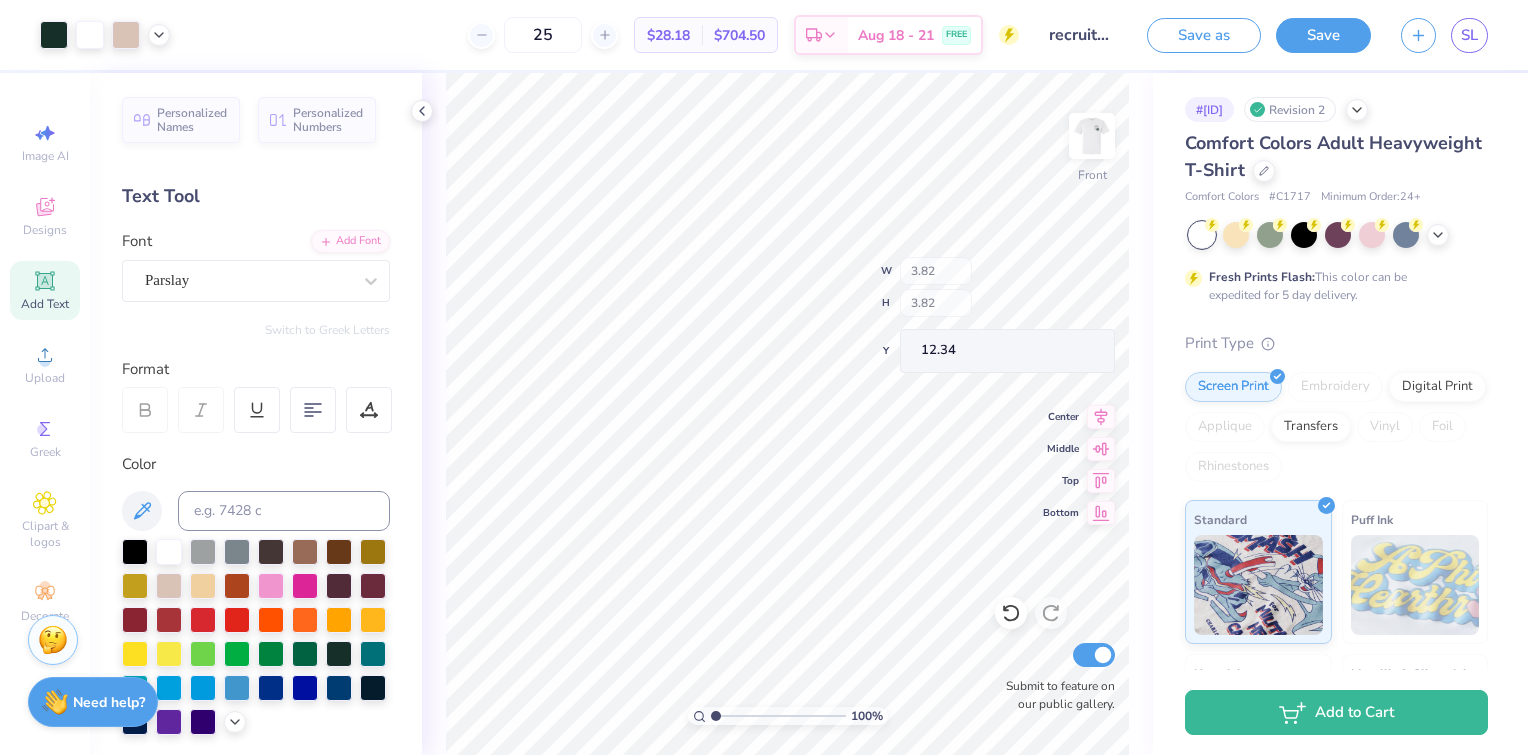 type on "3.80" 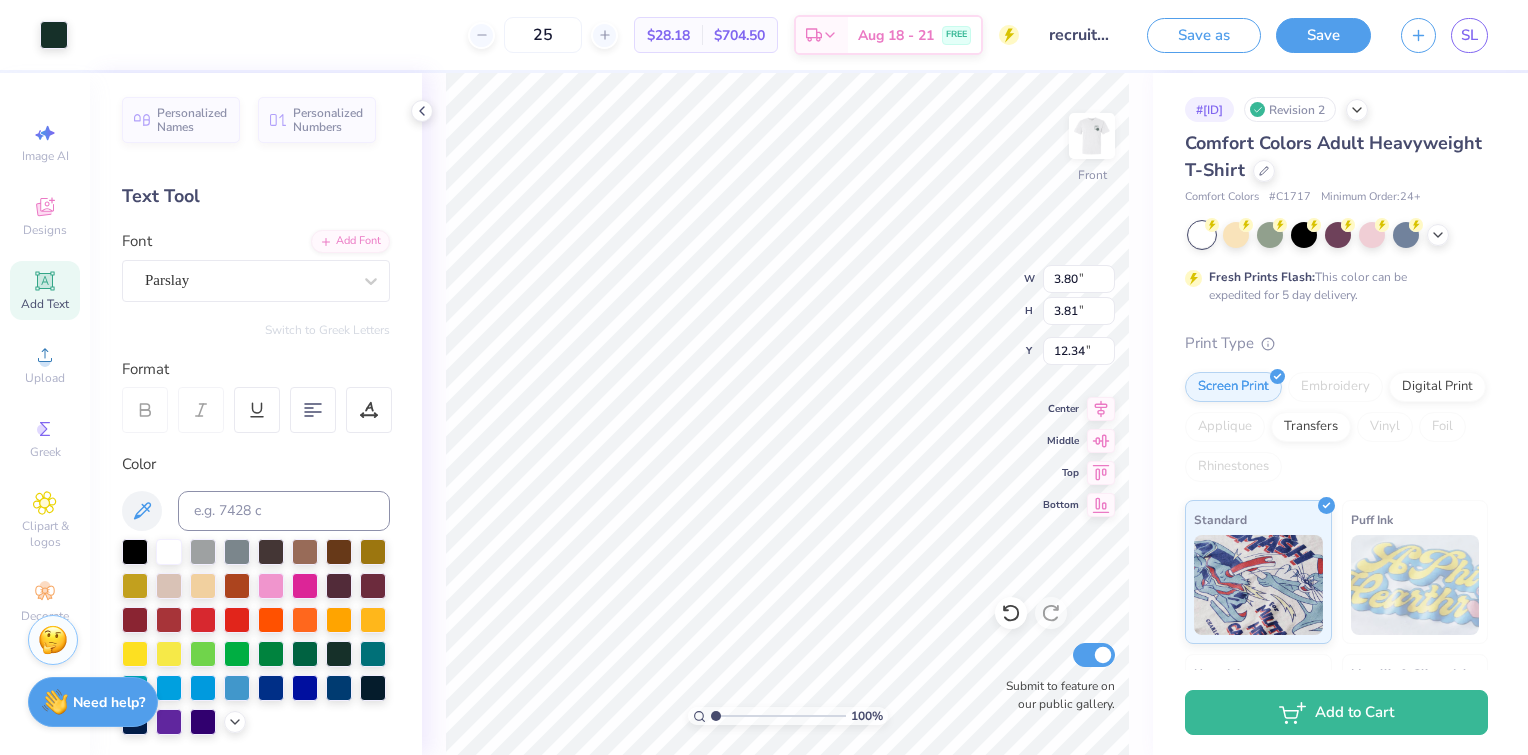 type on "10.03" 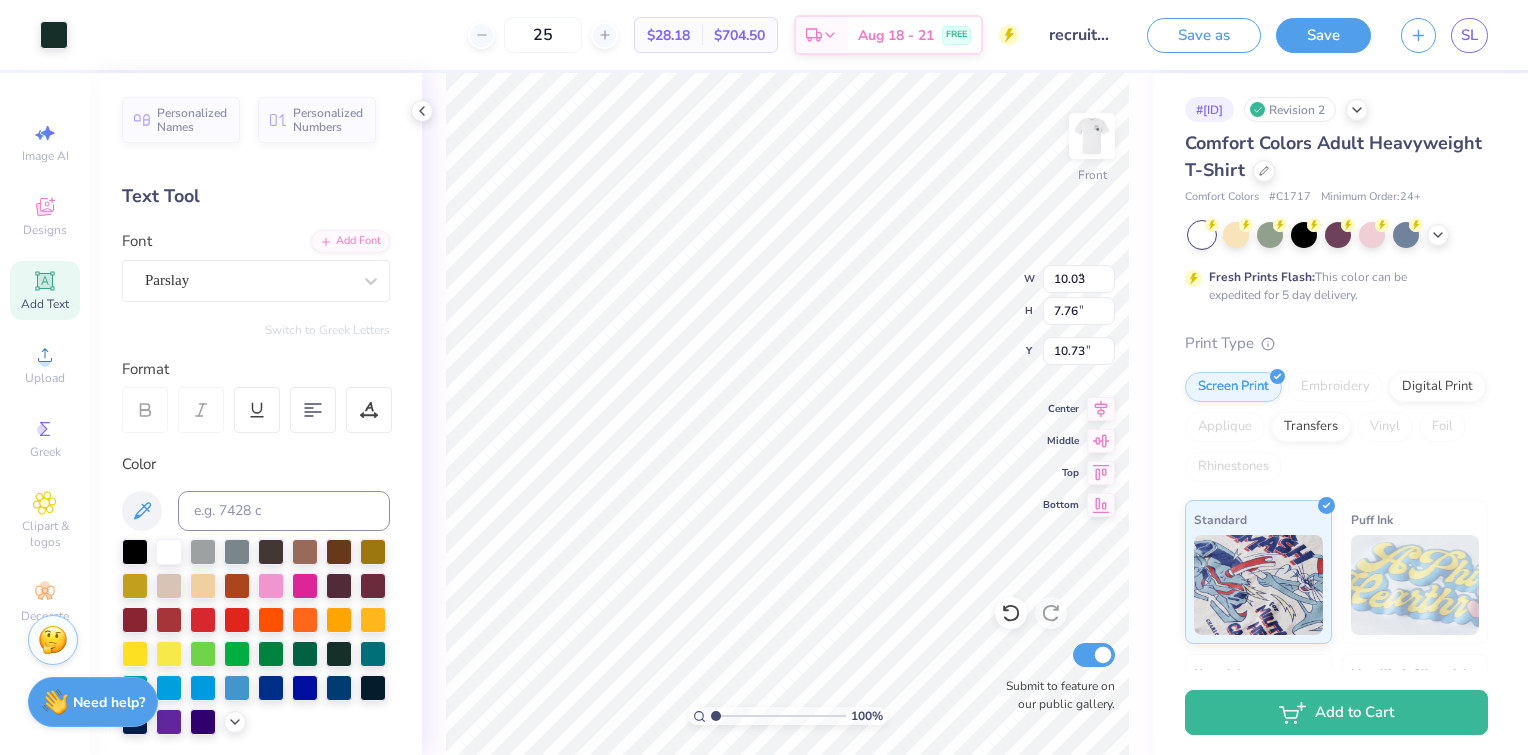 type on "3.80" 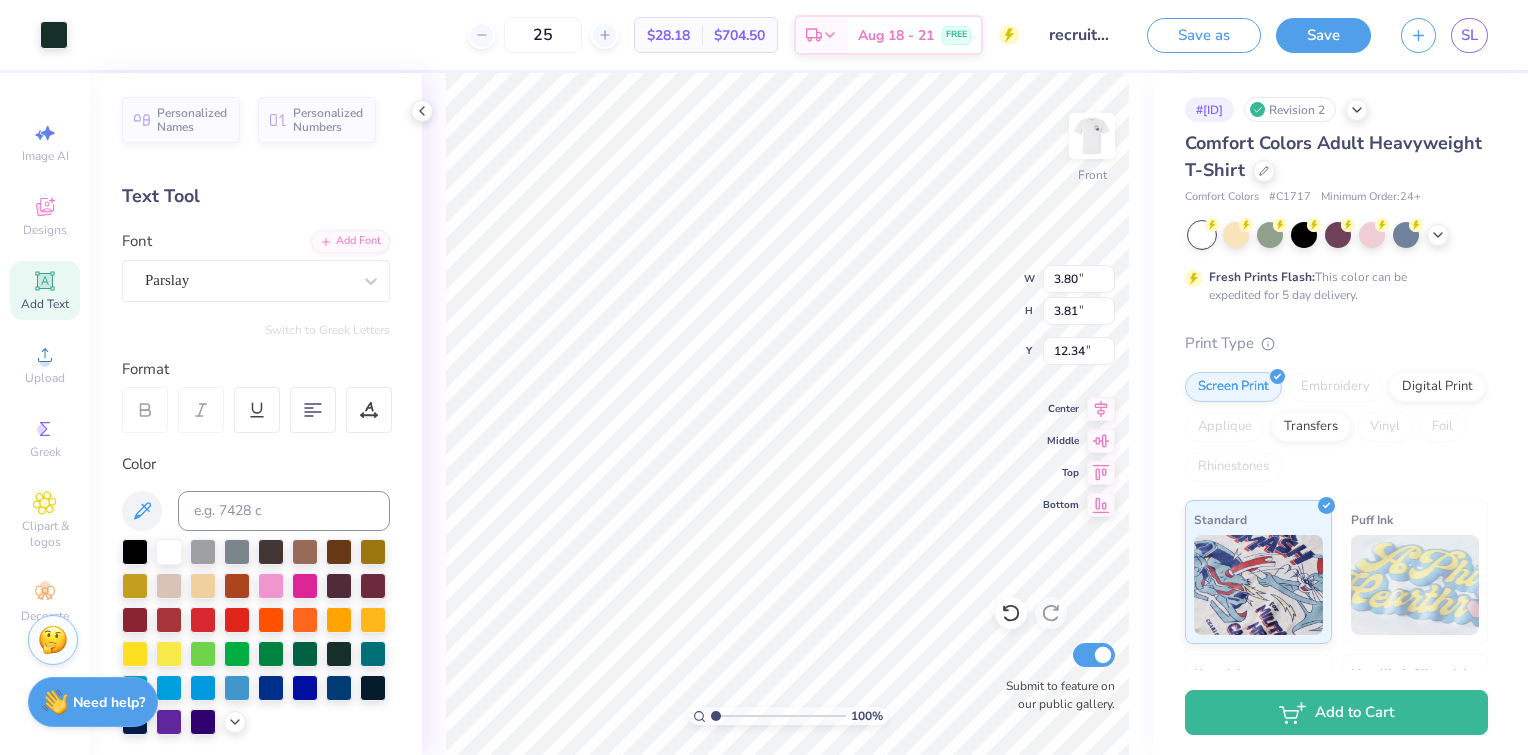 type on "8.08" 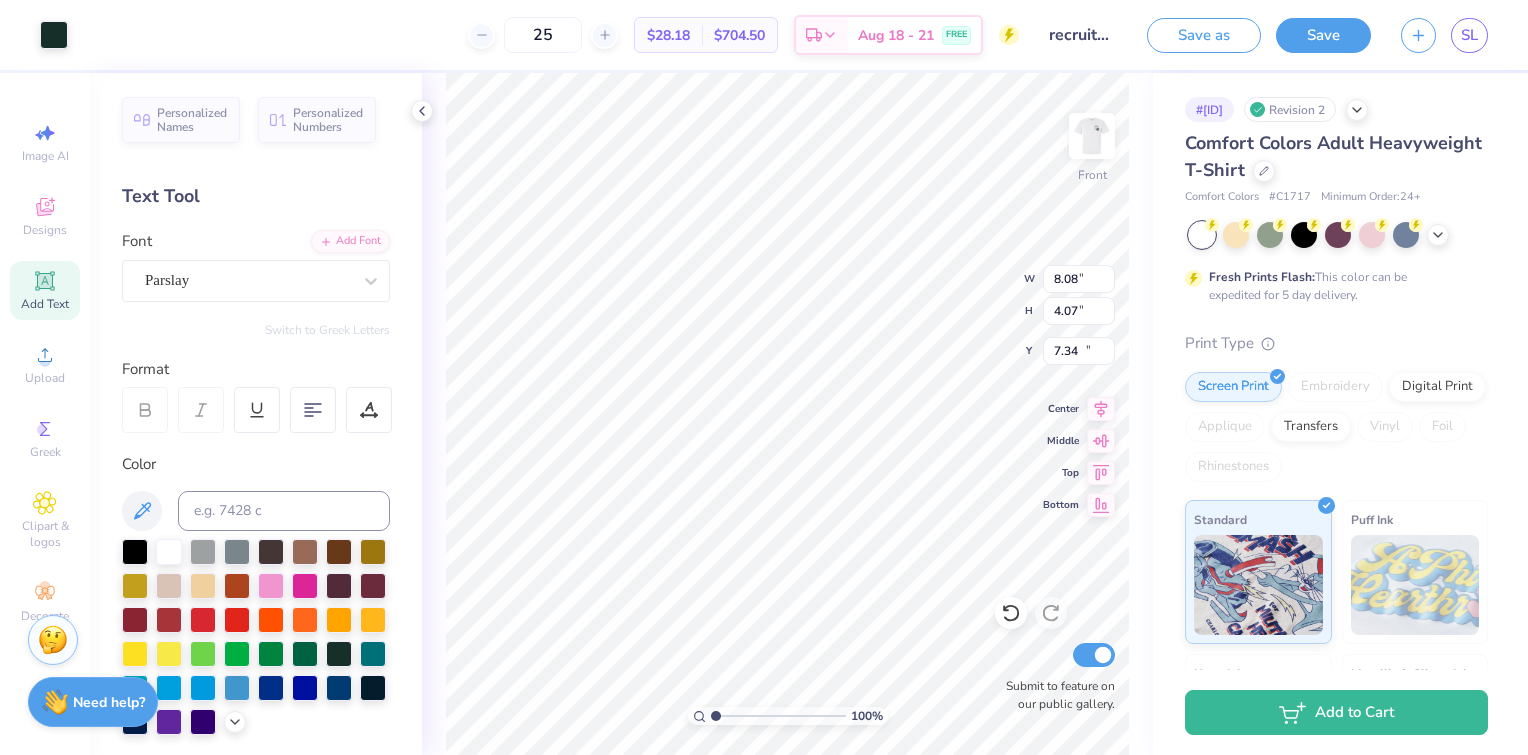 type on "3.80" 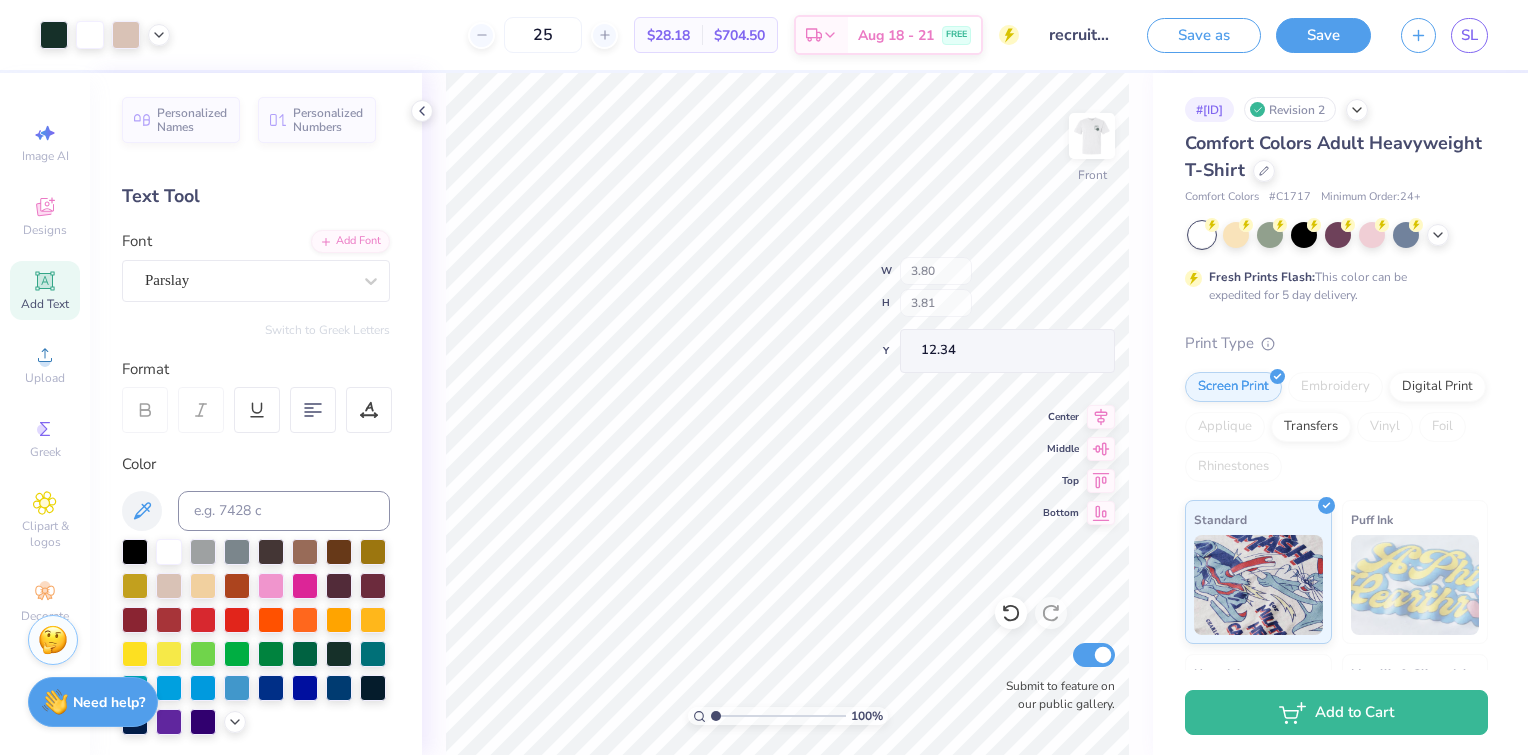 type on "3.77" 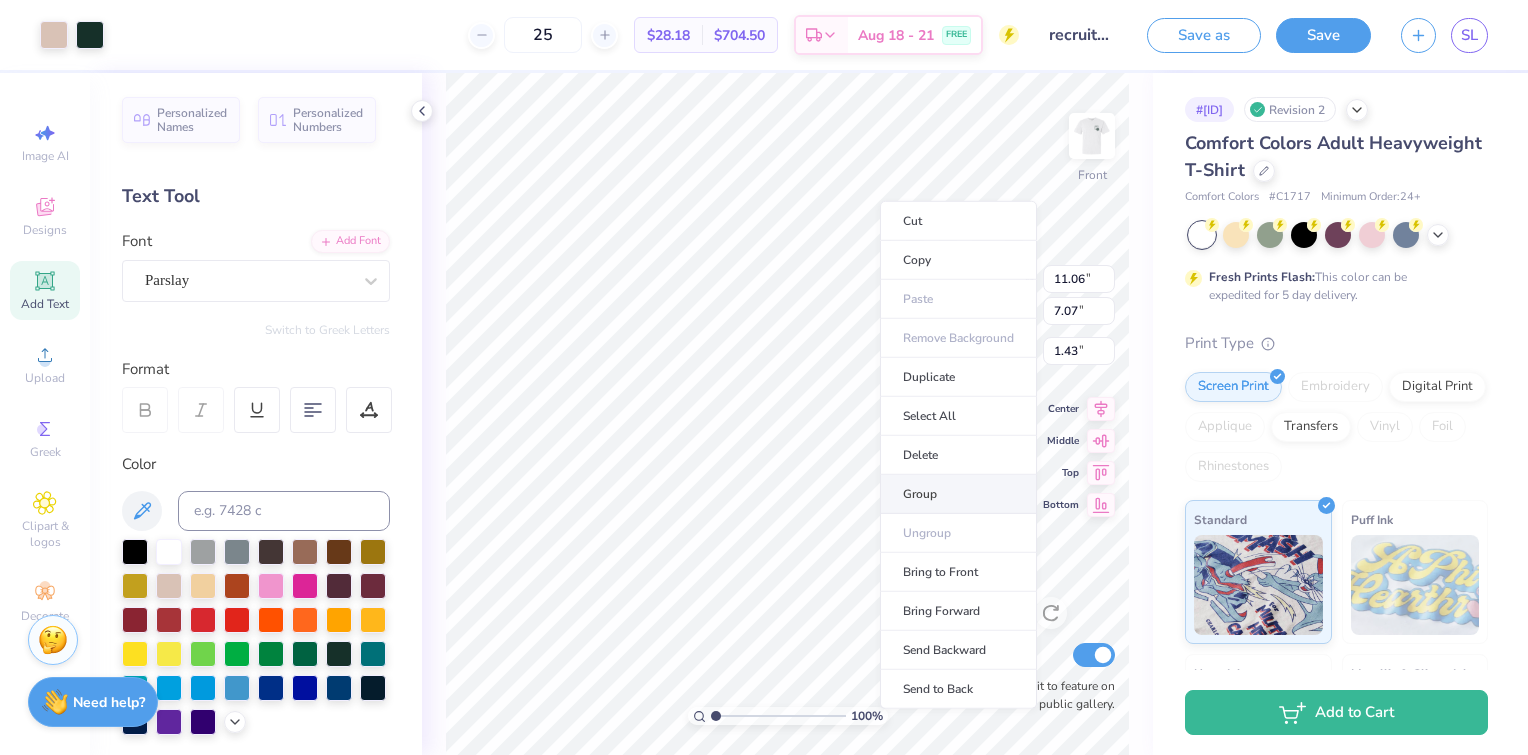 click on "Group" at bounding box center [958, 494] 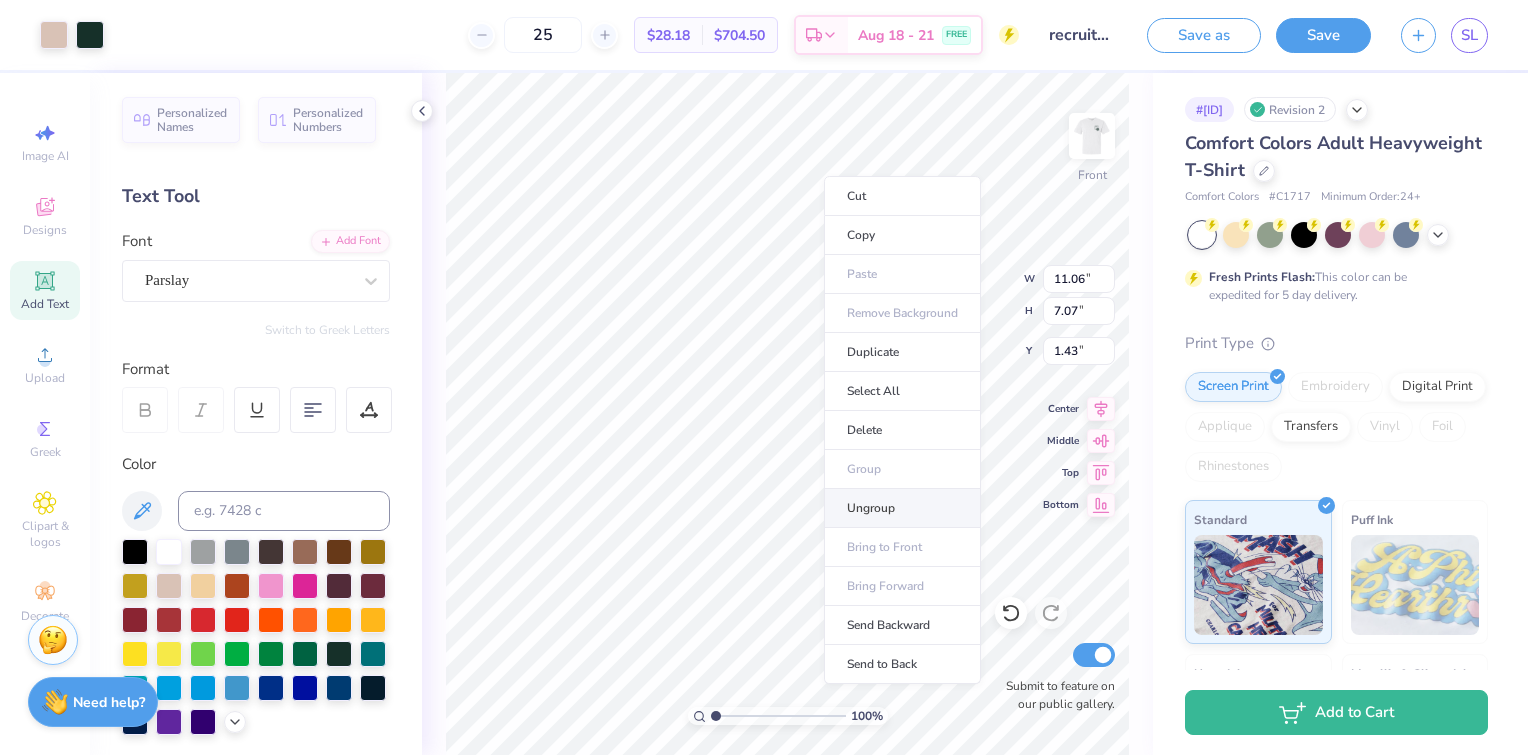 click on "Ungroup" at bounding box center (902, 508) 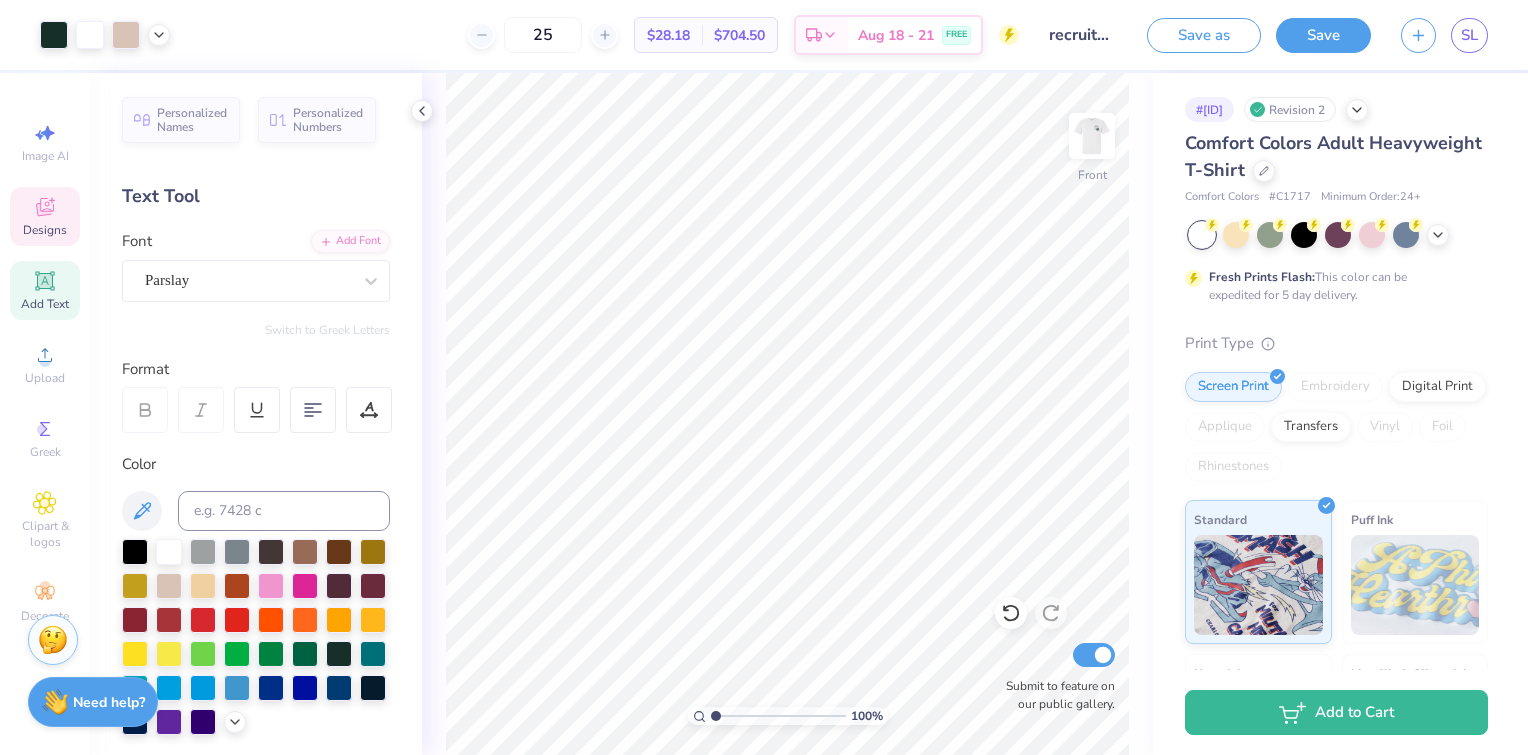 click on "Designs" at bounding box center (45, 230) 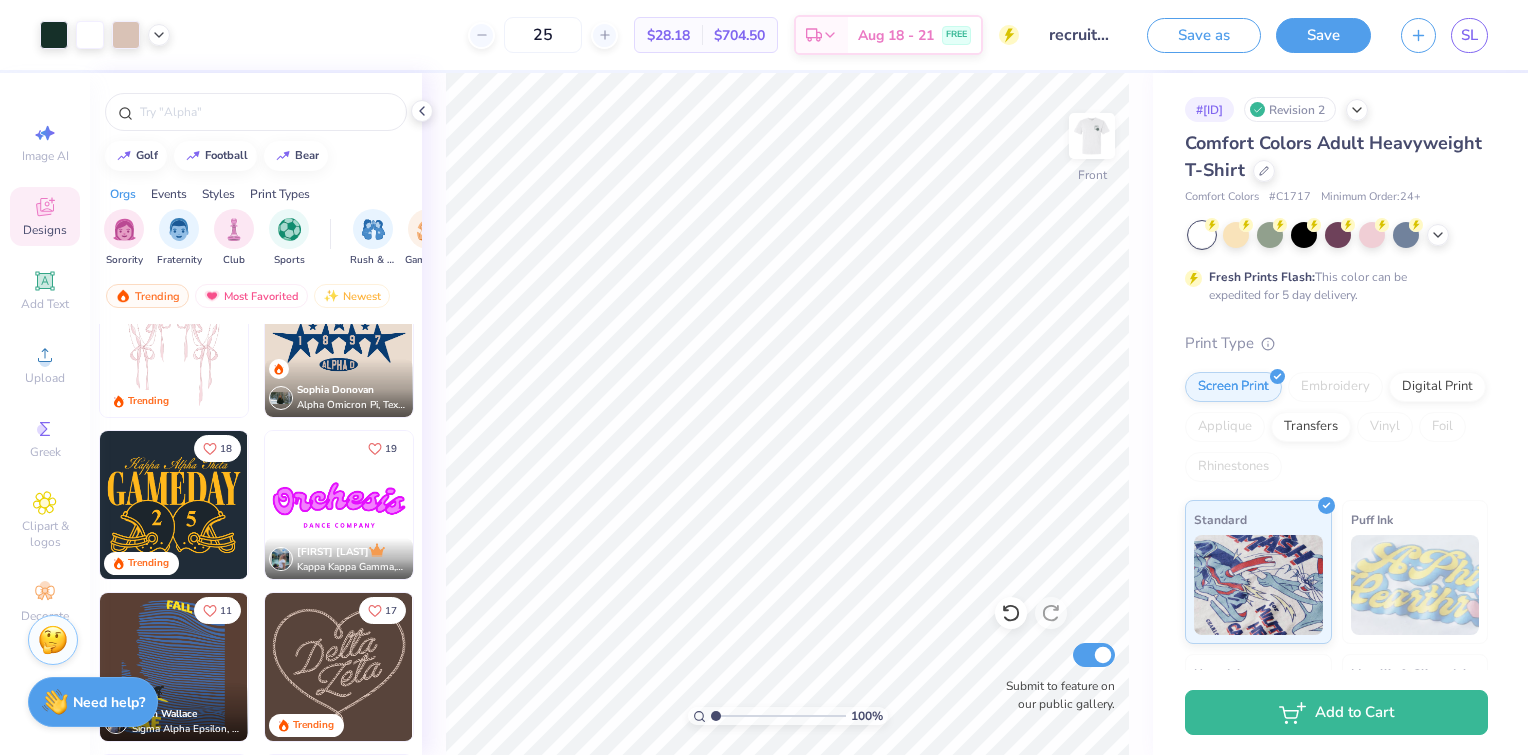scroll, scrollTop: 450, scrollLeft: 0, axis: vertical 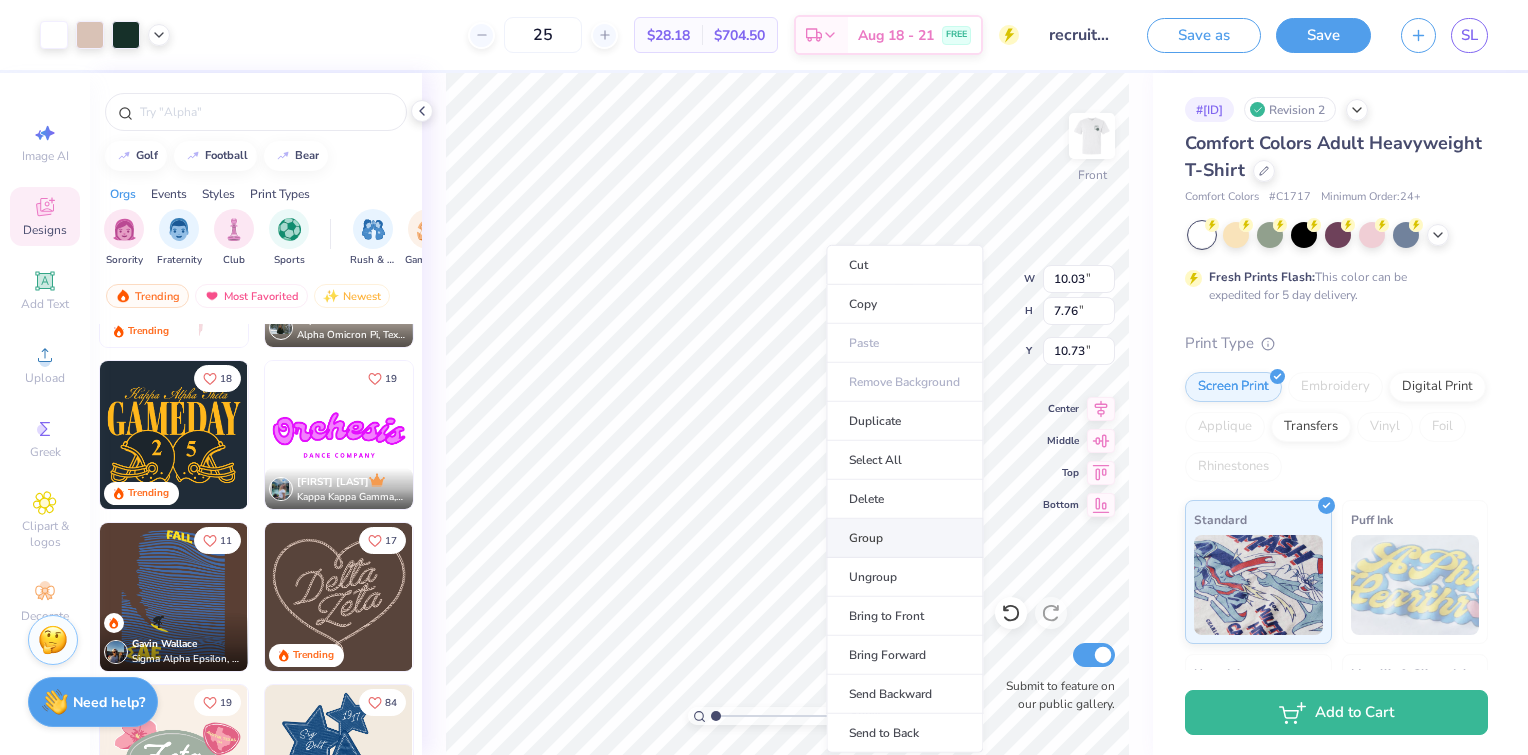 click on "Group" at bounding box center (904, 538) 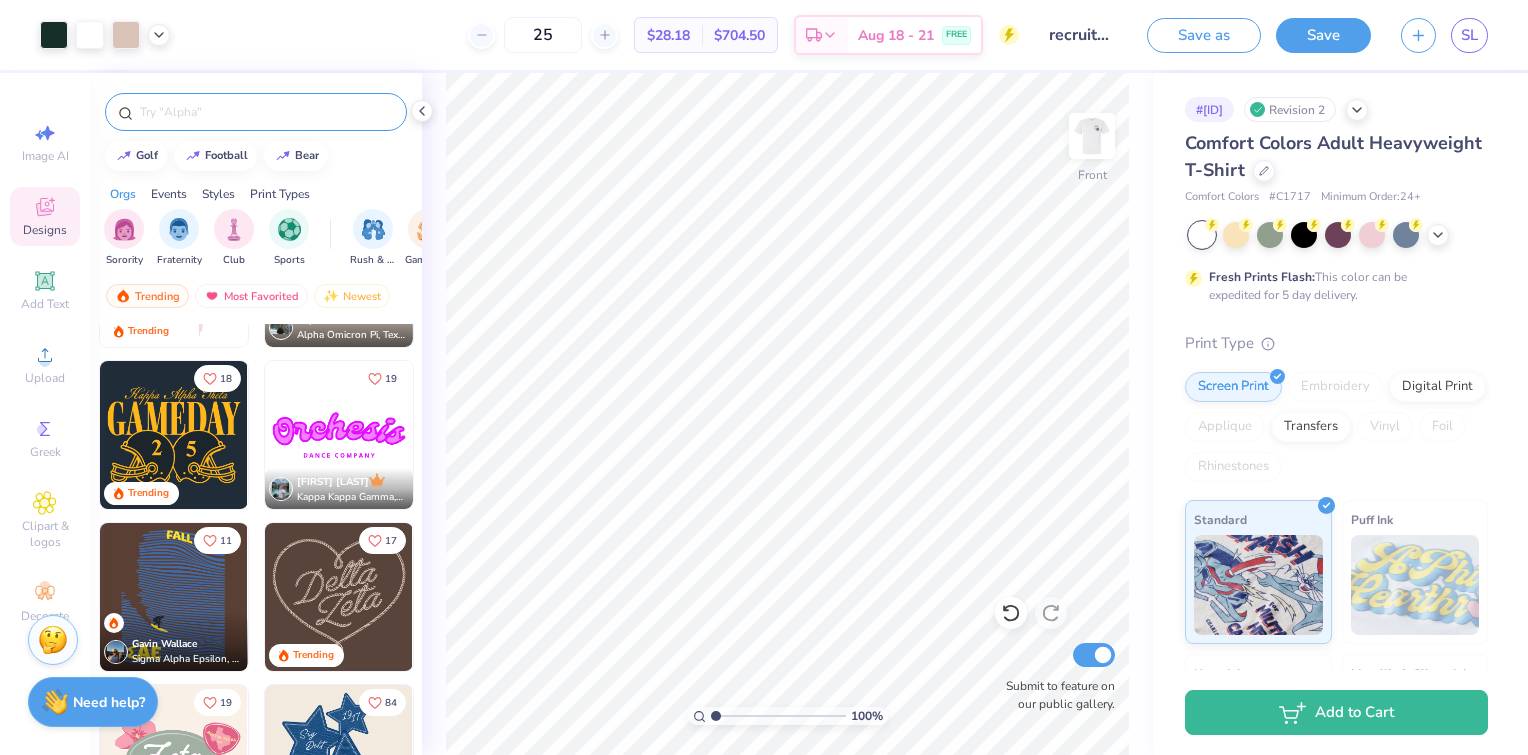 click at bounding box center (266, 112) 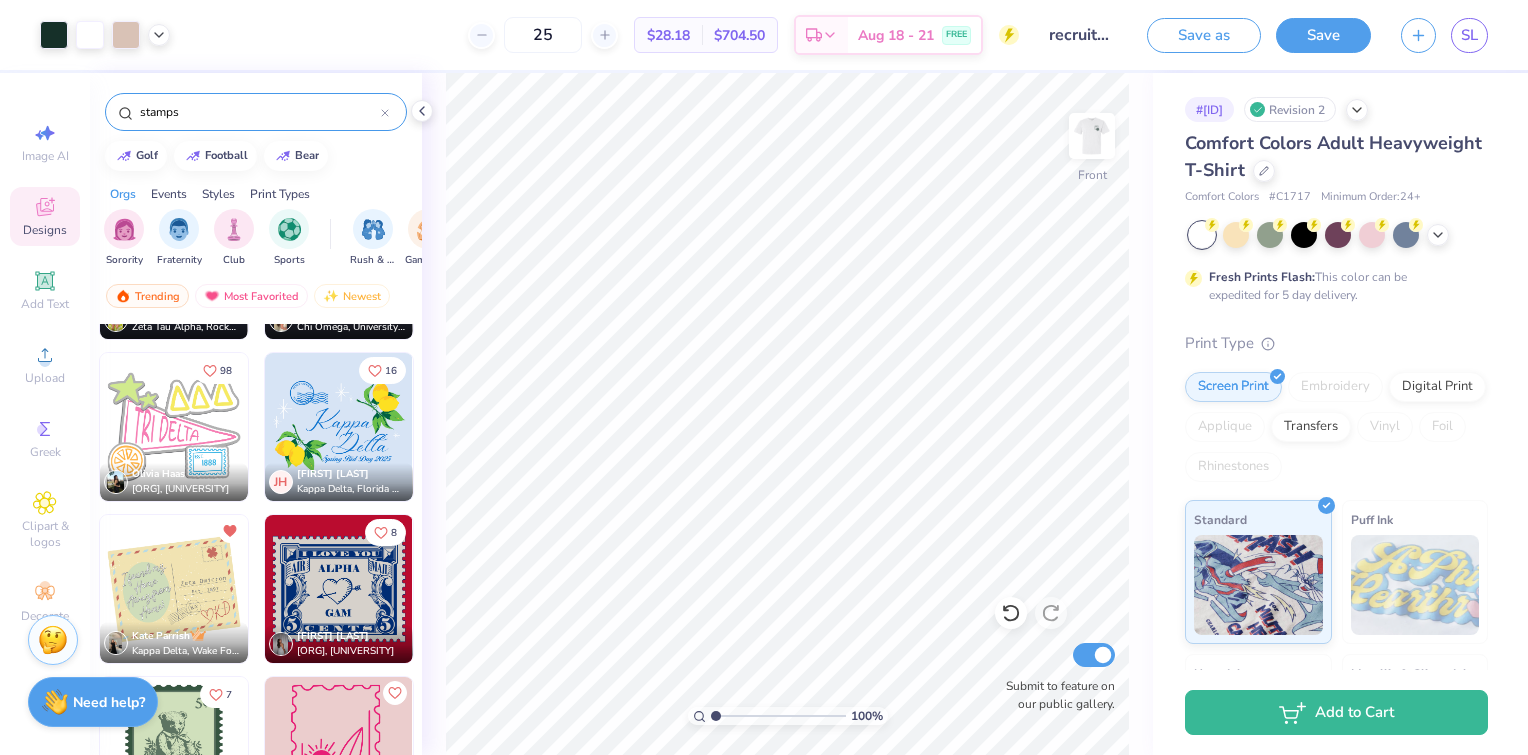 scroll, scrollTop: 5974, scrollLeft: 0, axis: vertical 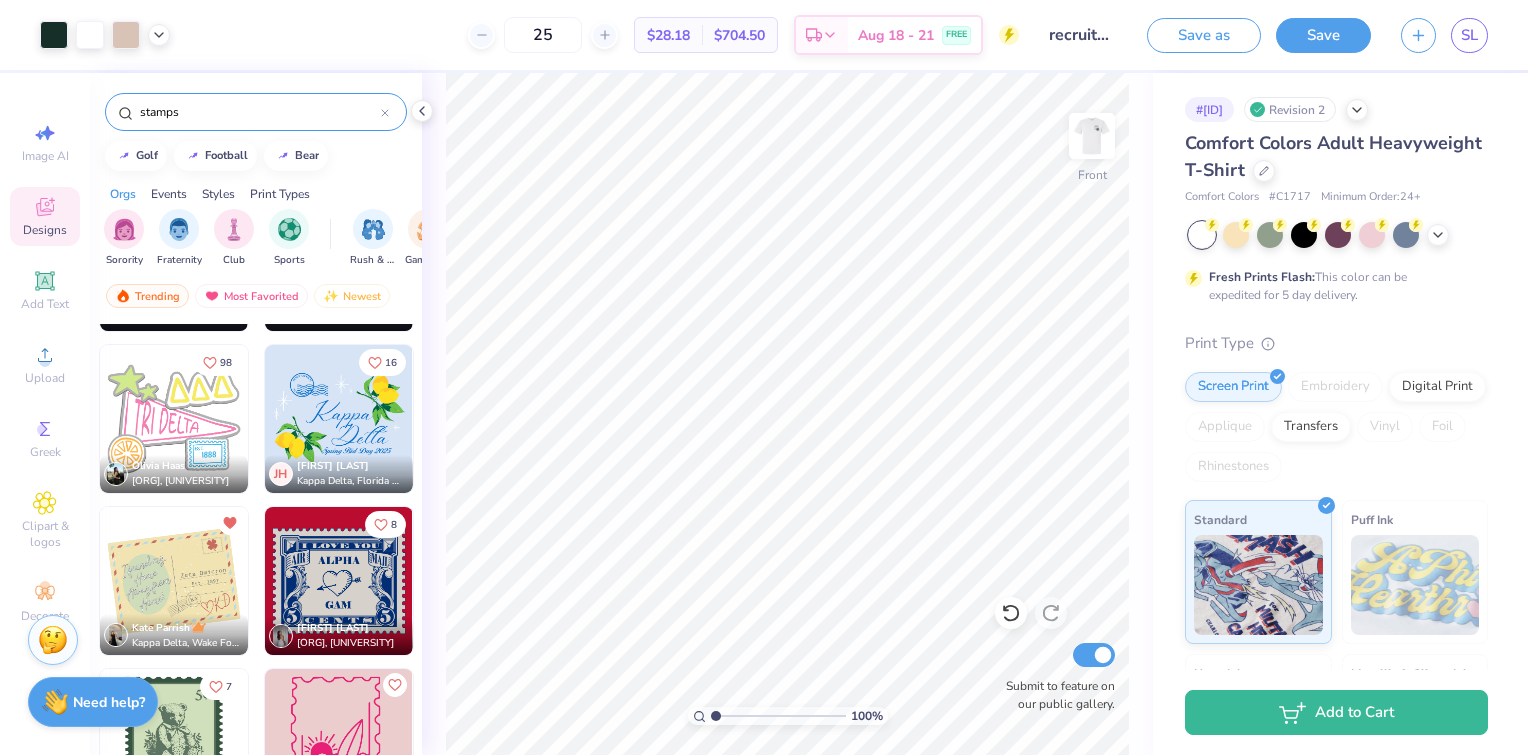 click at bounding box center (174, 581) 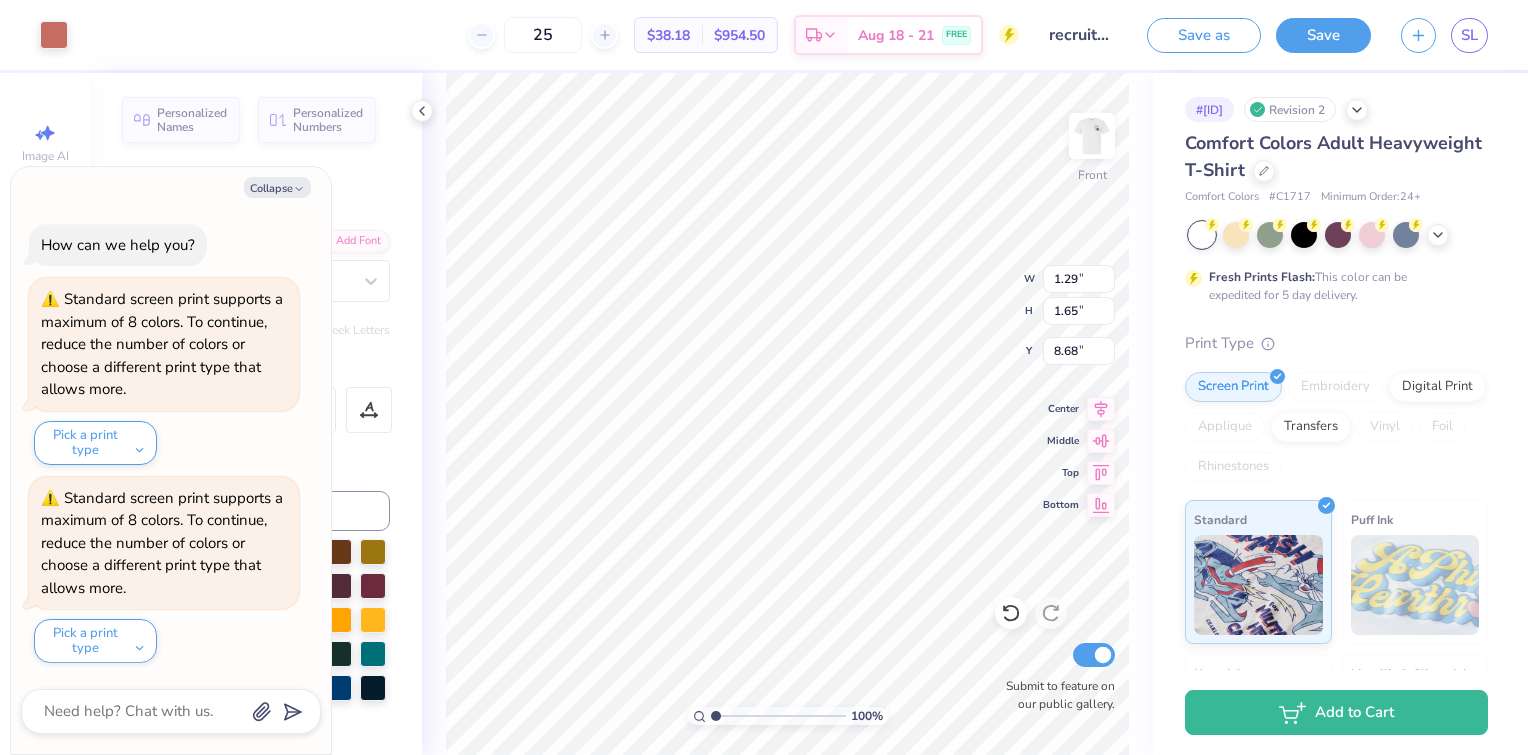 scroll, scrollTop: 16, scrollLeft: 2, axis: both 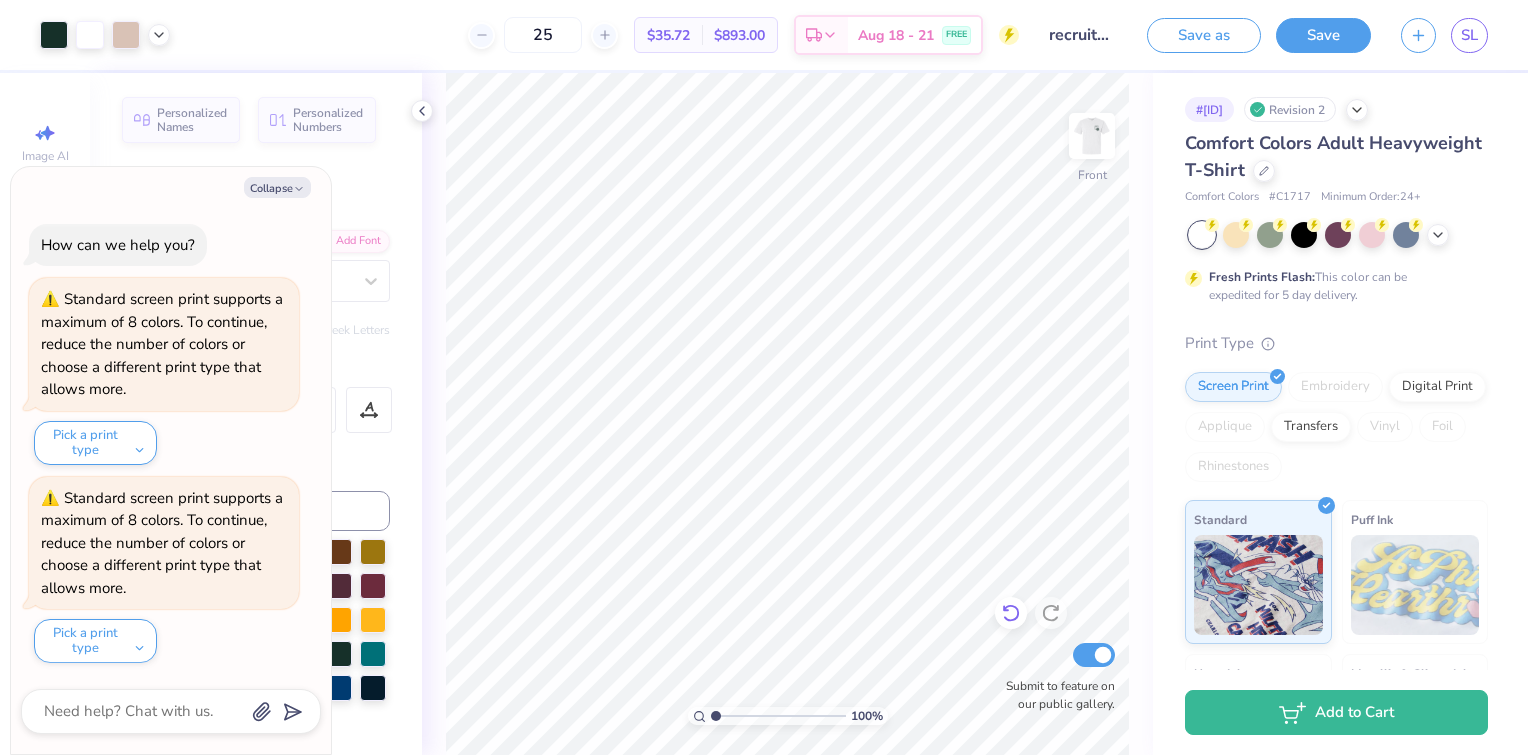 click 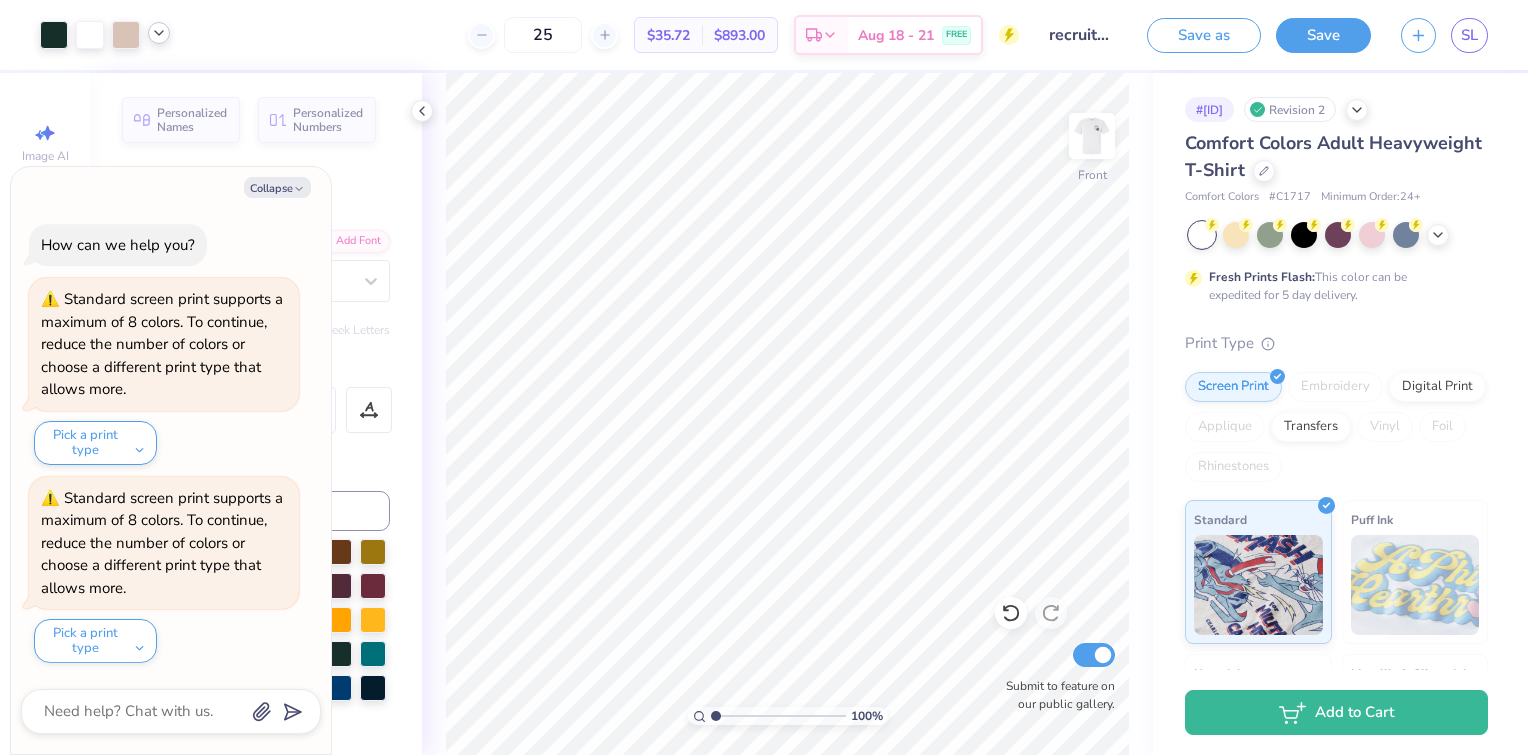 click 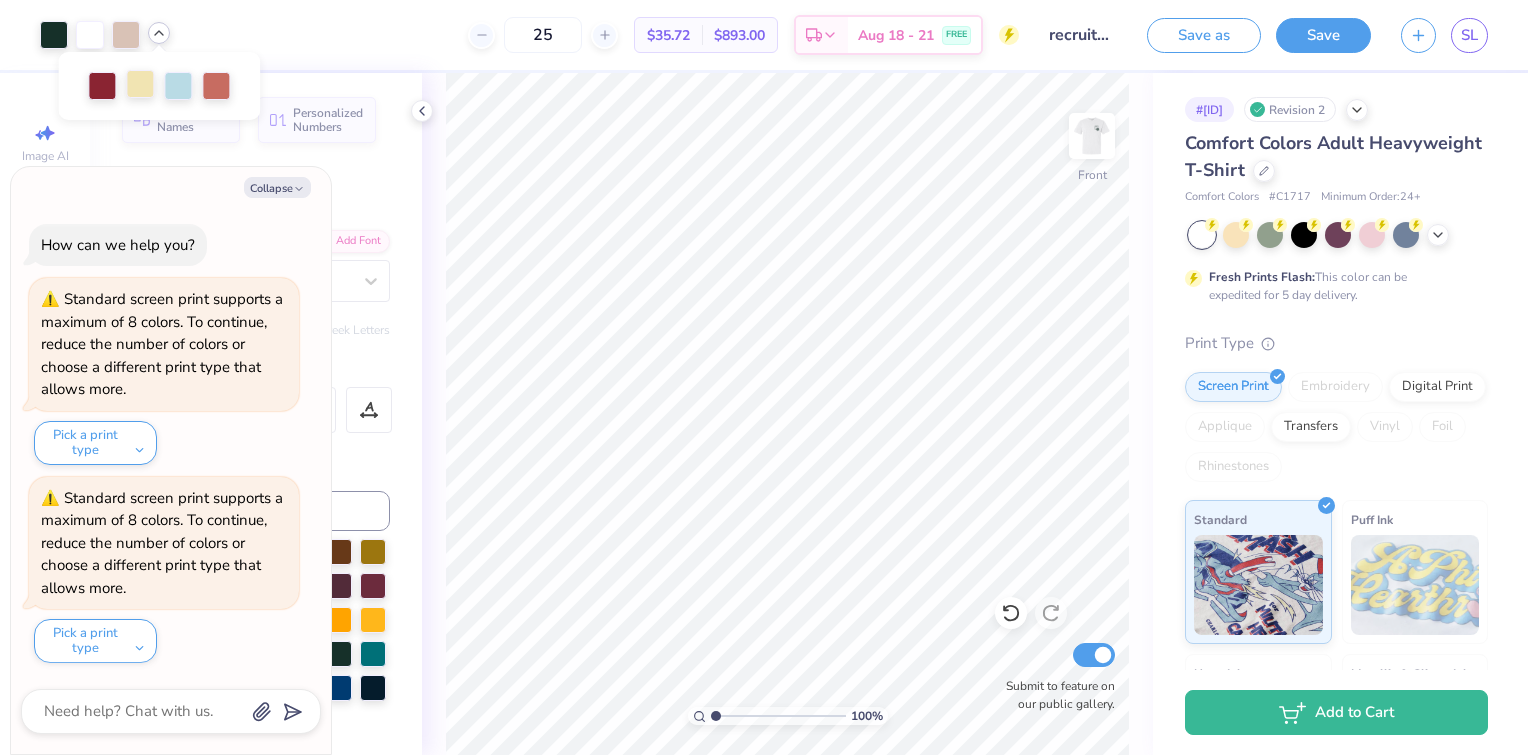 click at bounding box center (140, 84) 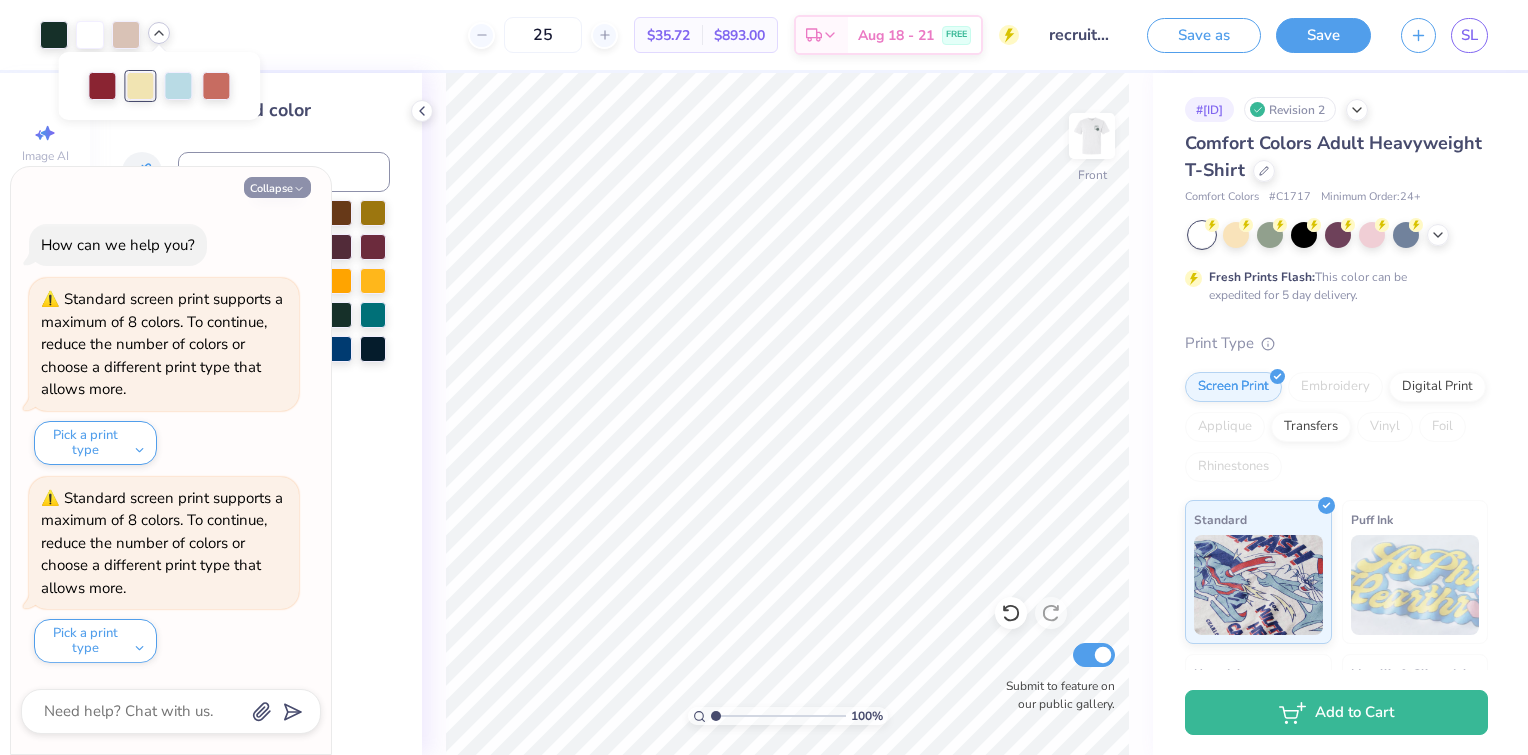 click on "Collapse" at bounding box center [277, 187] 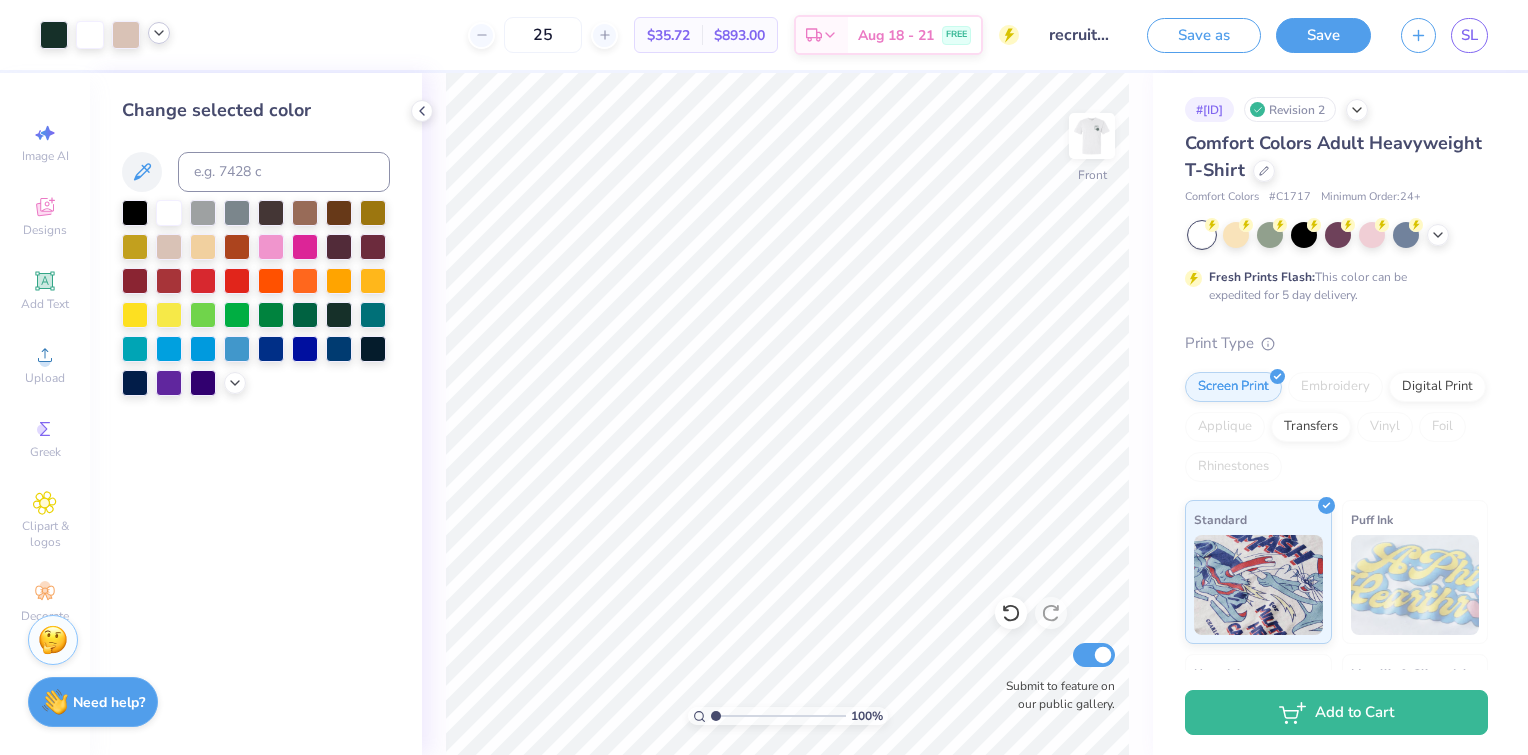 click at bounding box center [169, 247] 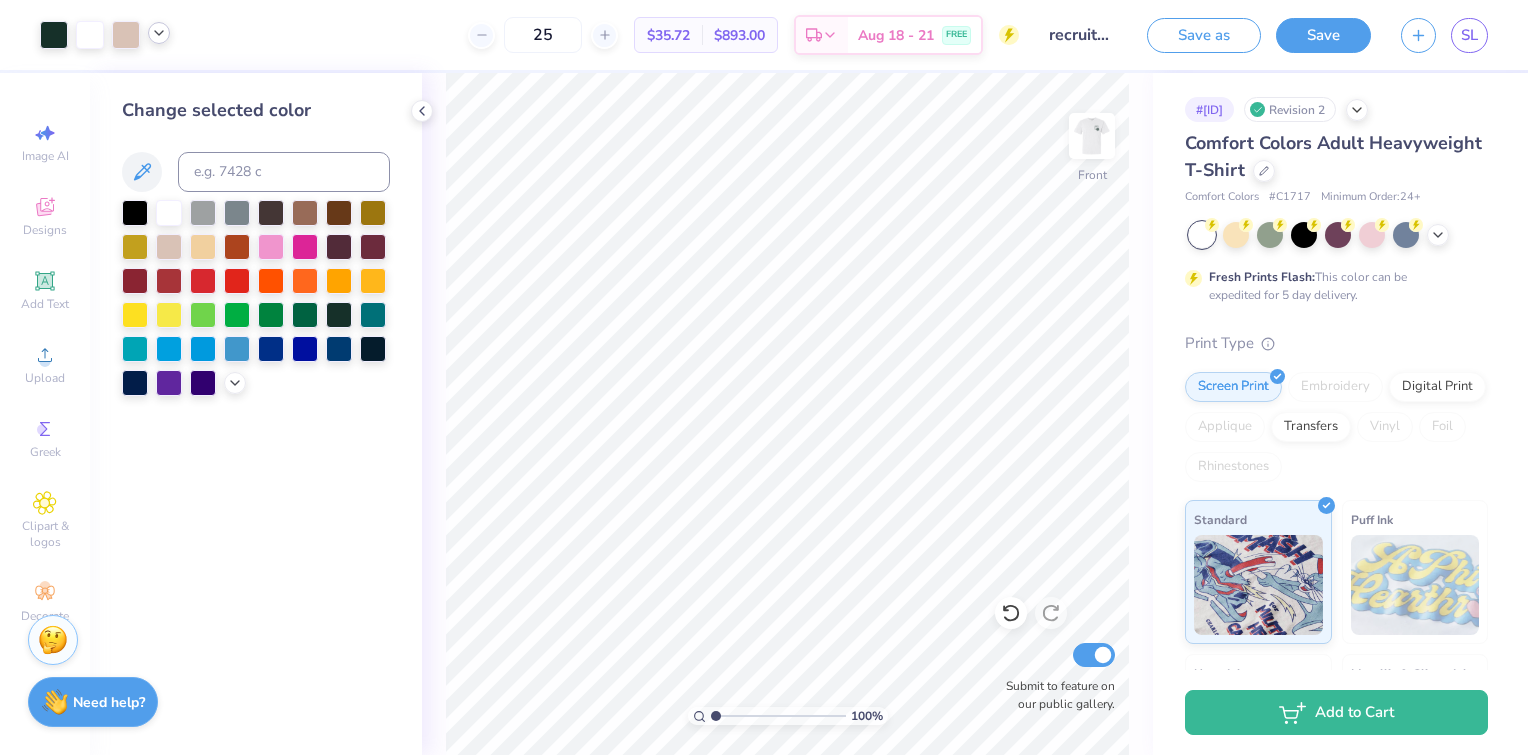 click 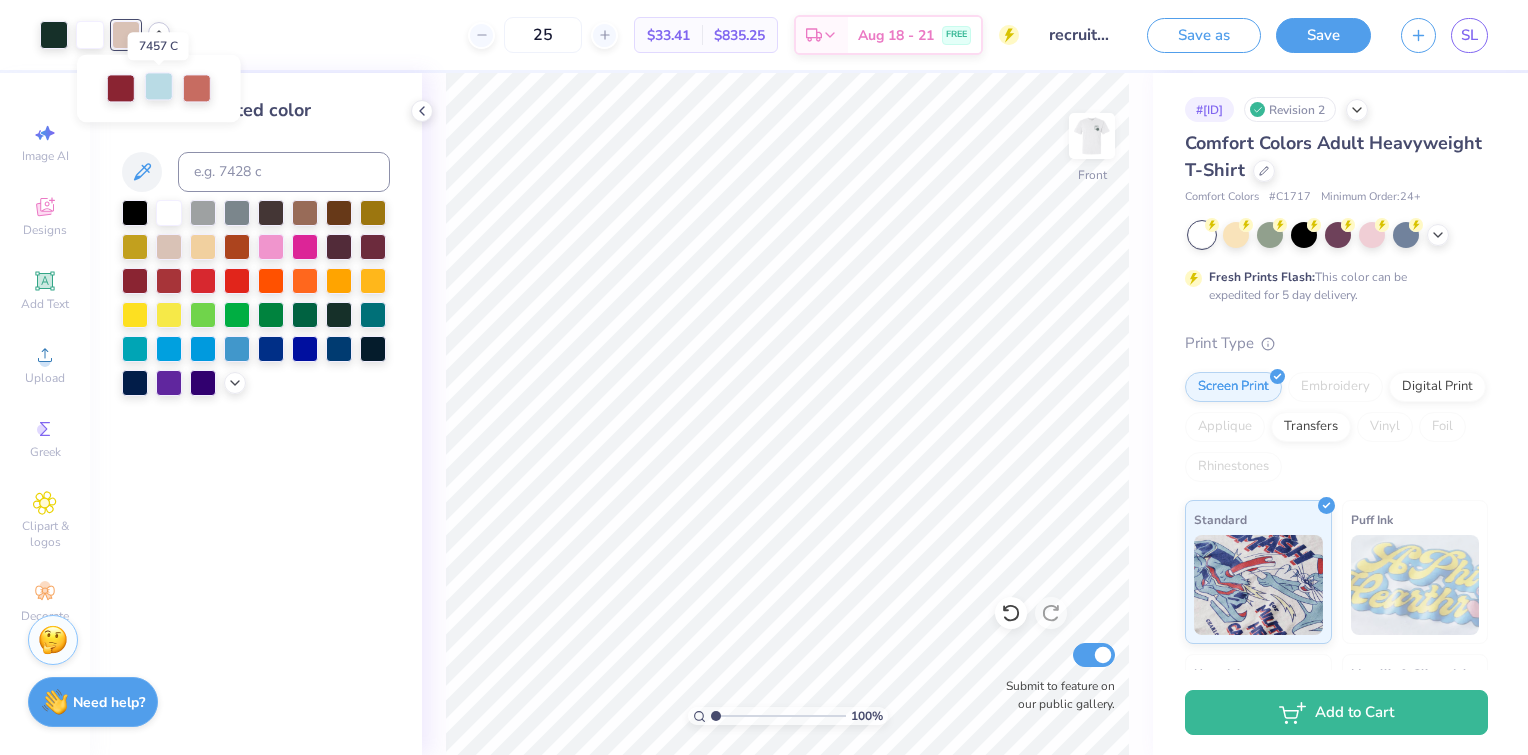 click at bounding box center [159, 86] 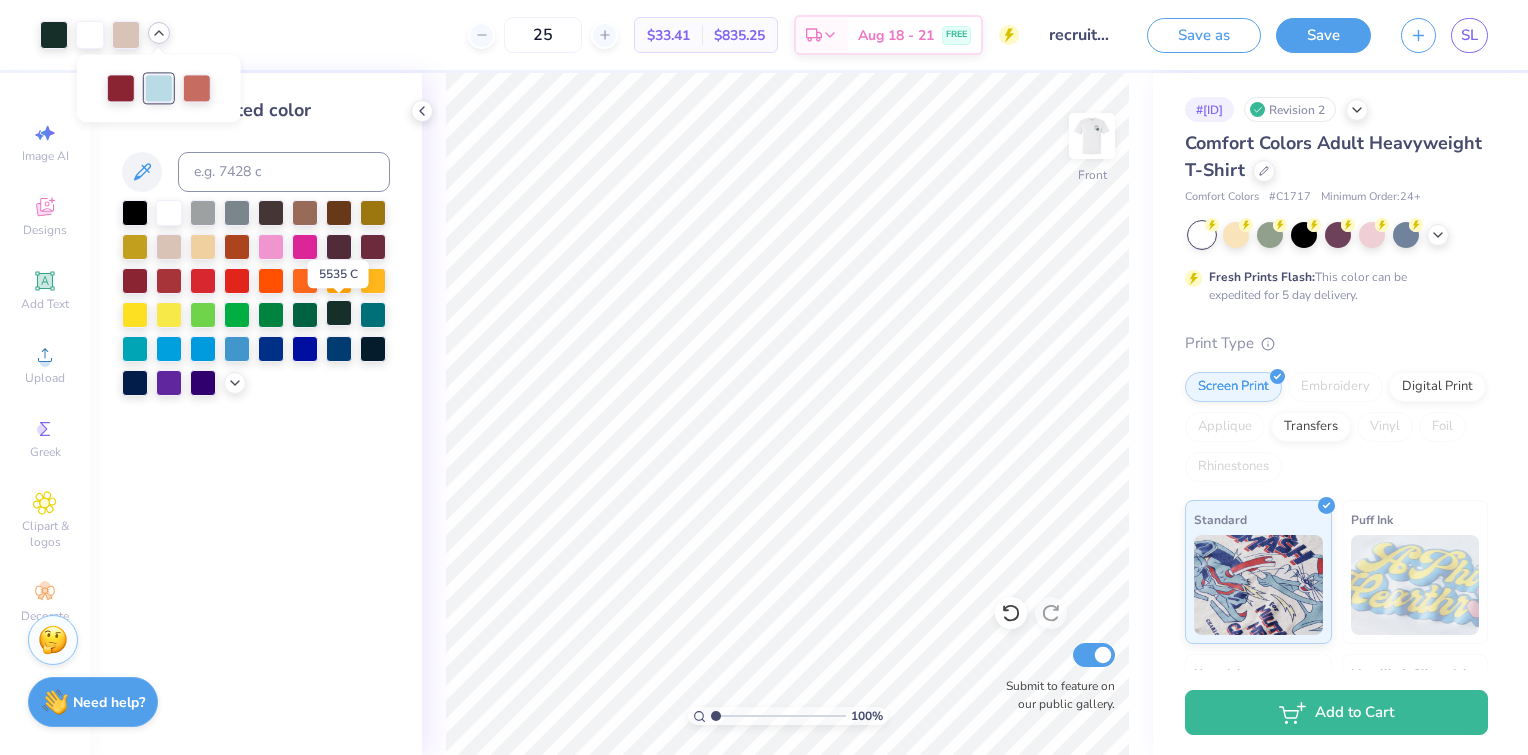 click at bounding box center (339, 313) 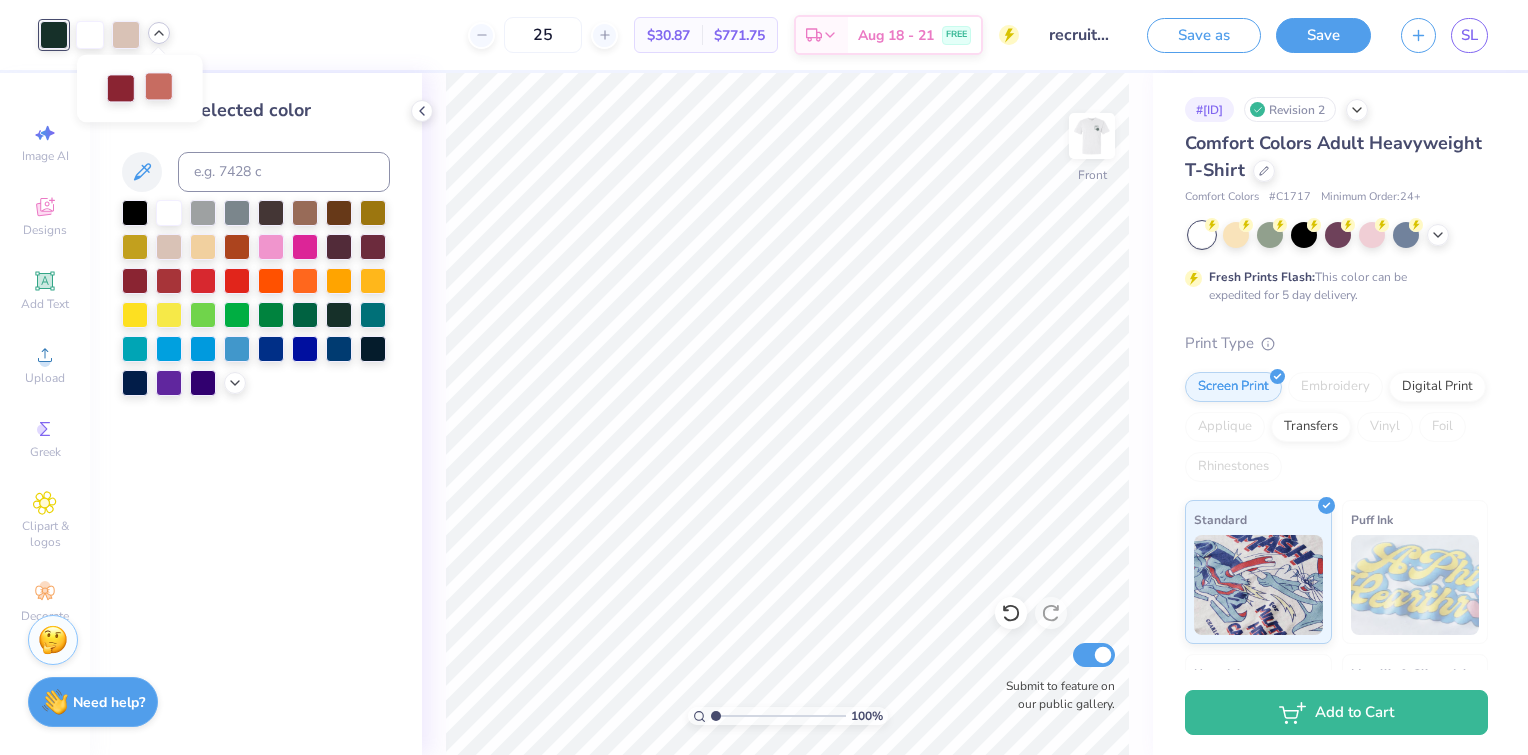 click at bounding box center [159, 86] 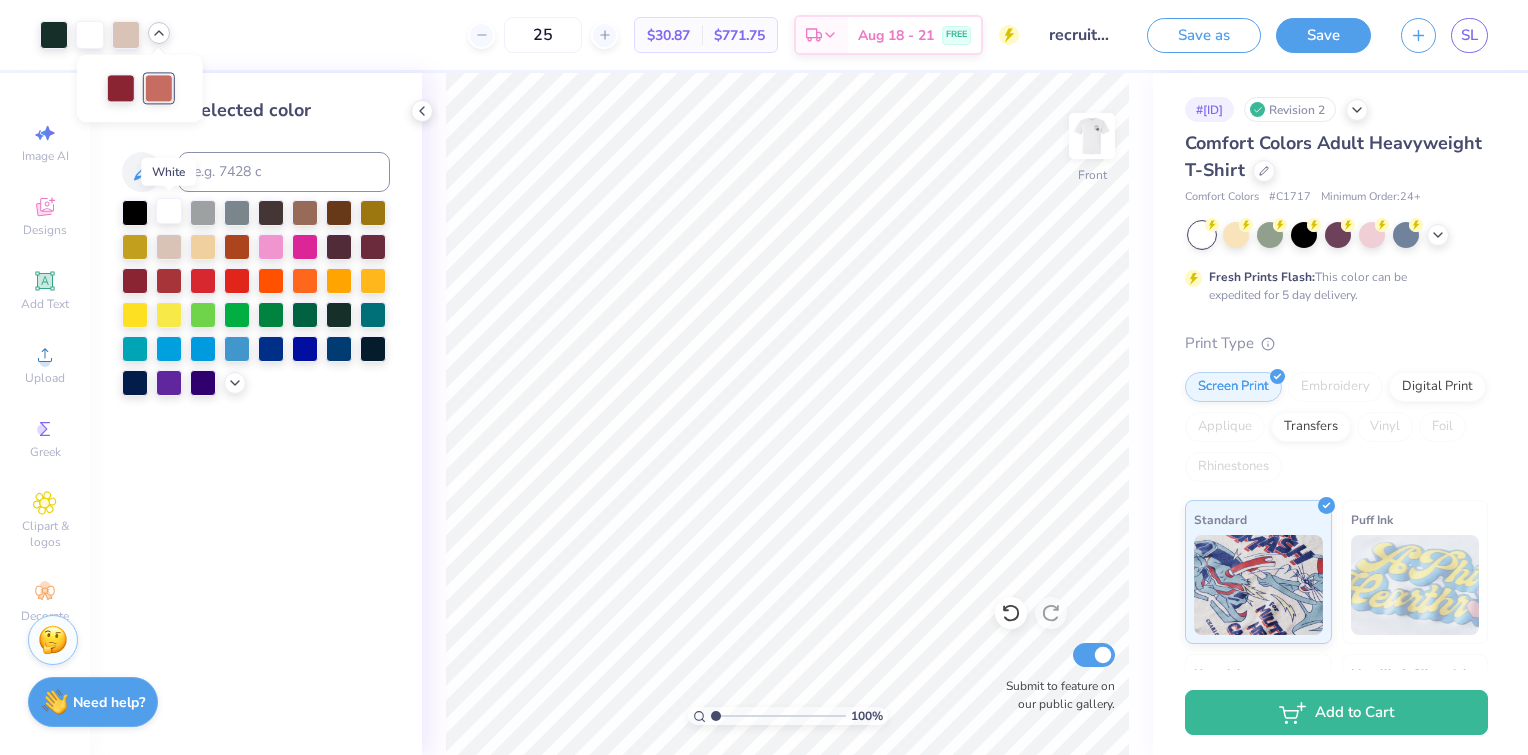 click at bounding box center (169, 211) 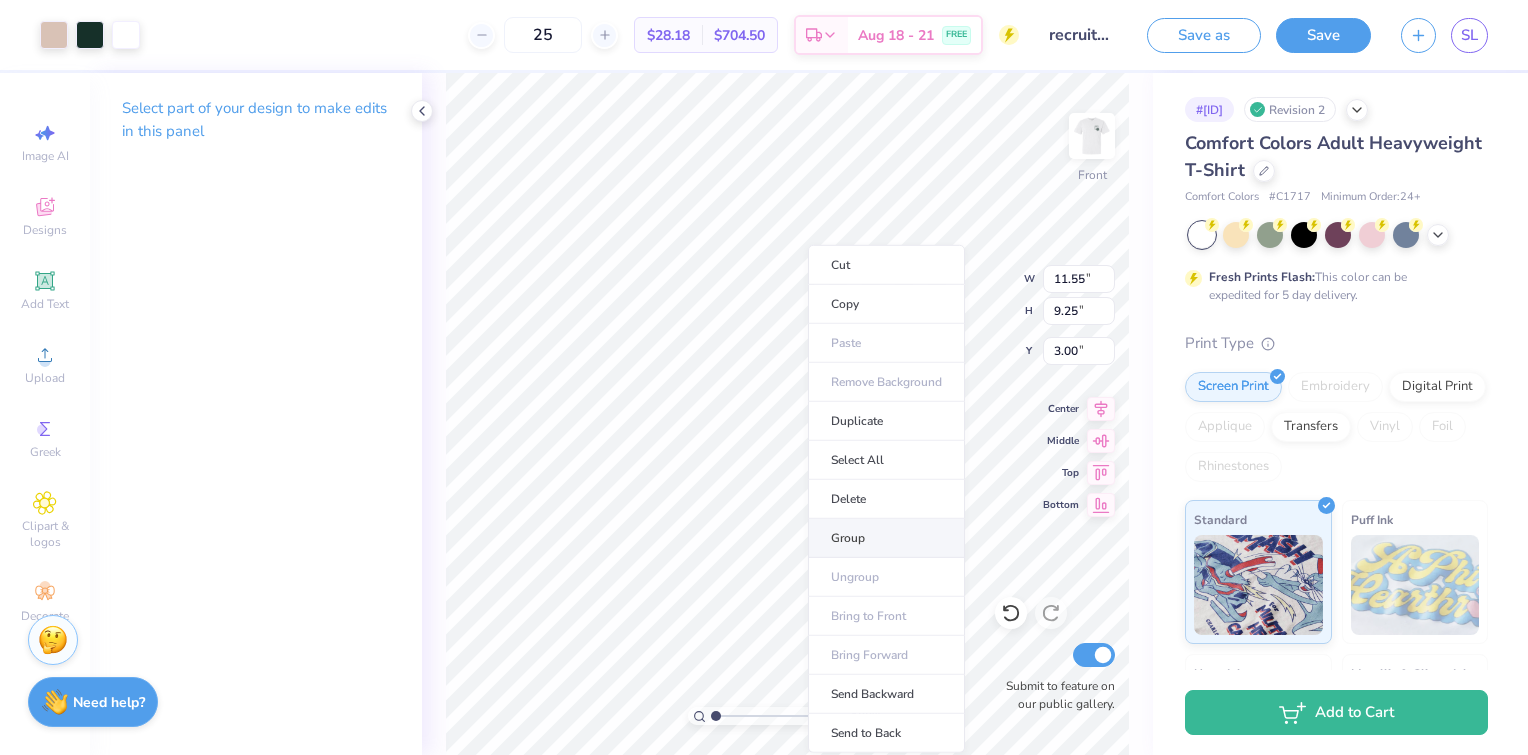 click on "Group" at bounding box center [886, 538] 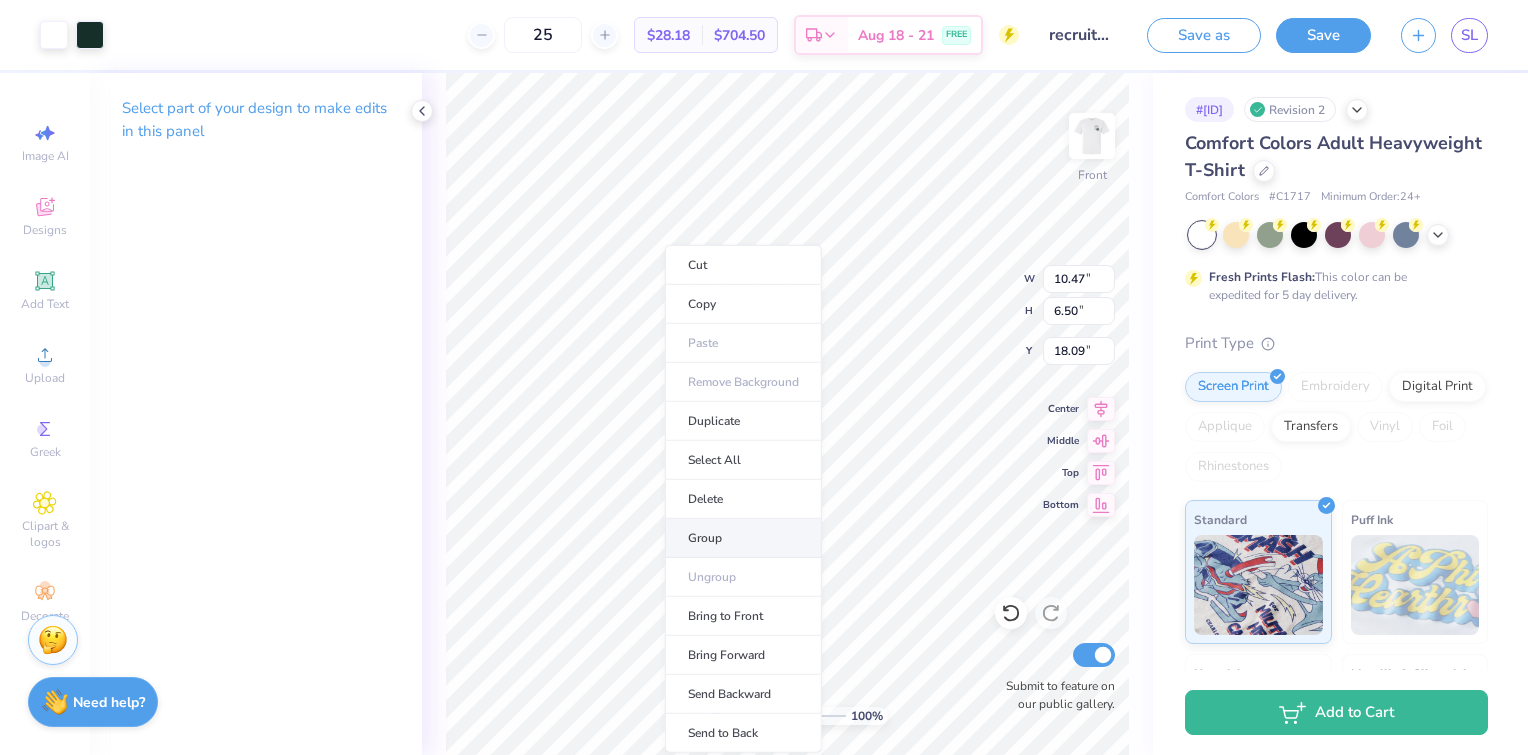 click on "Group" at bounding box center [743, 538] 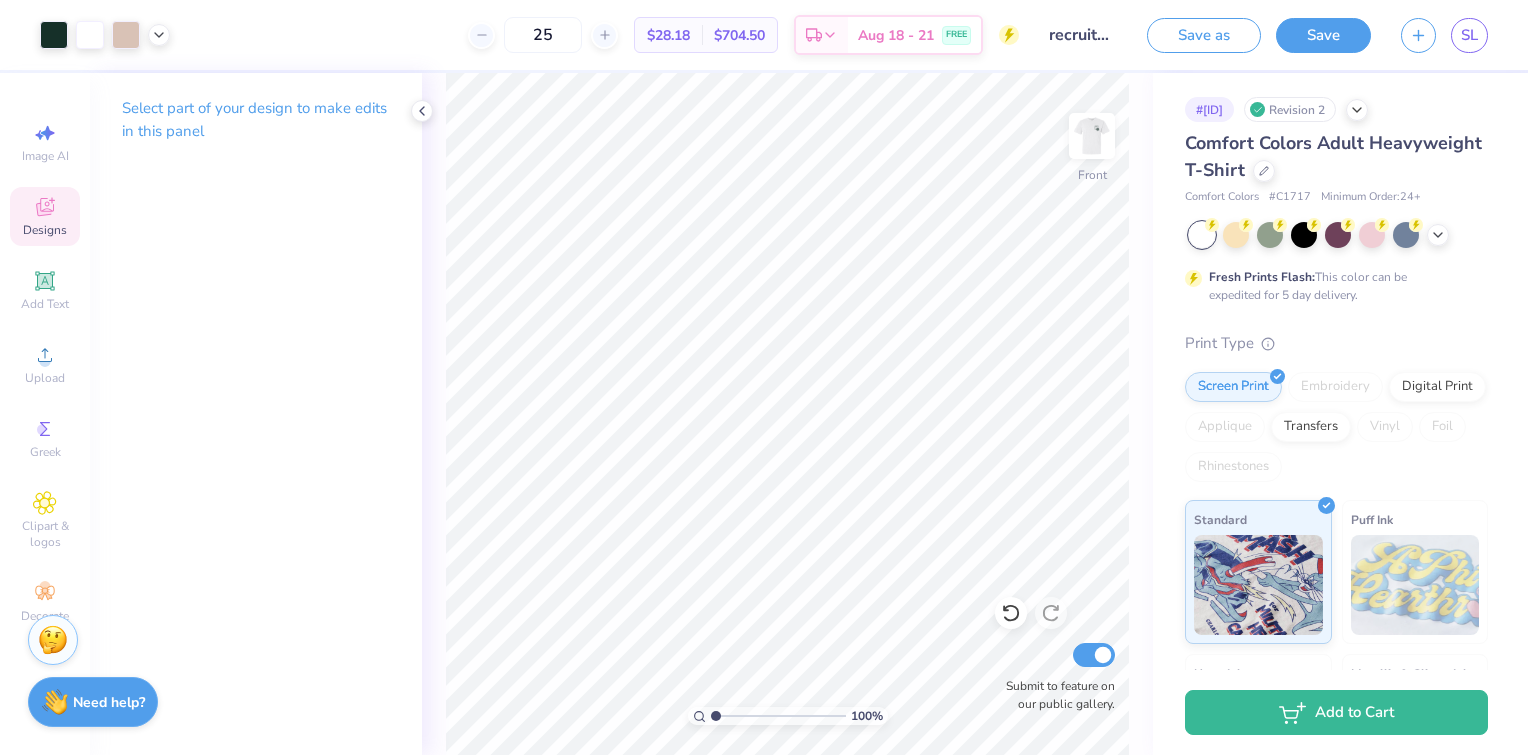 click on "Designs" at bounding box center (45, 216) 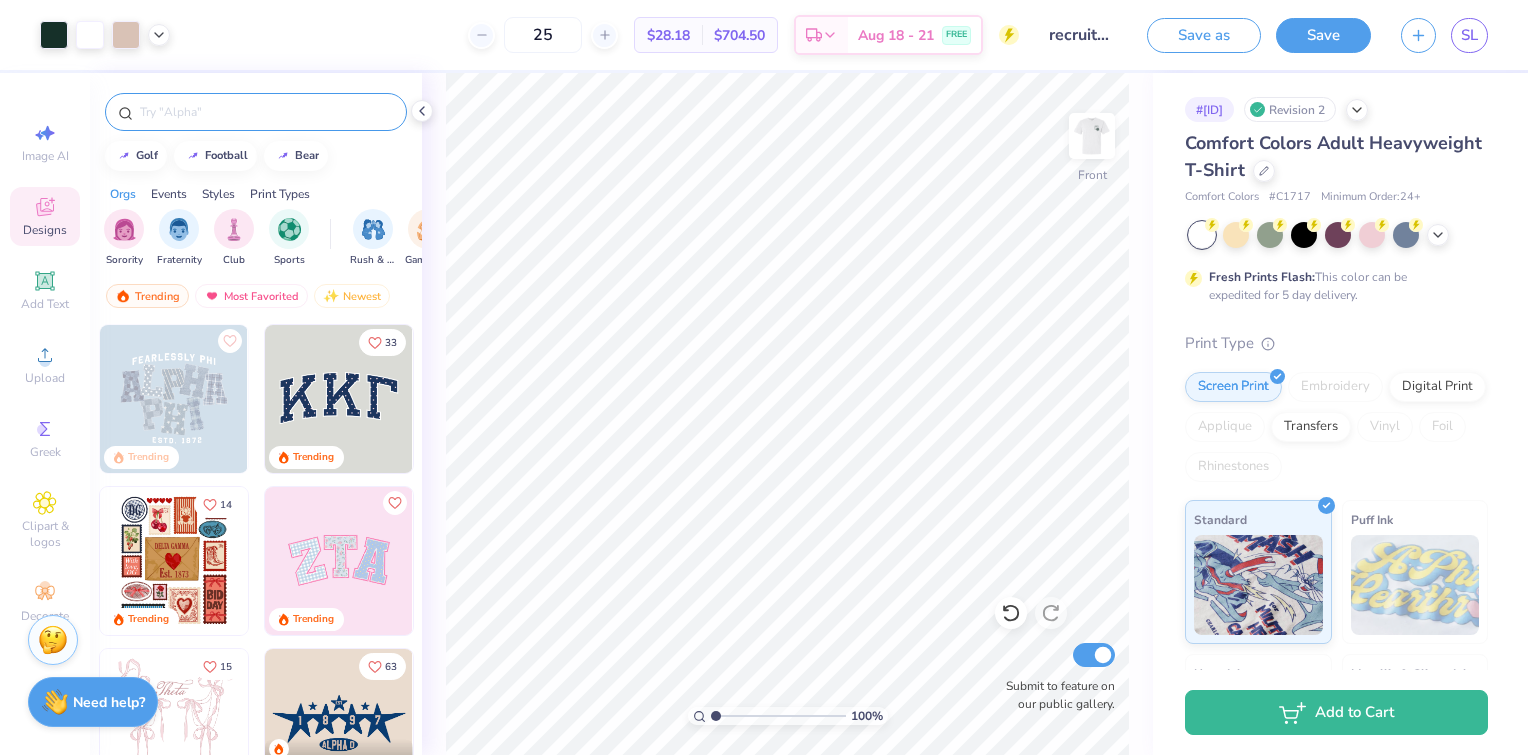 click at bounding box center (266, 112) 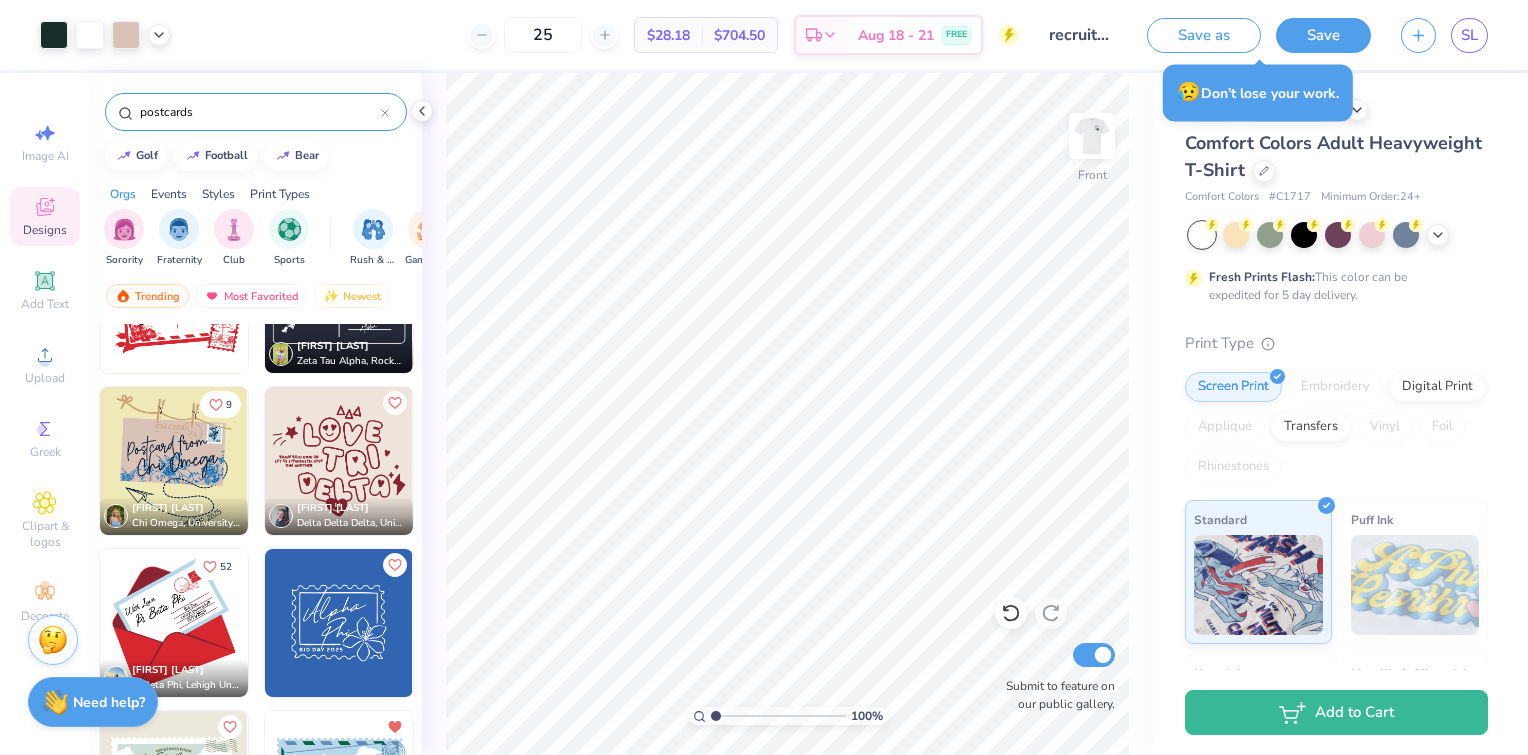 scroll, scrollTop: 951, scrollLeft: 0, axis: vertical 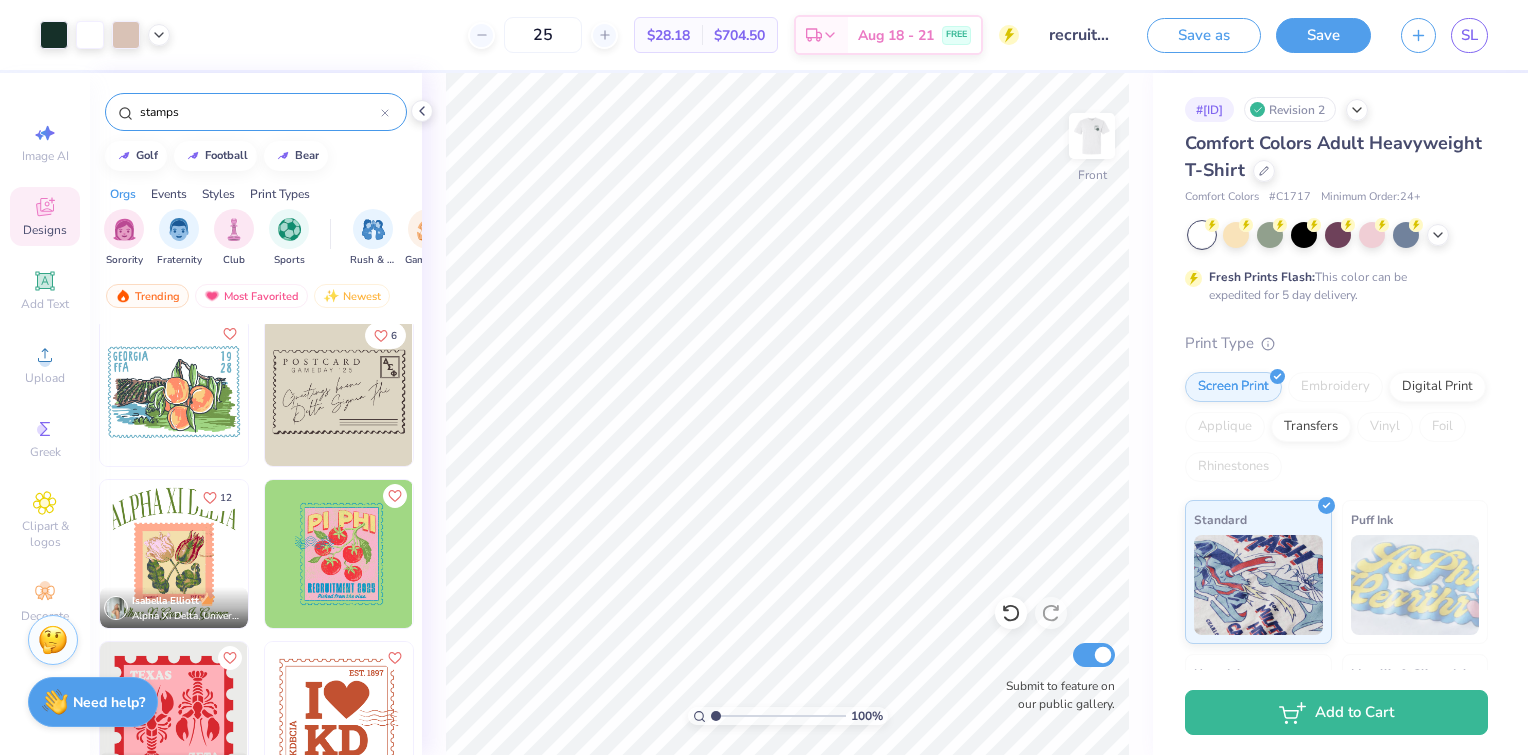 click on "[FIRST] [LAST] [ORG], [UNIVERSITY] [NUMBER] [FIRST] [LAST] [ORG], [UNIVERSITY] [FIRST] [LAST] [ORG], [UNIVERSITY]" at bounding box center [256, 576] 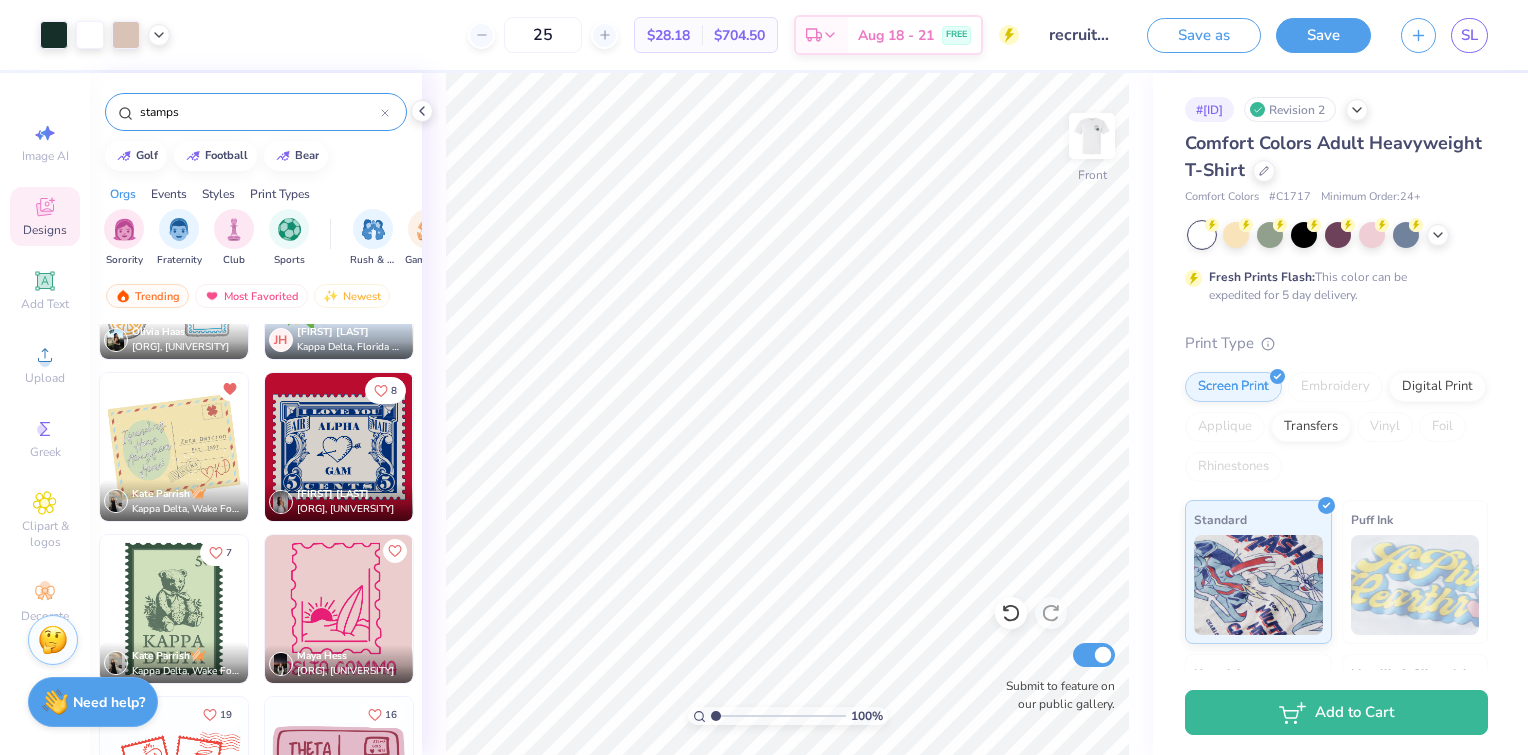 scroll, scrollTop: 6108, scrollLeft: 0, axis: vertical 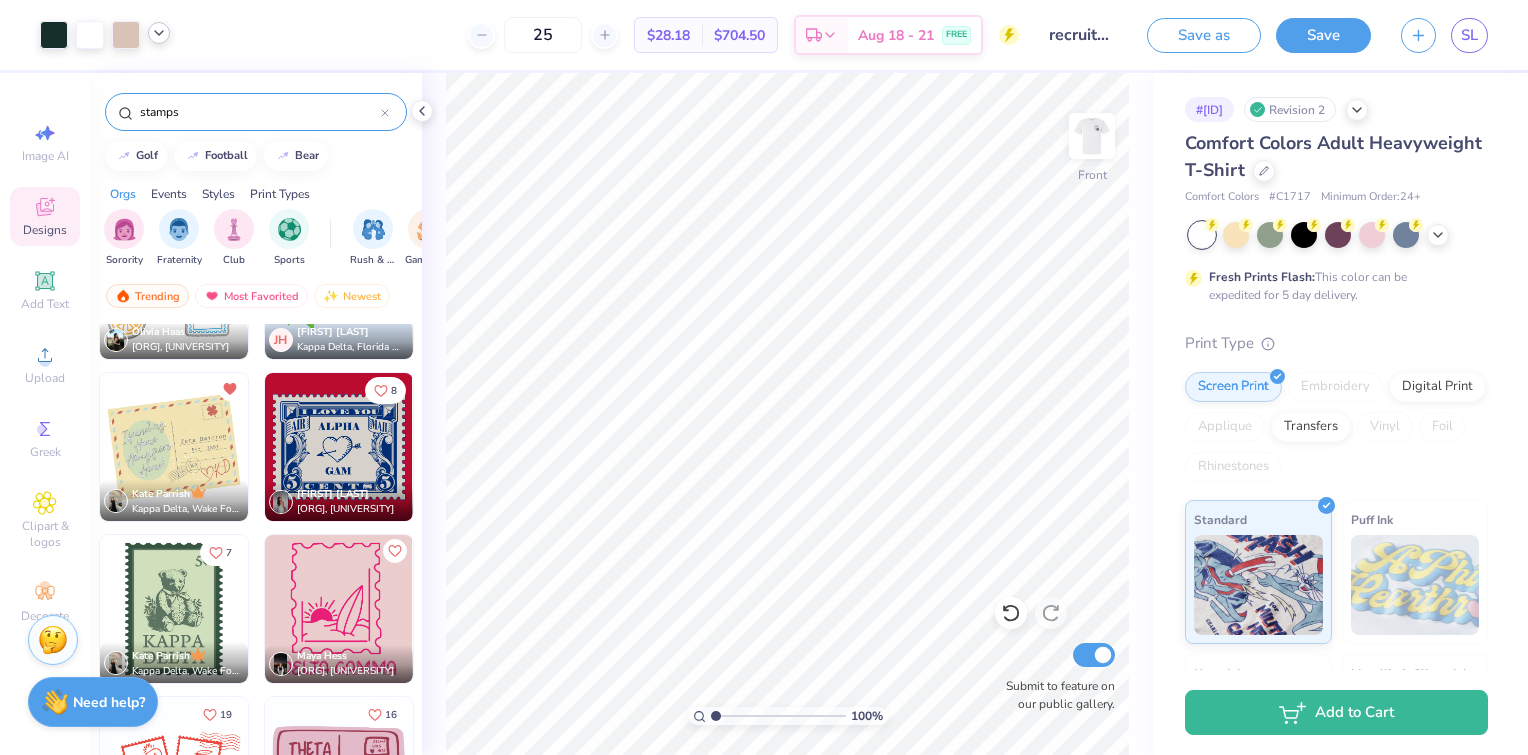 click 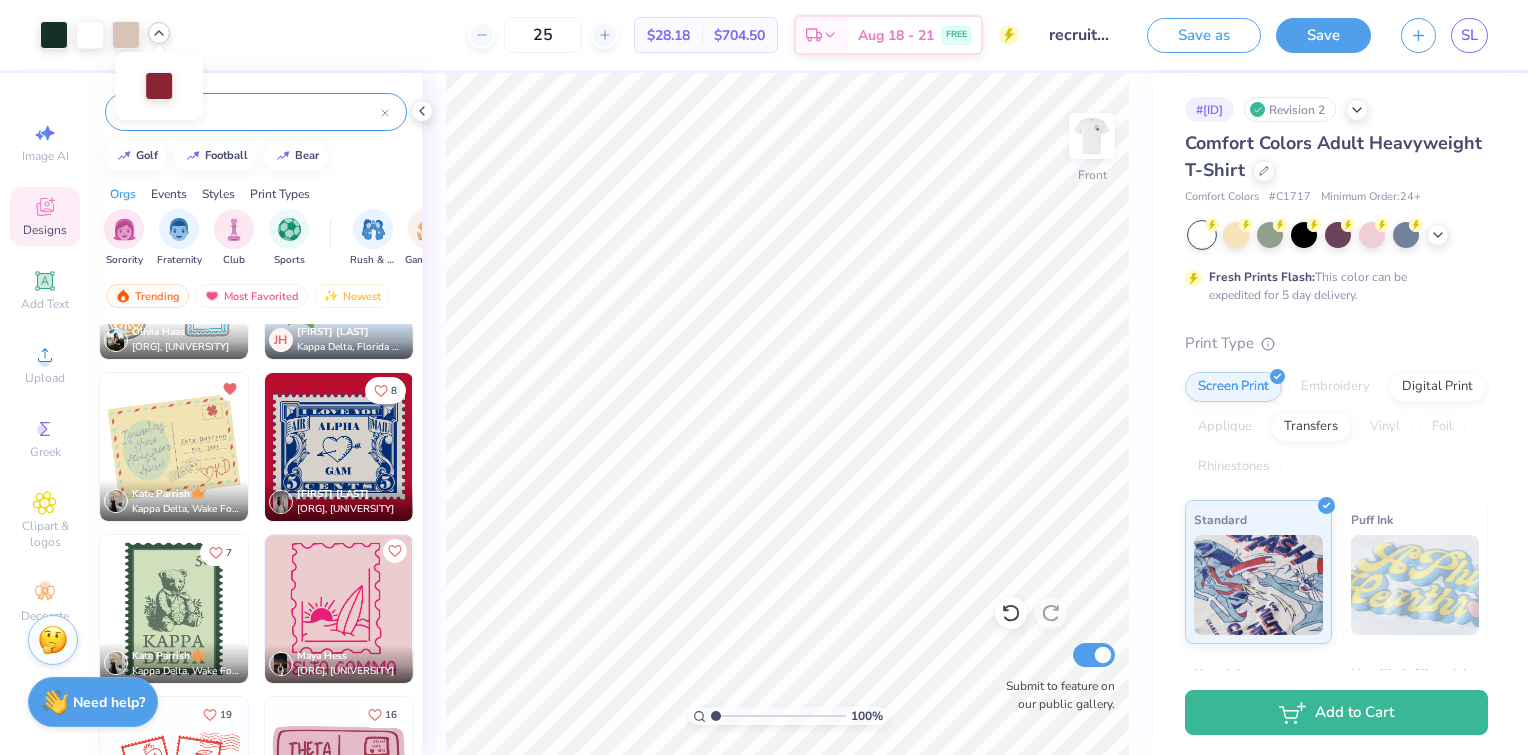 click 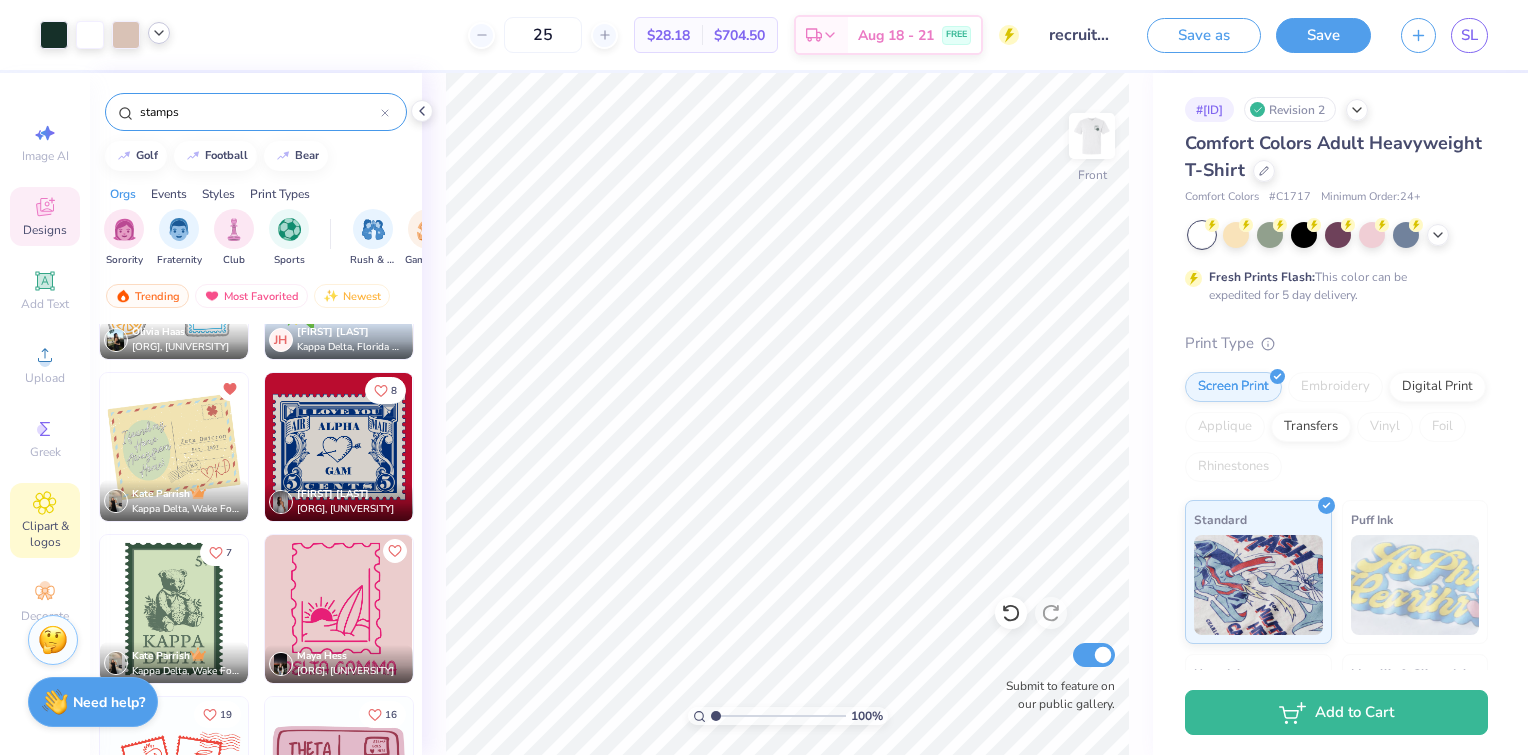 click on "Clipart & logos" at bounding box center (45, 534) 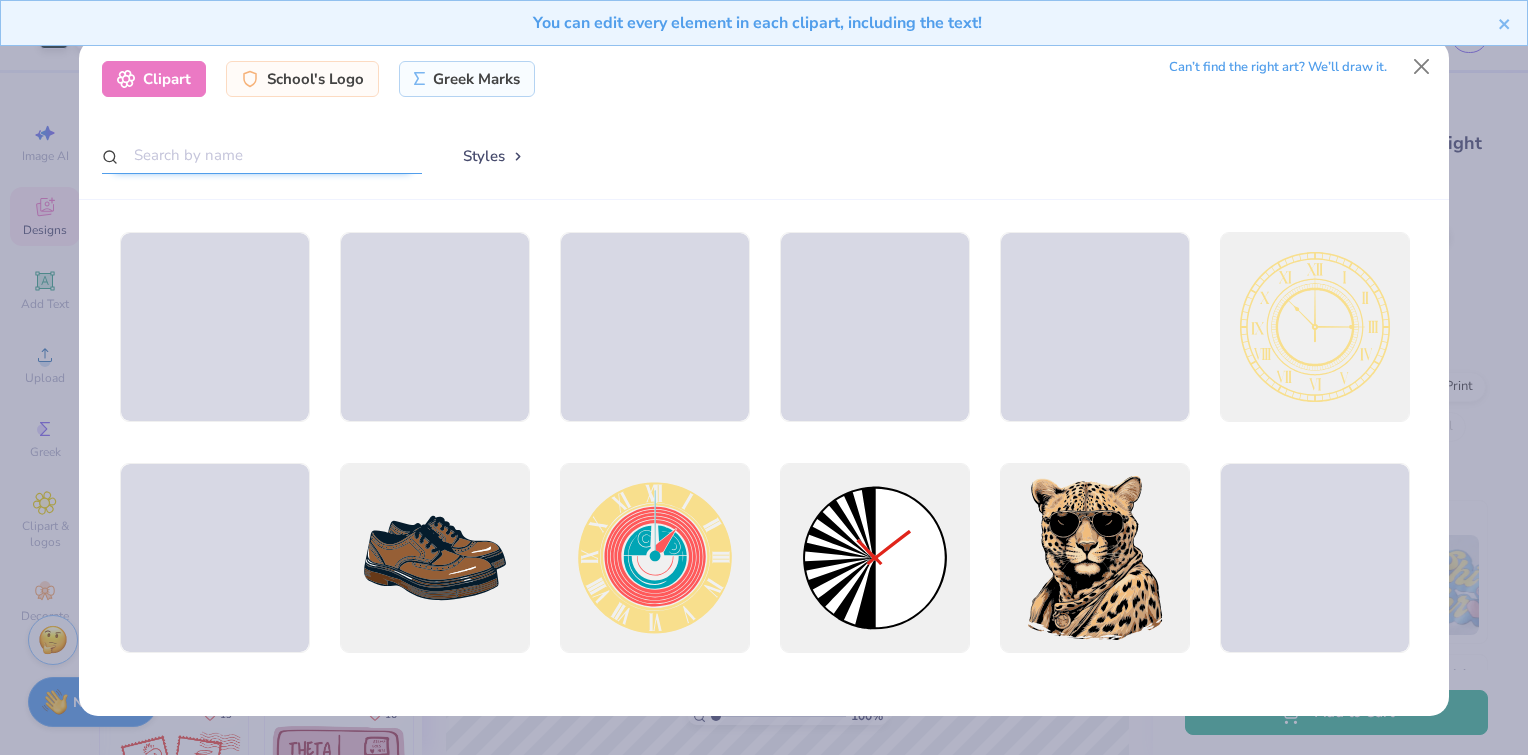click at bounding box center (262, 155) 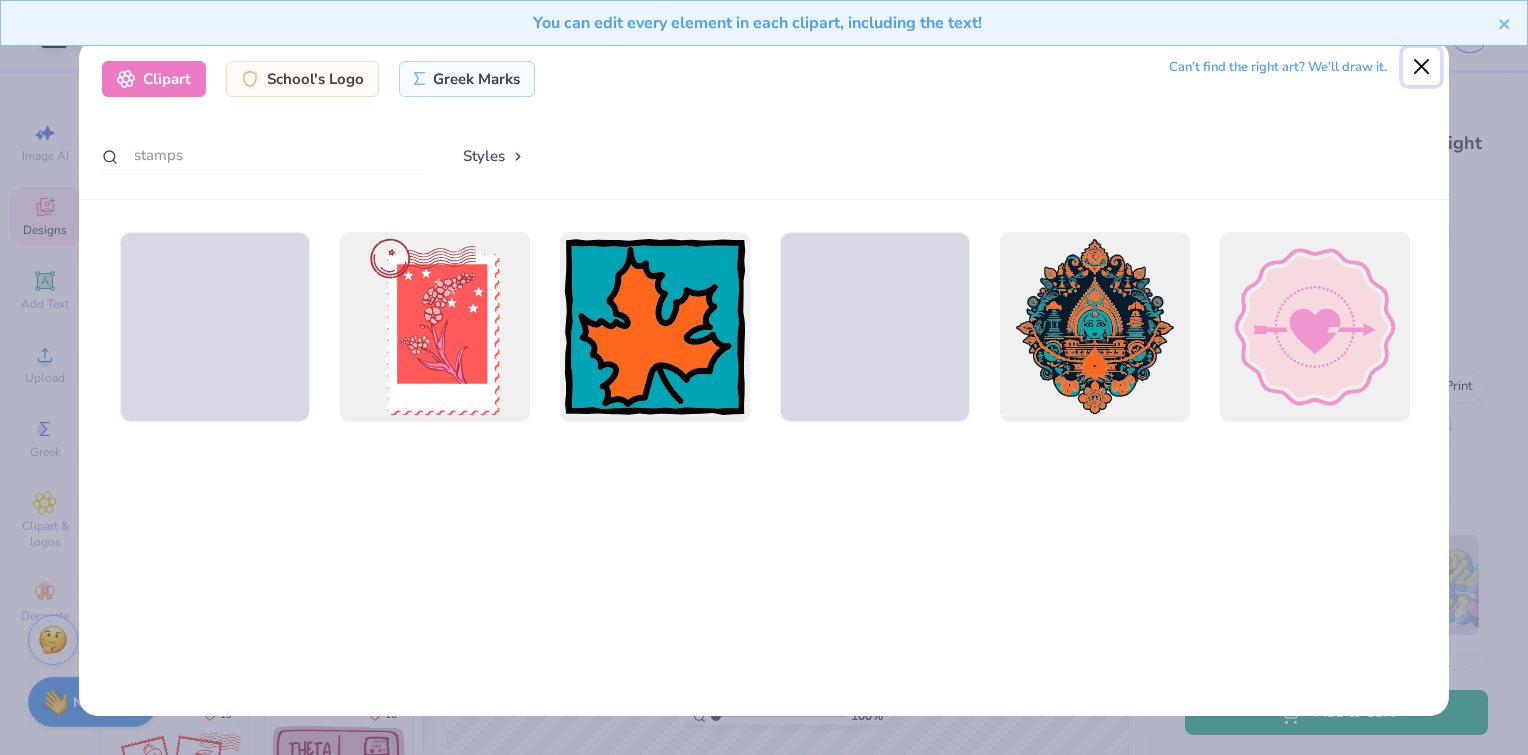 click at bounding box center (1422, 67) 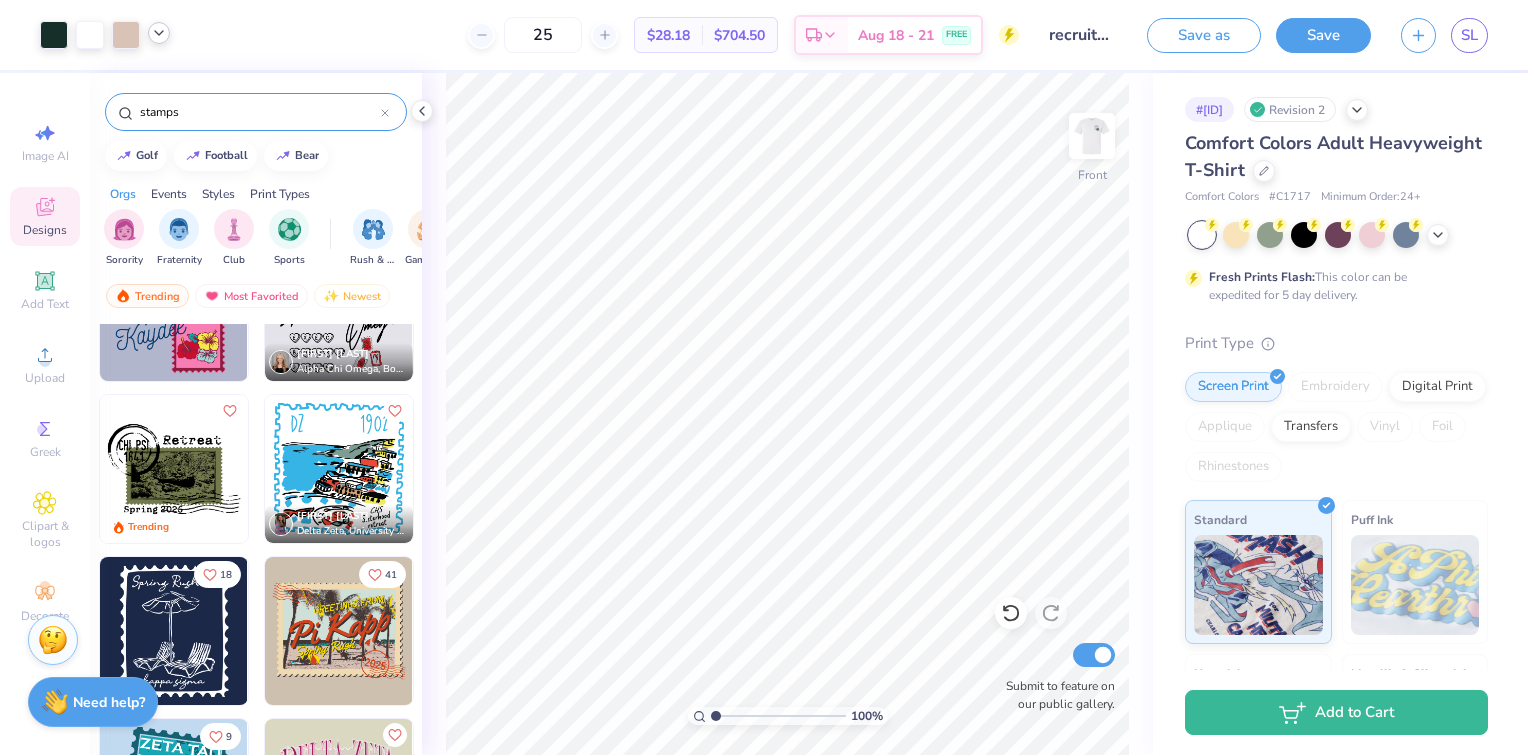 scroll, scrollTop: 2683, scrollLeft: 0, axis: vertical 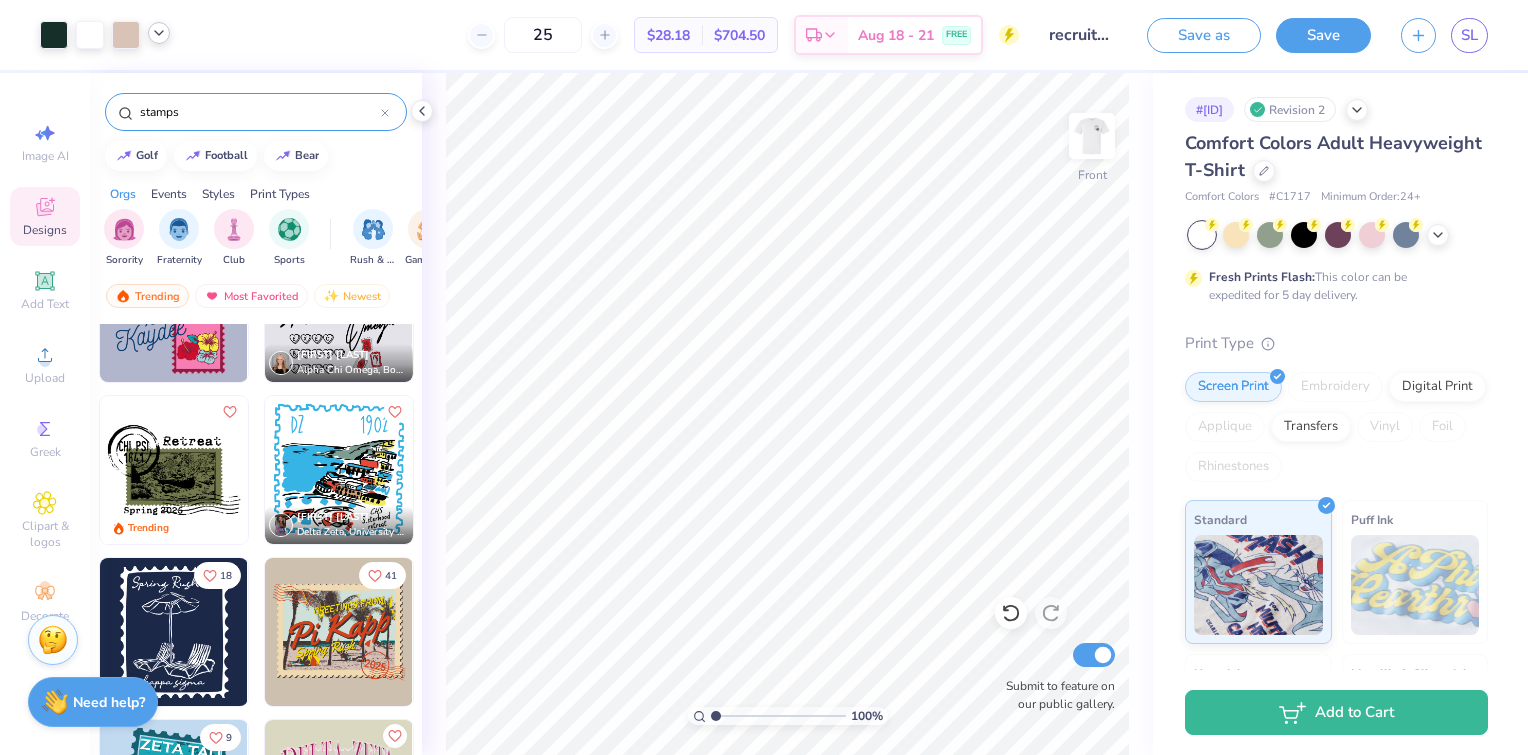 click at bounding box center (174, 470) 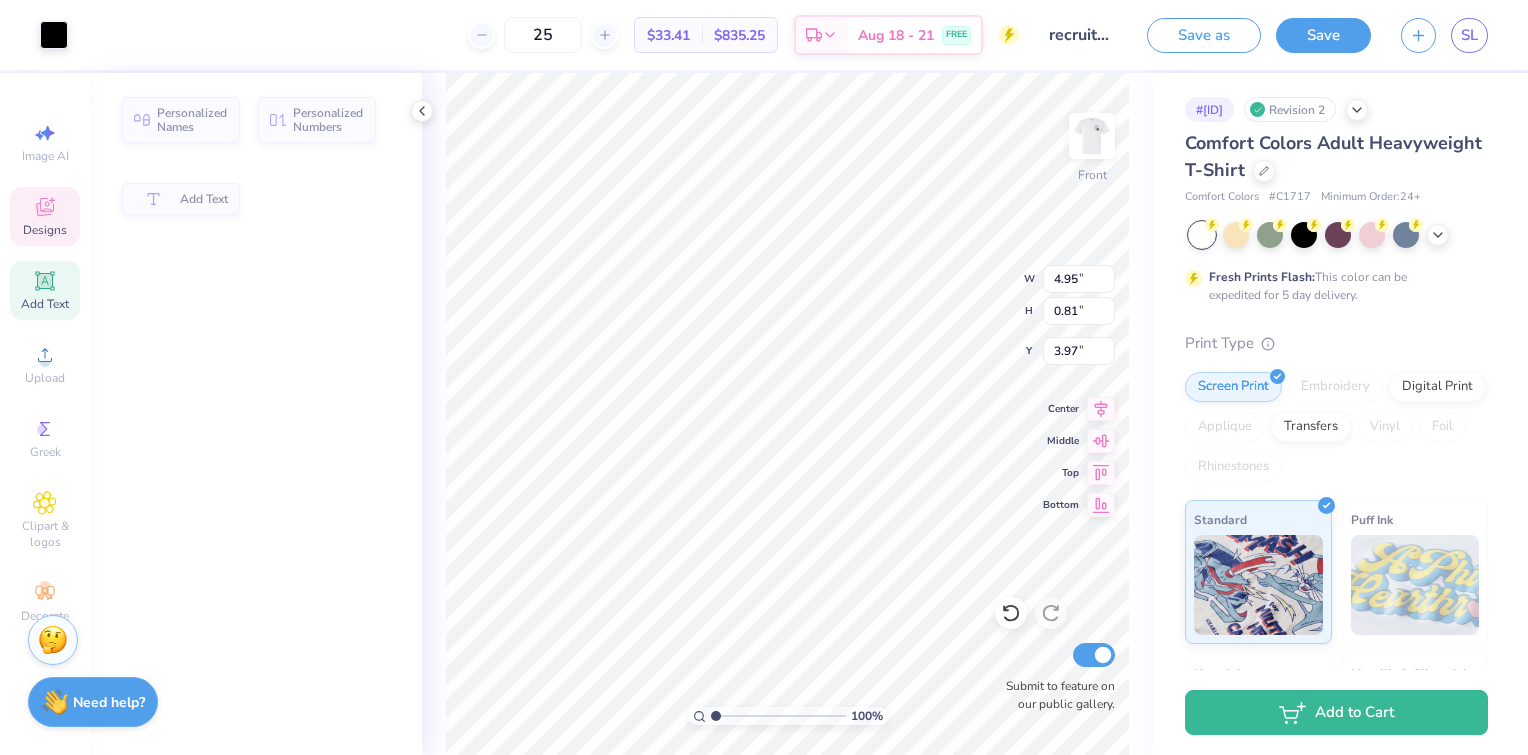 scroll, scrollTop: 16, scrollLeft: 4, axis: both 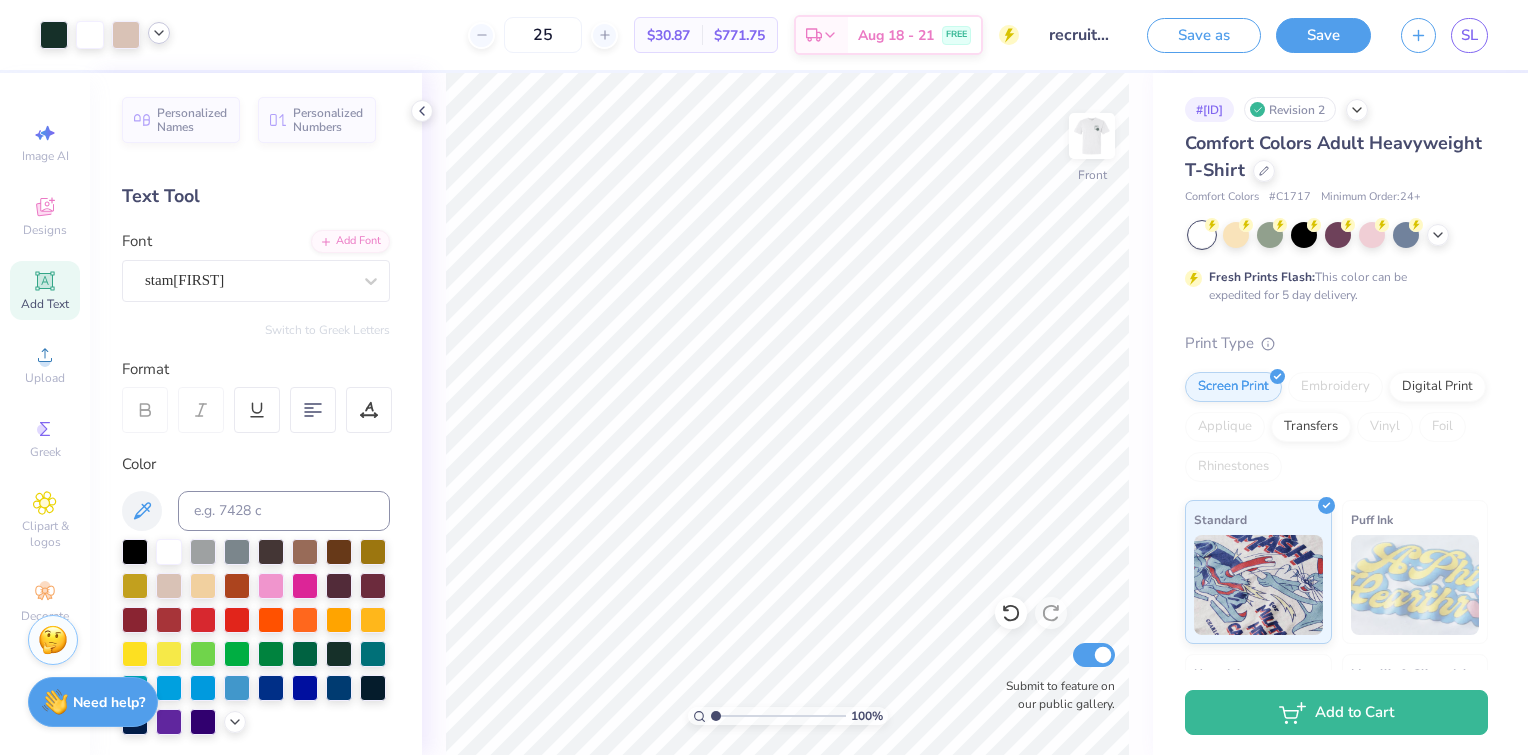 click 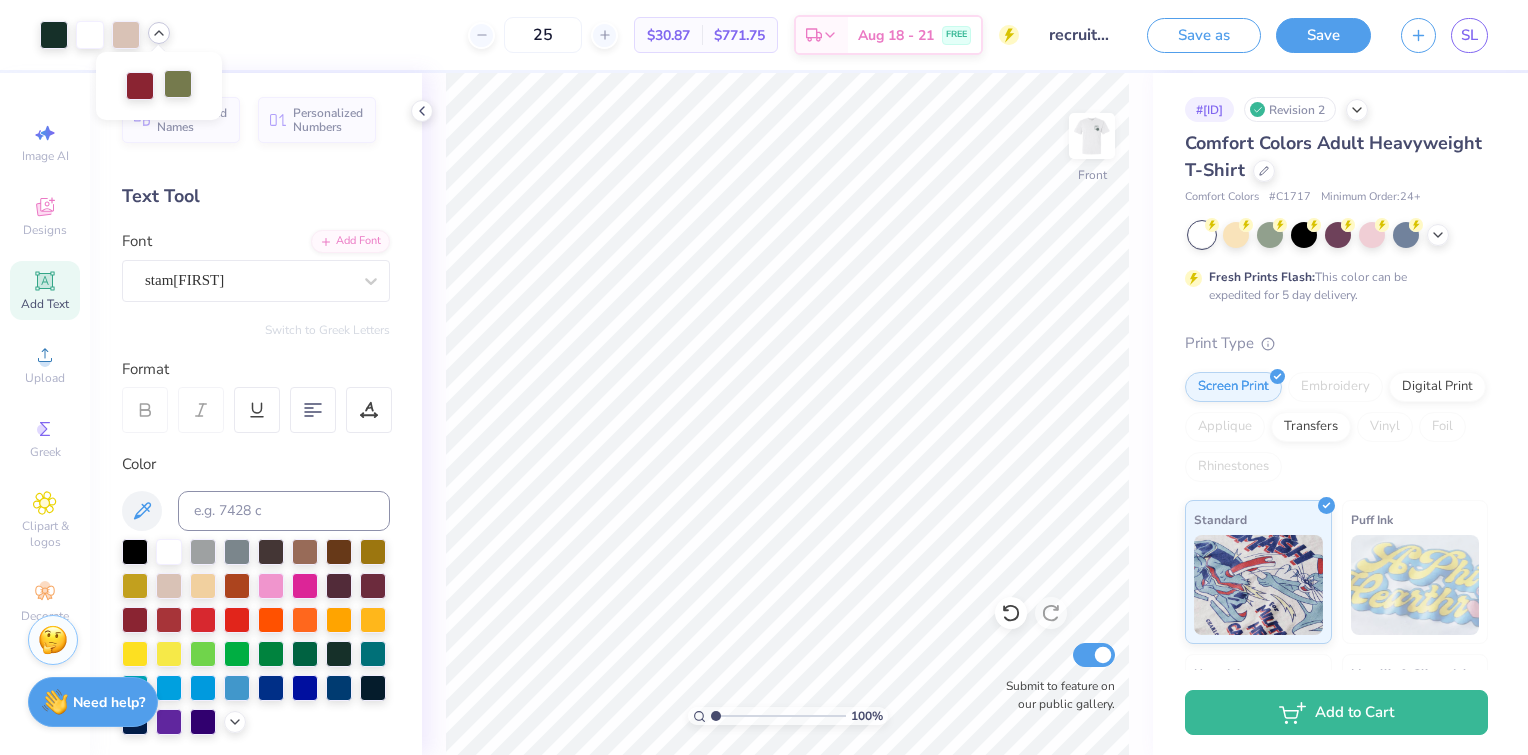 click at bounding box center [178, 84] 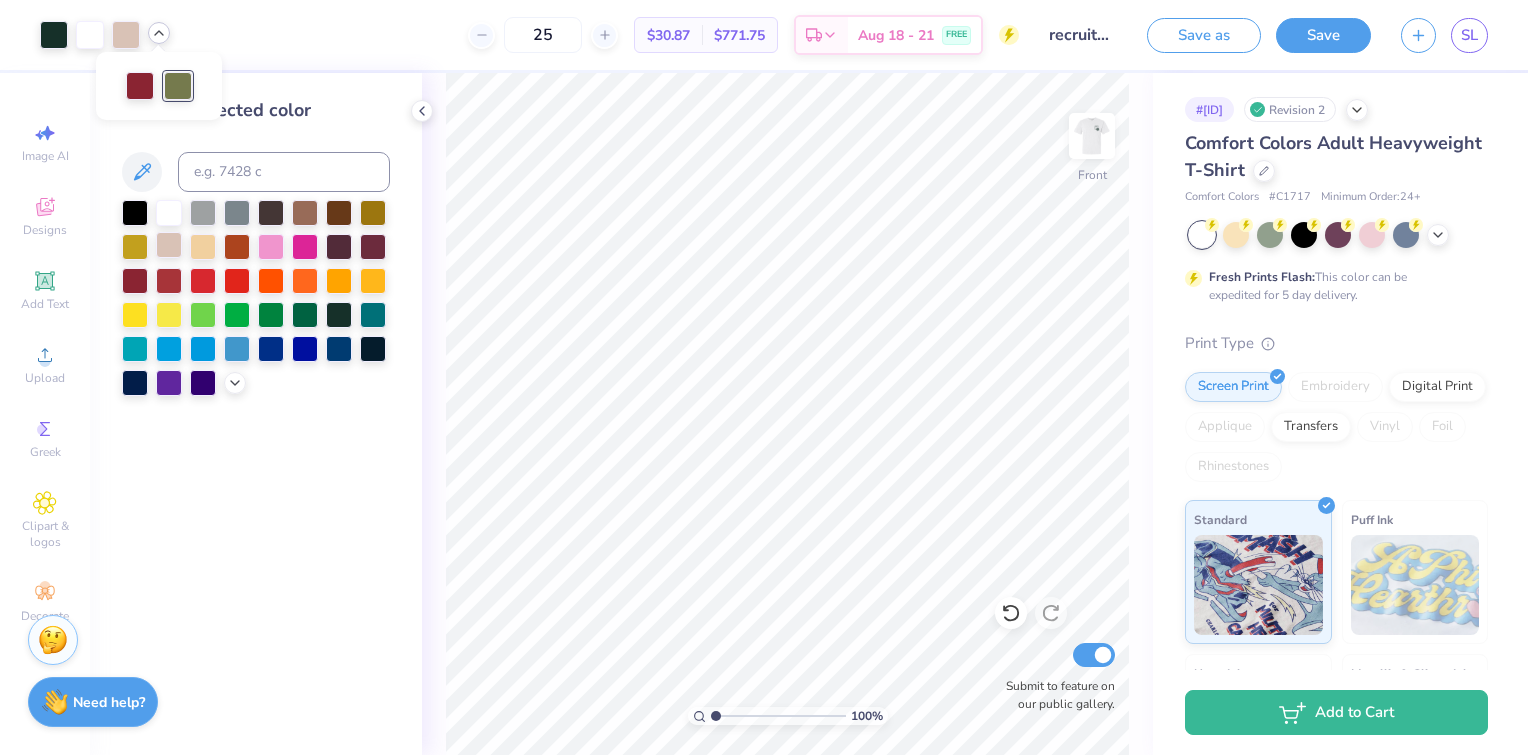 click at bounding box center [169, 245] 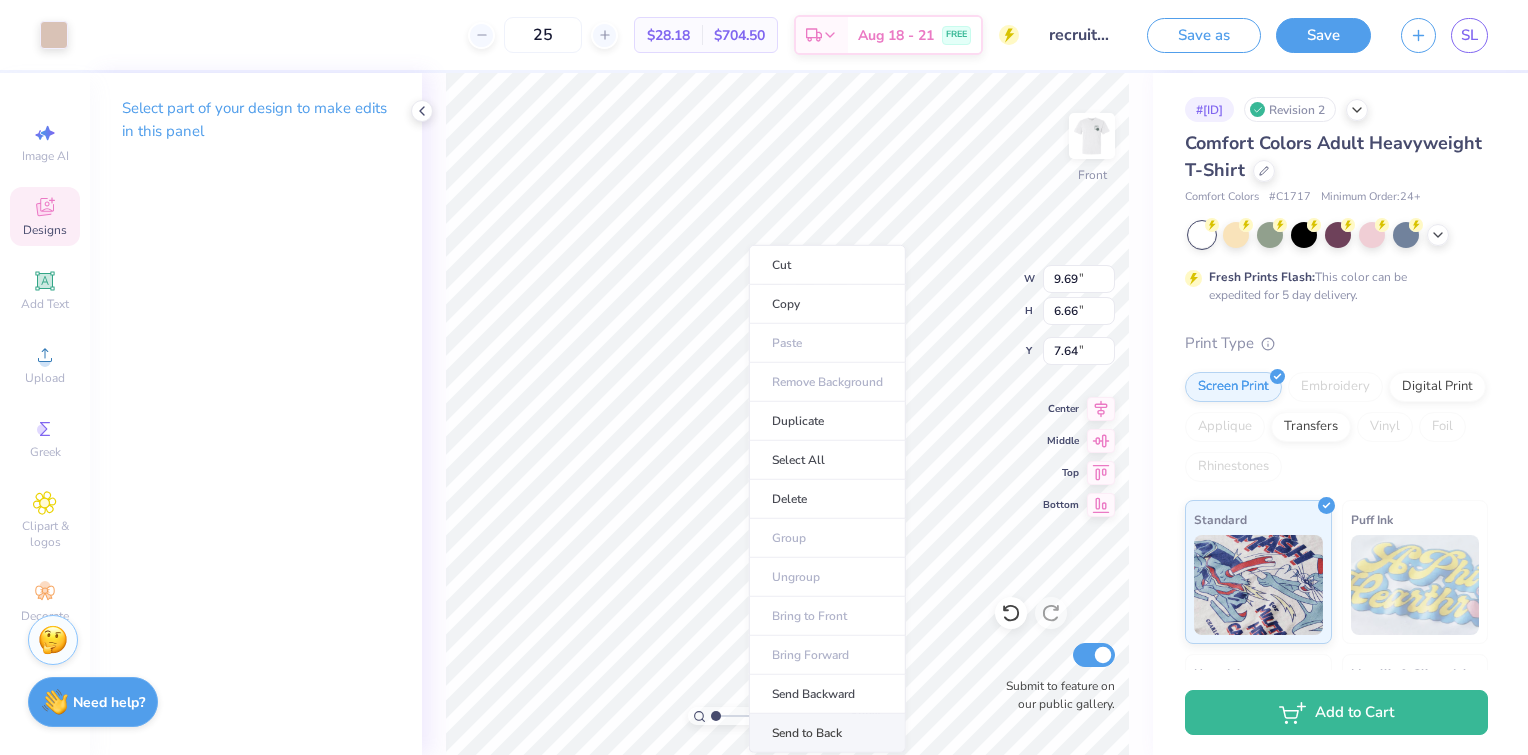 click on "Send to Back" at bounding box center (827, 733) 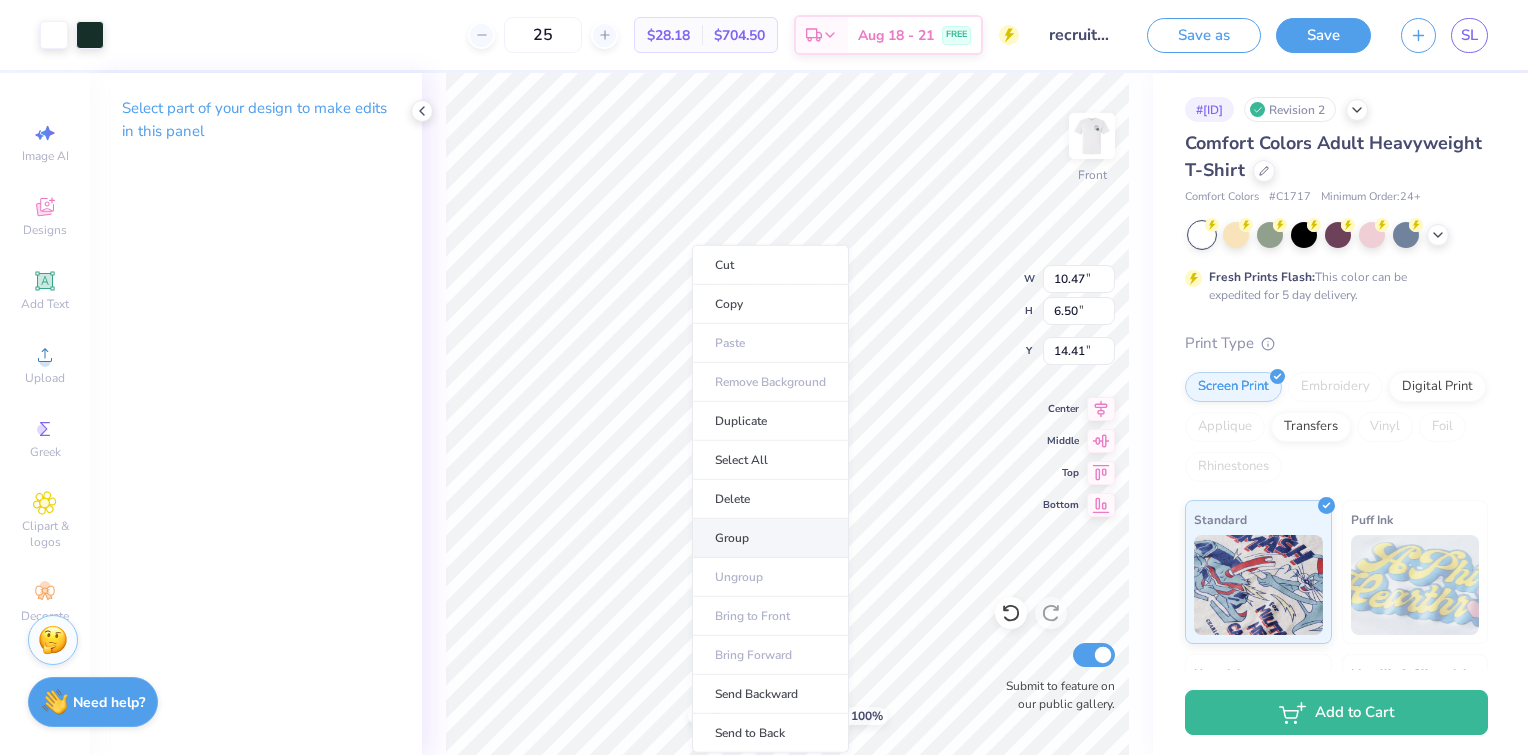 click on "Group" at bounding box center (770, 538) 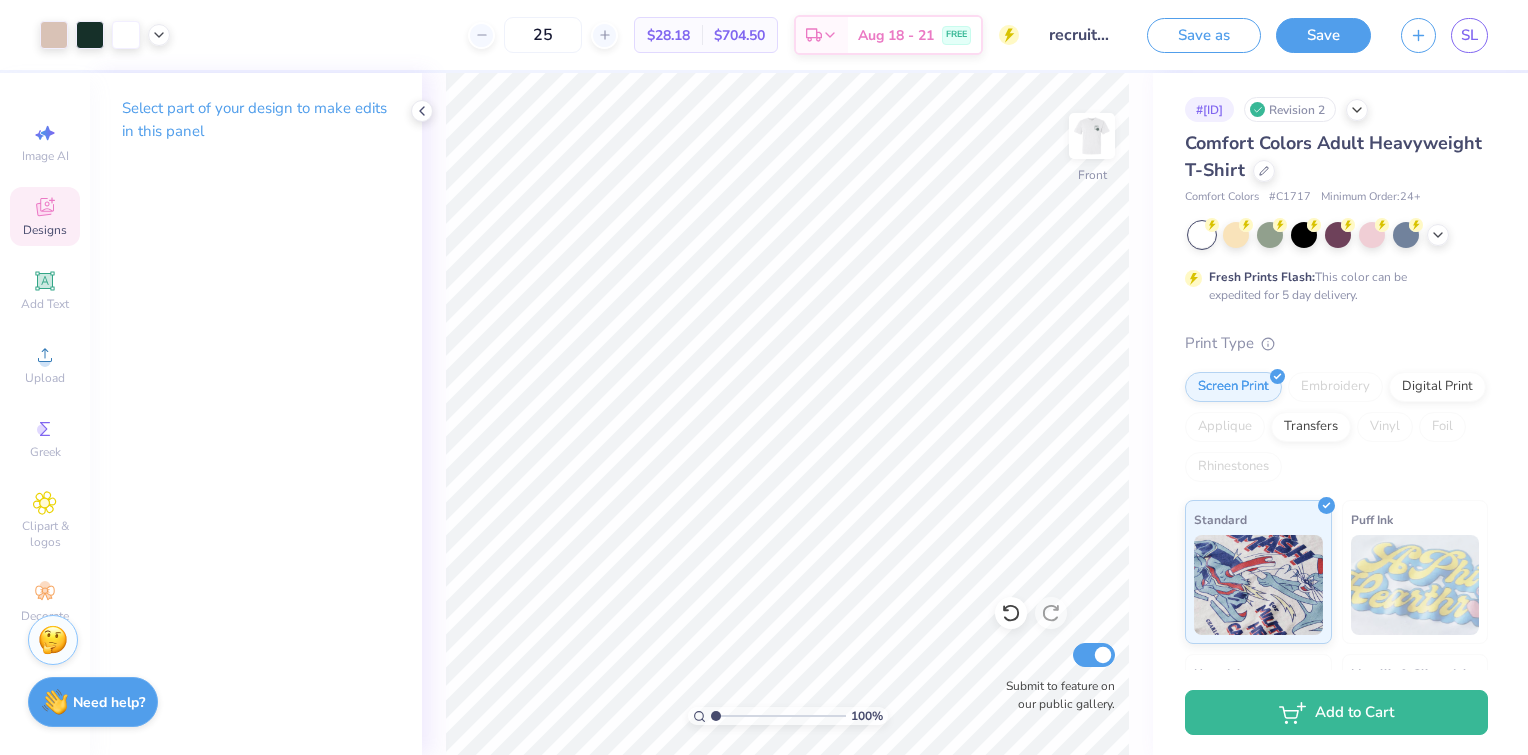 click 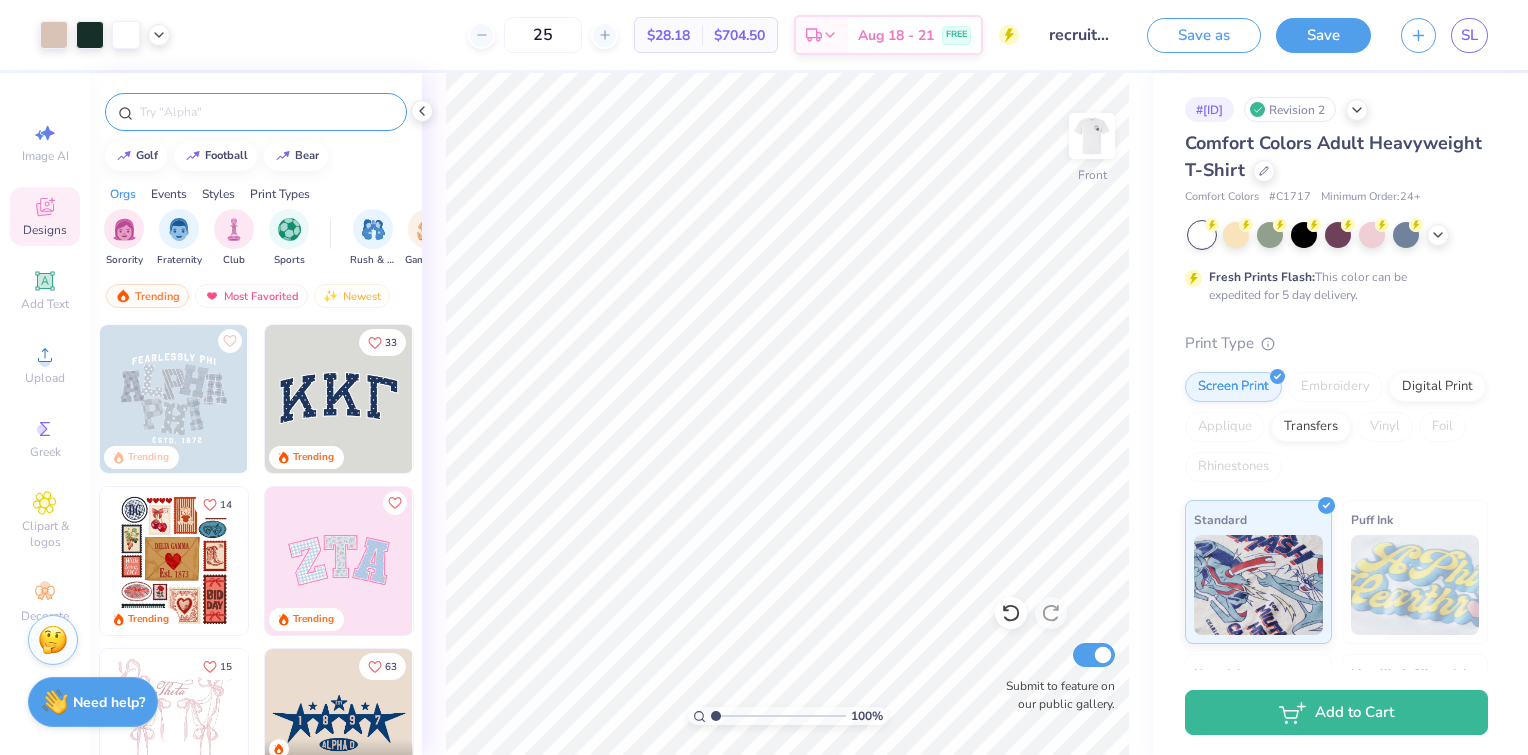 click at bounding box center [266, 112] 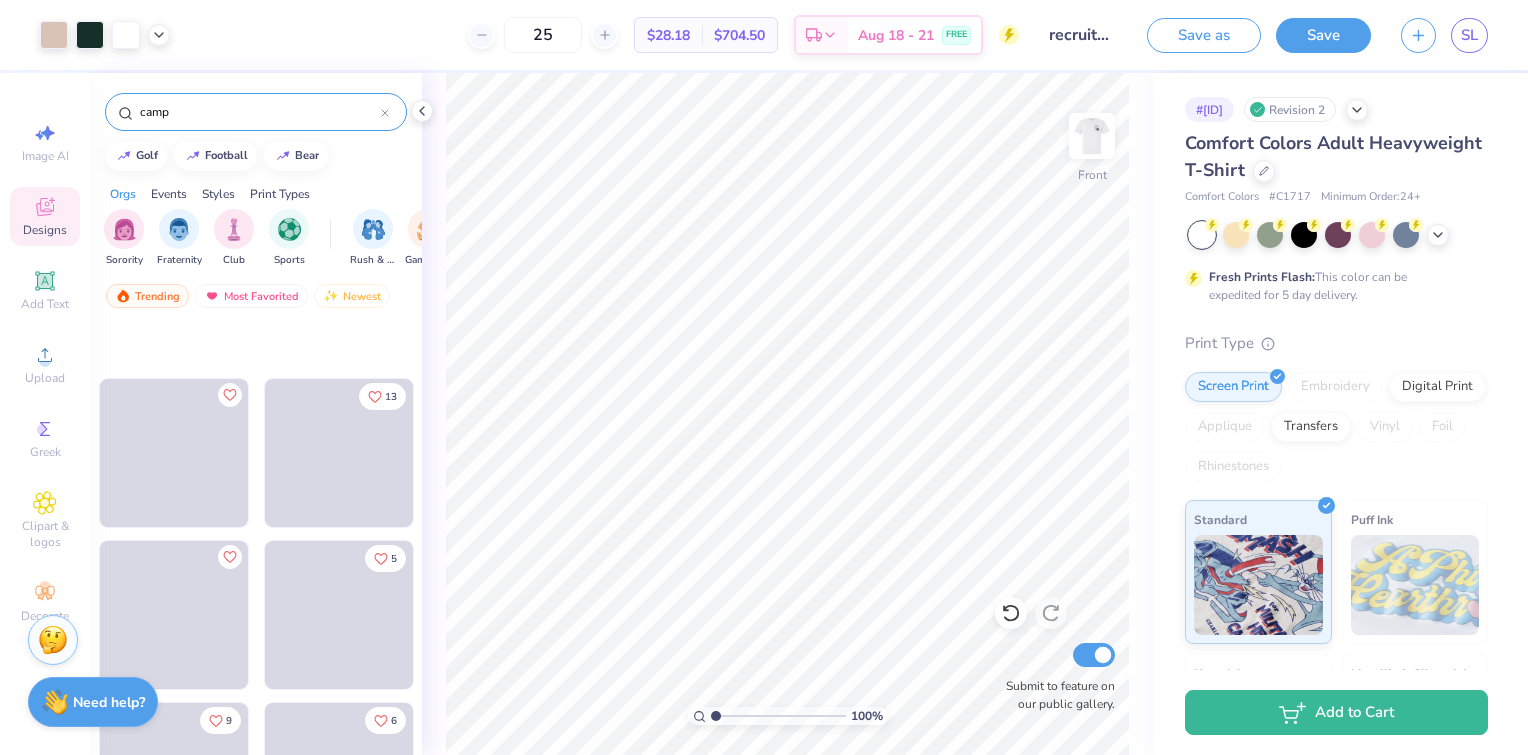 scroll, scrollTop: 26625, scrollLeft: 0, axis: vertical 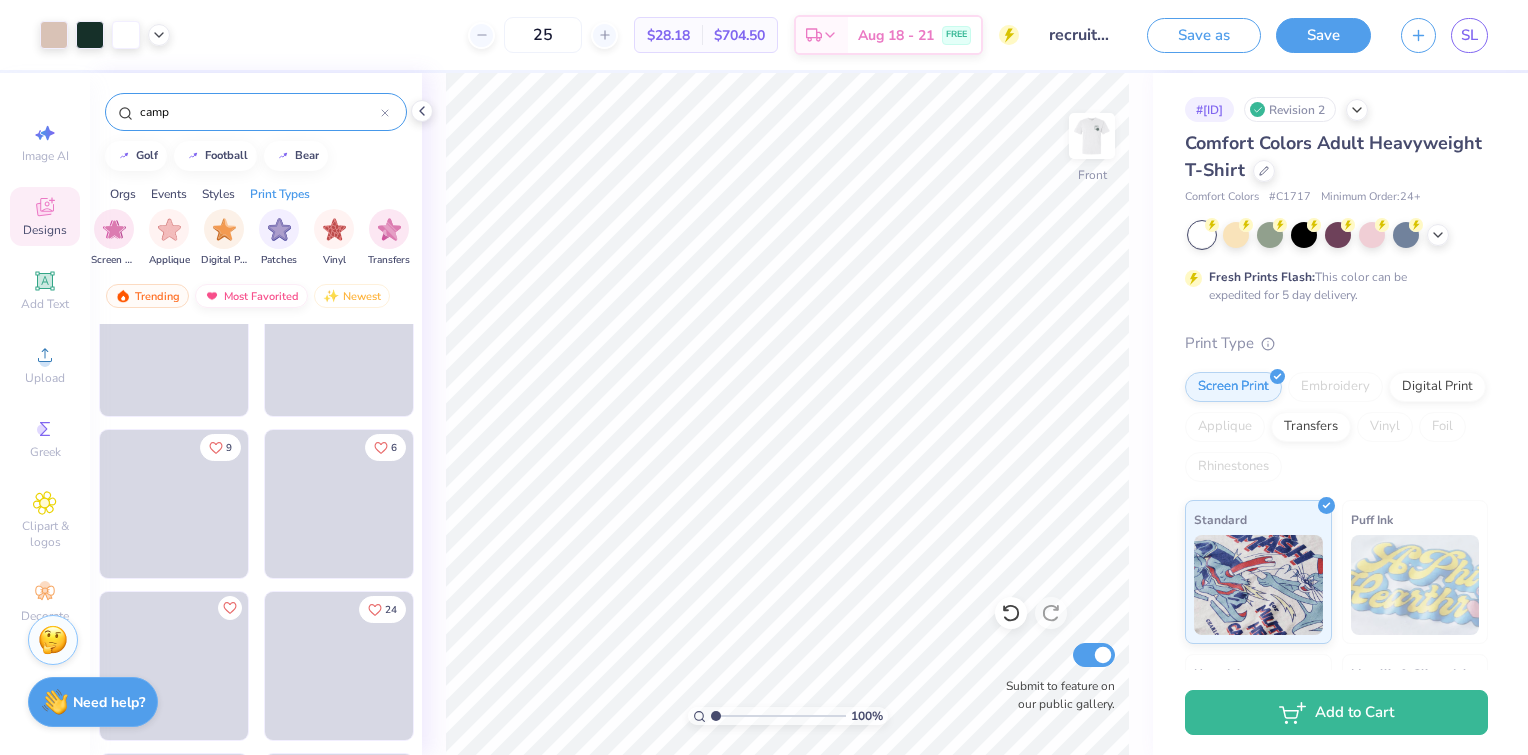 click on "Most Favorited" at bounding box center [251, 296] 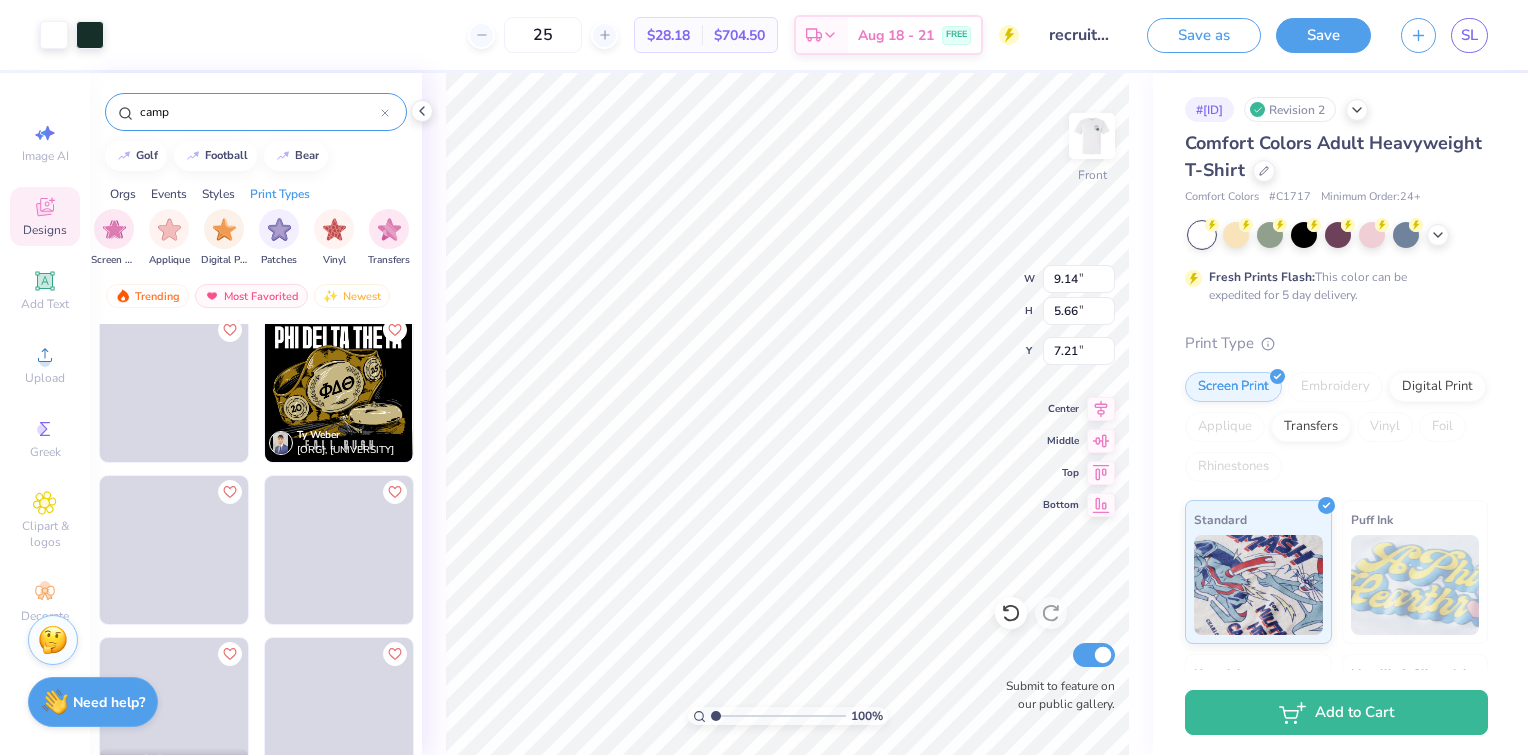 scroll, scrollTop: 9717, scrollLeft: 0, axis: vertical 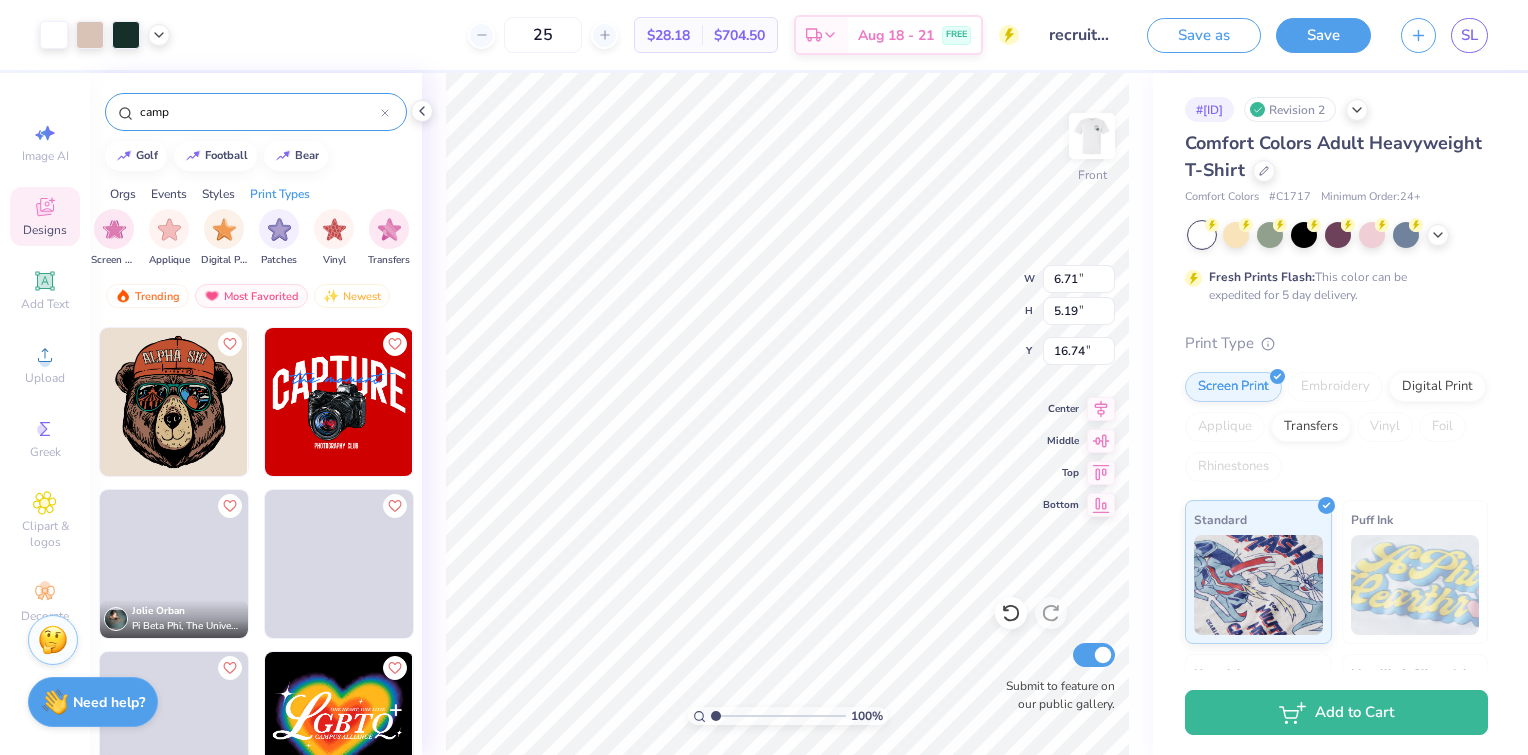 click on "camp" at bounding box center (256, 112) 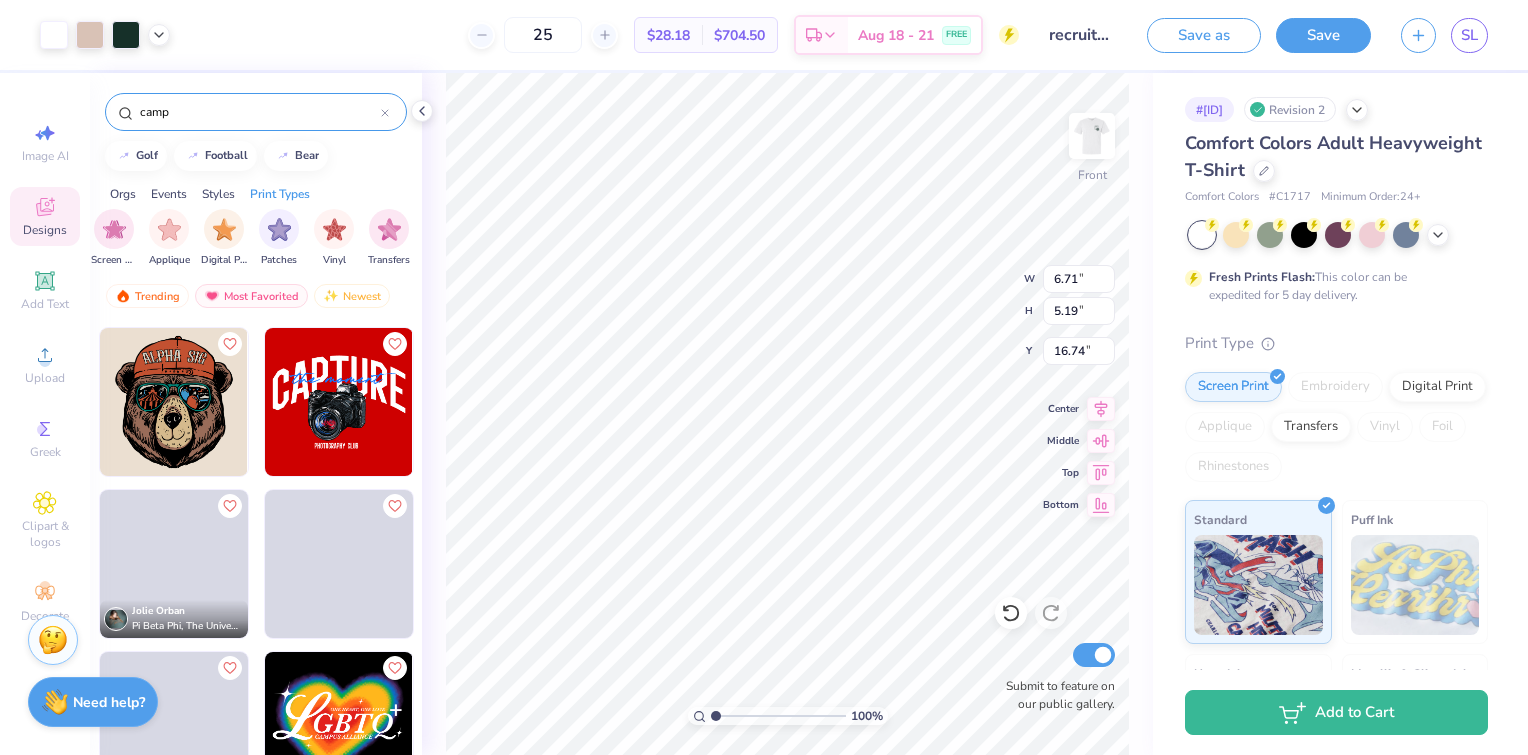 click on "camp" at bounding box center (259, 112) 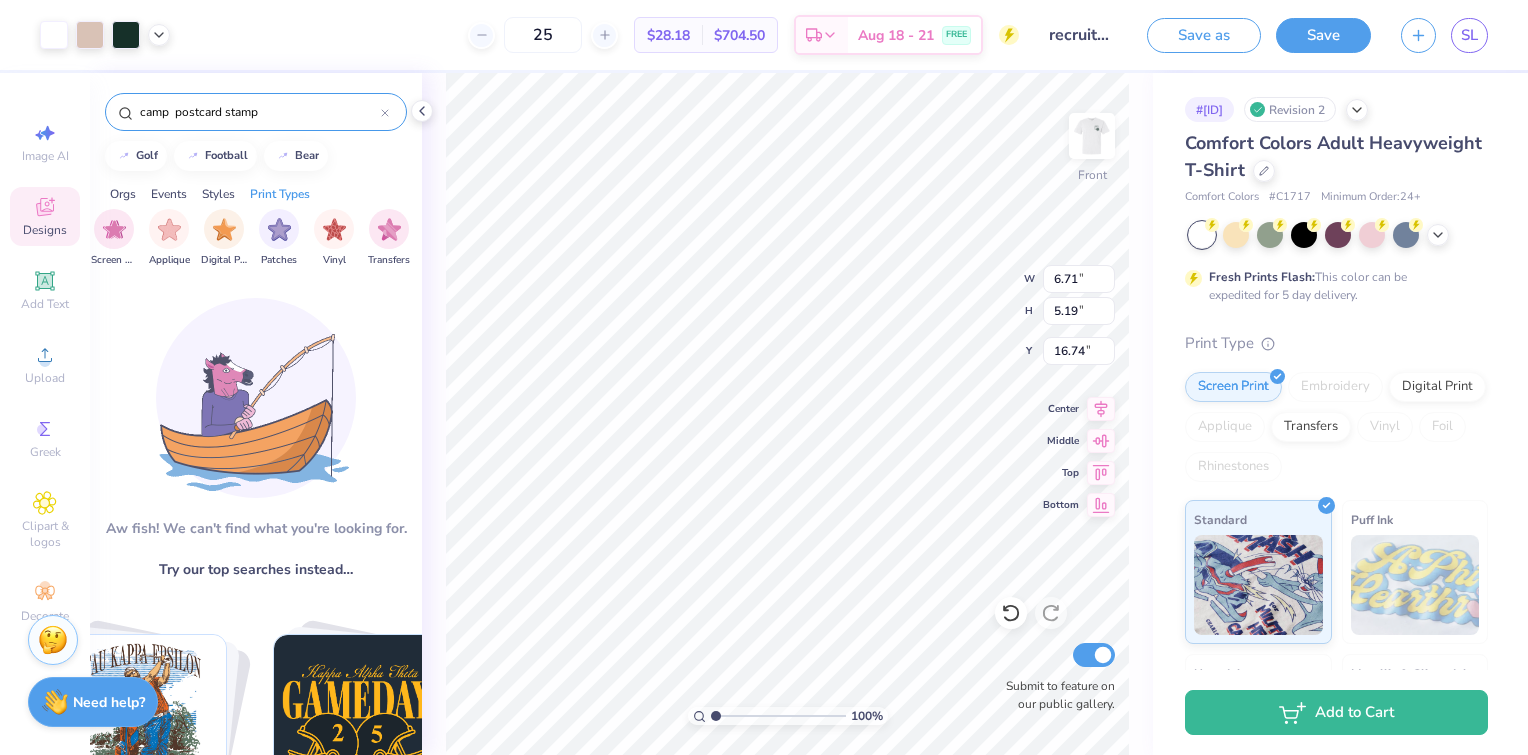 click at bounding box center [385, 112] 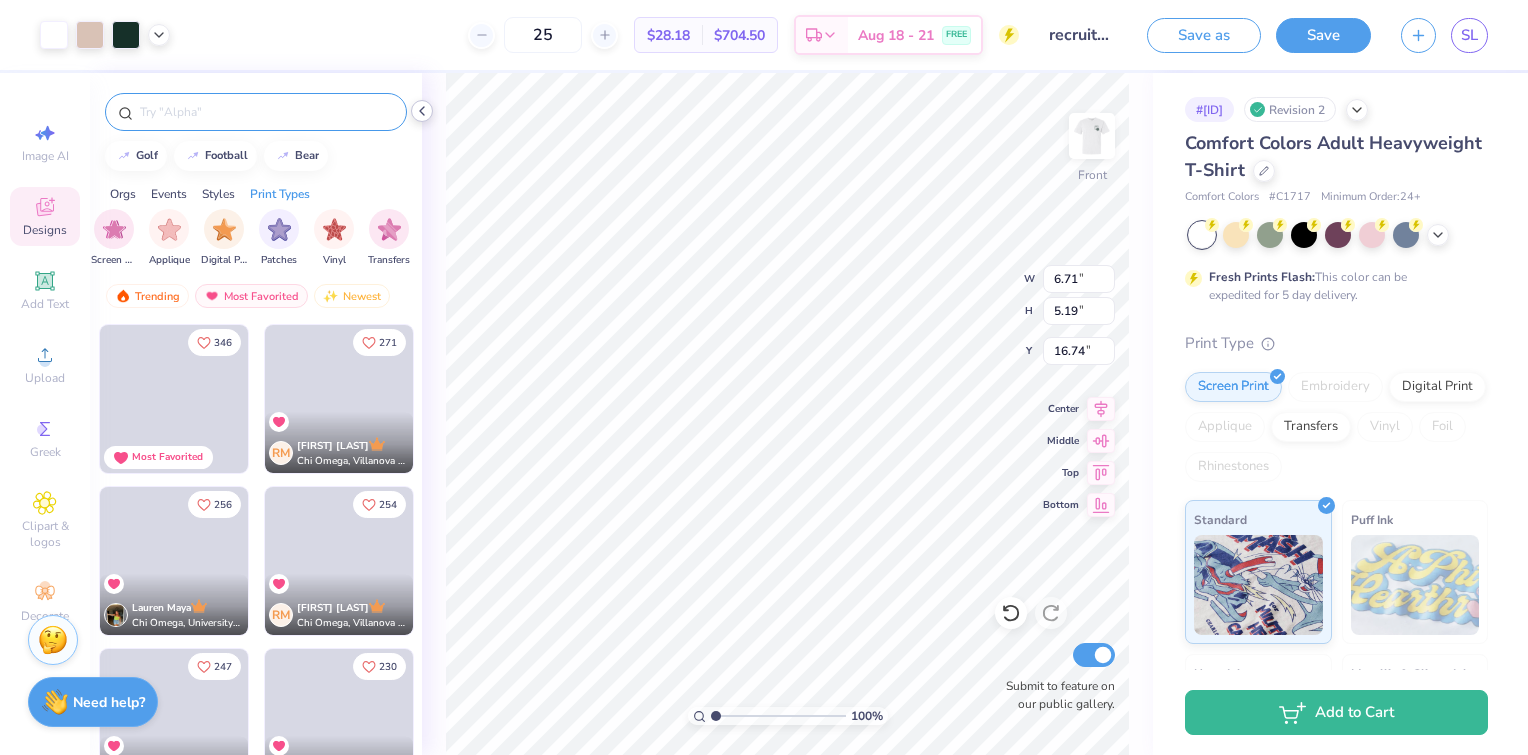 click 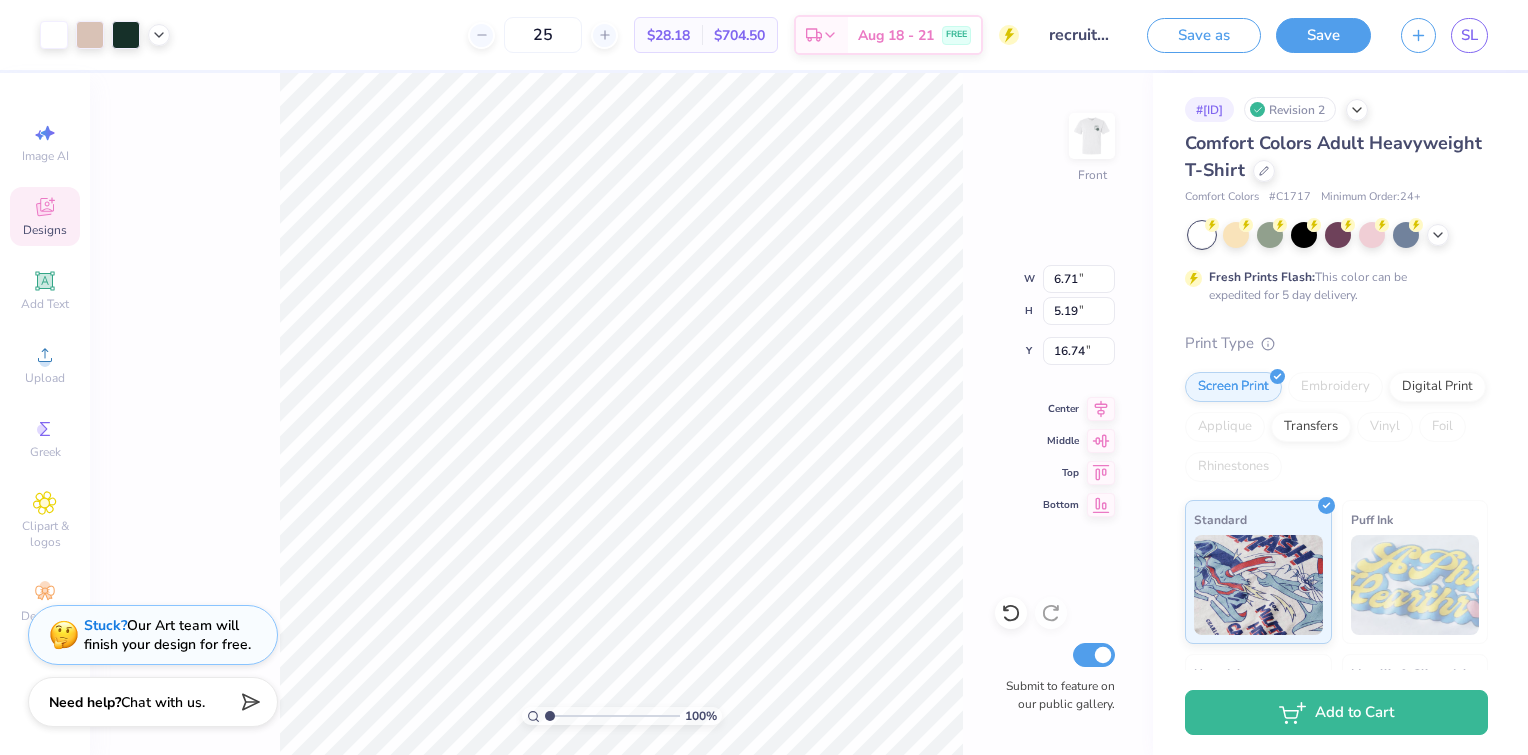 click on "100  % Front W 6.71 6.71 " H 5.19 5.19 " Y 16.74 16.74 " Center Middle Top Bottom Submit to feature on our public gallery." at bounding box center [621, 414] 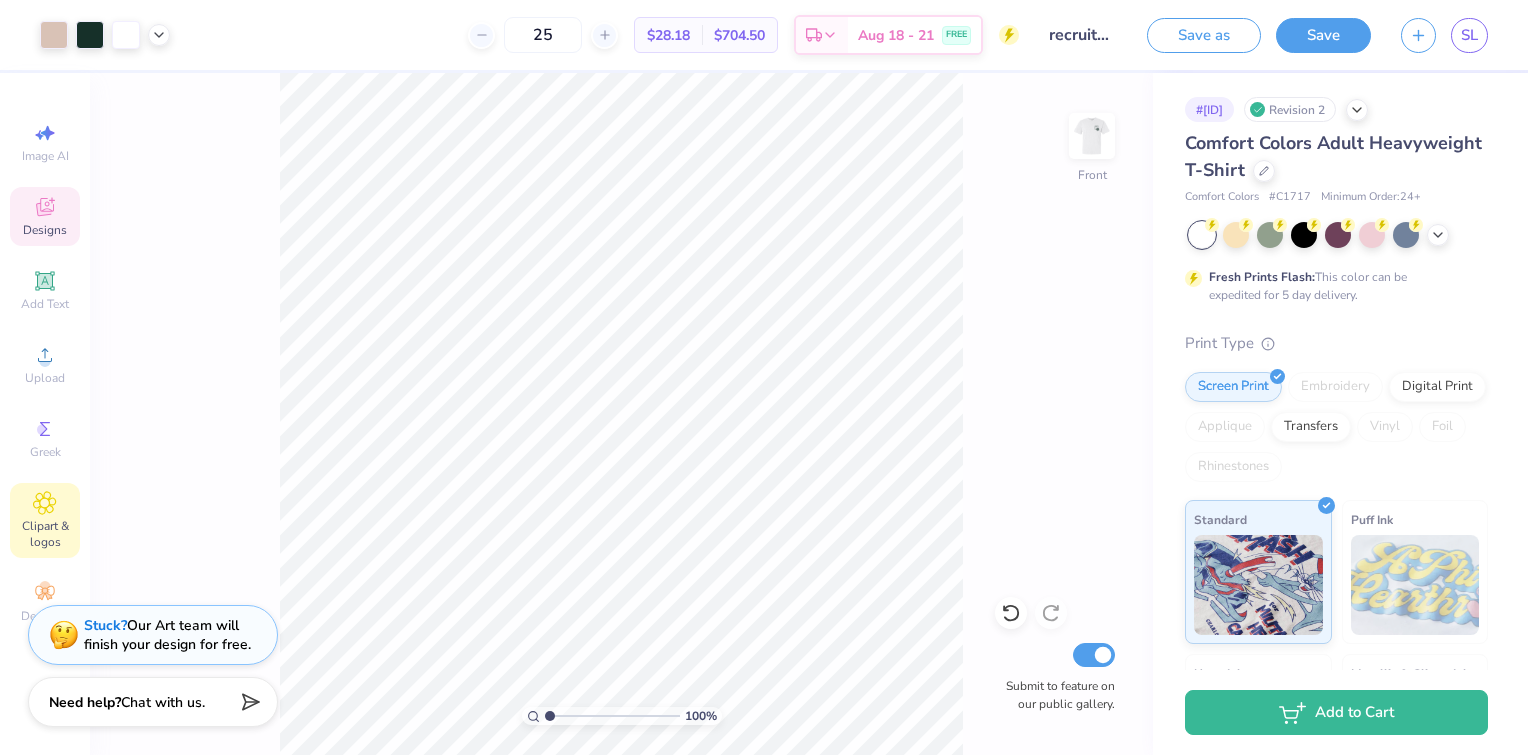 click on "Clipart & logos" at bounding box center (45, 520) 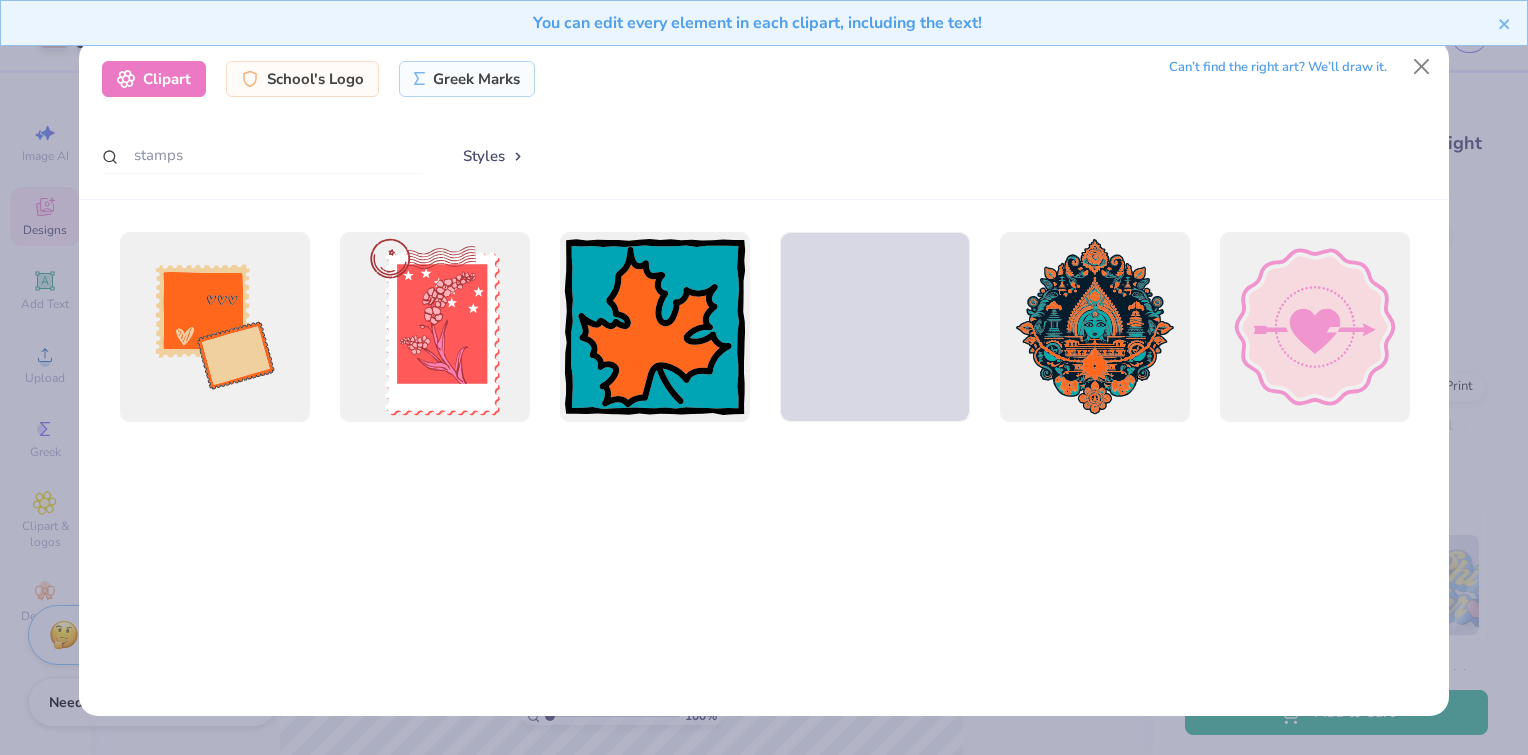 click on "Clipart School's Logo Greek Marks Can’t find the right art? We’ll draw it. stamps Styles" at bounding box center (764, 377) 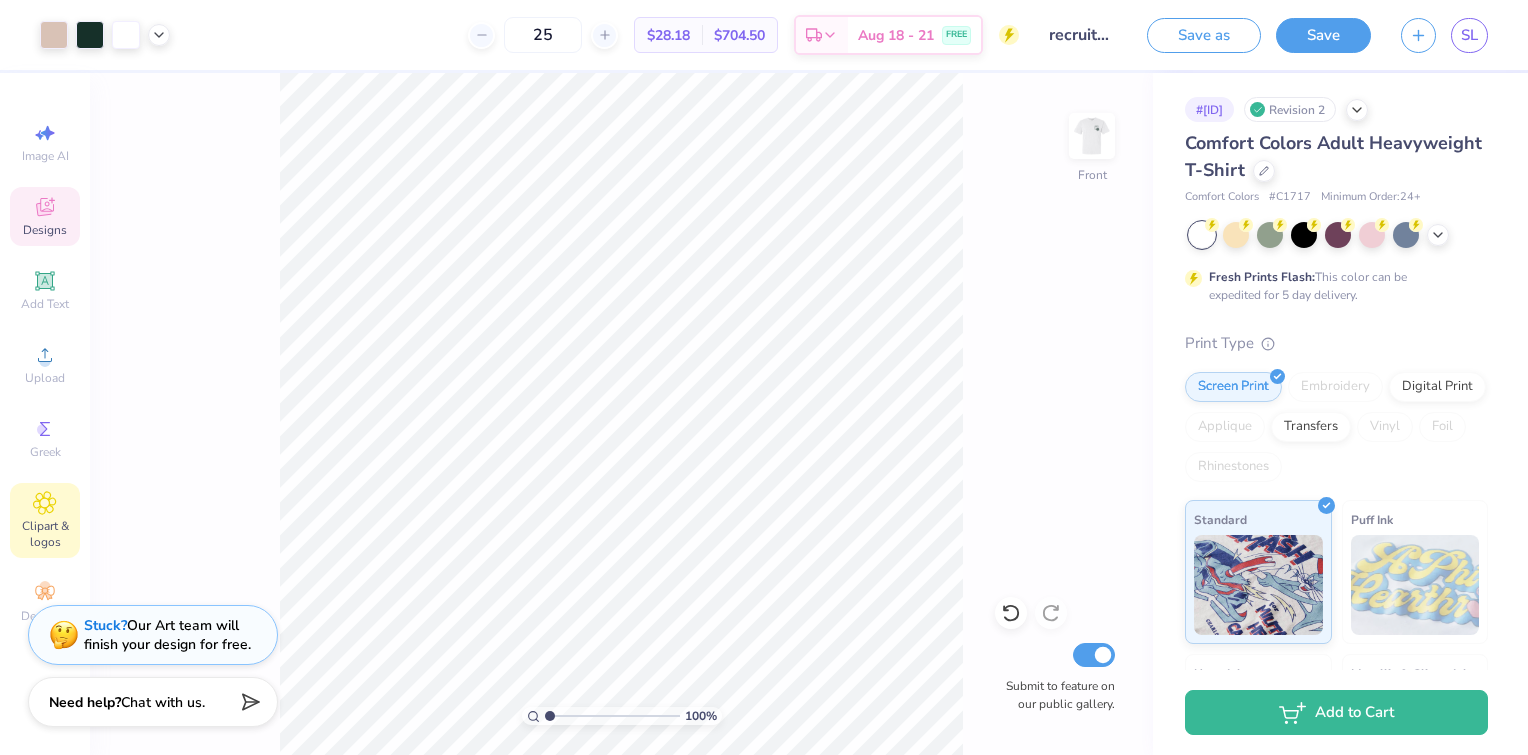click on "Clipart & logos" at bounding box center [45, 520] 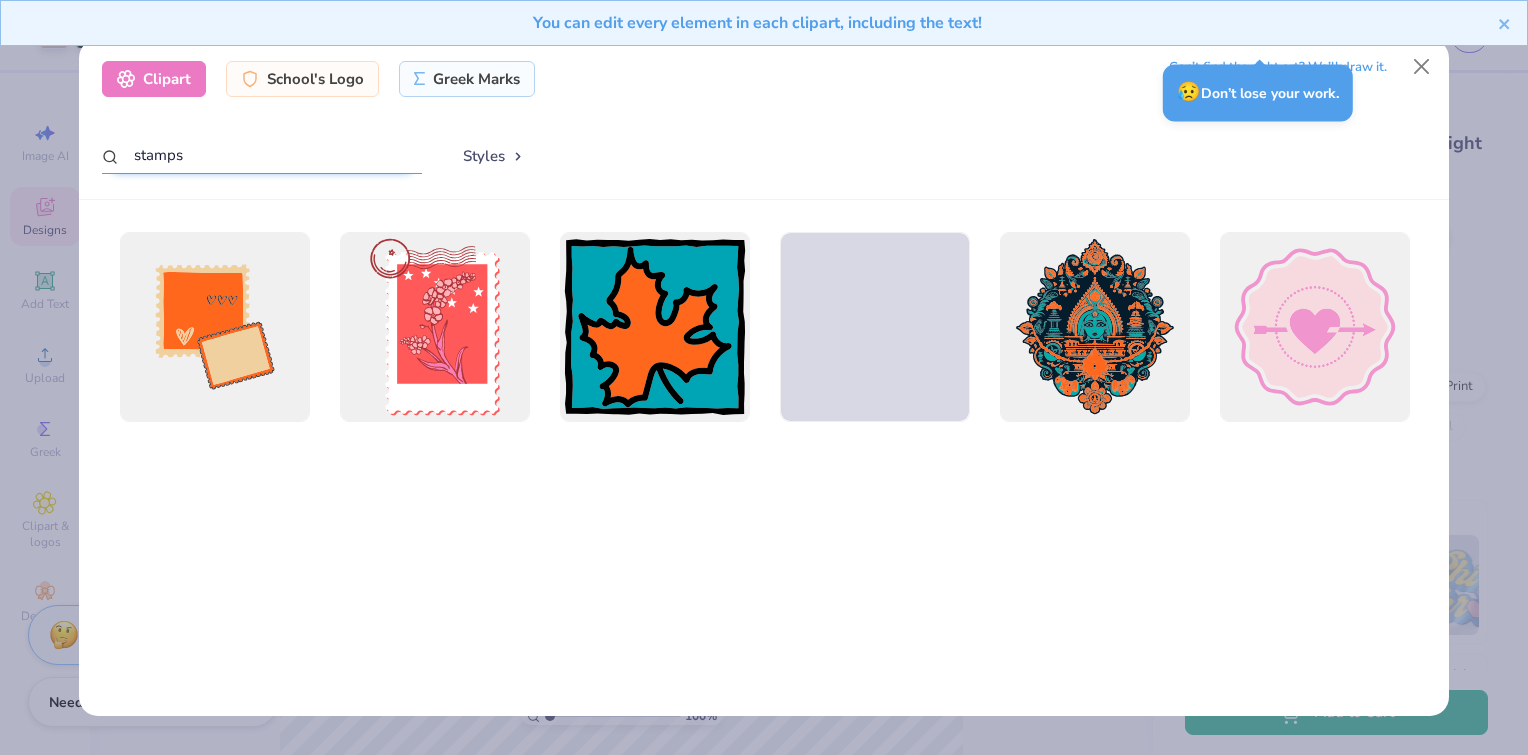 drag, startPoint x: 242, startPoint y: 161, endPoint x: 45, endPoint y: 138, distance: 198.33809 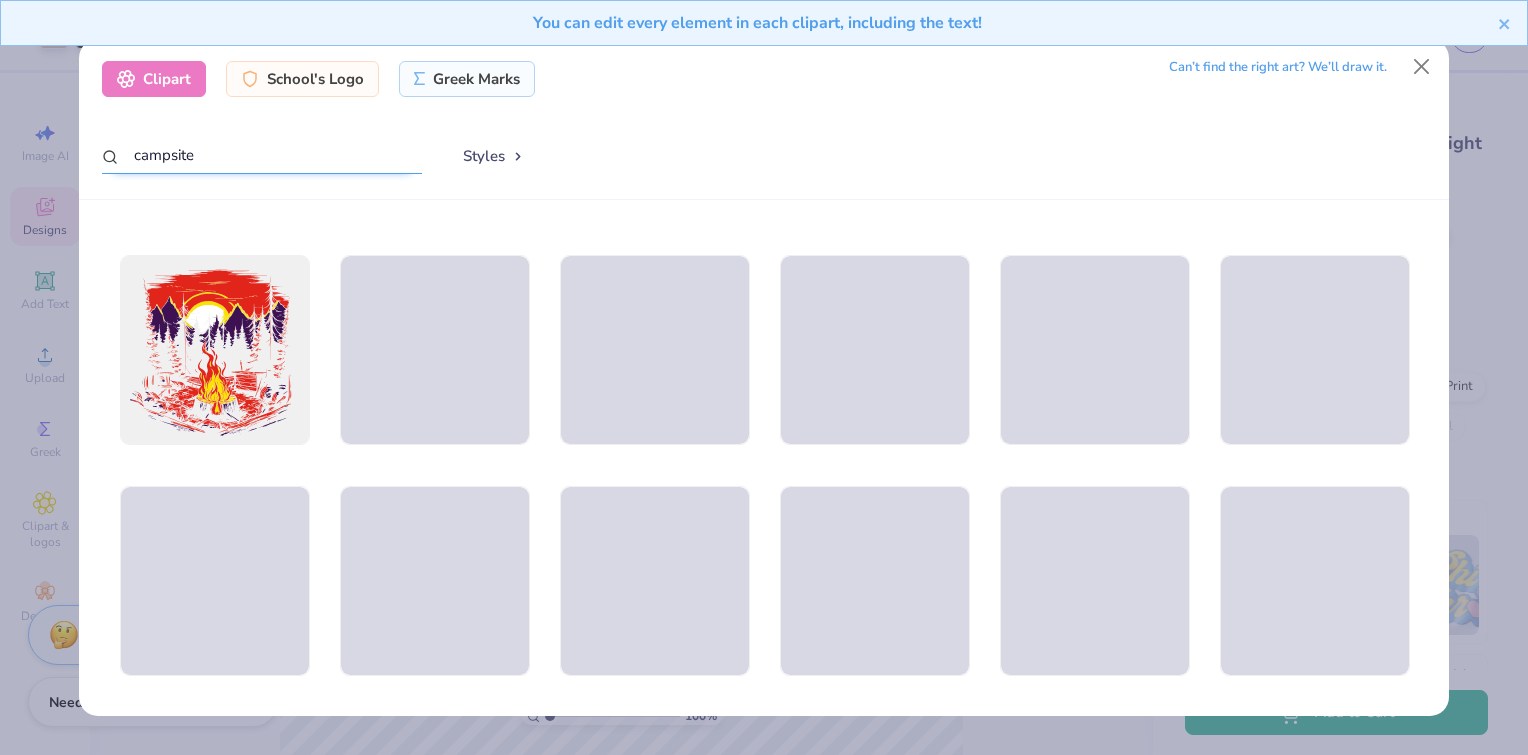 scroll, scrollTop: 0, scrollLeft: 0, axis: both 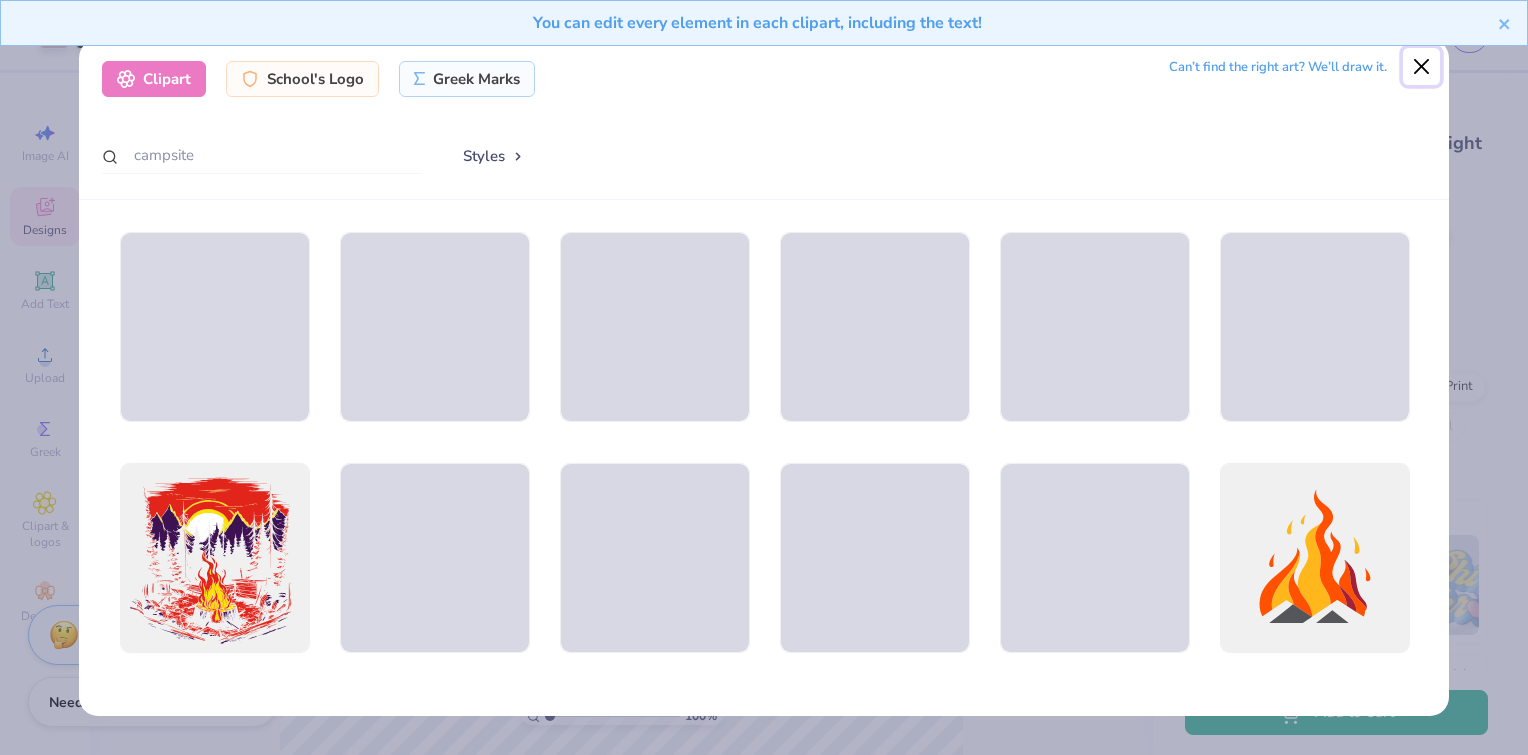 click at bounding box center (1422, 67) 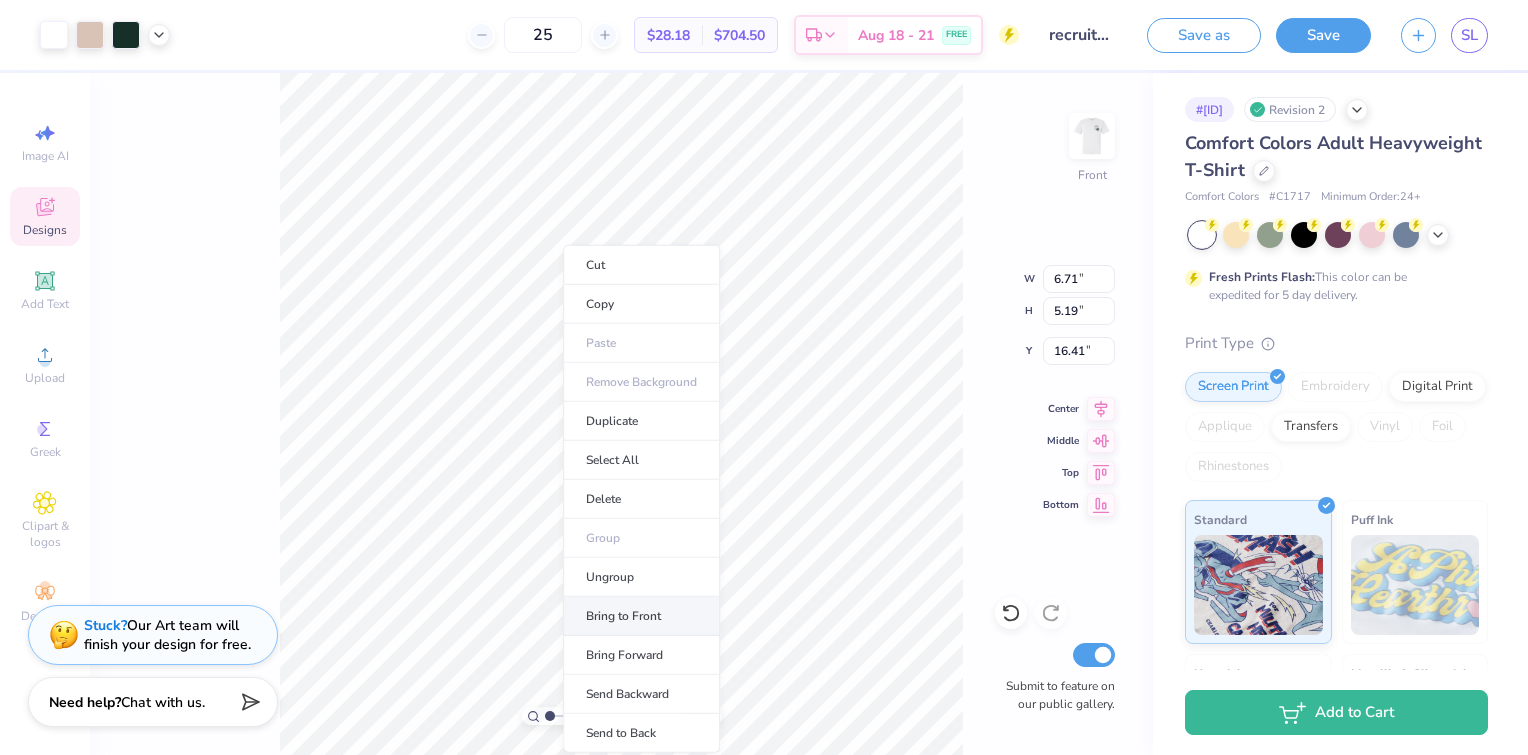 click on "Bring to Front" at bounding box center [641, 616] 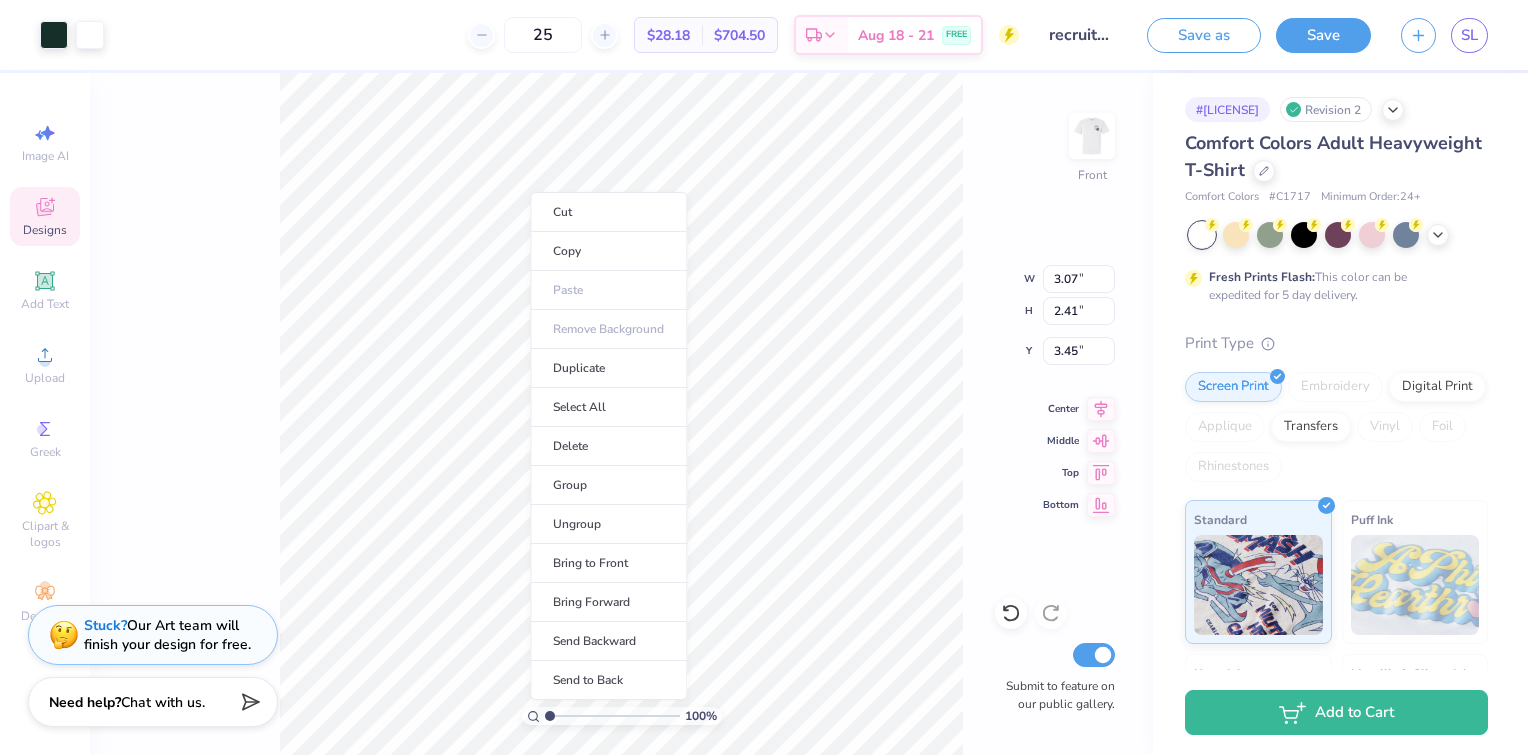 scroll, scrollTop: 0, scrollLeft: 0, axis: both 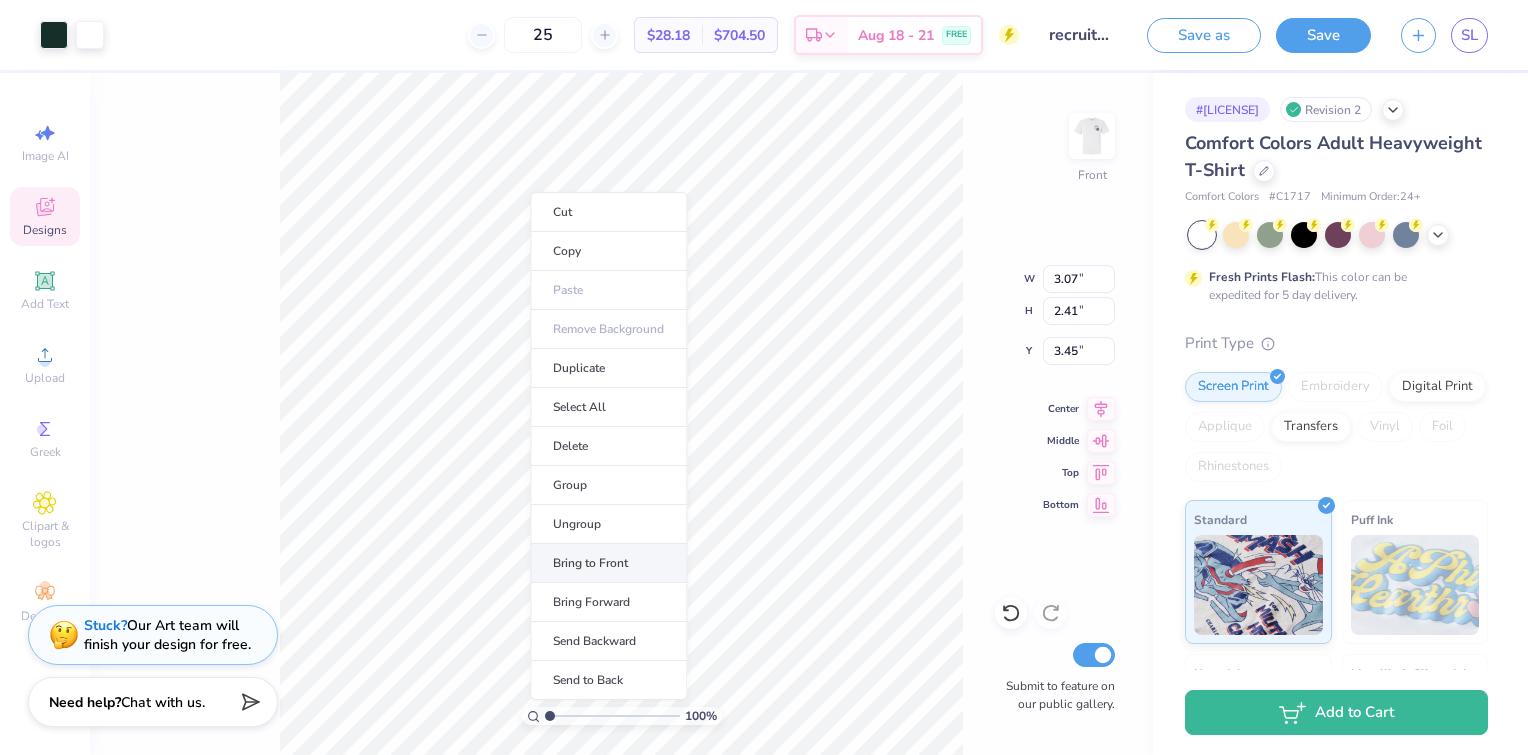 click on "Bring to Front" at bounding box center [608, 563] 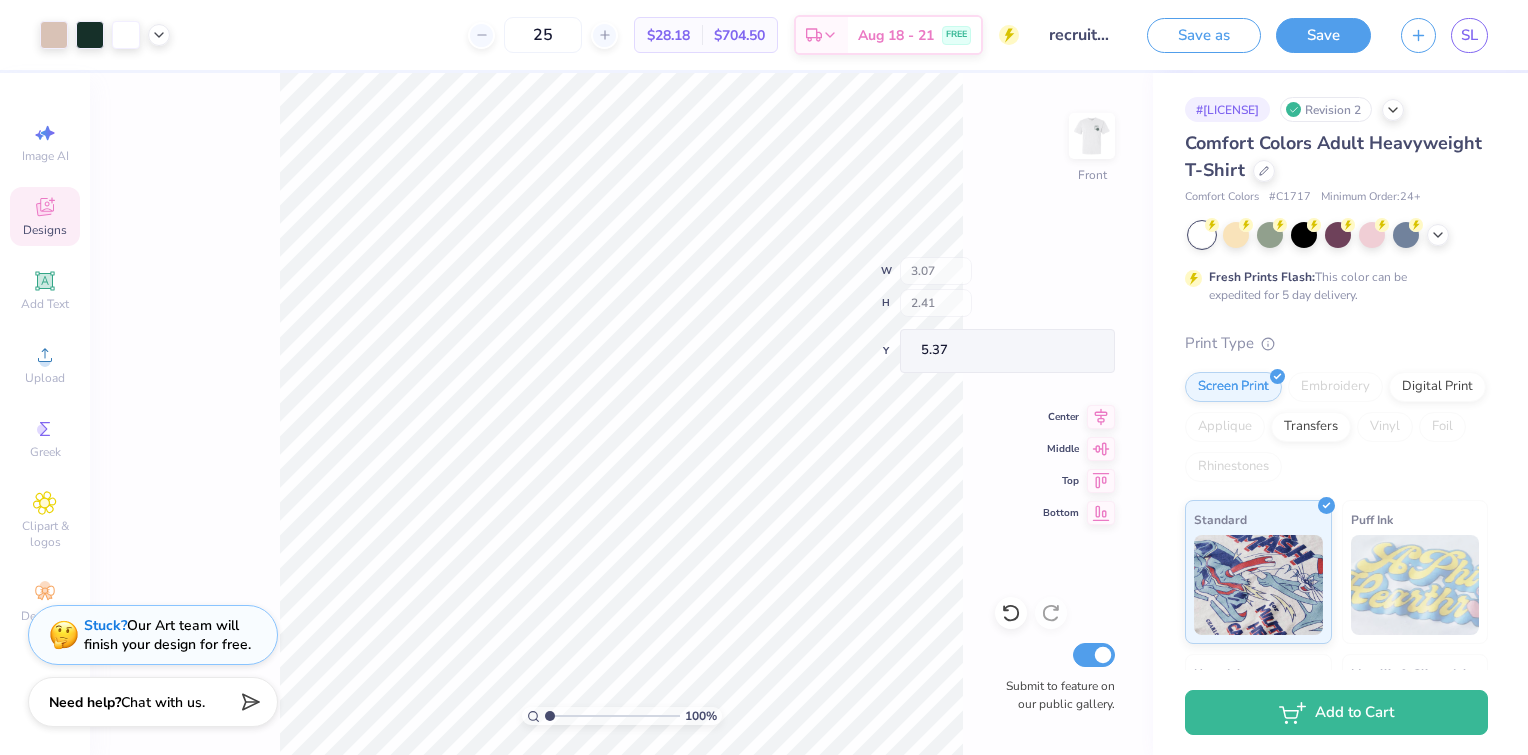 type on "5.37" 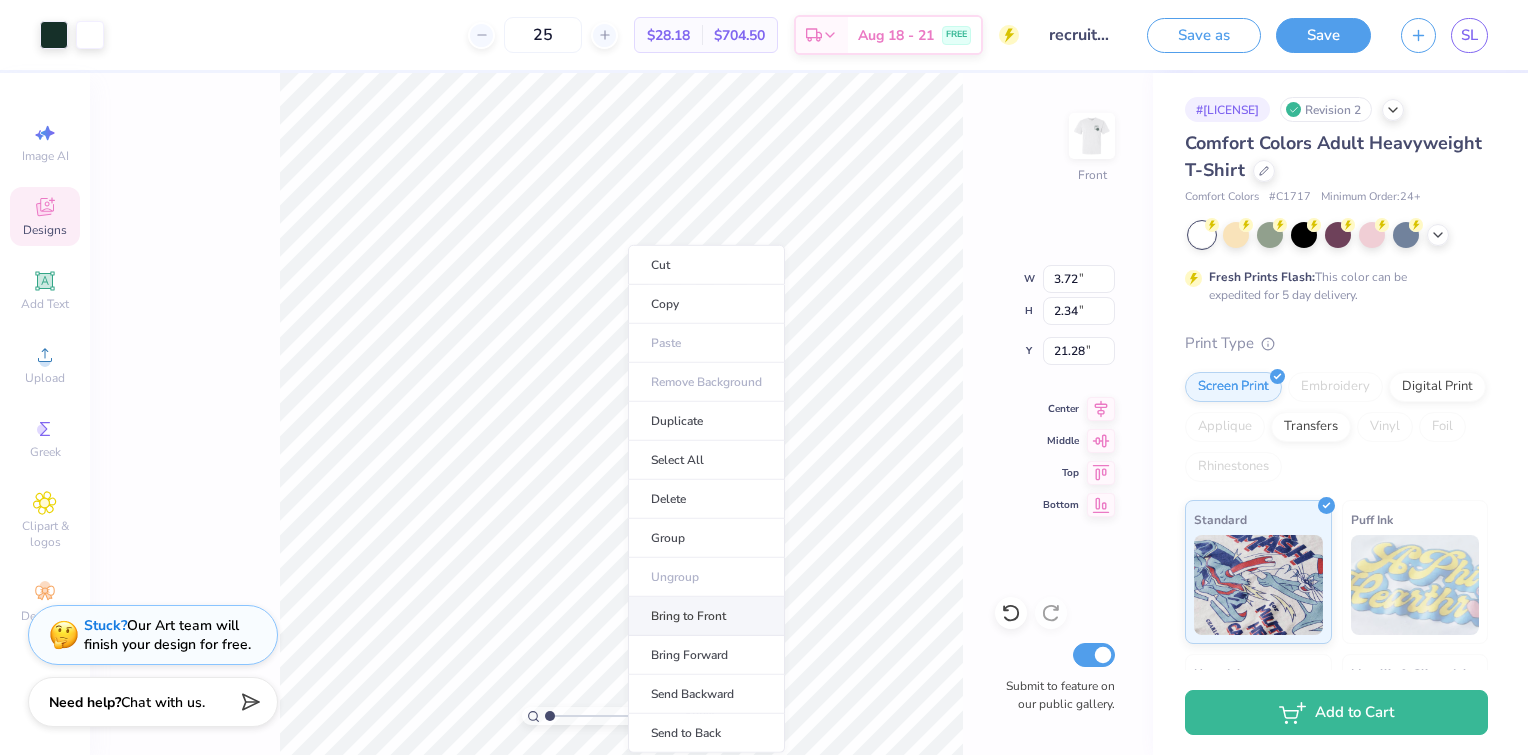 click on "Bring to Front" at bounding box center (706, 616) 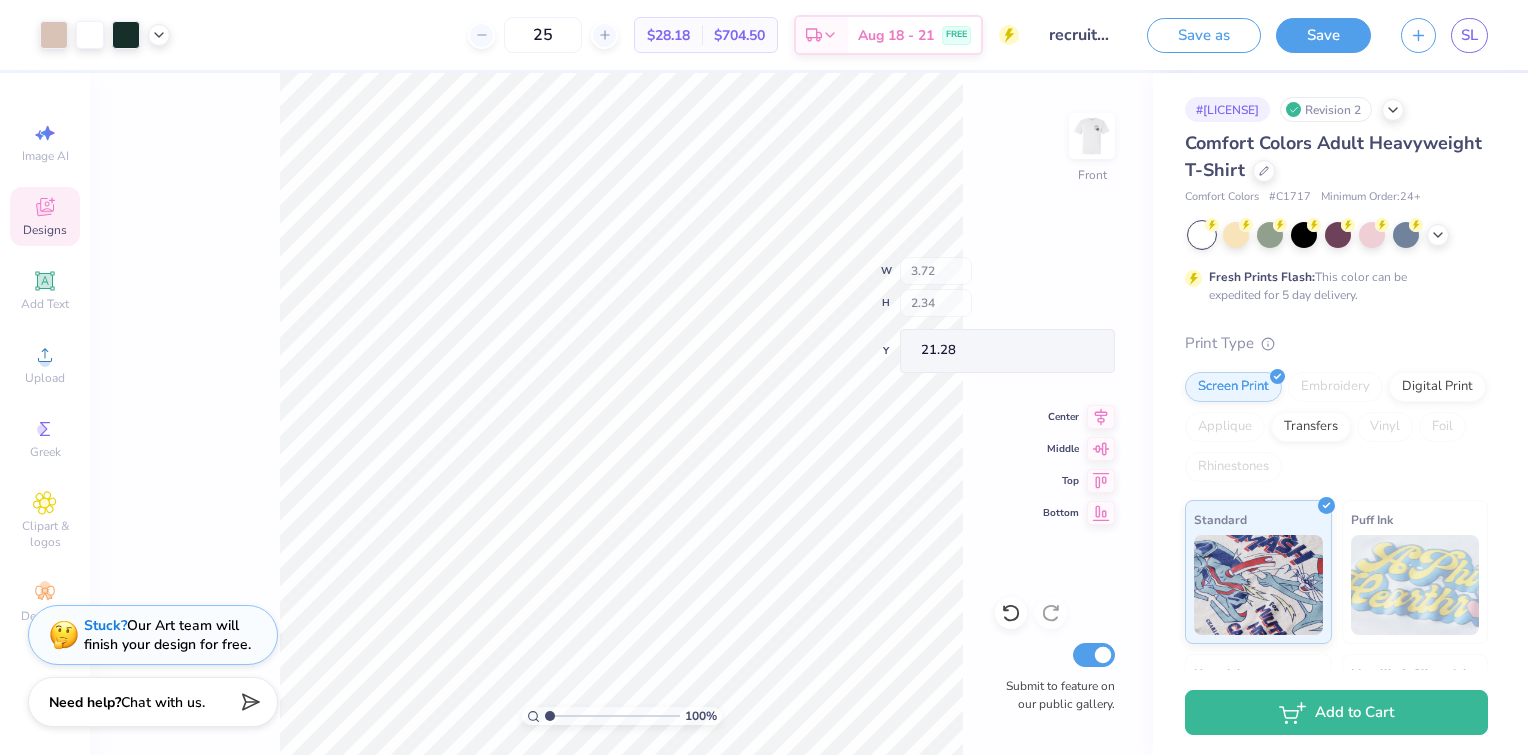 type on "16.31" 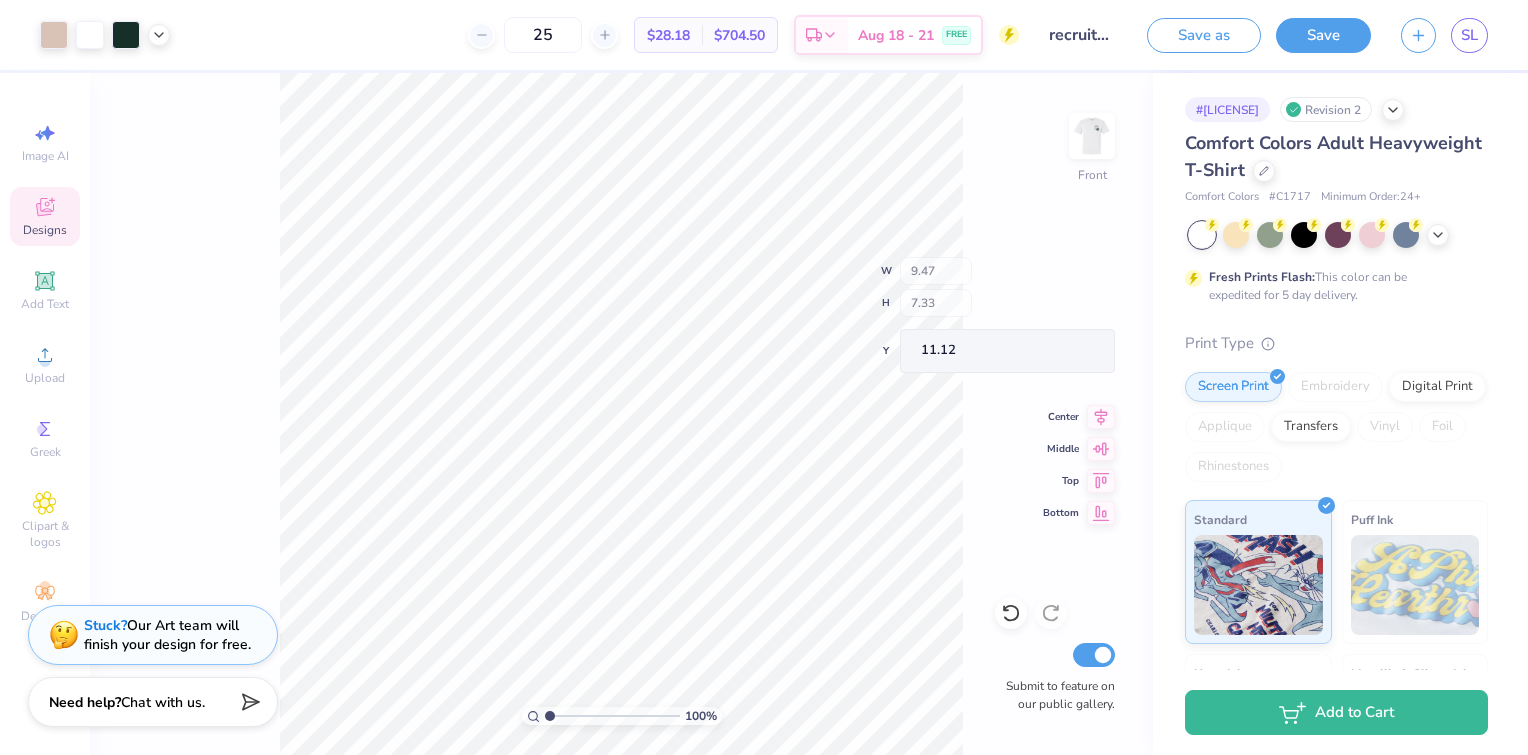 type on "9.47" 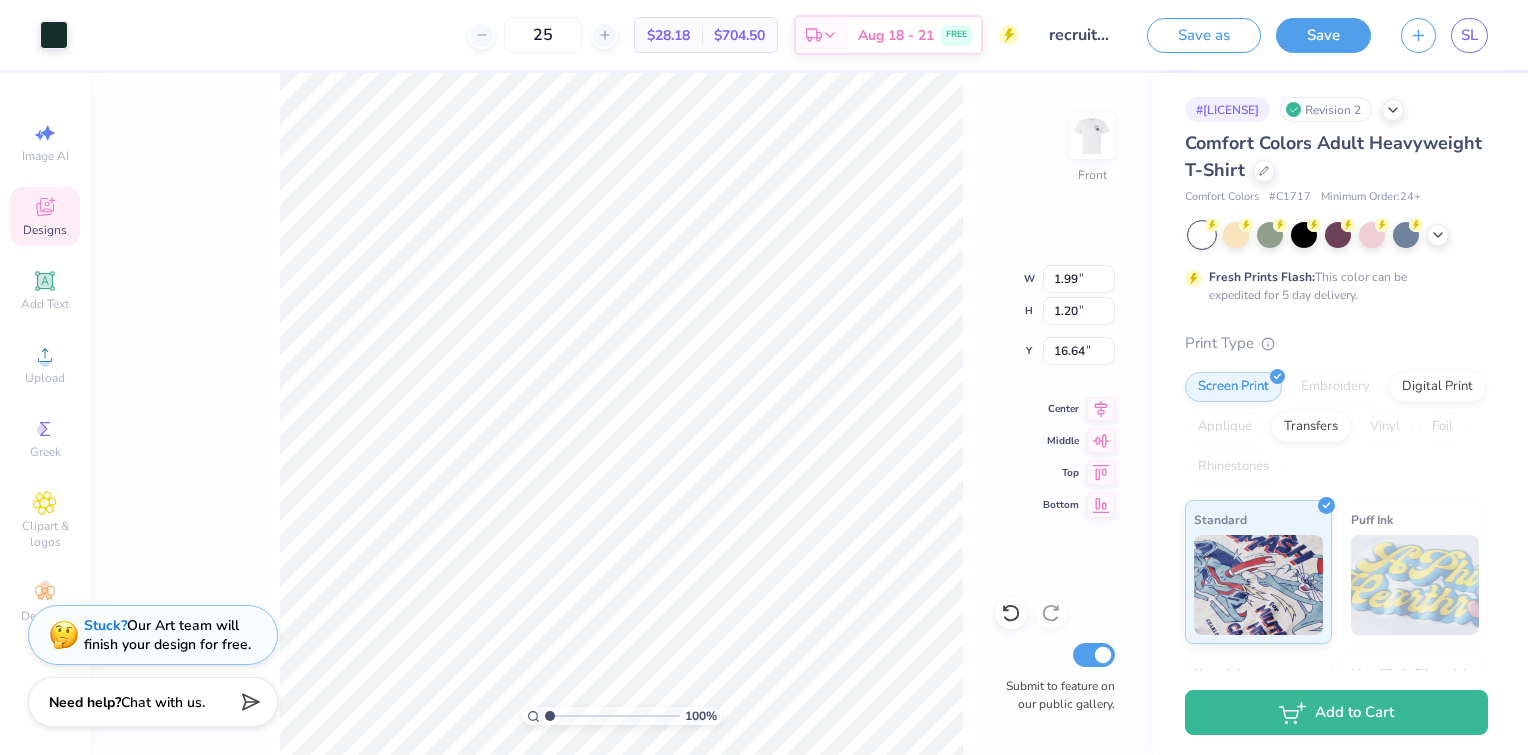 type on "1.66" 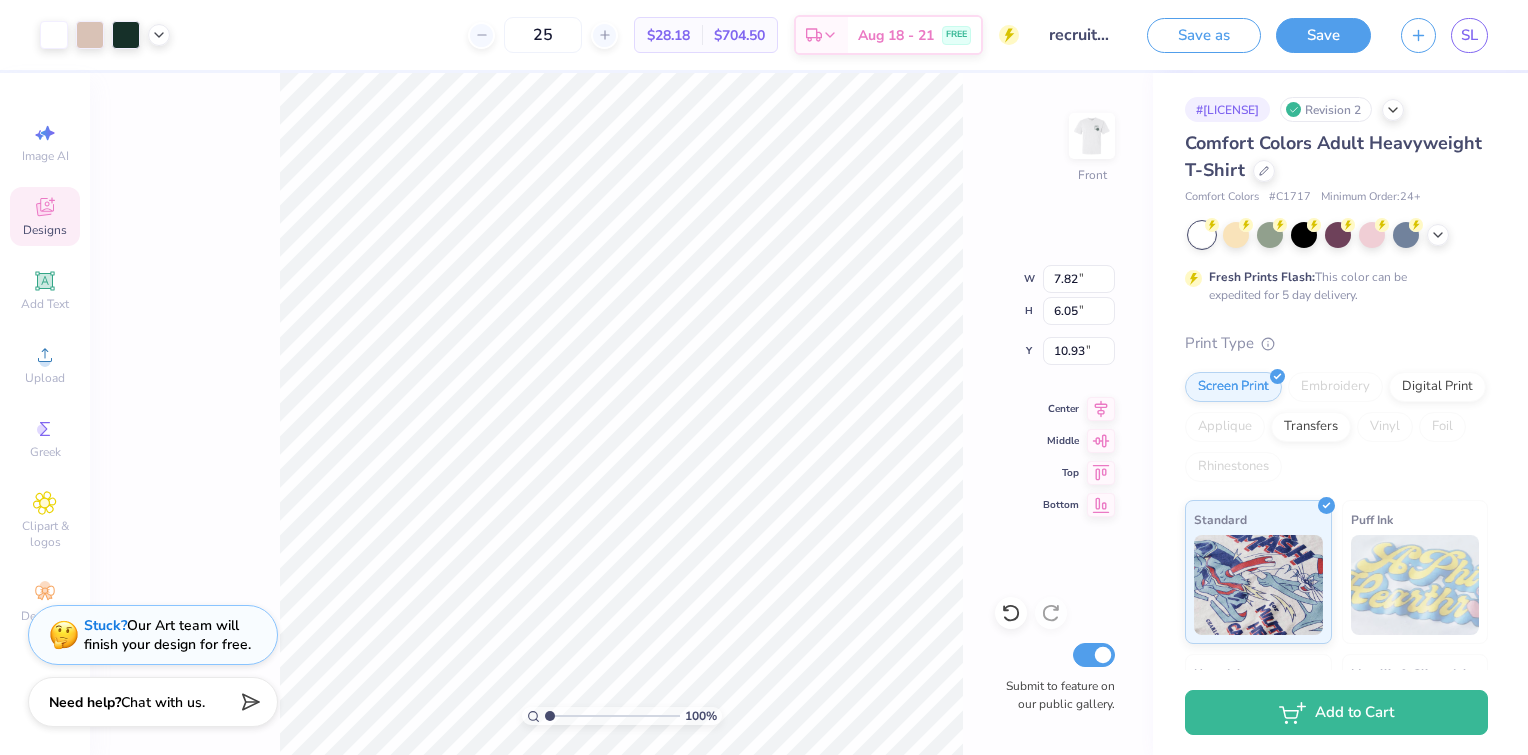 type on "7.82" 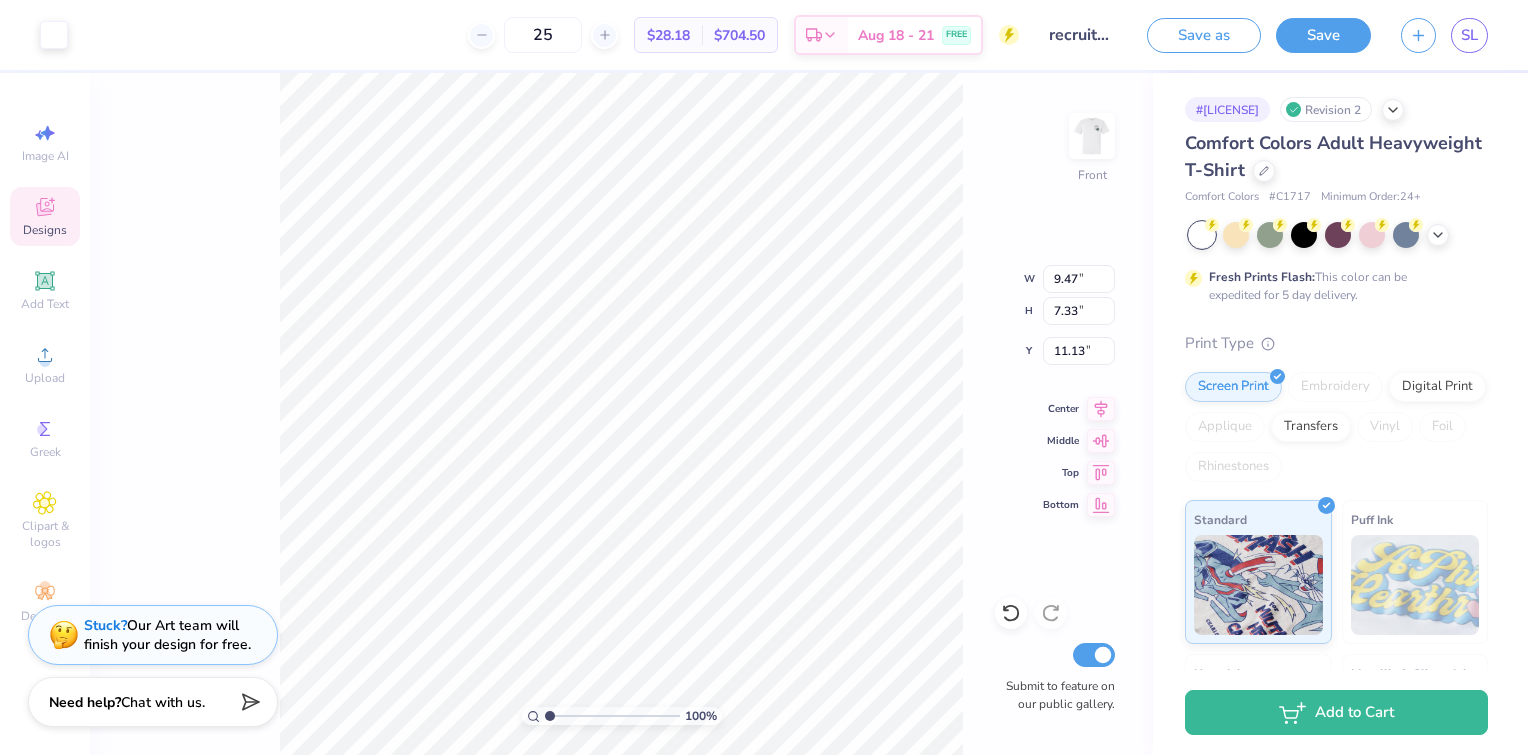 type on "2.84" 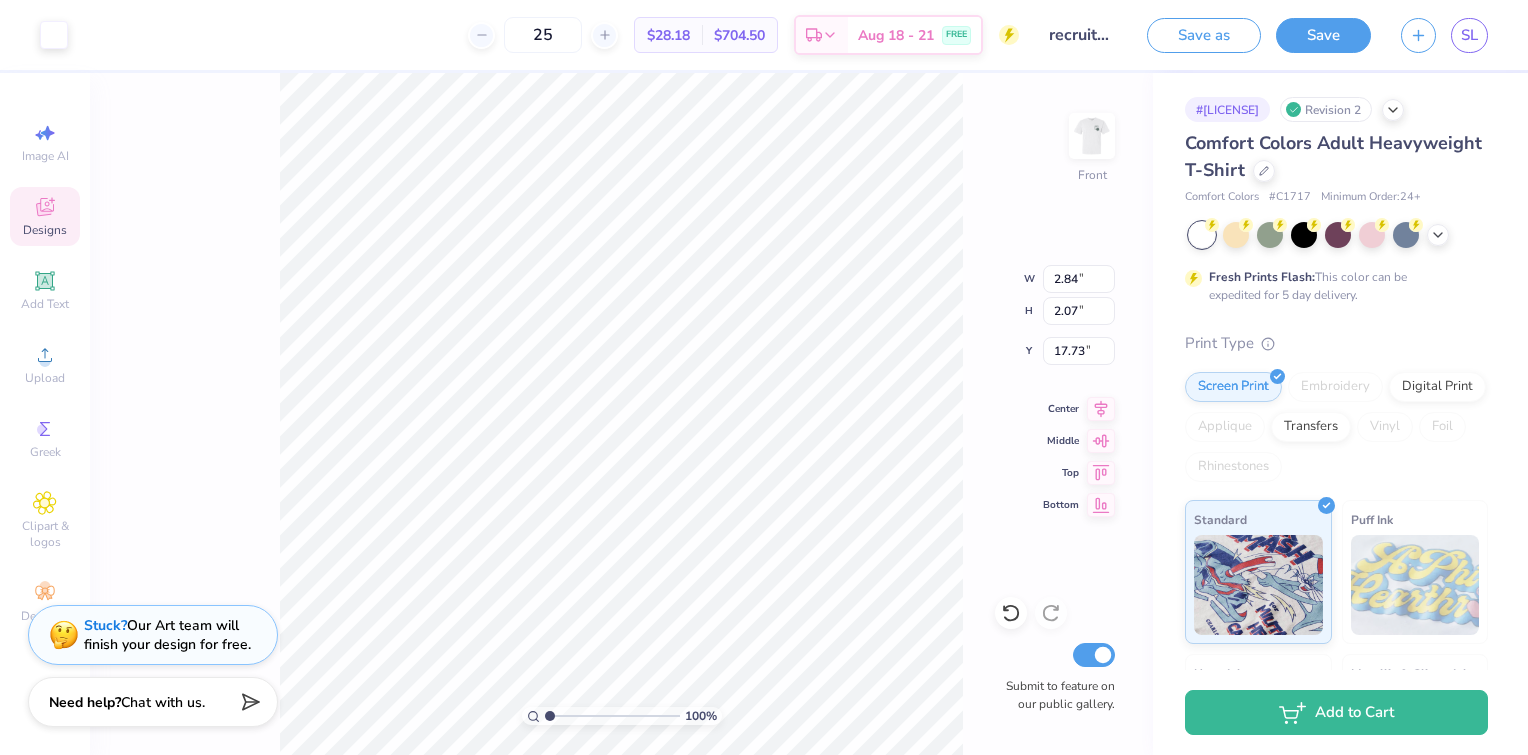 type on "9.60" 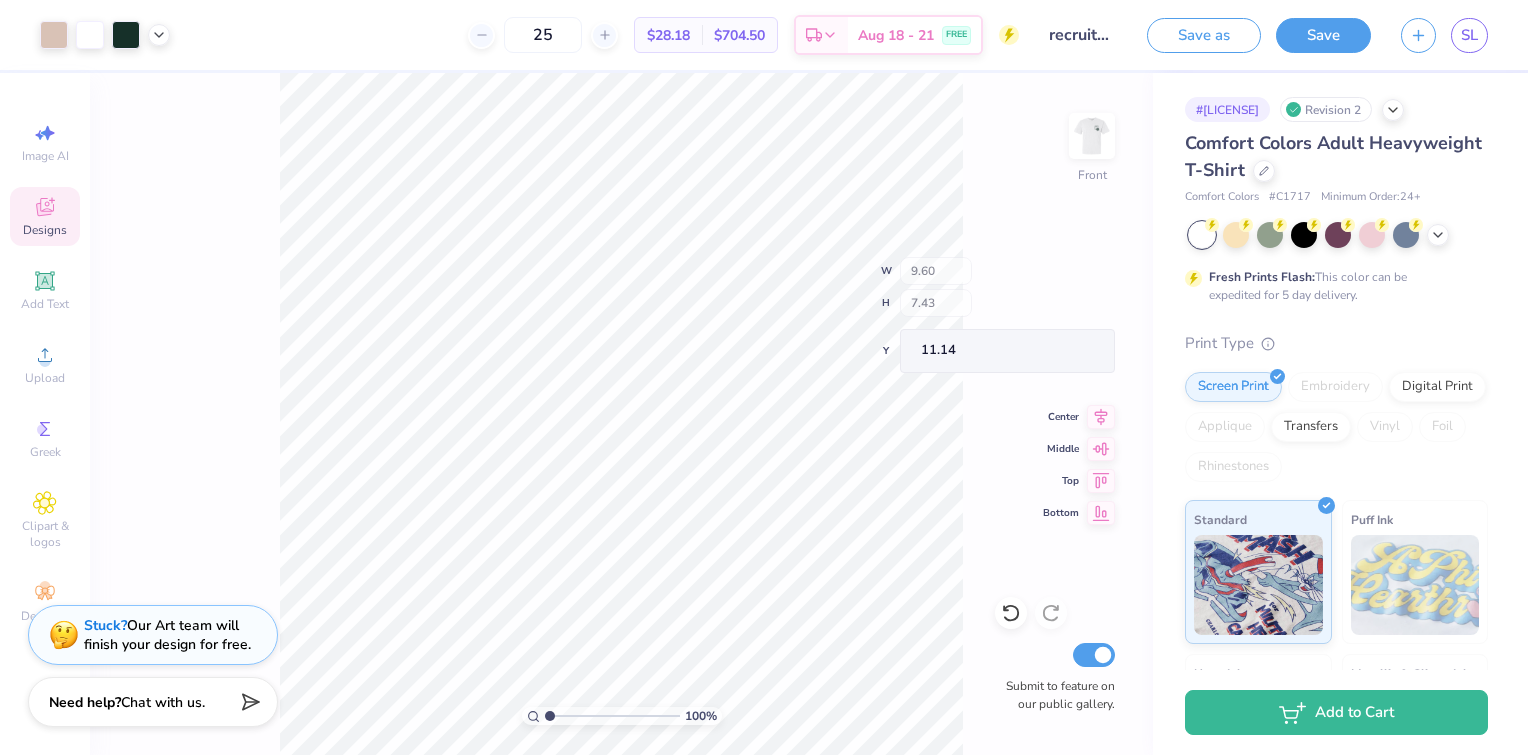 type on "9.44" 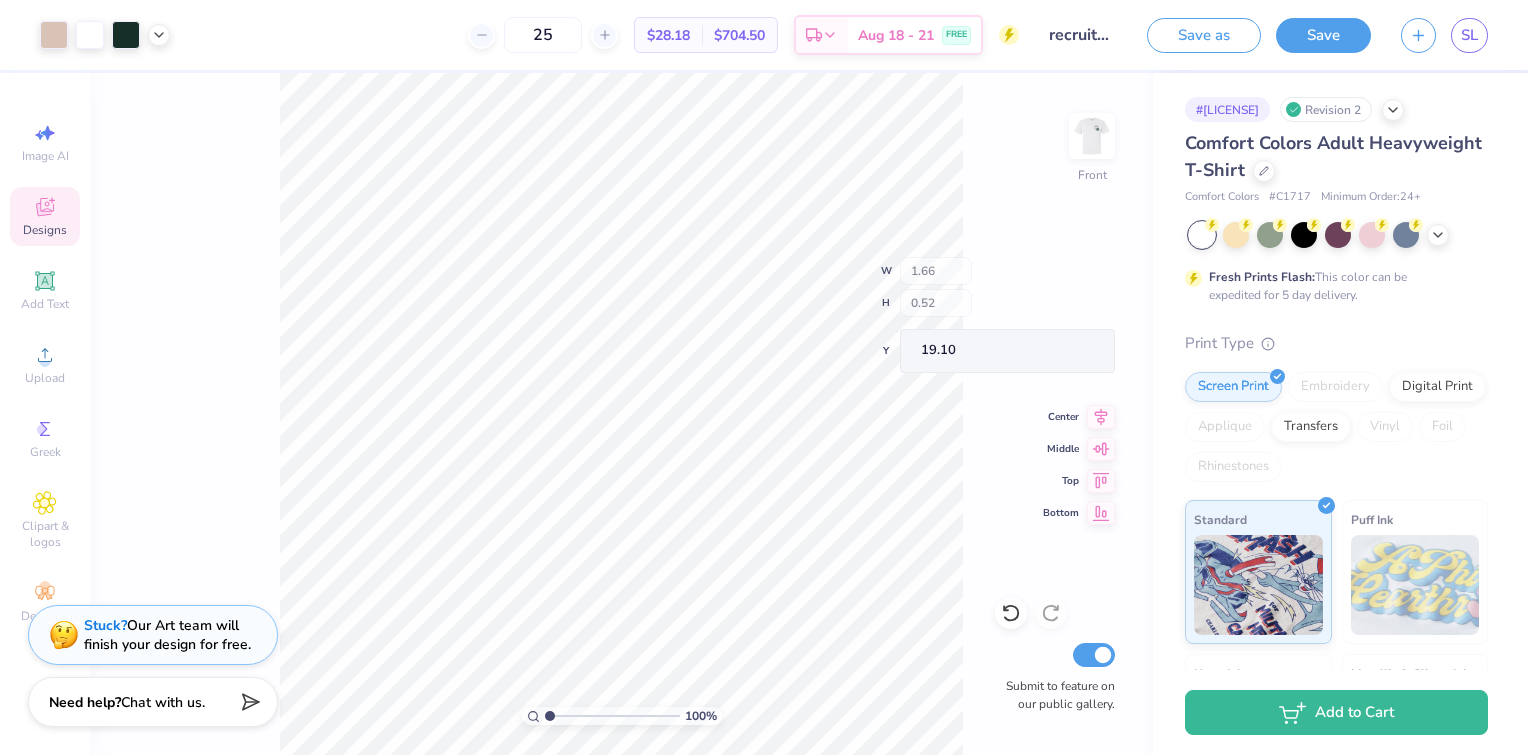 type on "19.10" 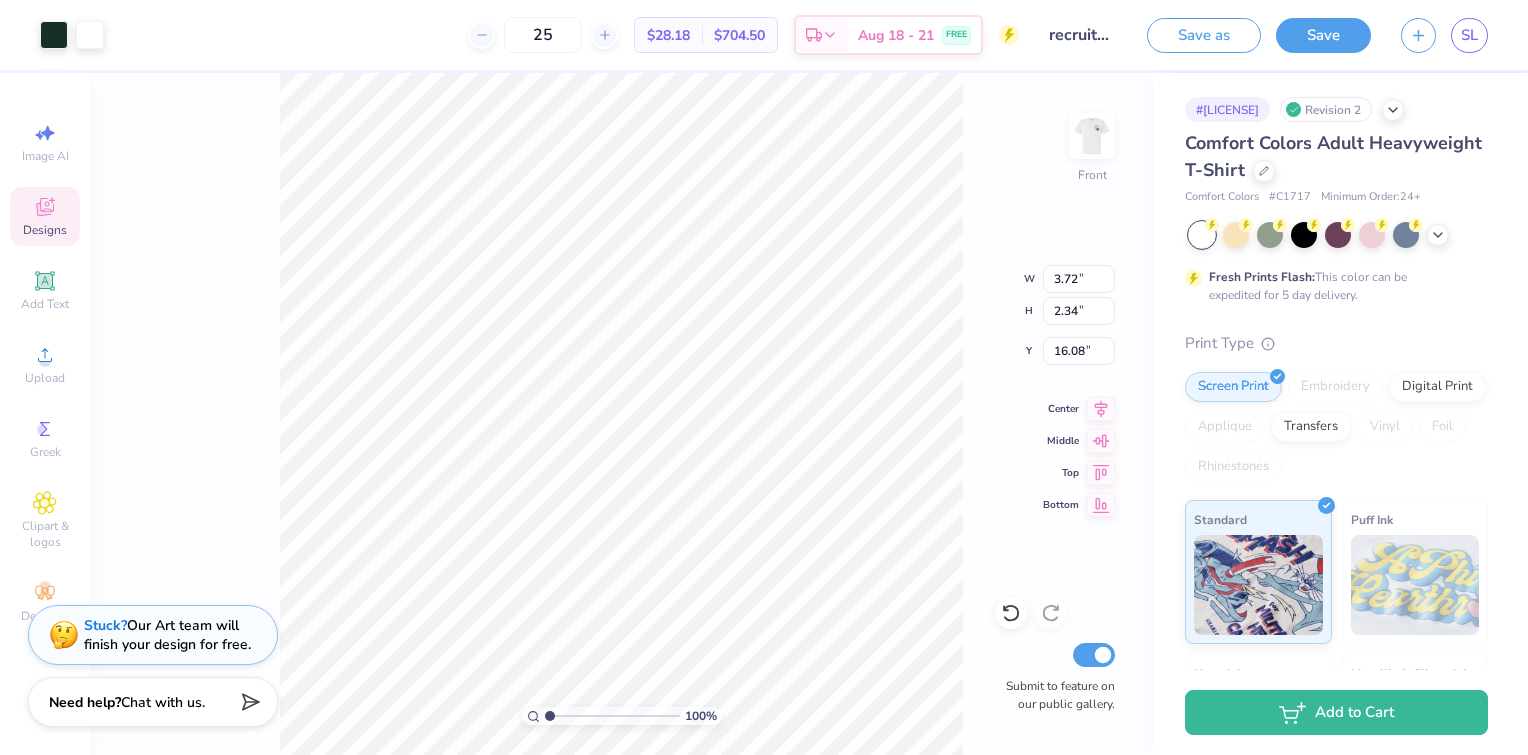 type on "16.08" 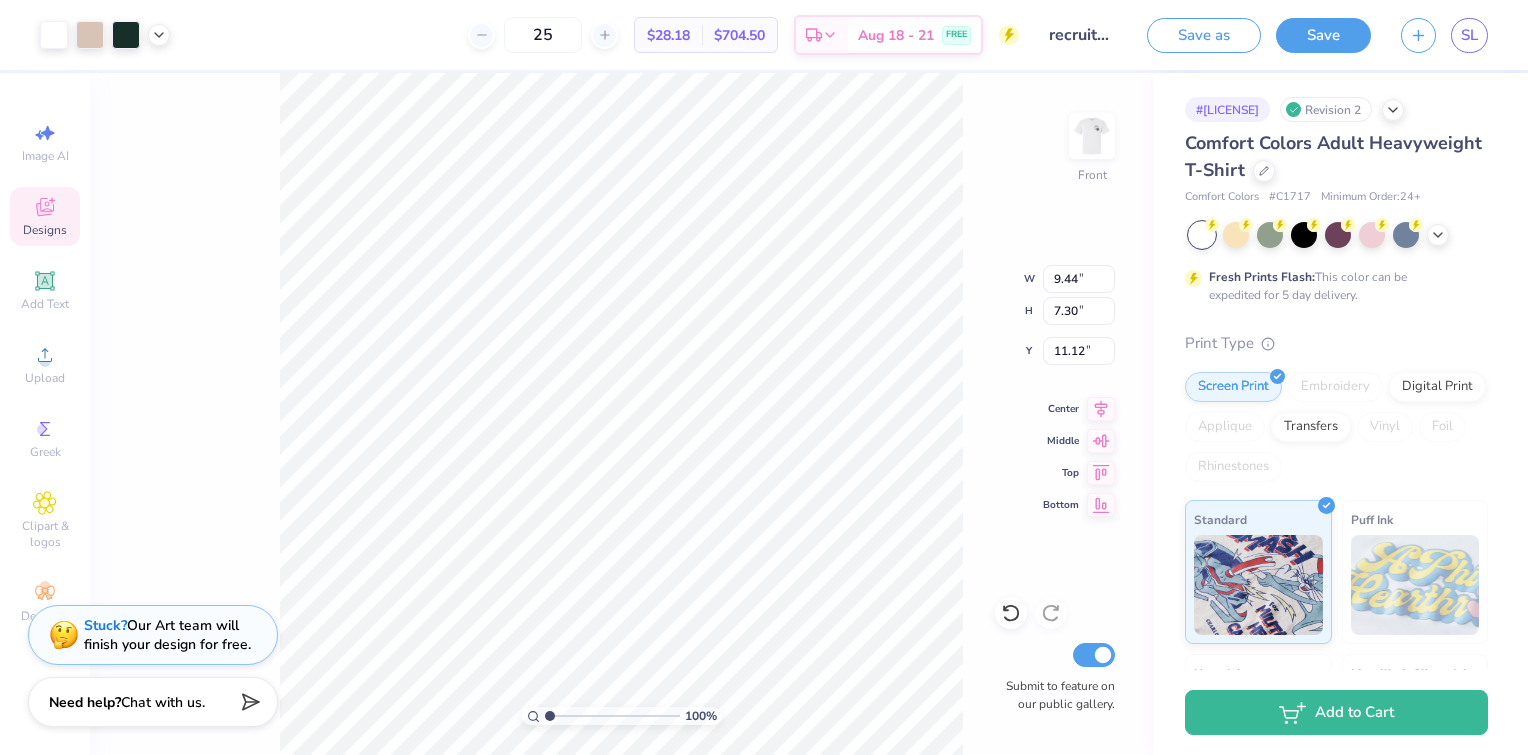 type on "9.68" 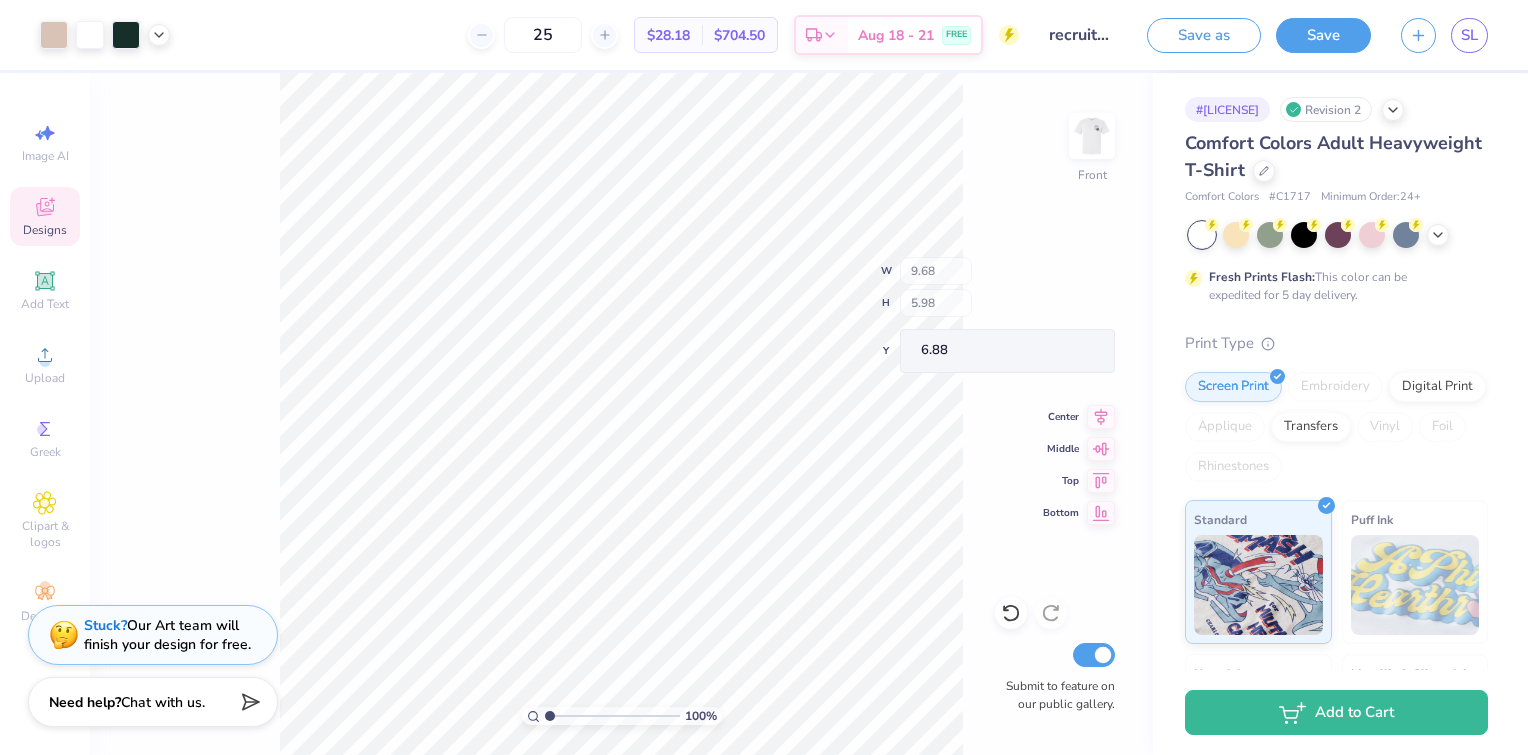 type on "9.80" 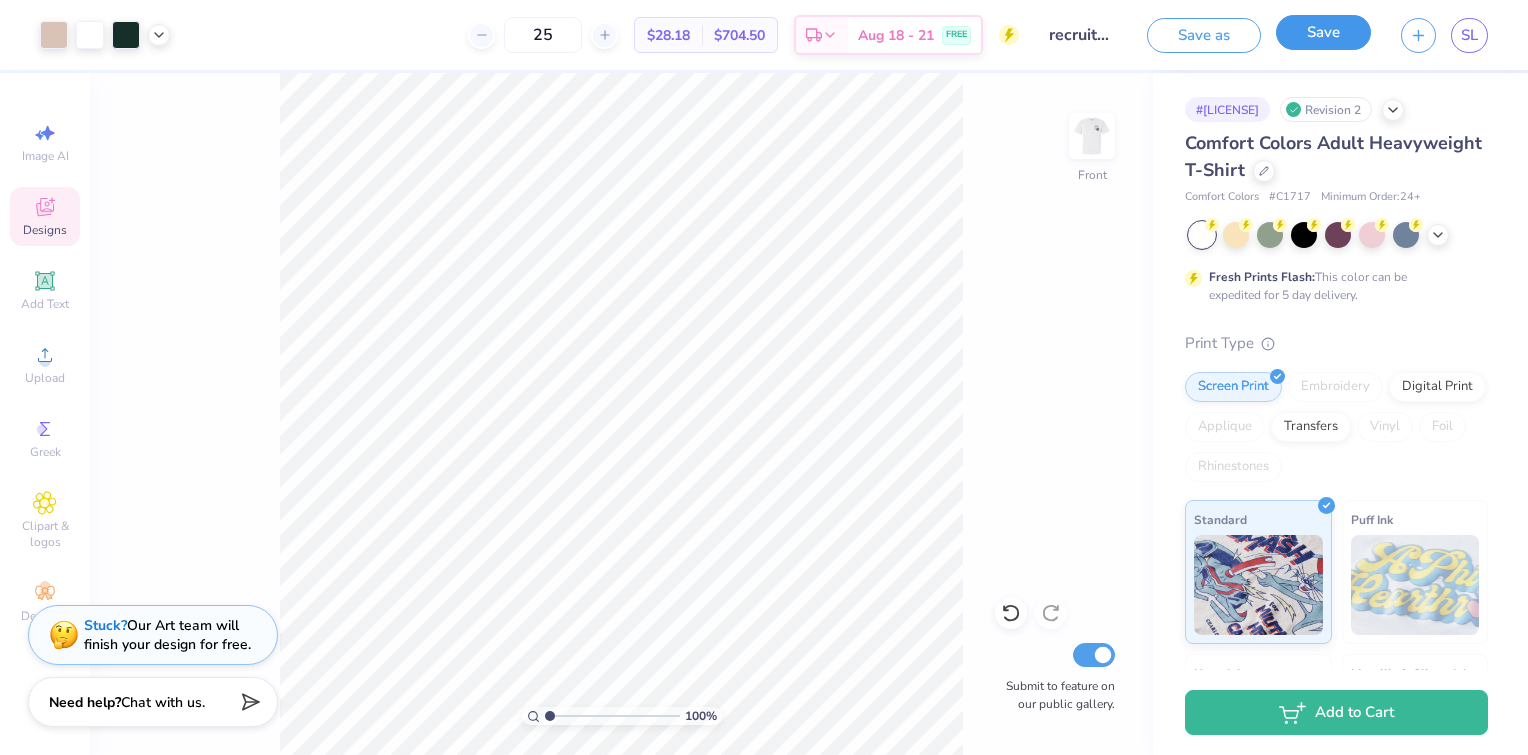 click on "Save" at bounding box center (1323, 32) 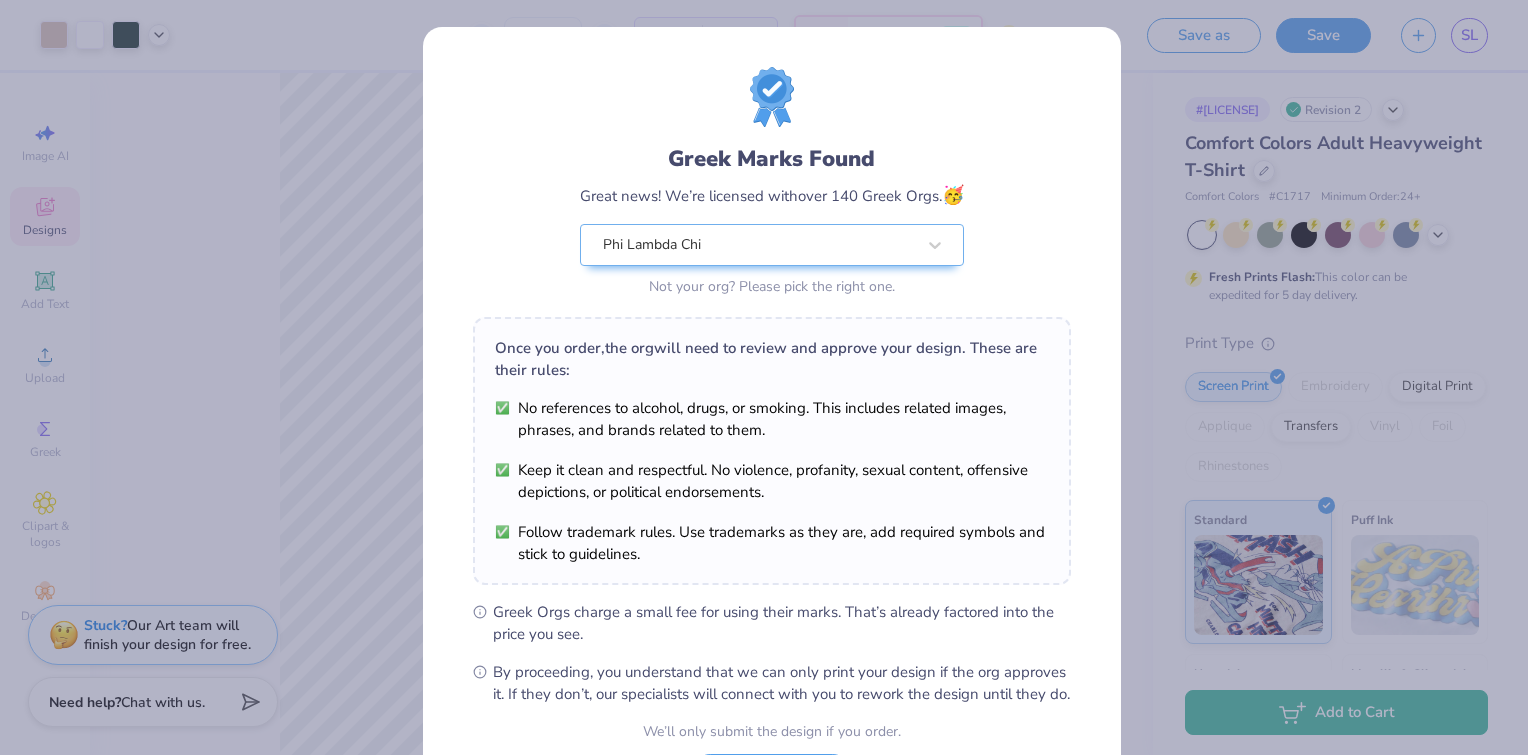 scroll, scrollTop: 179, scrollLeft: 0, axis: vertical 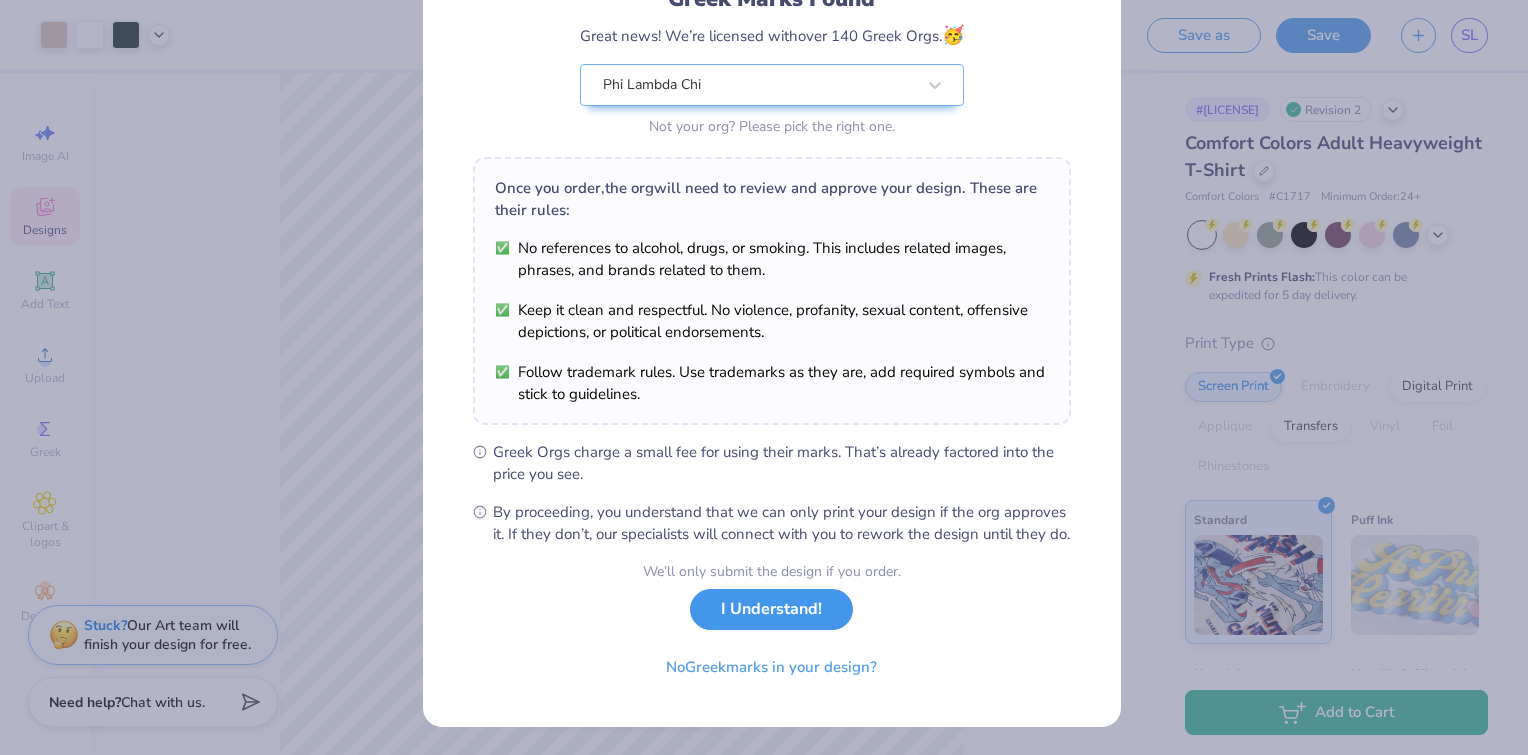 click on "I Understand!" at bounding box center [771, 609] 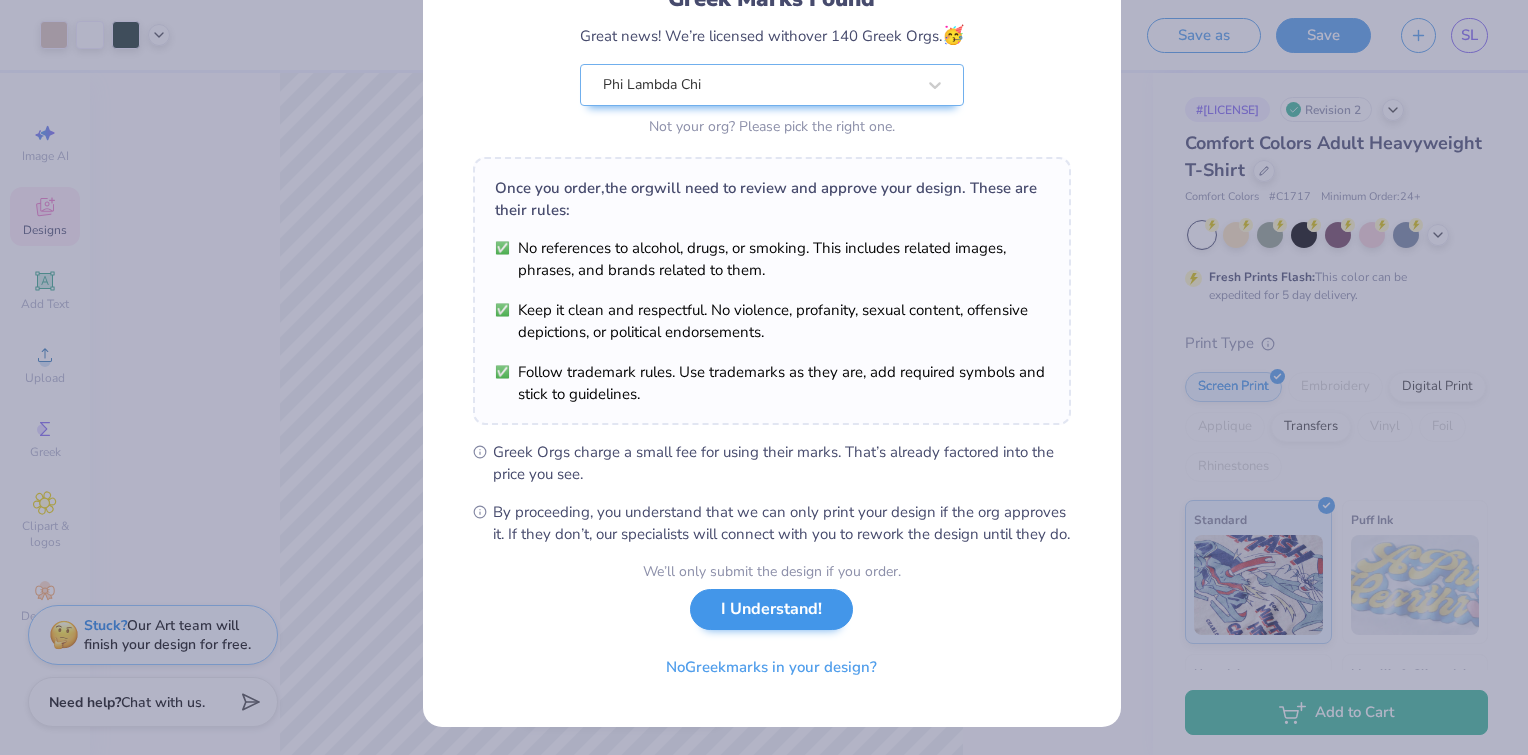 scroll, scrollTop: 0, scrollLeft: 0, axis: both 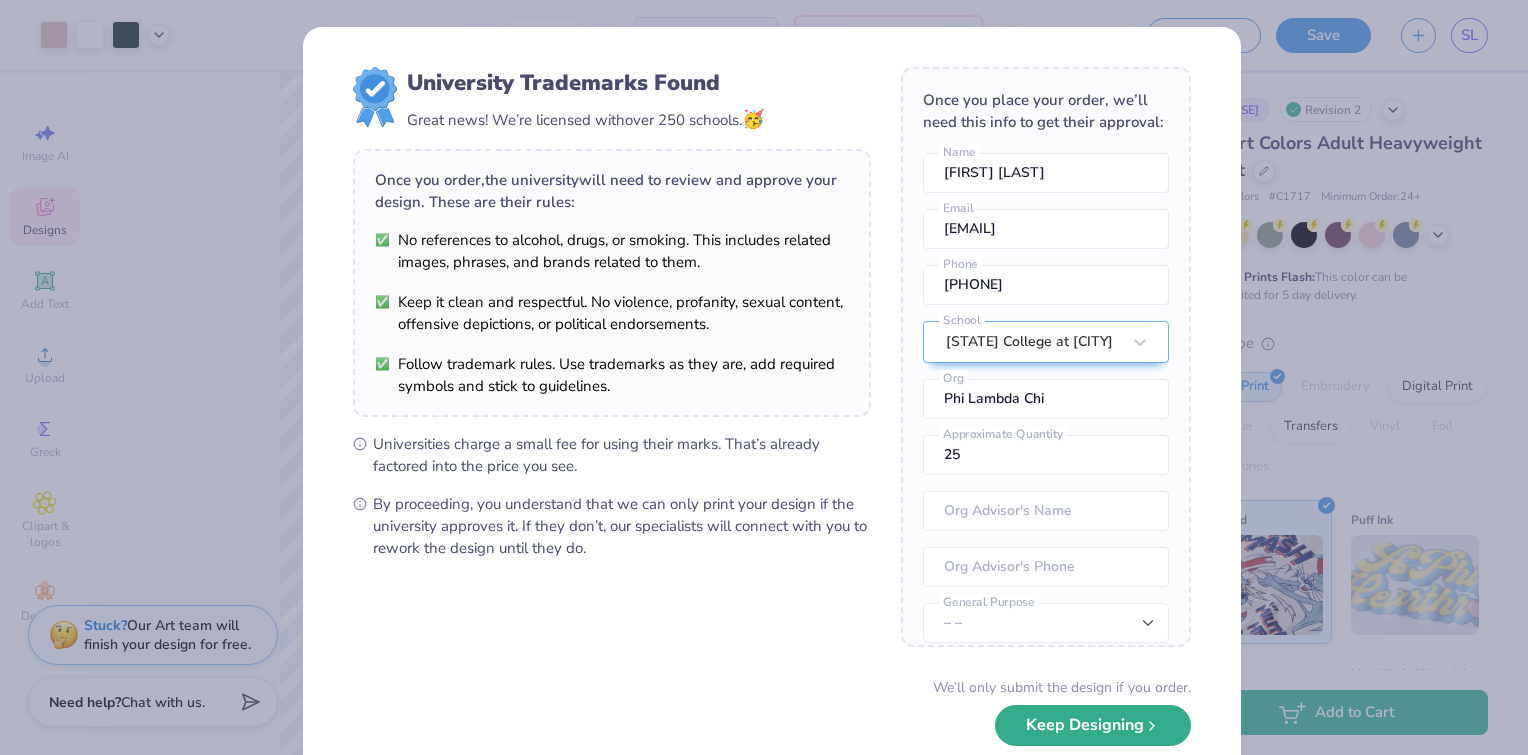 click on "Keep Designing" at bounding box center [1093, 725] 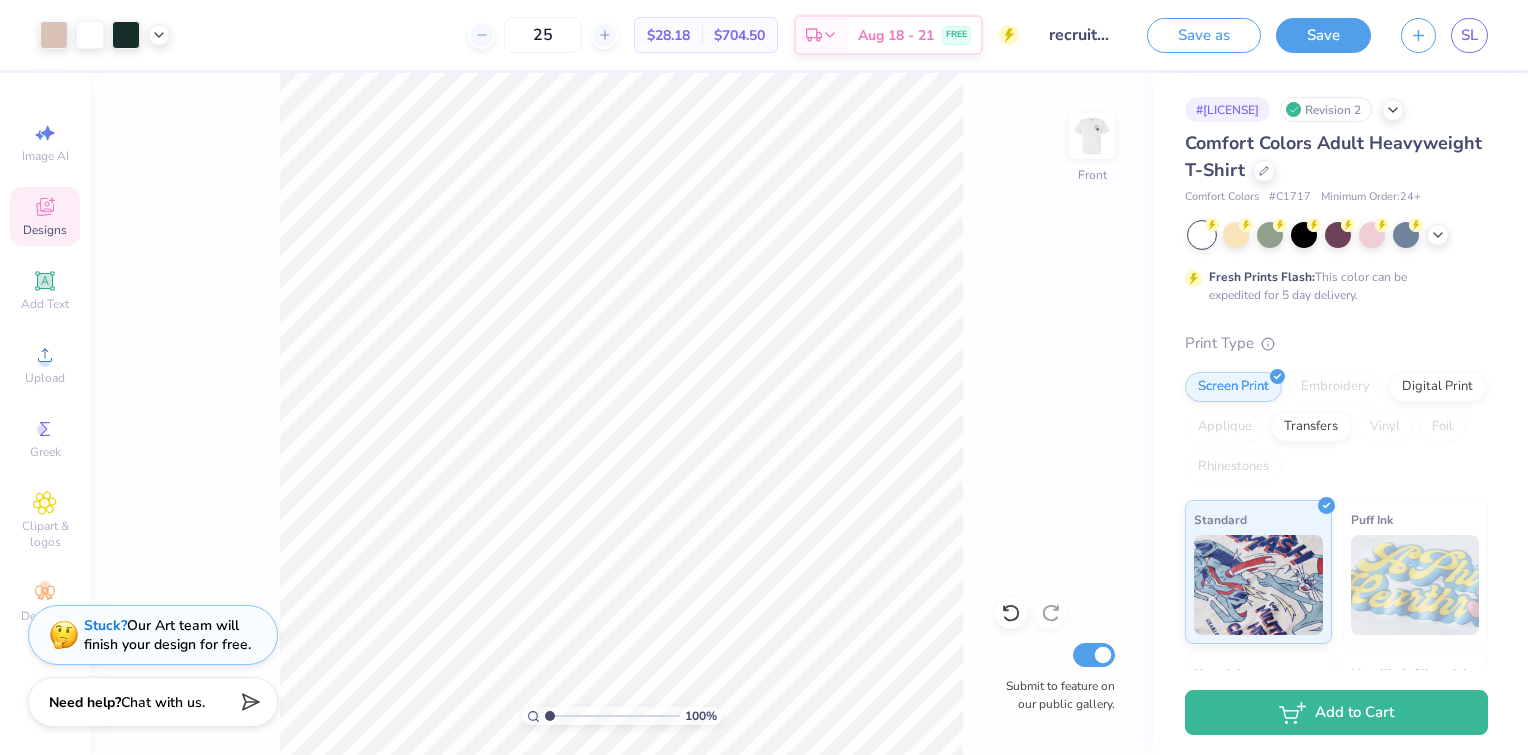 click on "SL" at bounding box center (1469, 35) 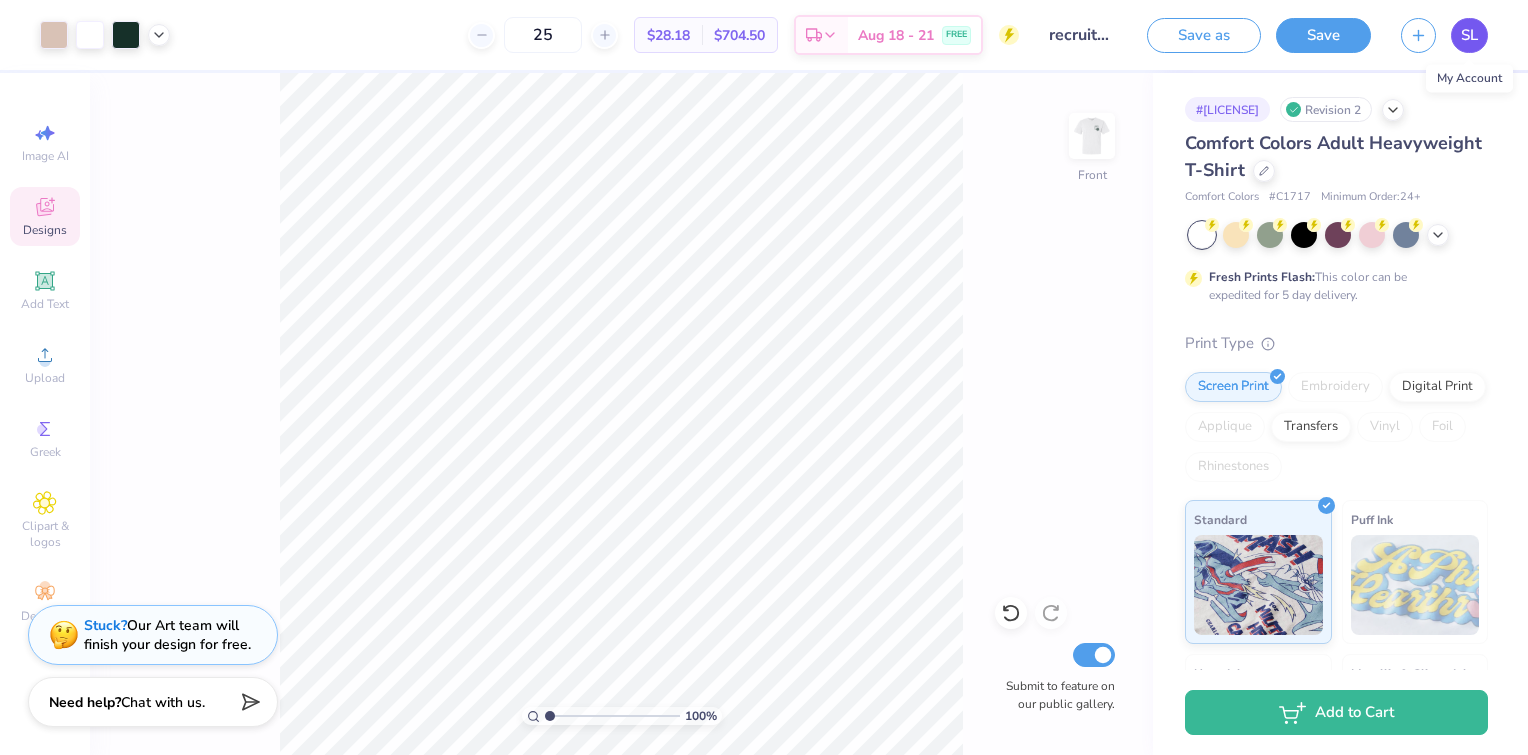 click on "SL" at bounding box center (1469, 35) 